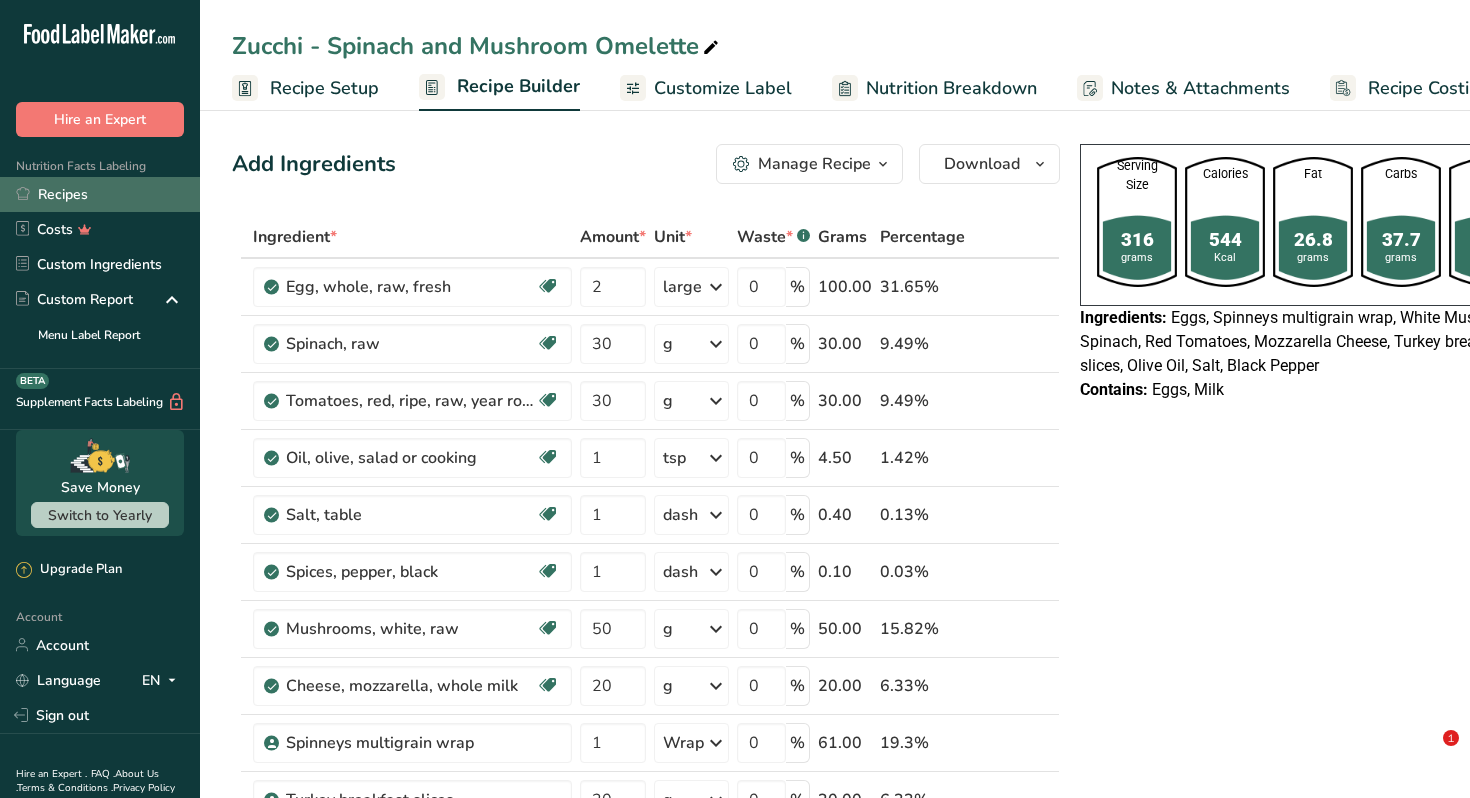 scroll, scrollTop: 0, scrollLeft: 0, axis: both 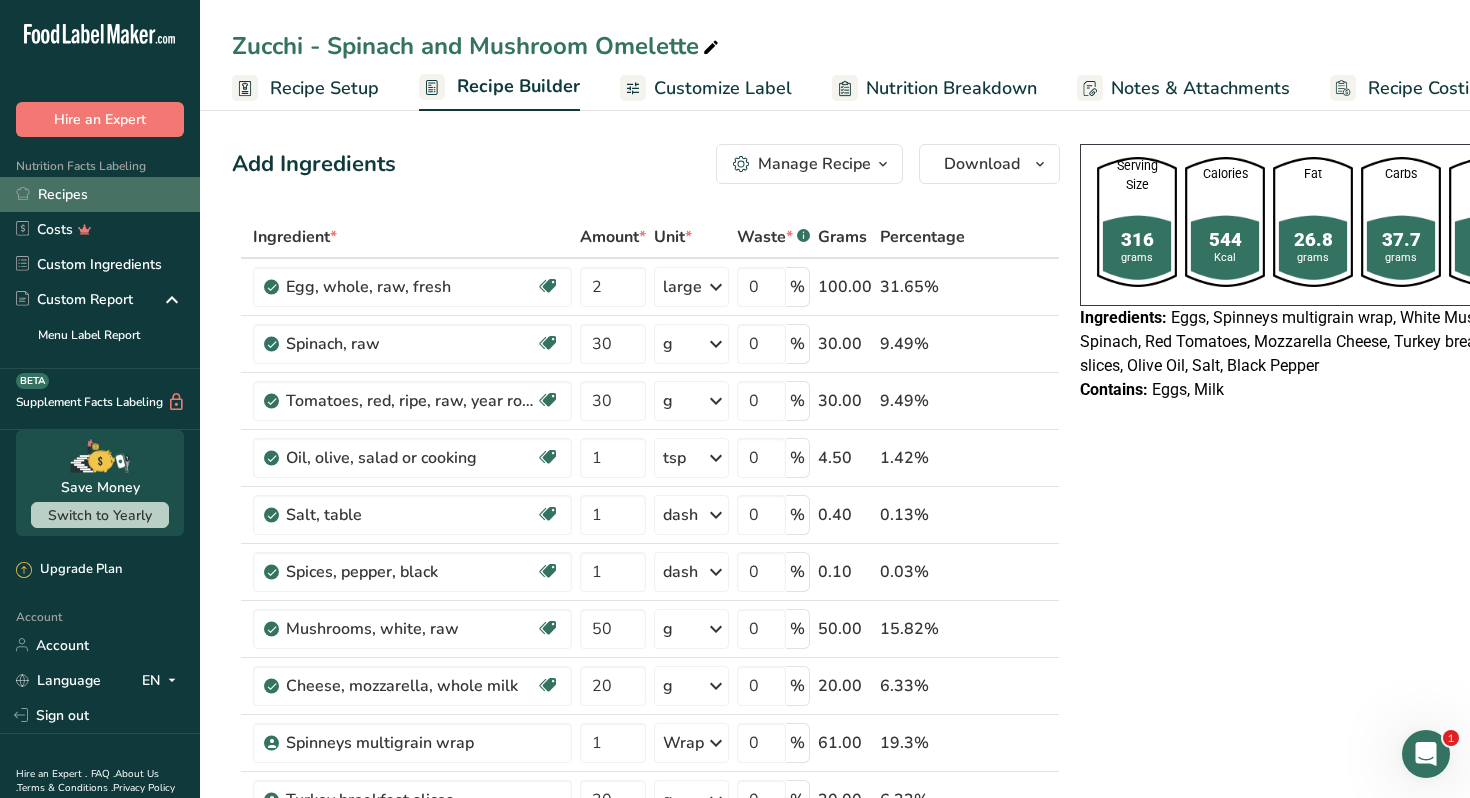 click on "Recipes" at bounding box center [100, 194] 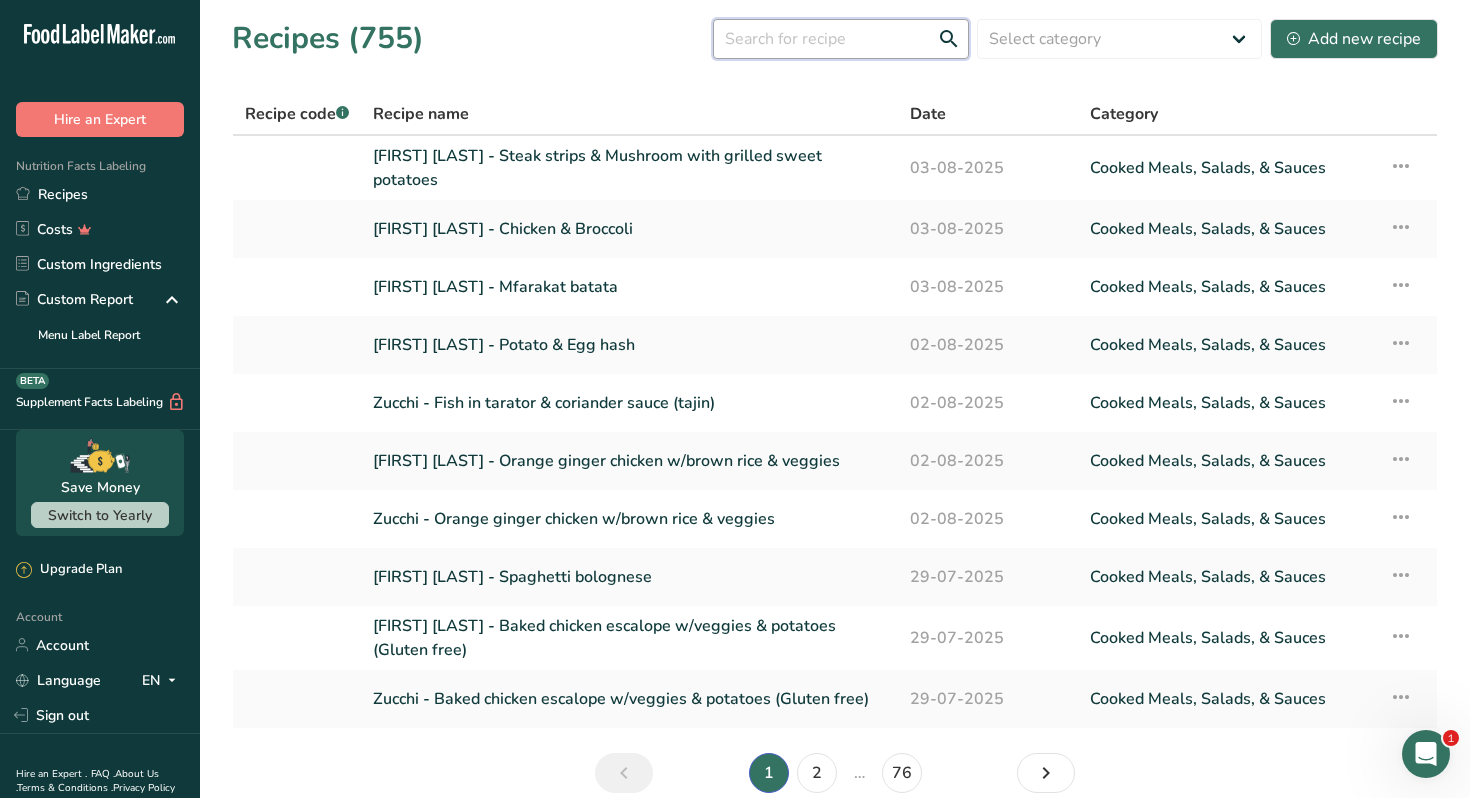click at bounding box center [841, 39] 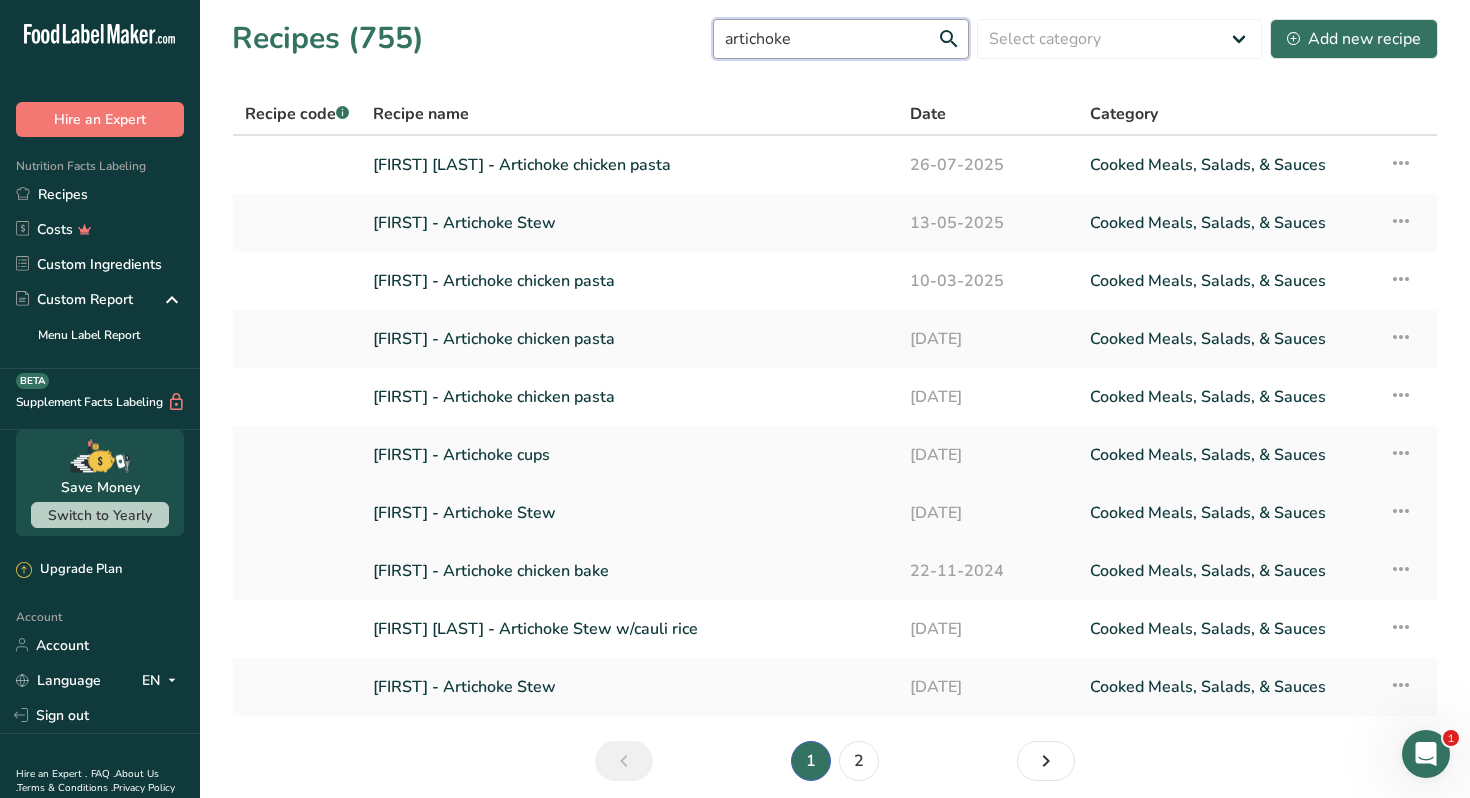 type on "artichoke" 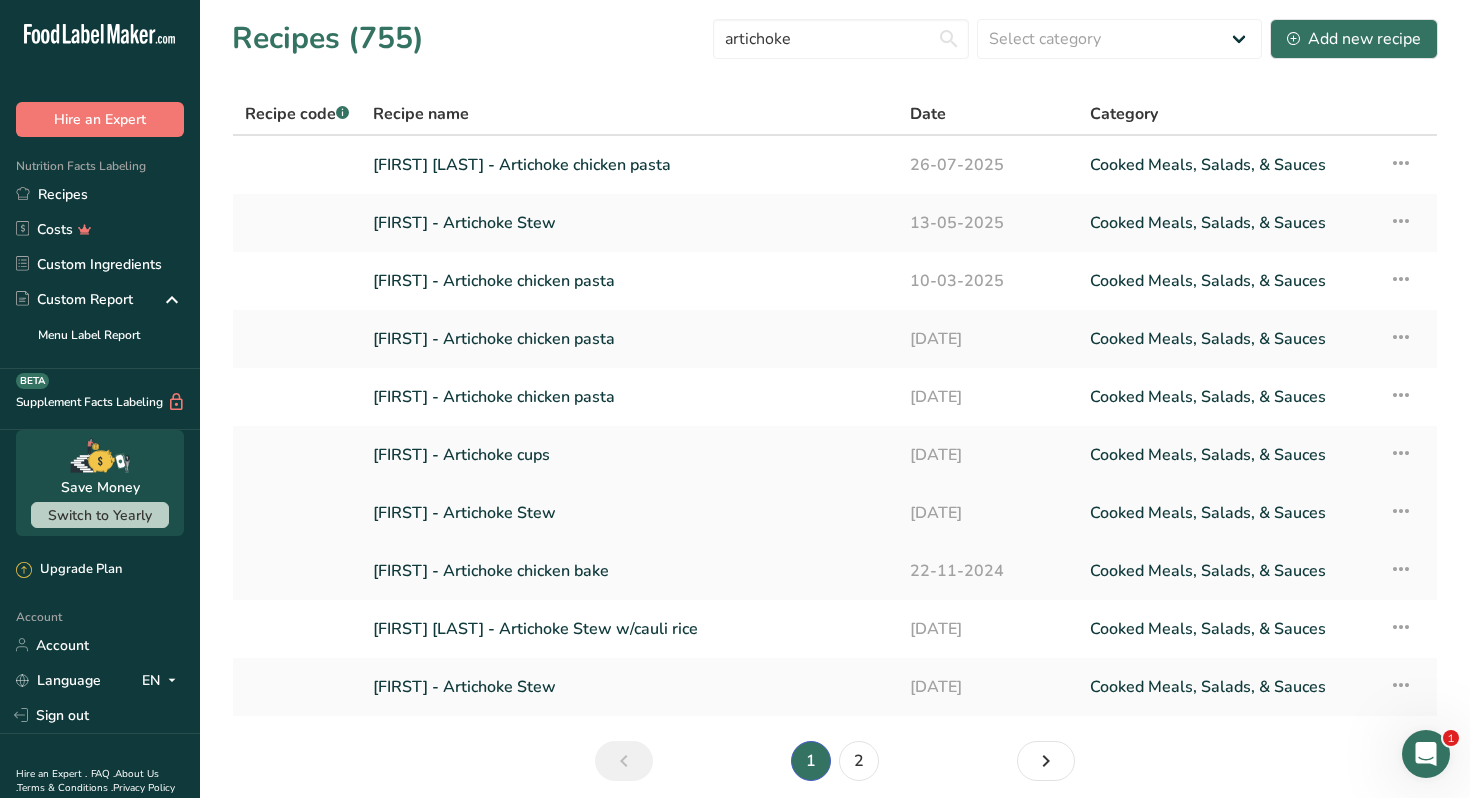 click on "[FIRST] - Artichoke Stew" at bounding box center [629, 513] 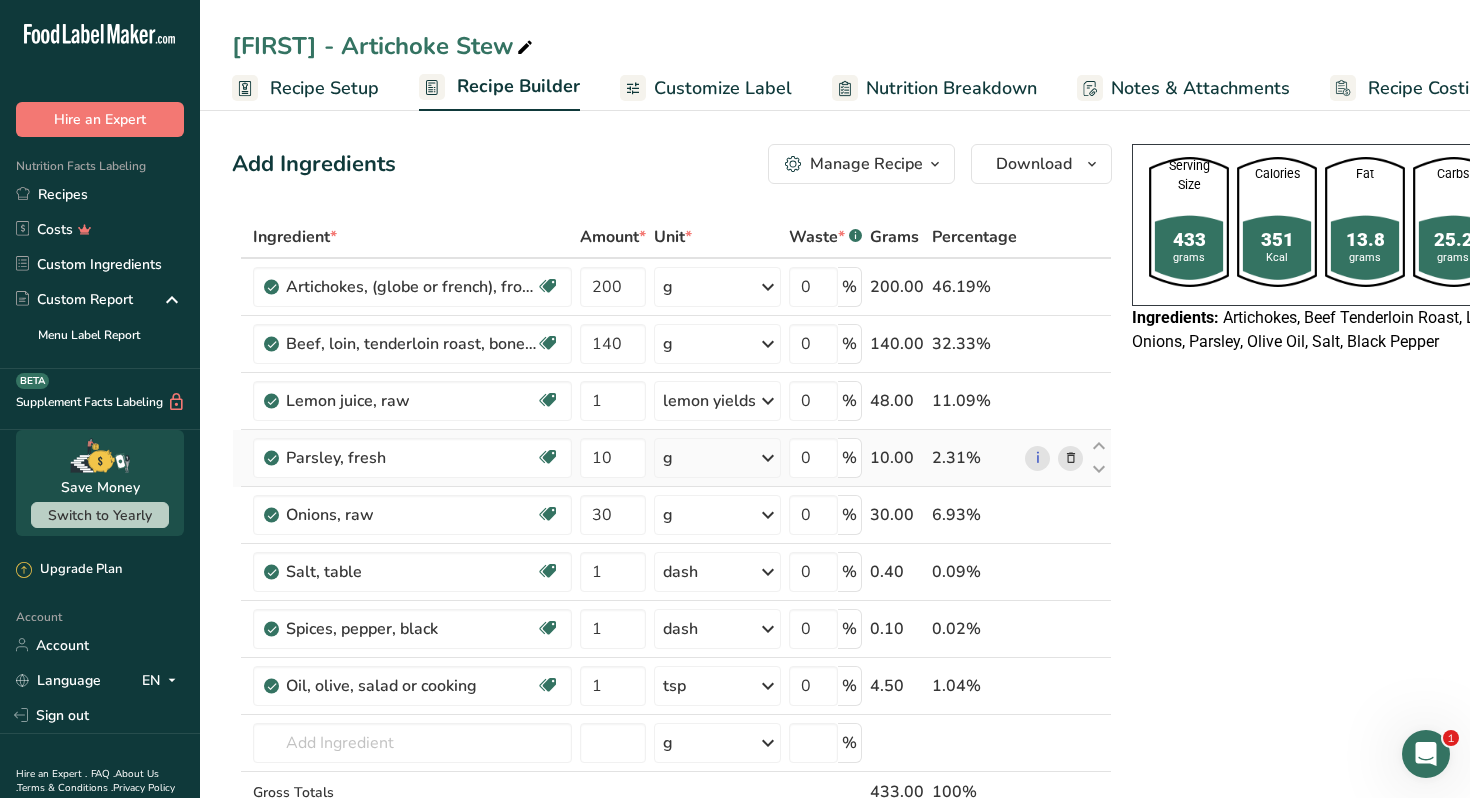 scroll, scrollTop: 0, scrollLeft: 0, axis: both 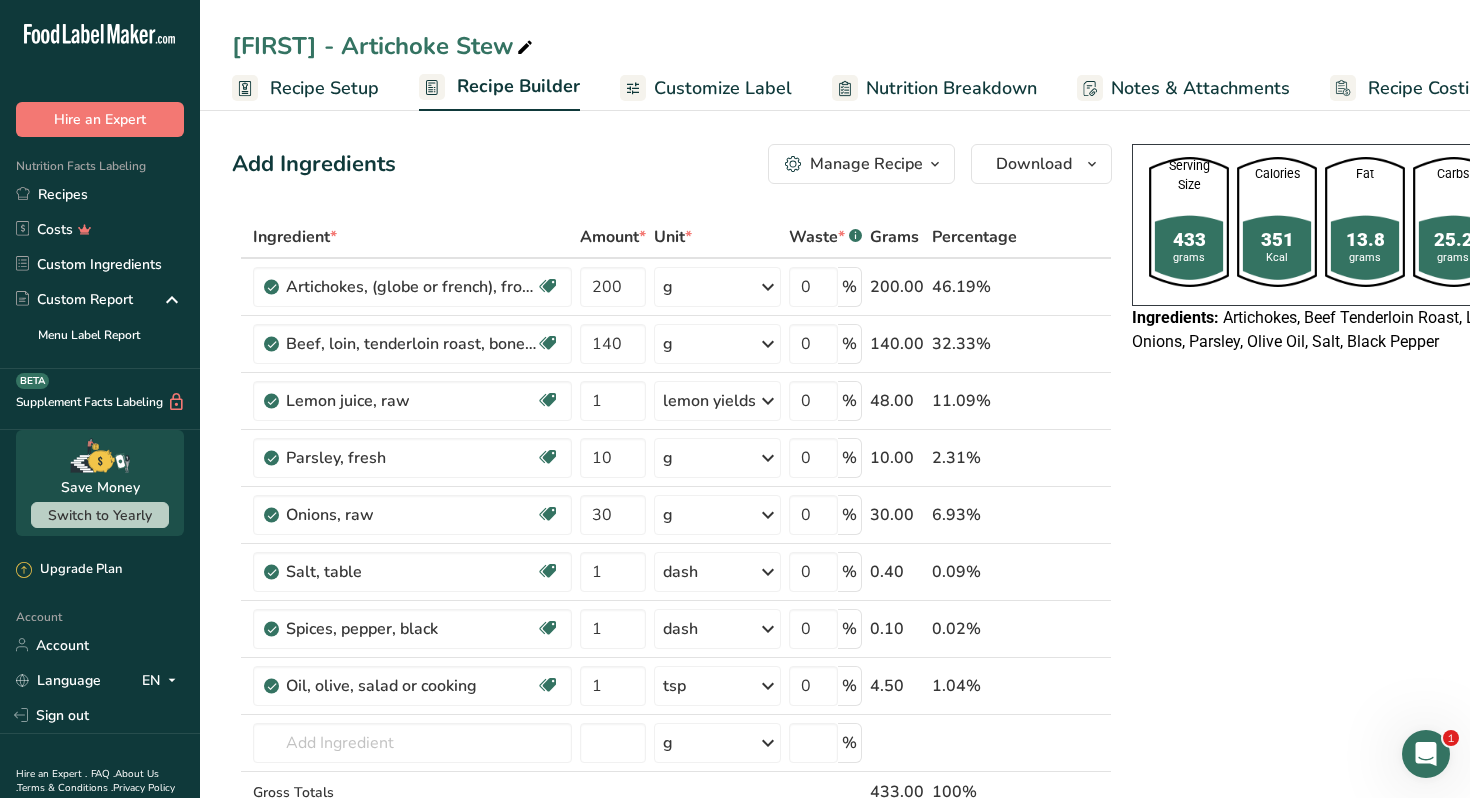 click on "Manage Recipe" at bounding box center [866, 164] 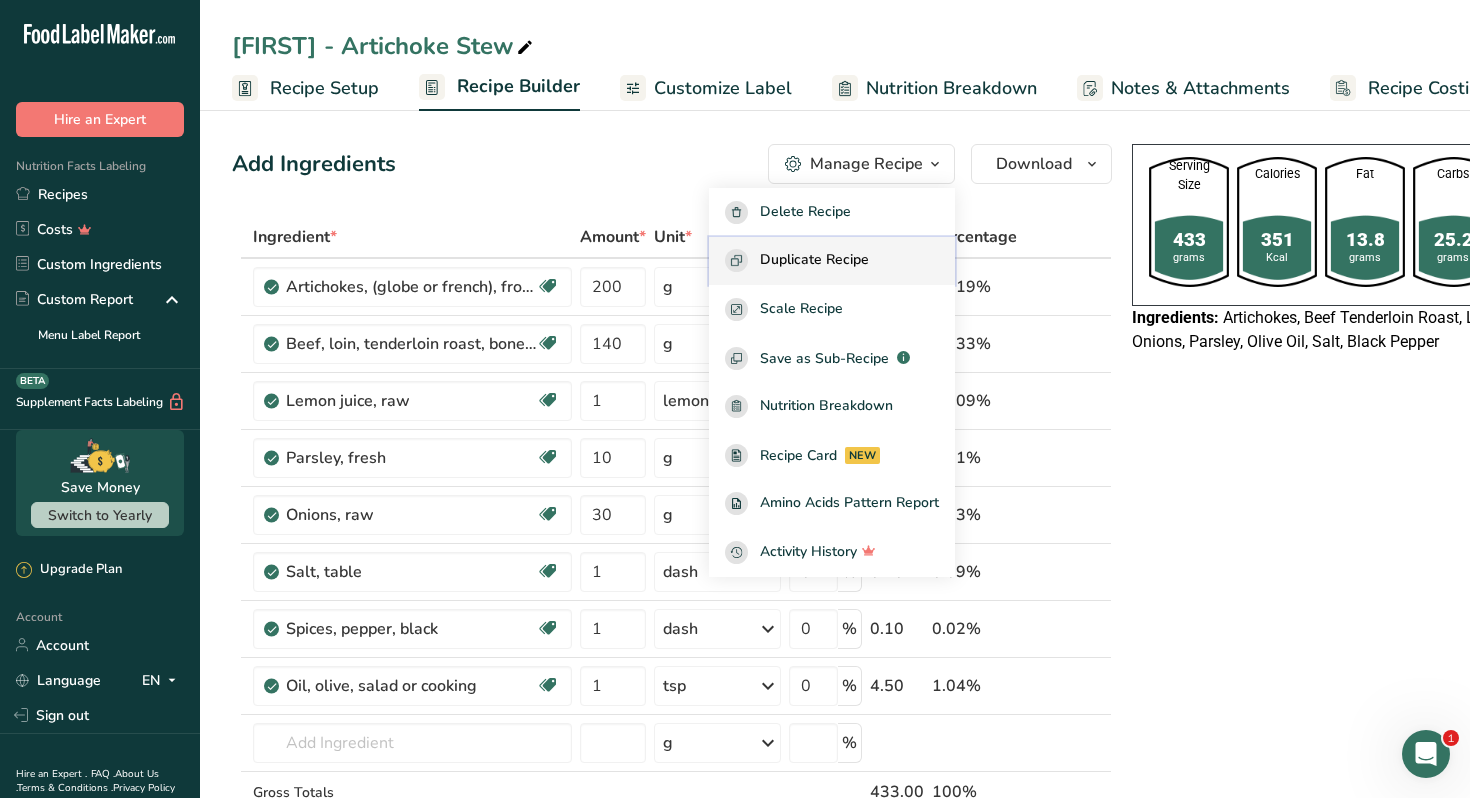 click on "Duplicate Recipe" at bounding box center (832, 261) 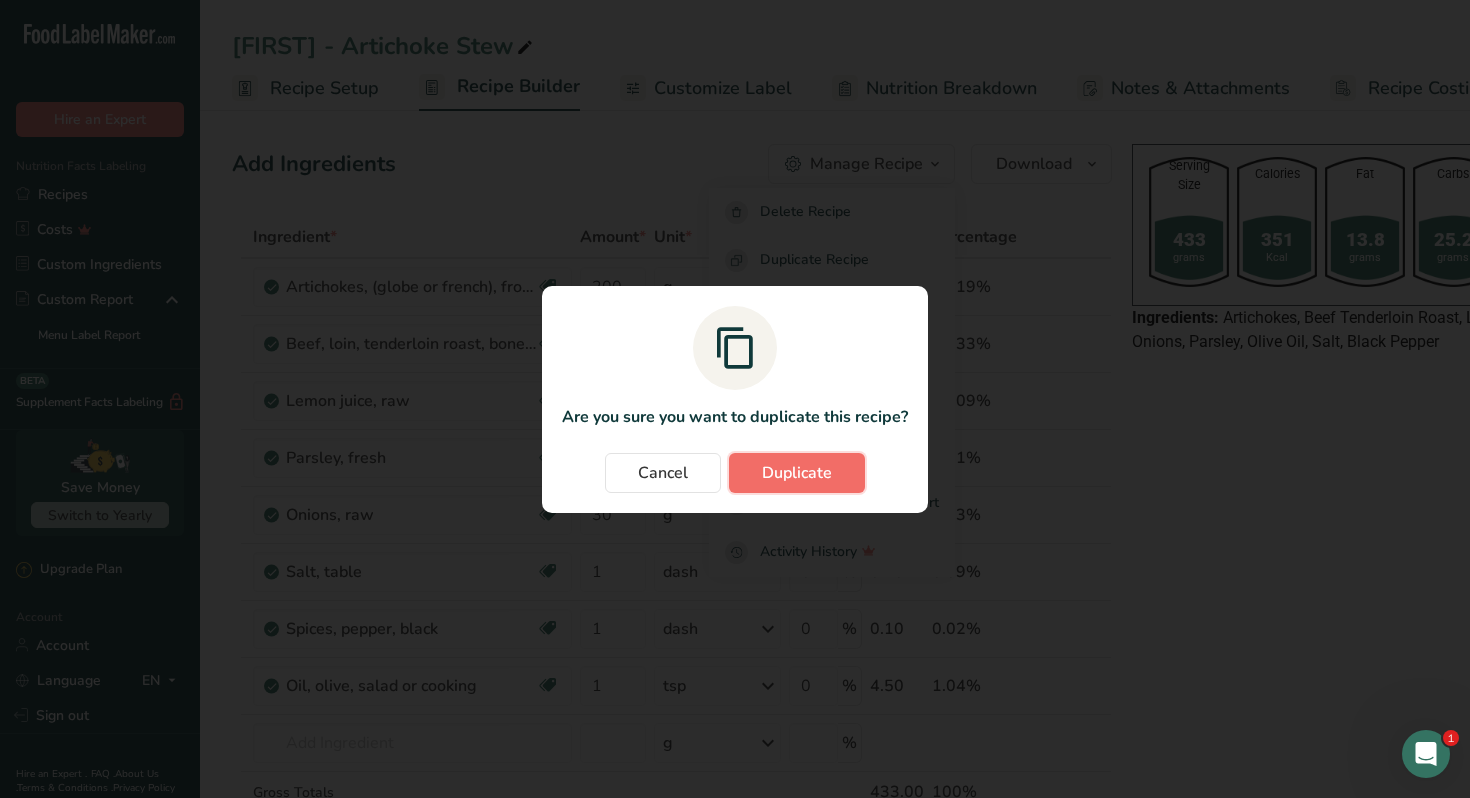 click on "Duplicate" at bounding box center (797, 473) 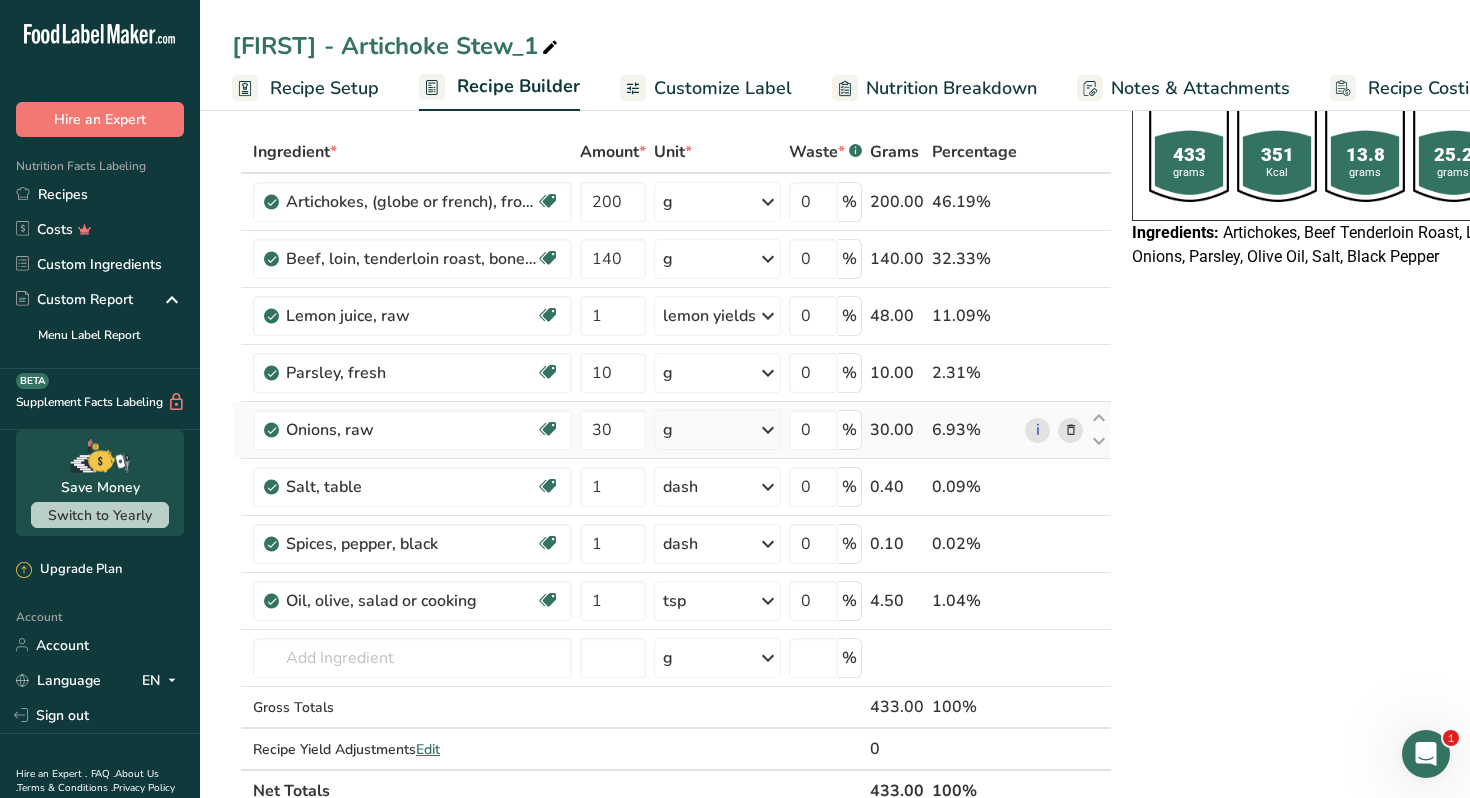 scroll, scrollTop: 106, scrollLeft: 0, axis: vertical 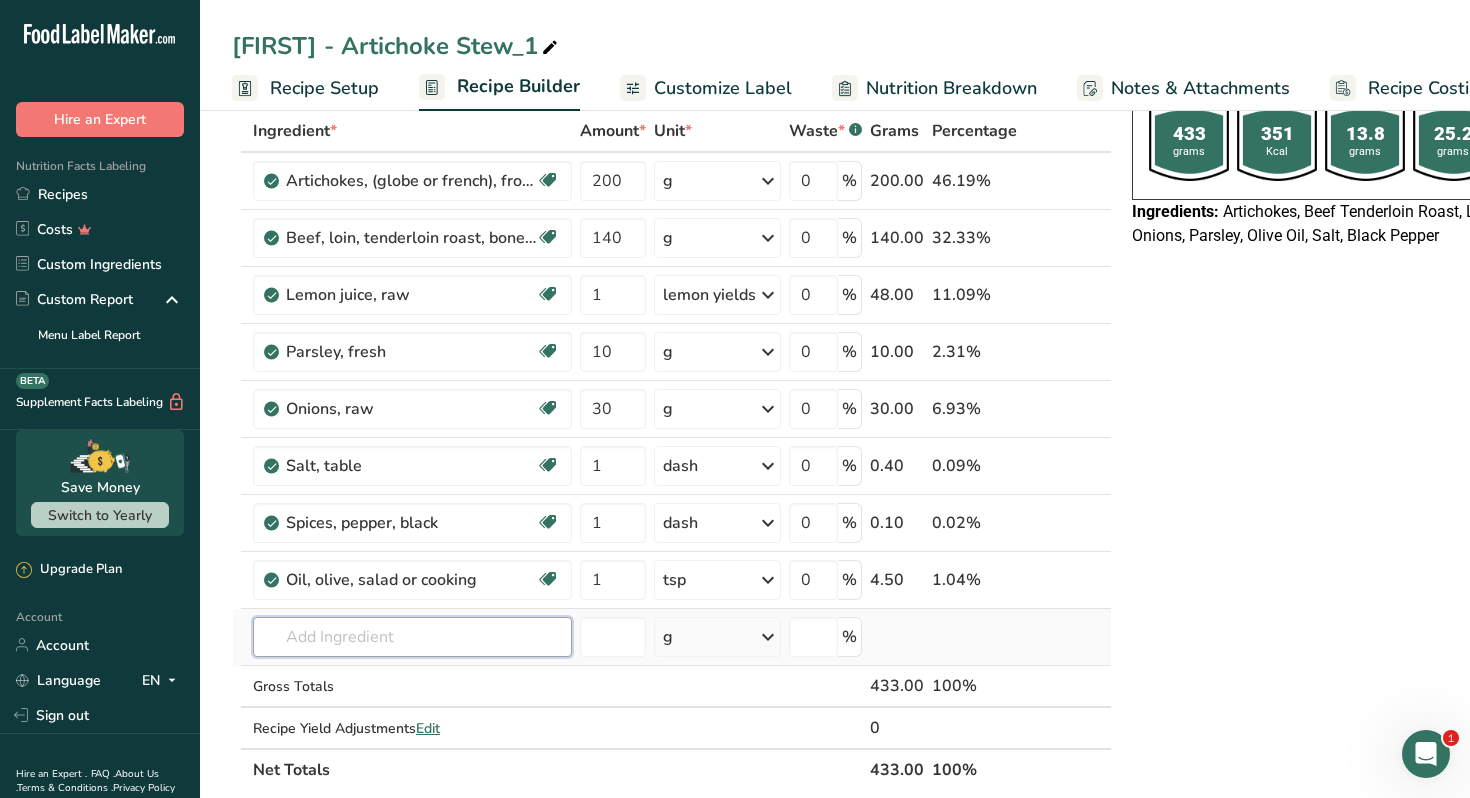 click at bounding box center (412, 637) 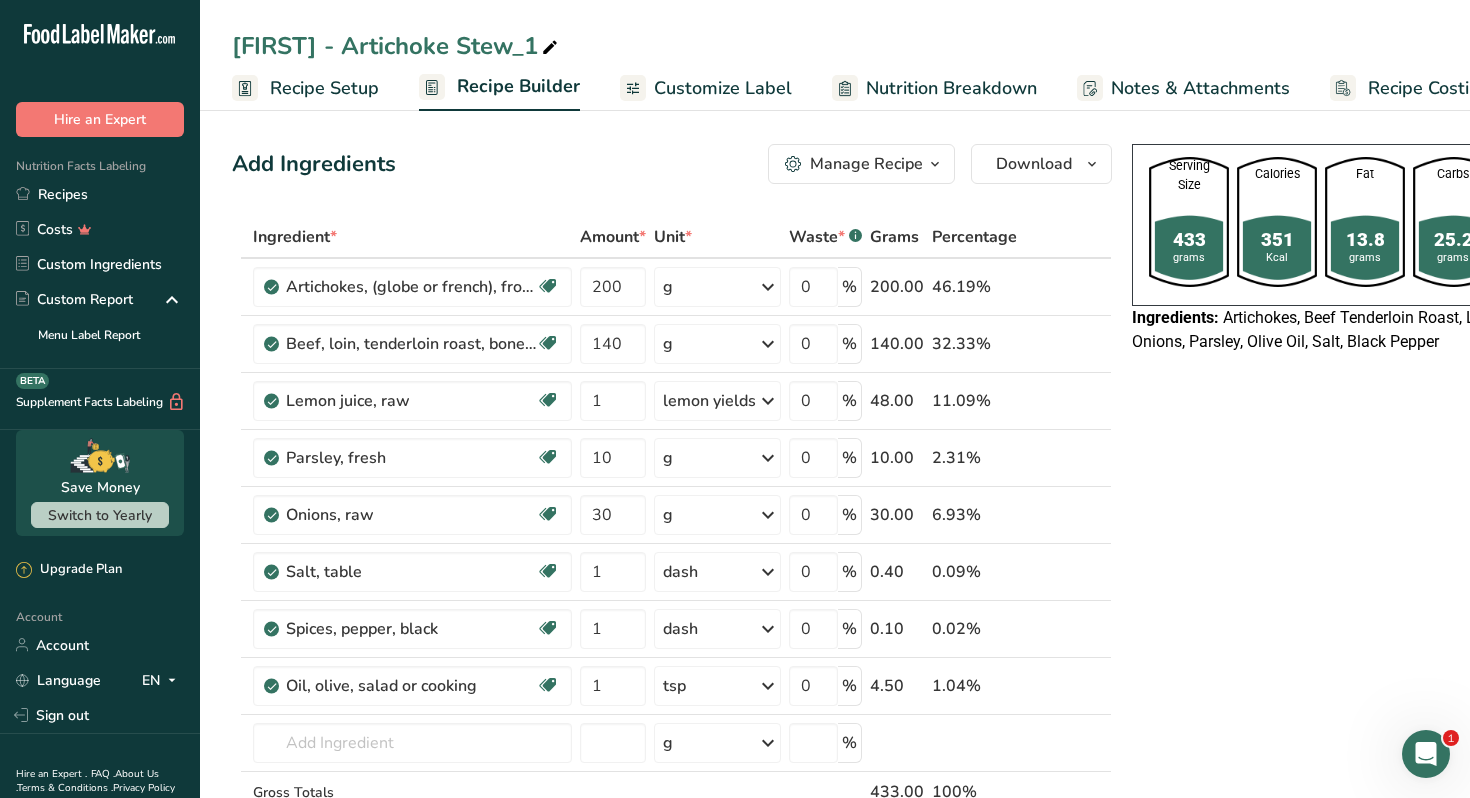 click at bounding box center (550, 48) 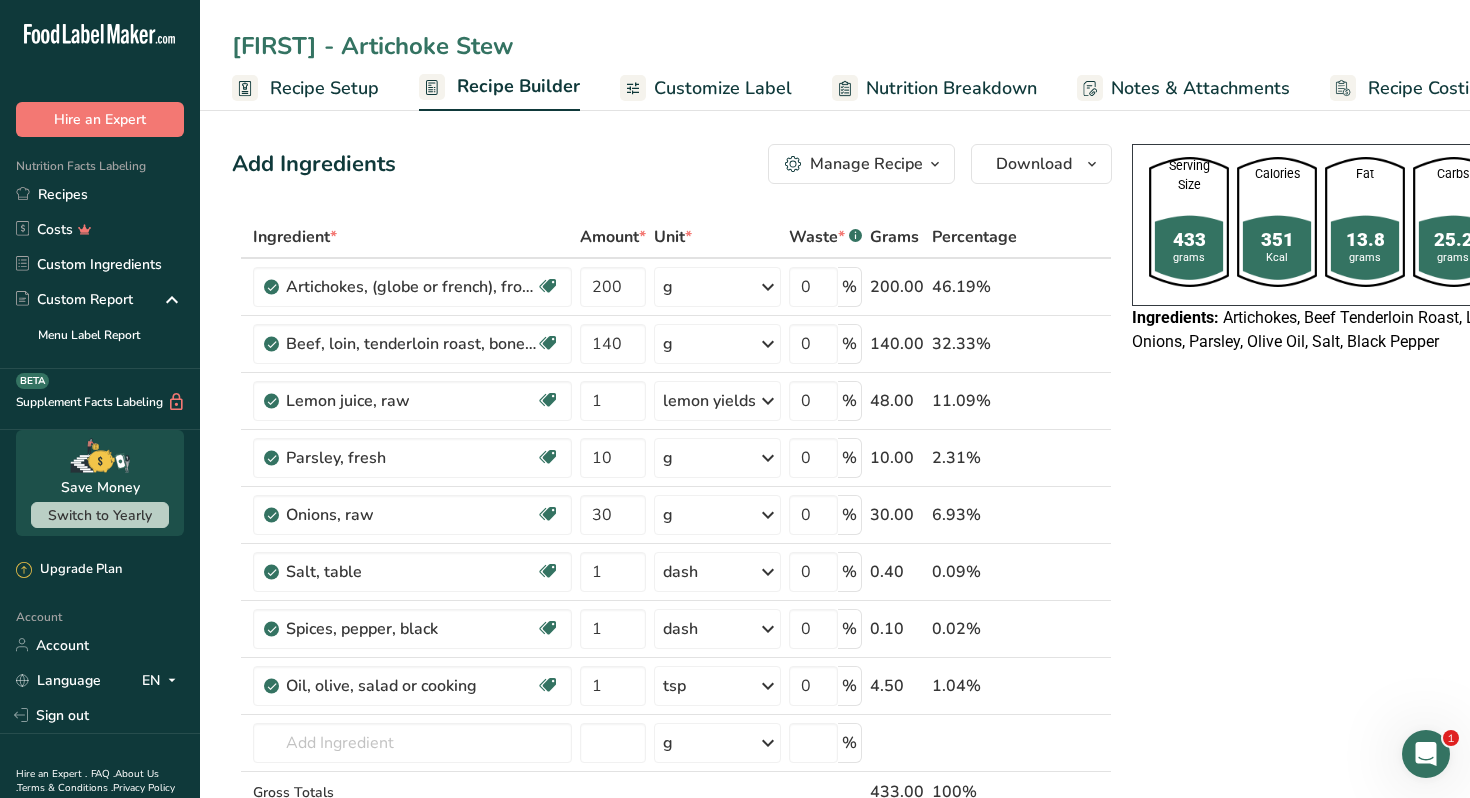 click on "[FIRST] - Artichoke Stew" at bounding box center [835, 46] 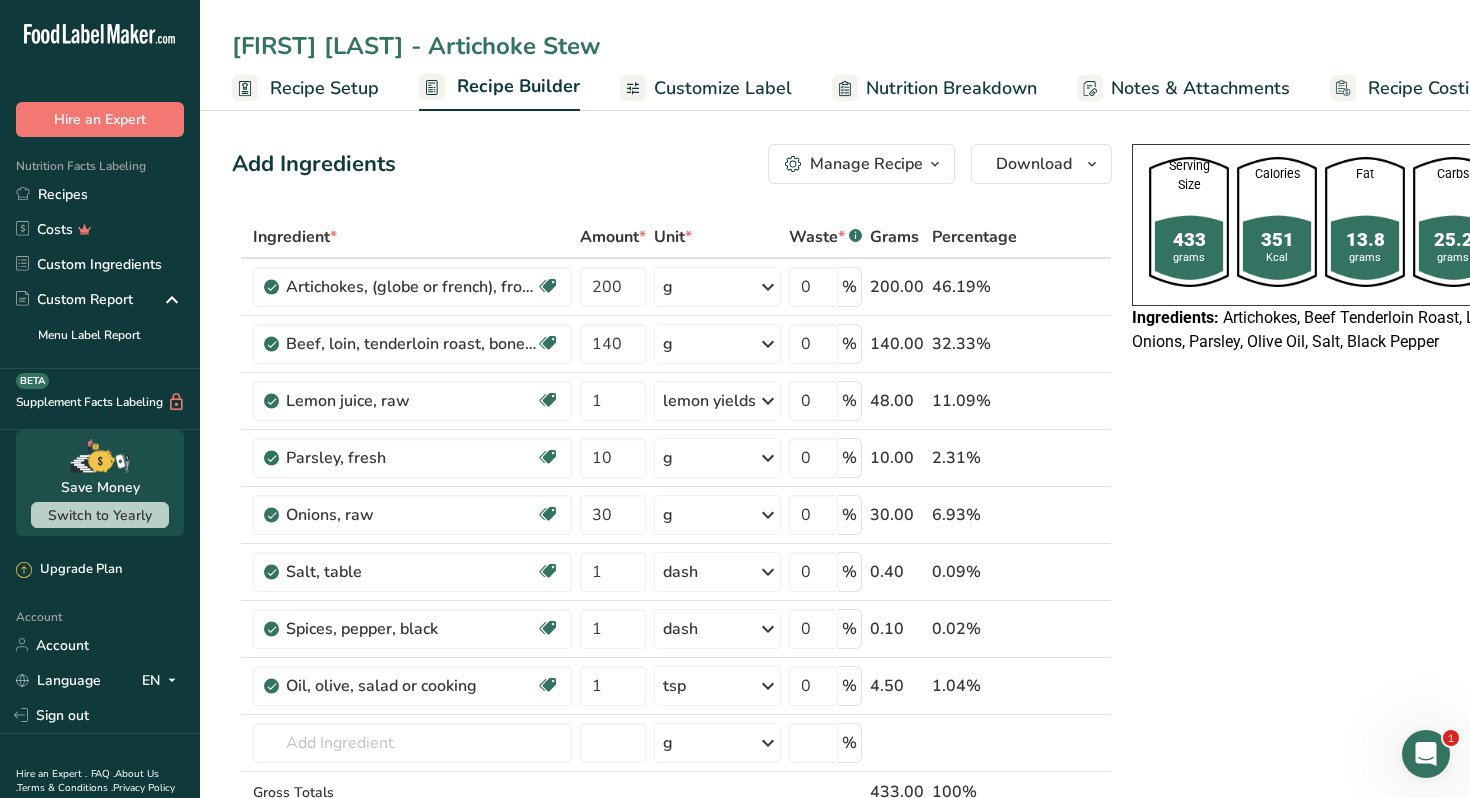 type on "[FIRST] [LAST] - Artichoke Stew" 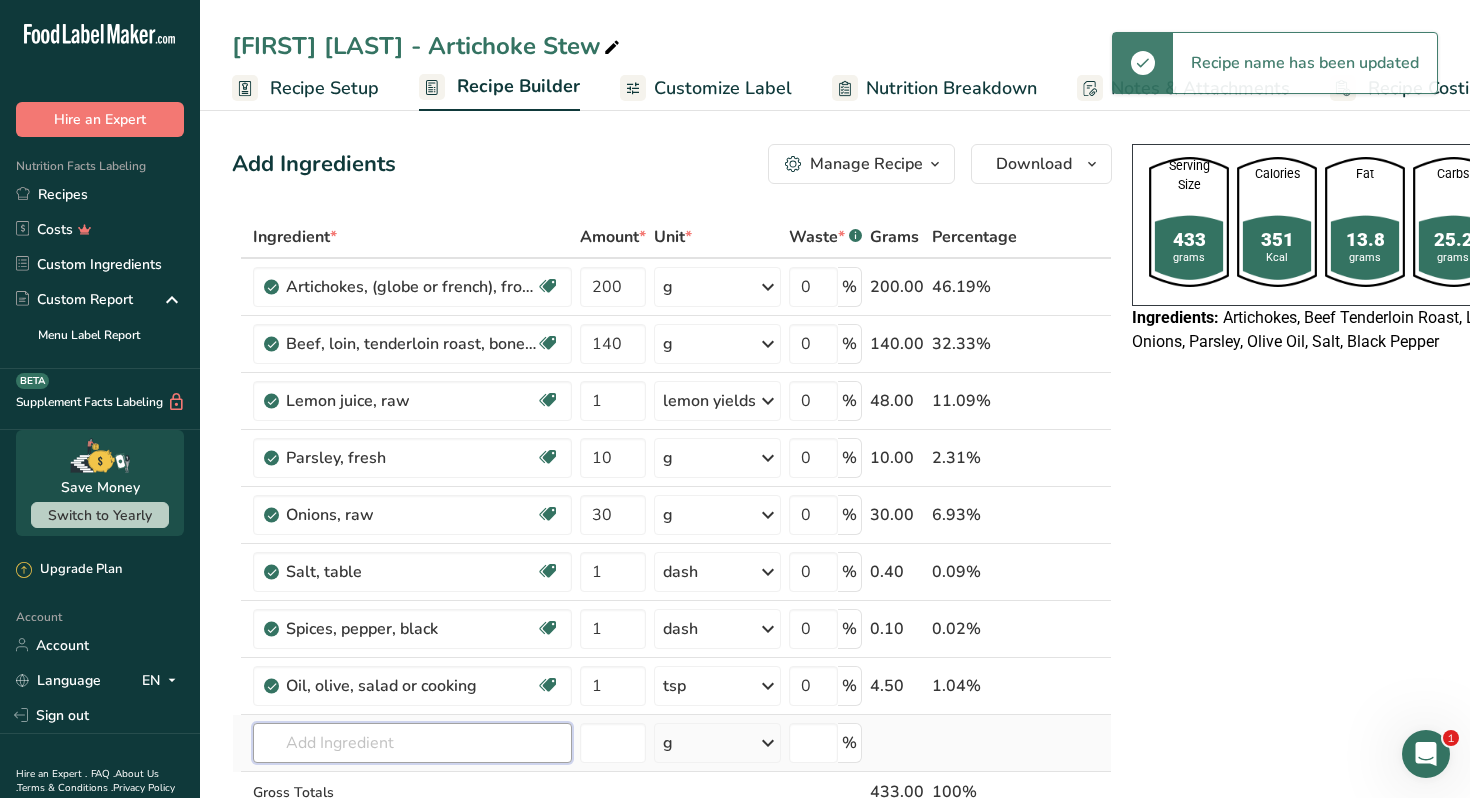 click at bounding box center [412, 743] 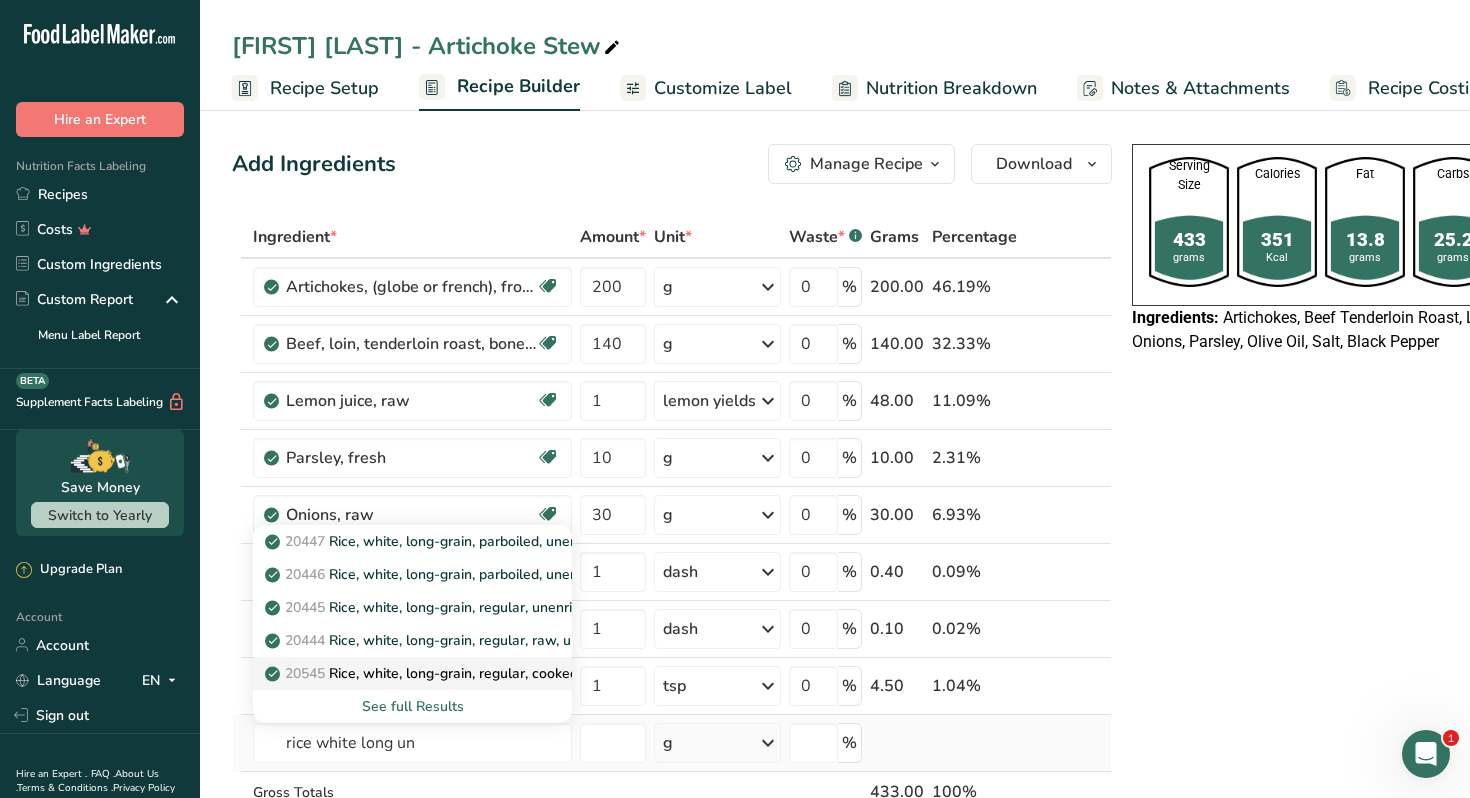 click on "20545
Rice, white, long-grain, regular, cooked, unenriched, with salt" at bounding box center [494, 673] 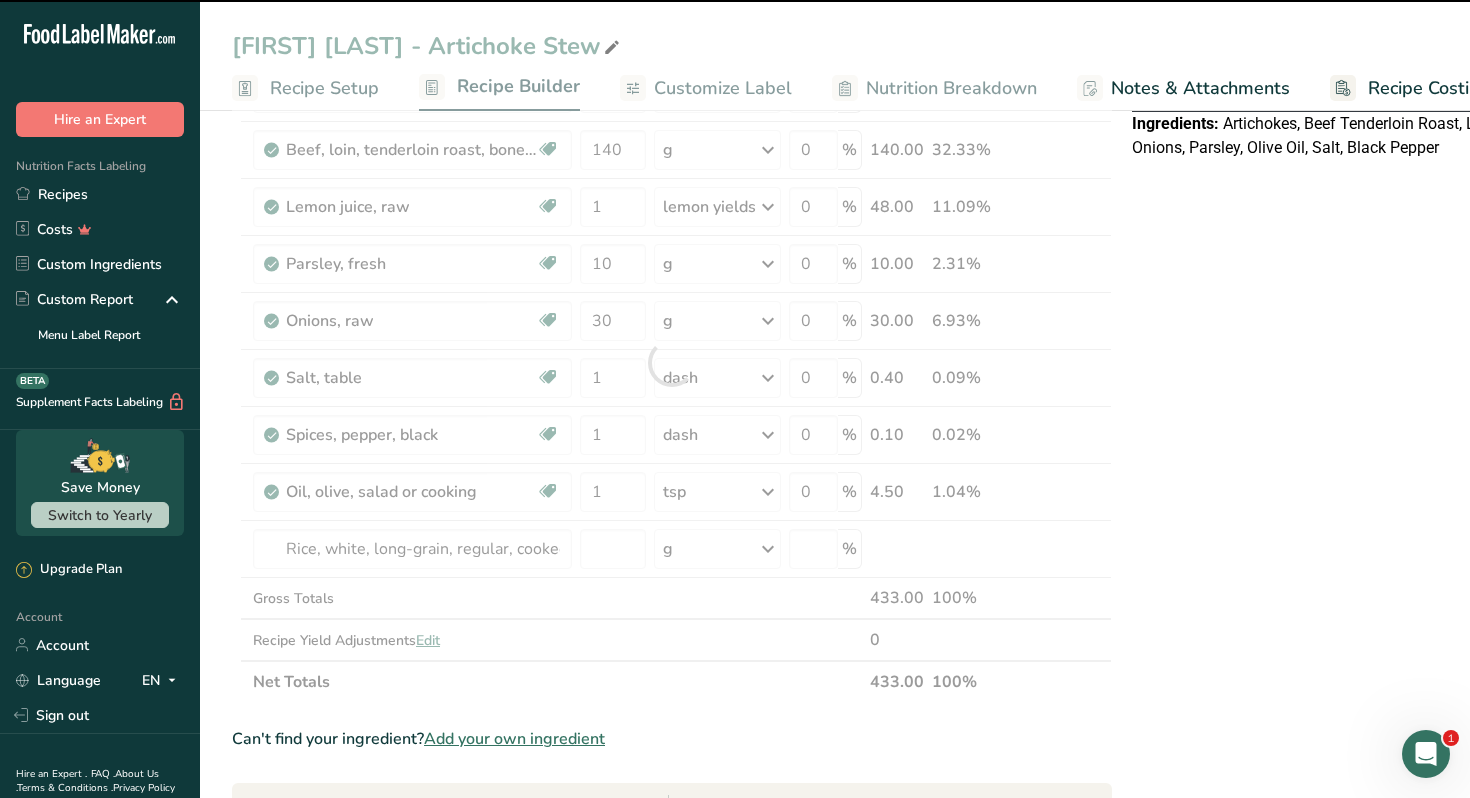 scroll, scrollTop: 195, scrollLeft: 0, axis: vertical 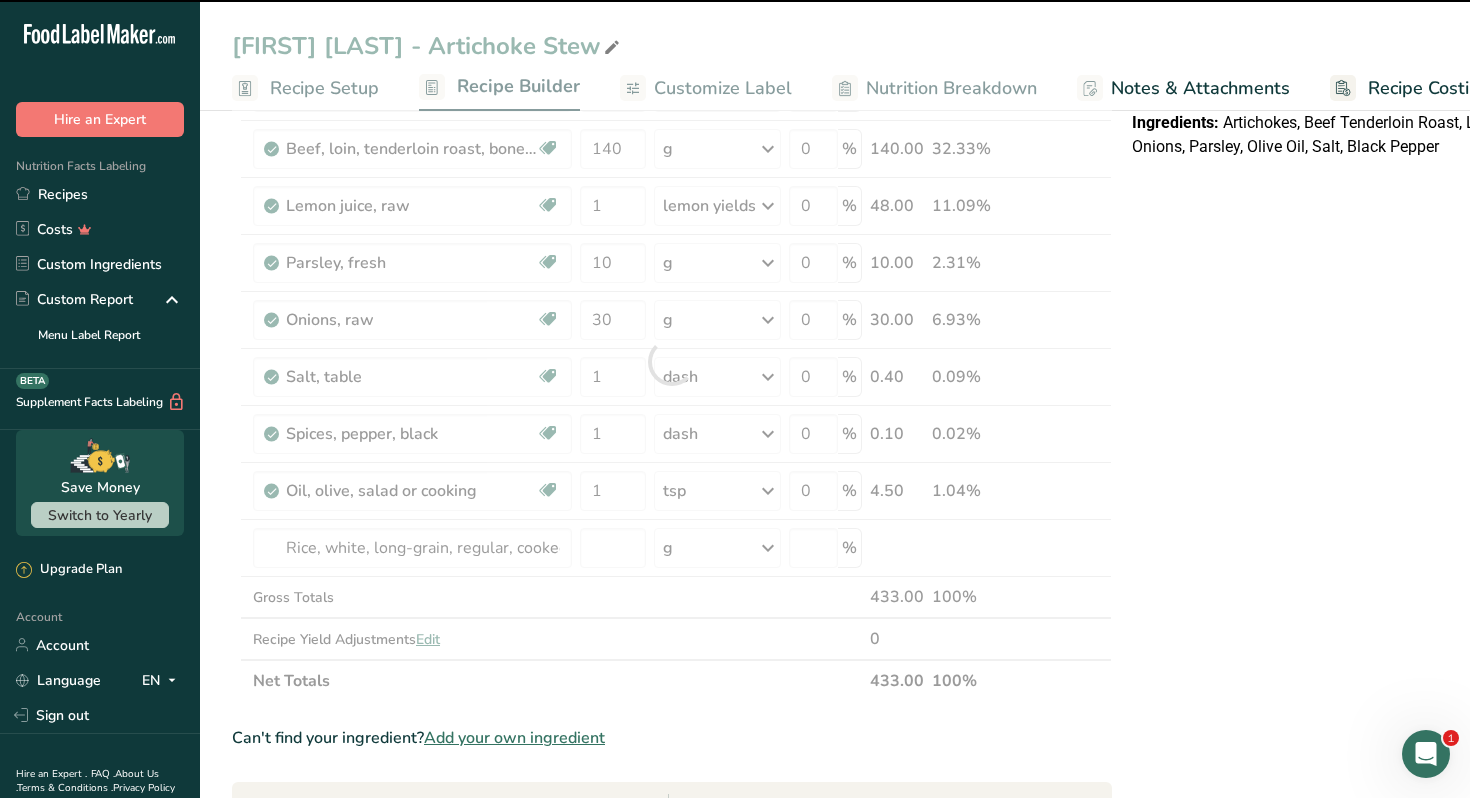 type on "0" 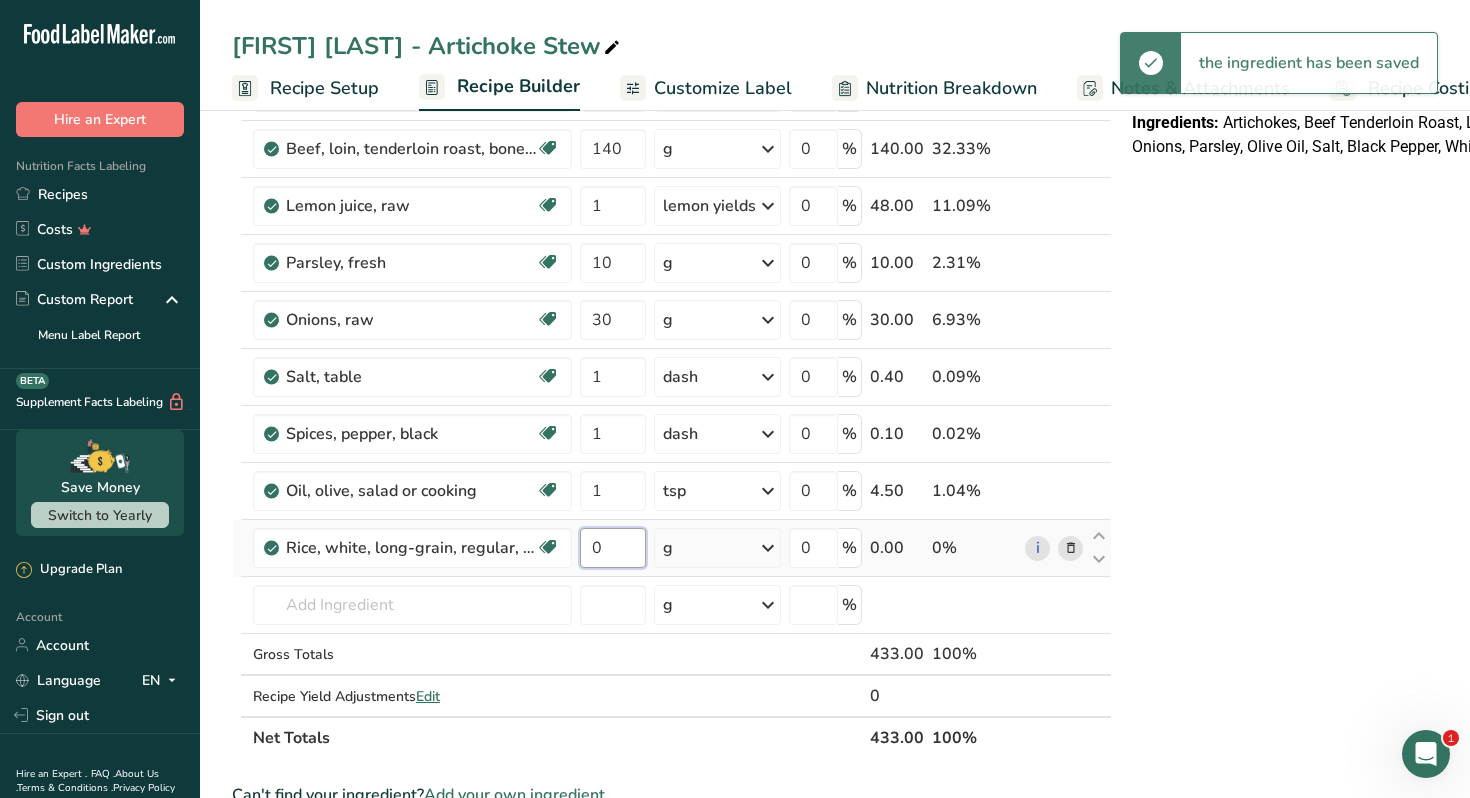 click on "0" at bounding box center (613, 548) 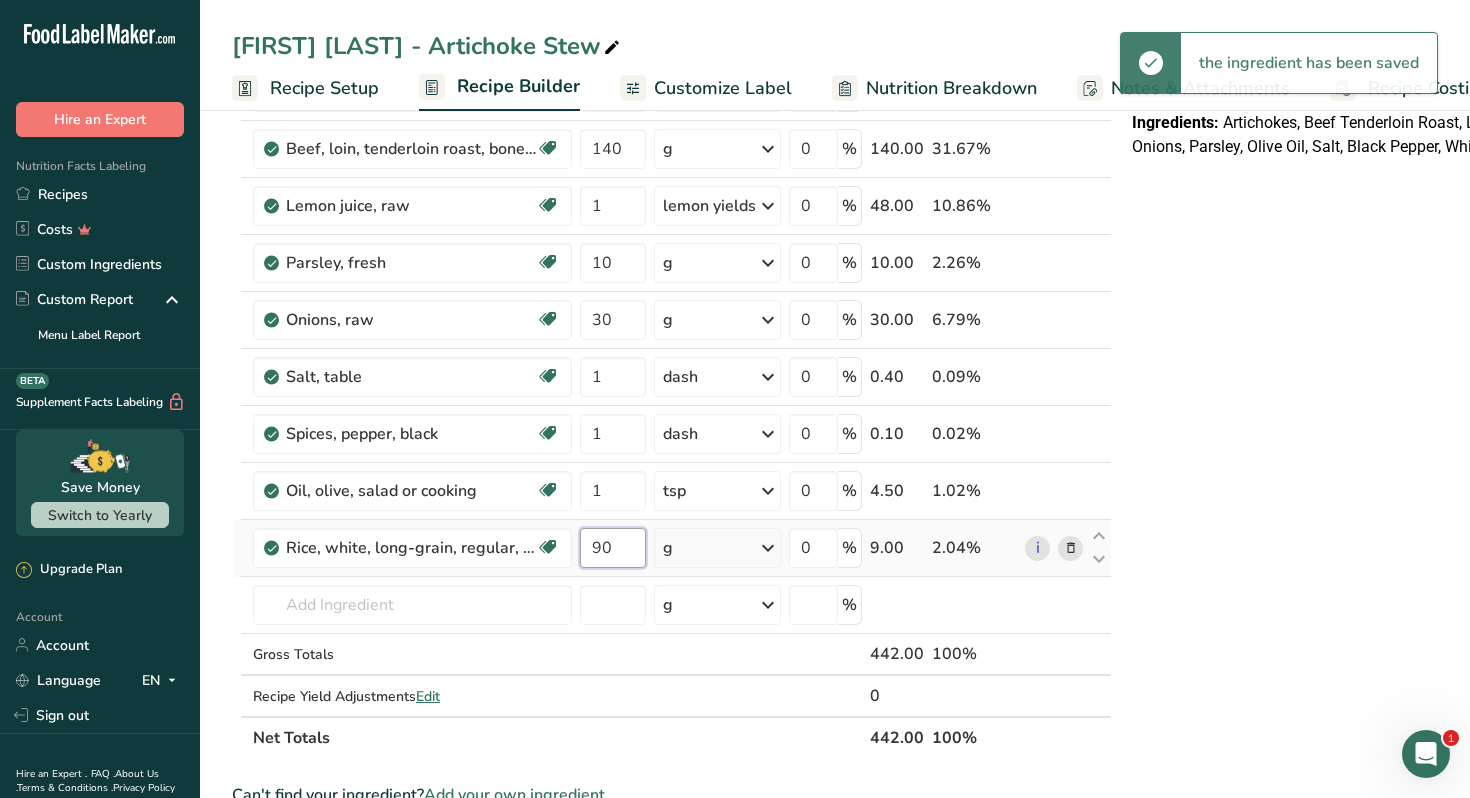 type on "90" 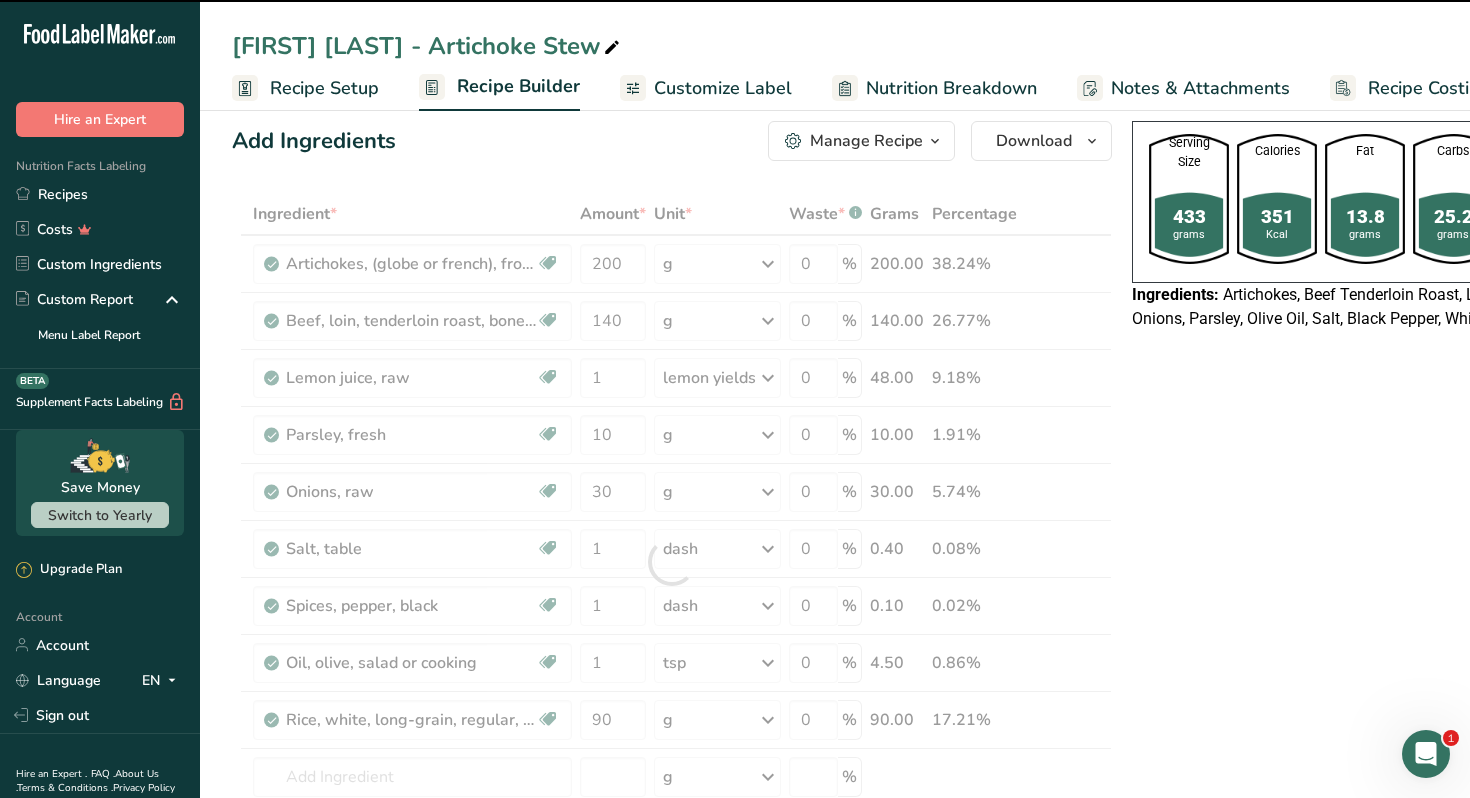 scroll, scrollTop: 0, scrollLeft: 0, axis: both 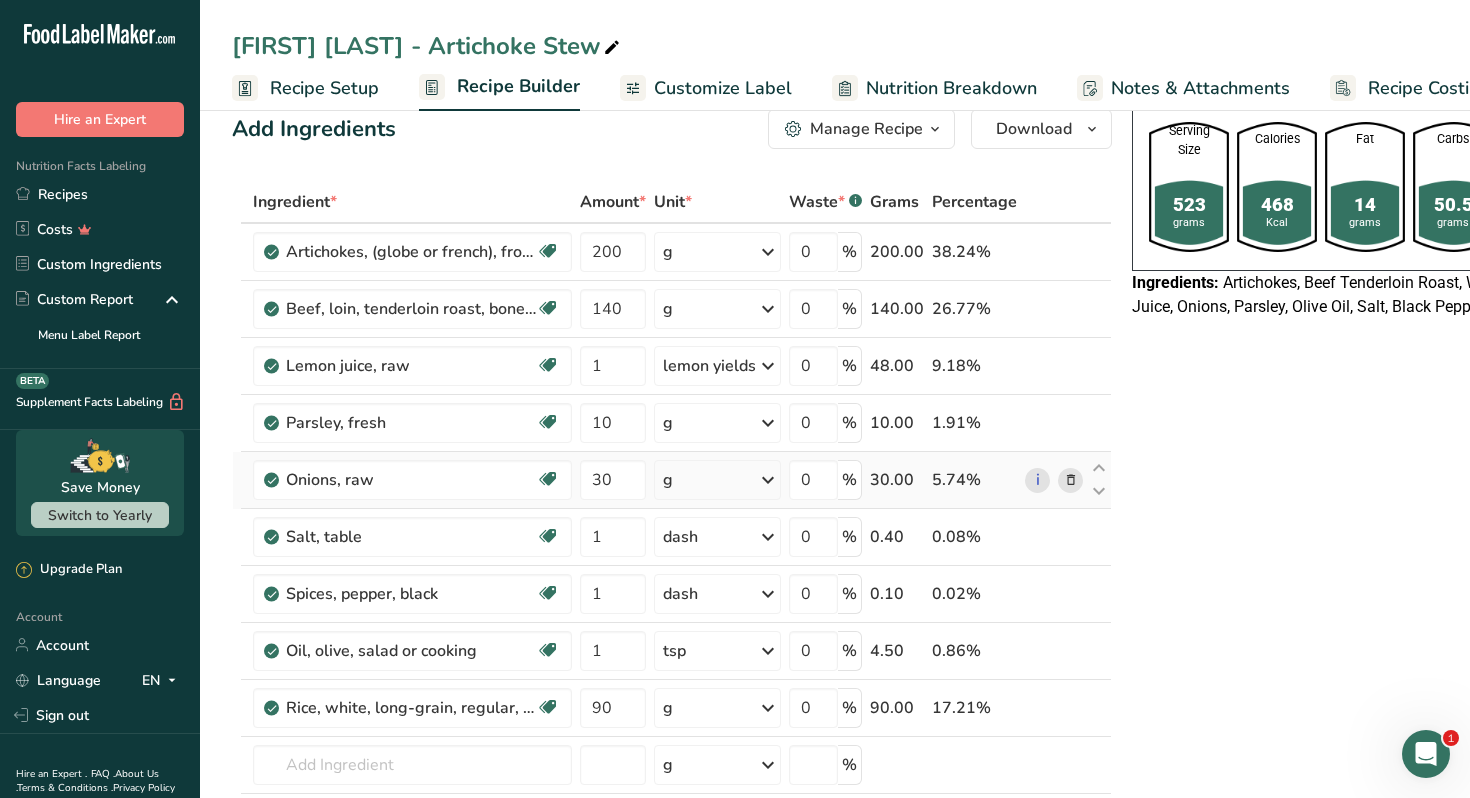 click at bounding box center (1071, 480) 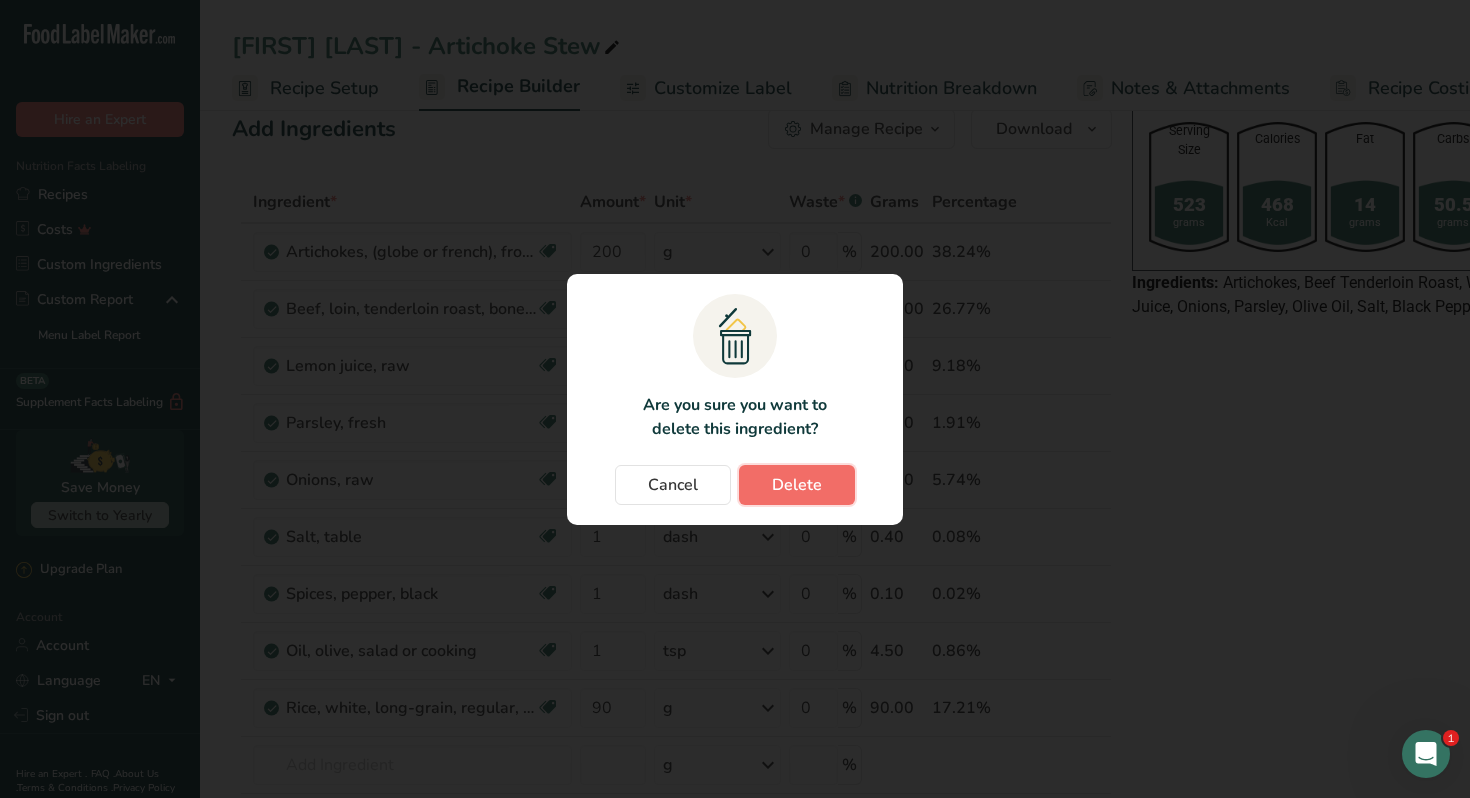 click on "Delete" at bounding box center [797, 485] 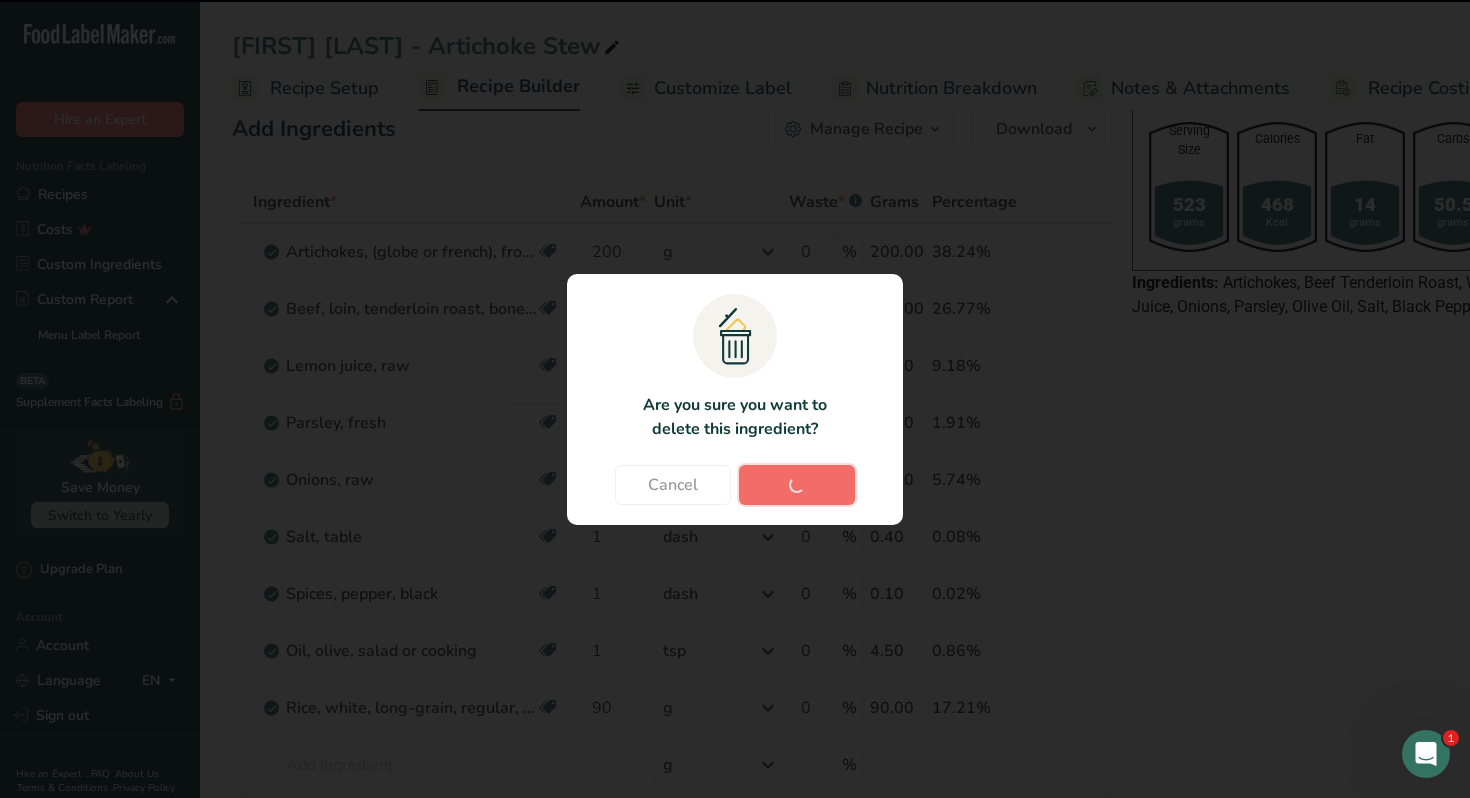 type on "1" 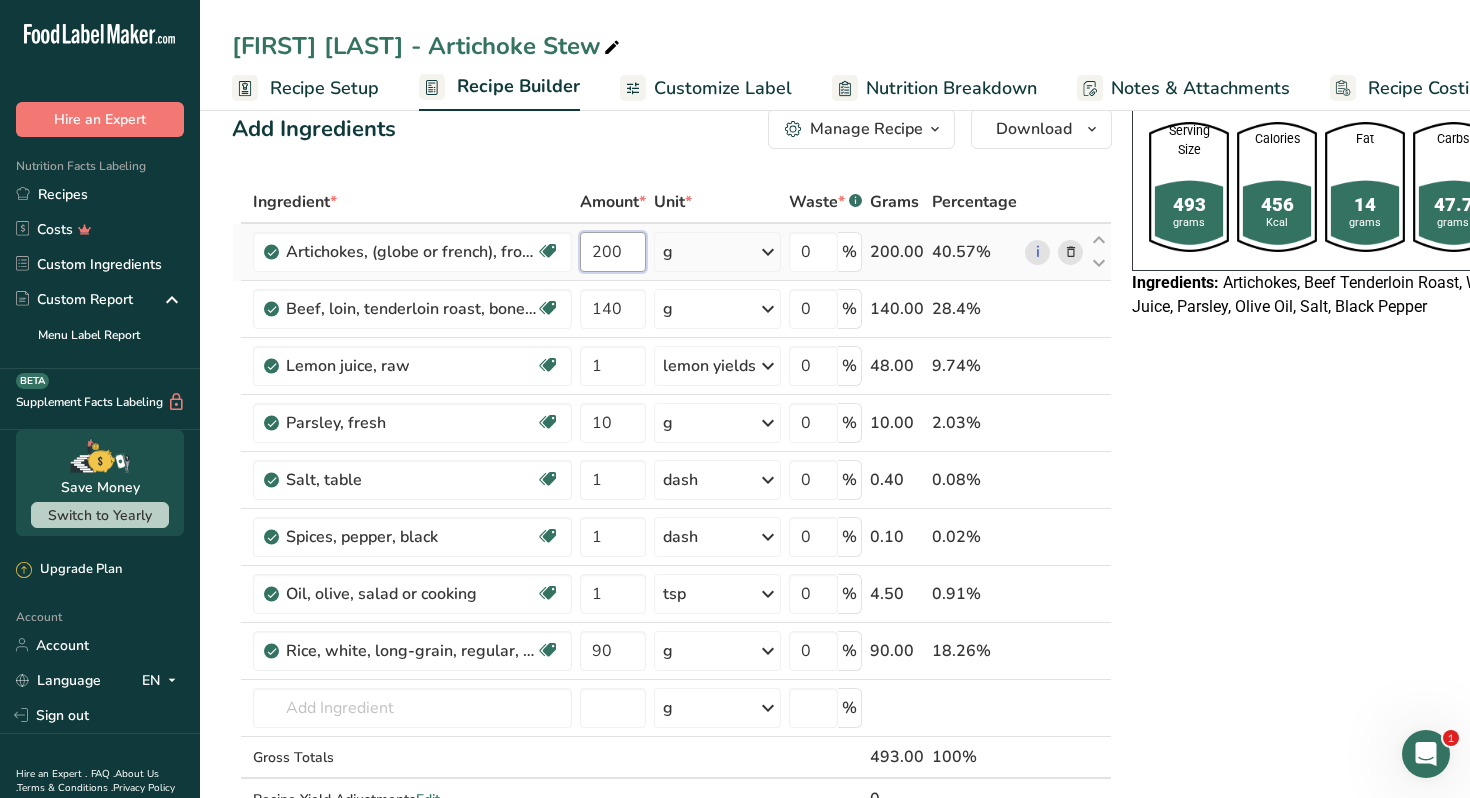 click on "200" at bounding box center (613, 252) 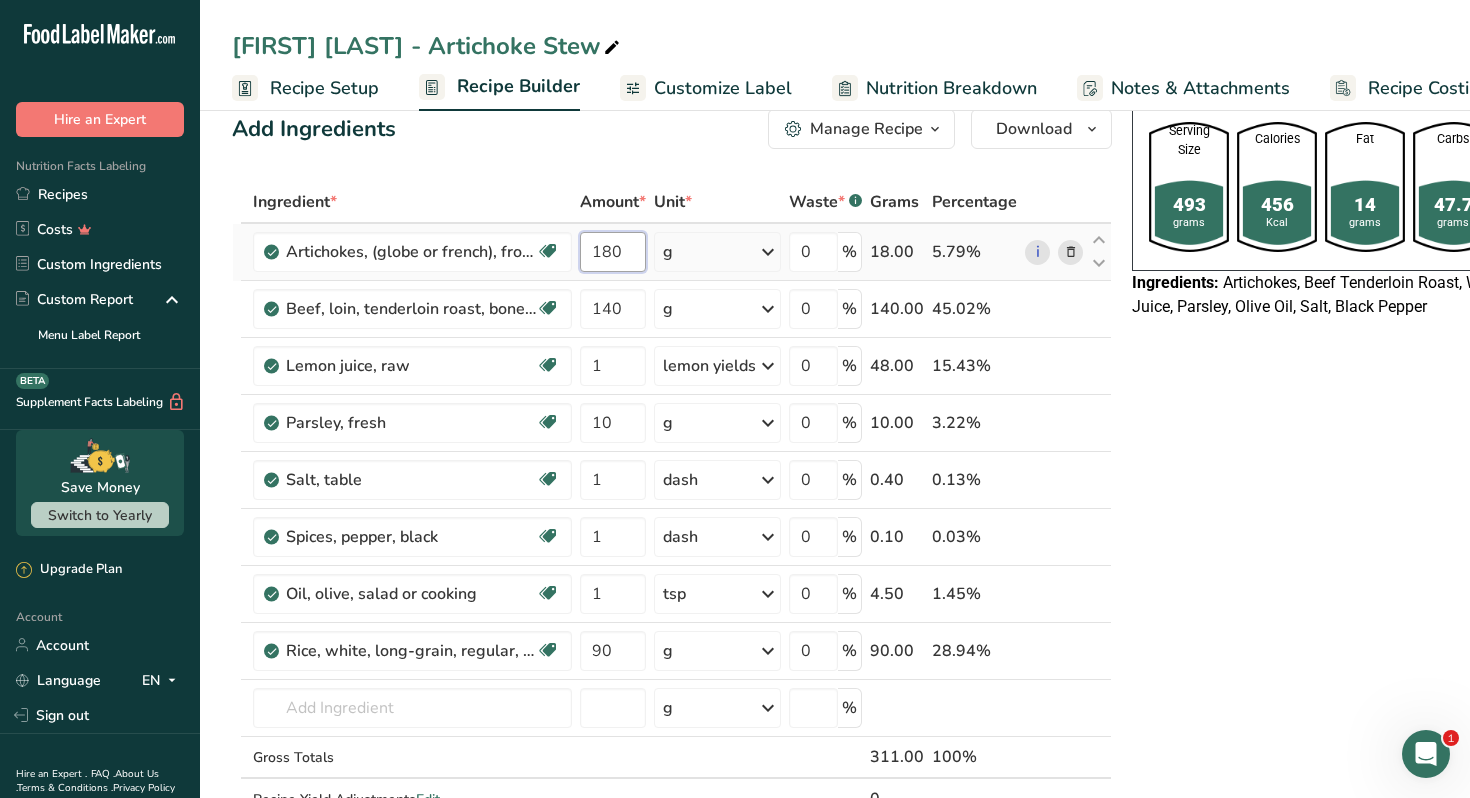 type on "180" 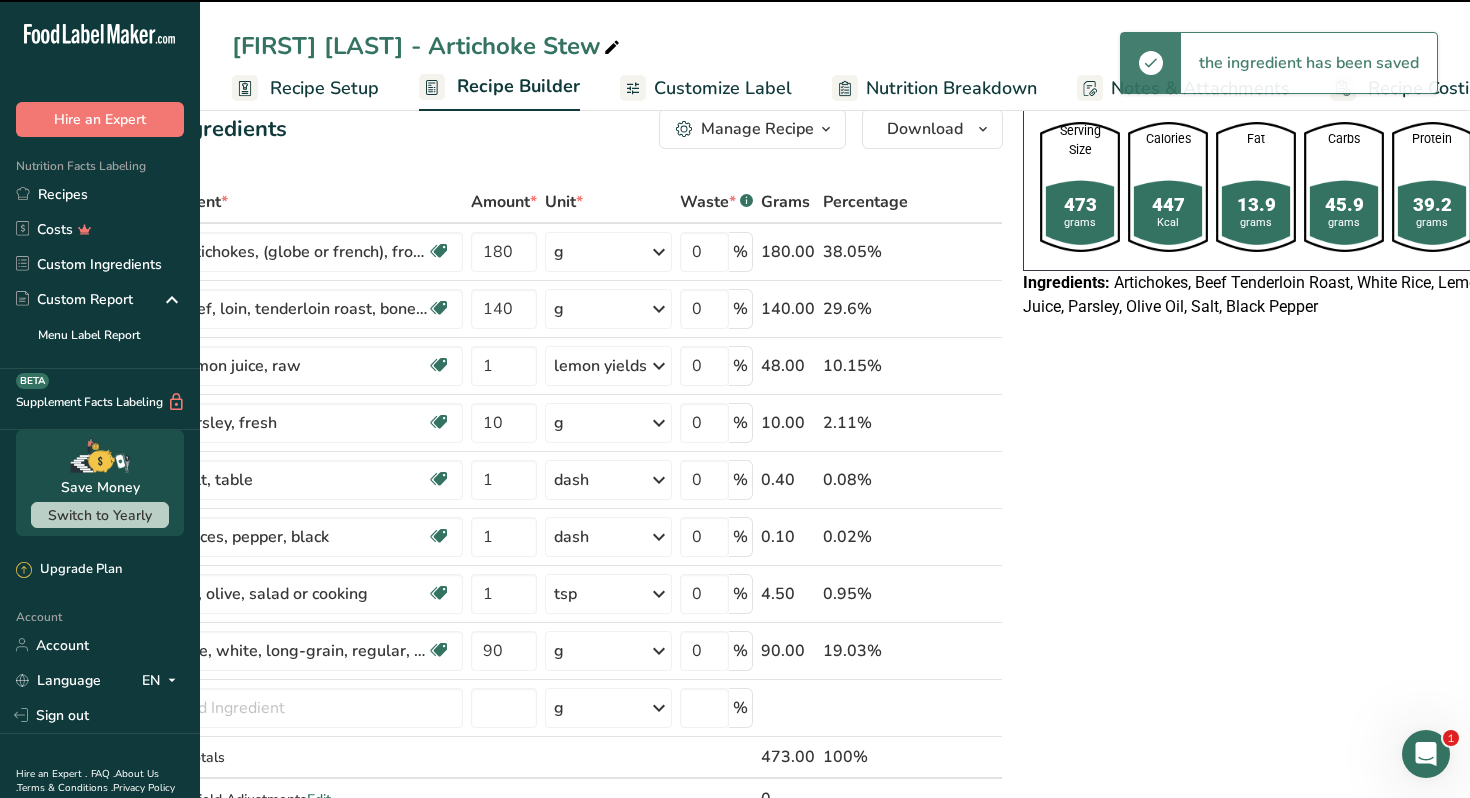 scroll, scrollTop: 0, scrollLeft: 117, axis: horizontal 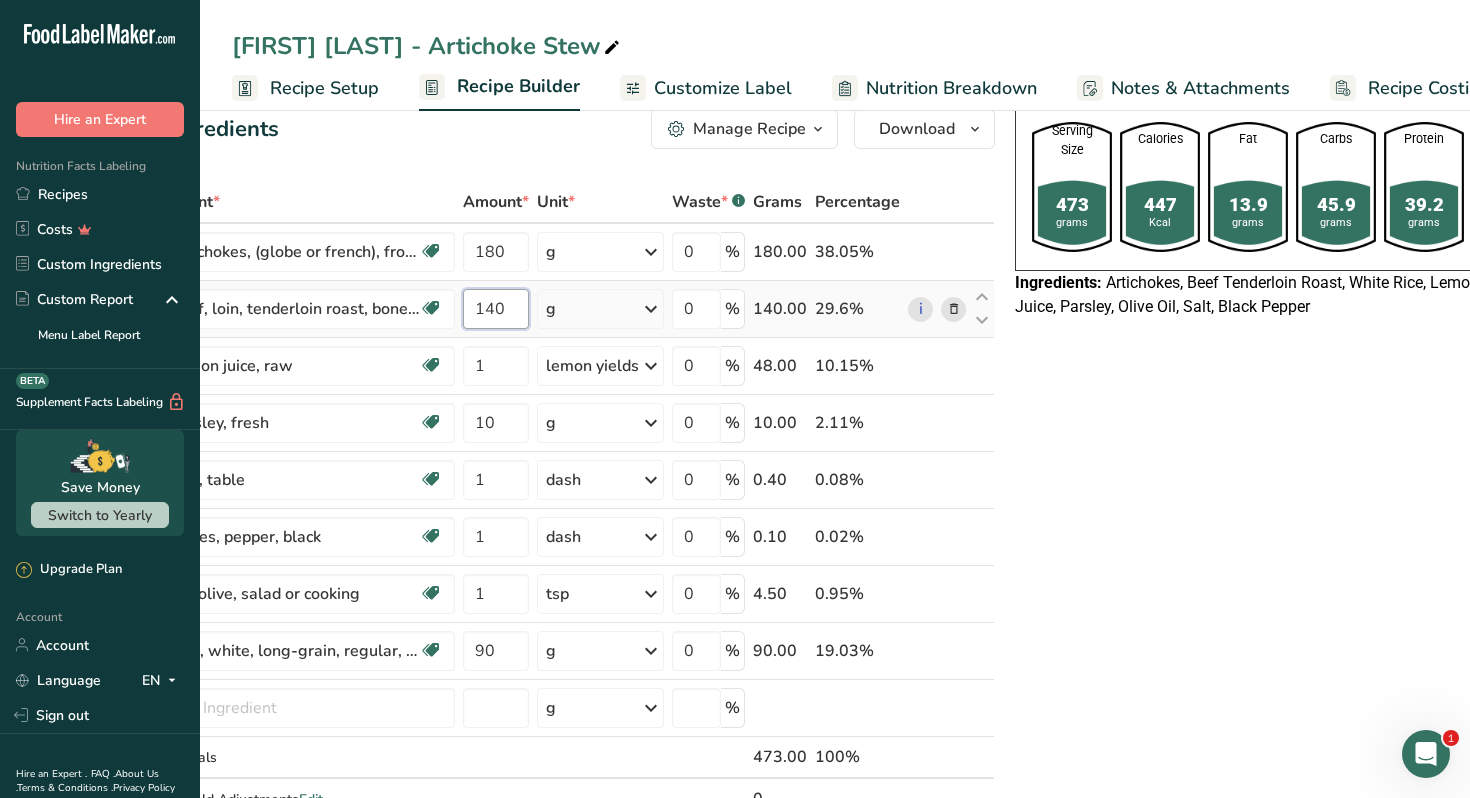 click on "140" at bounding box center (496, 309) 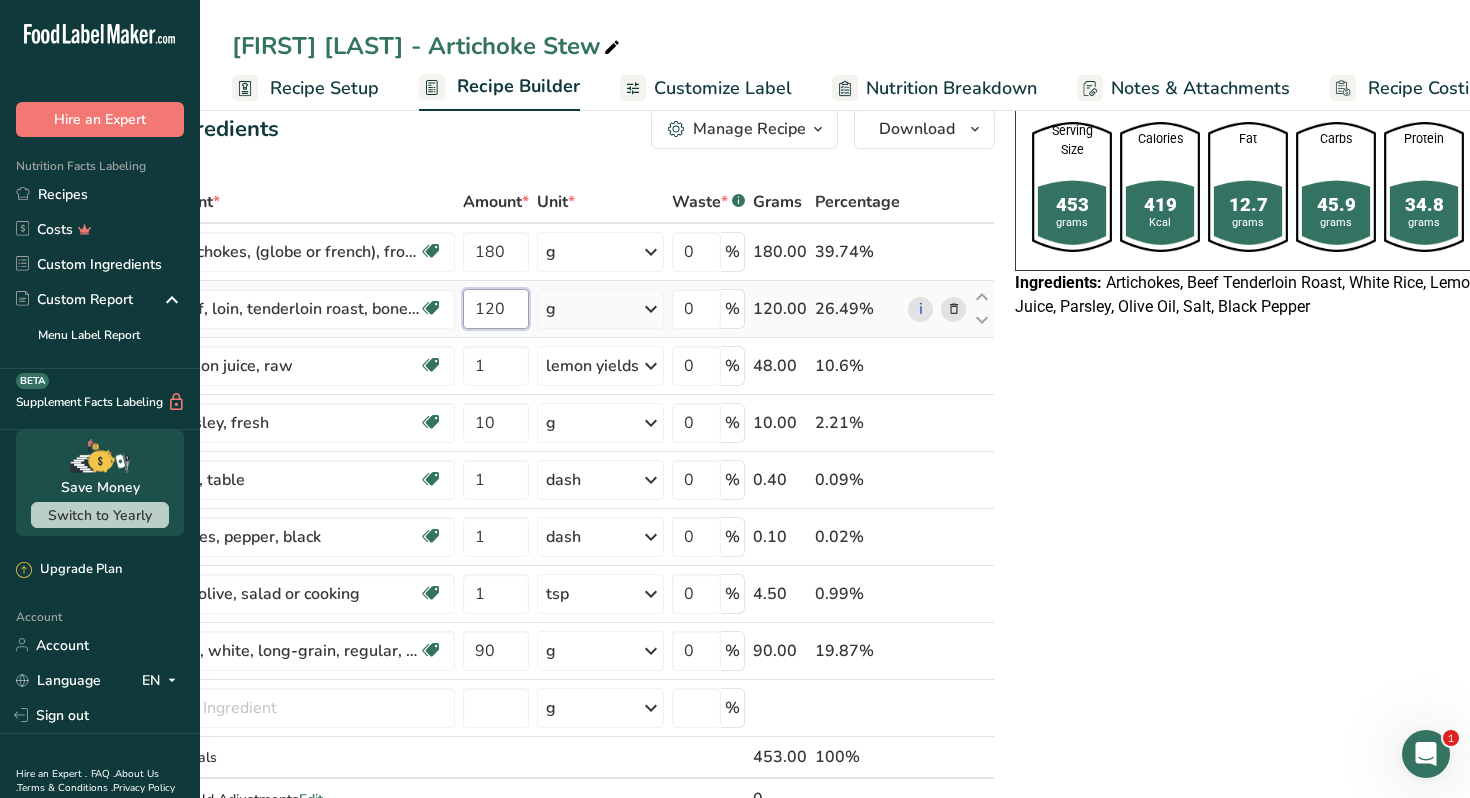 click on "120" at bounding box center [496, 309] 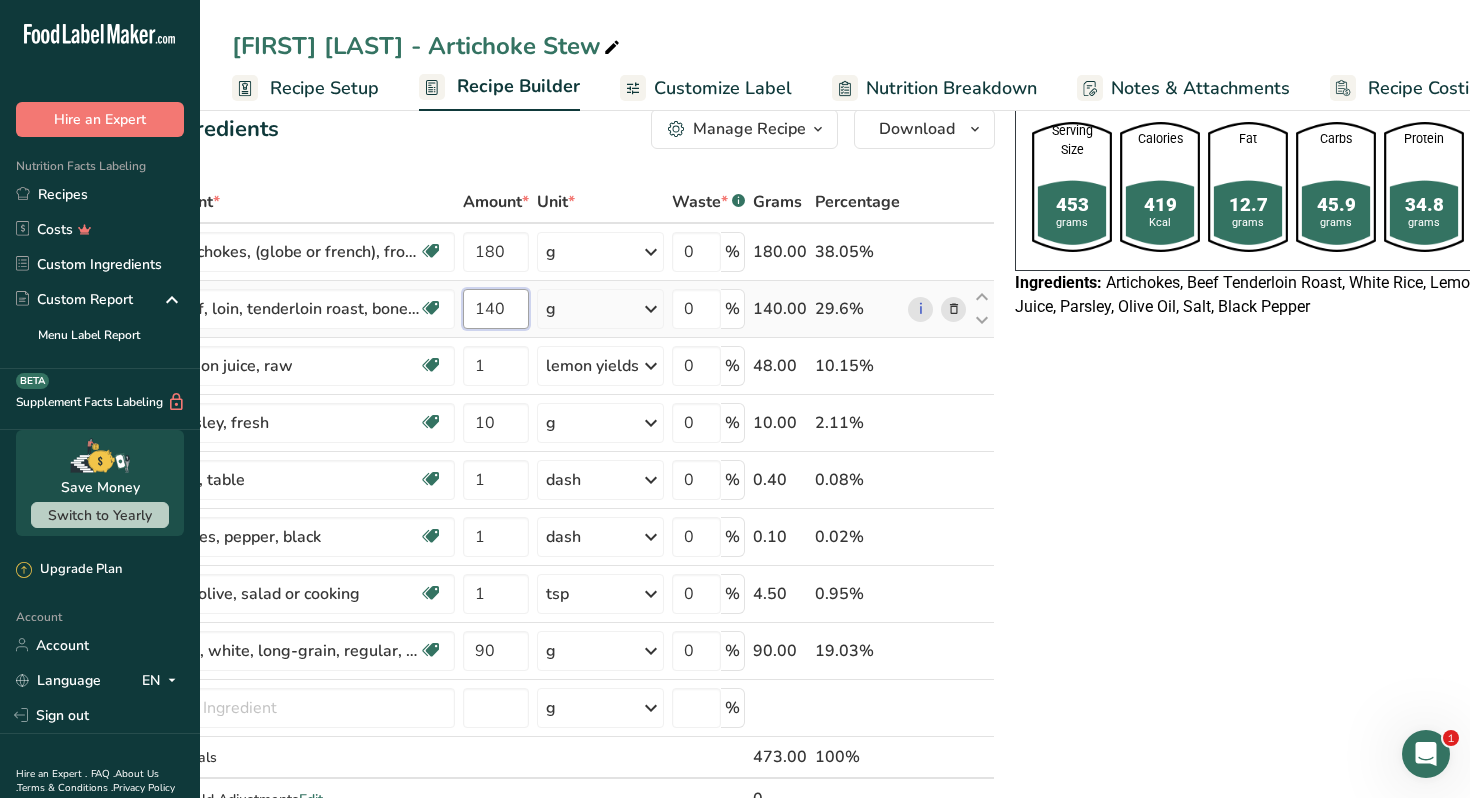 type on "140" 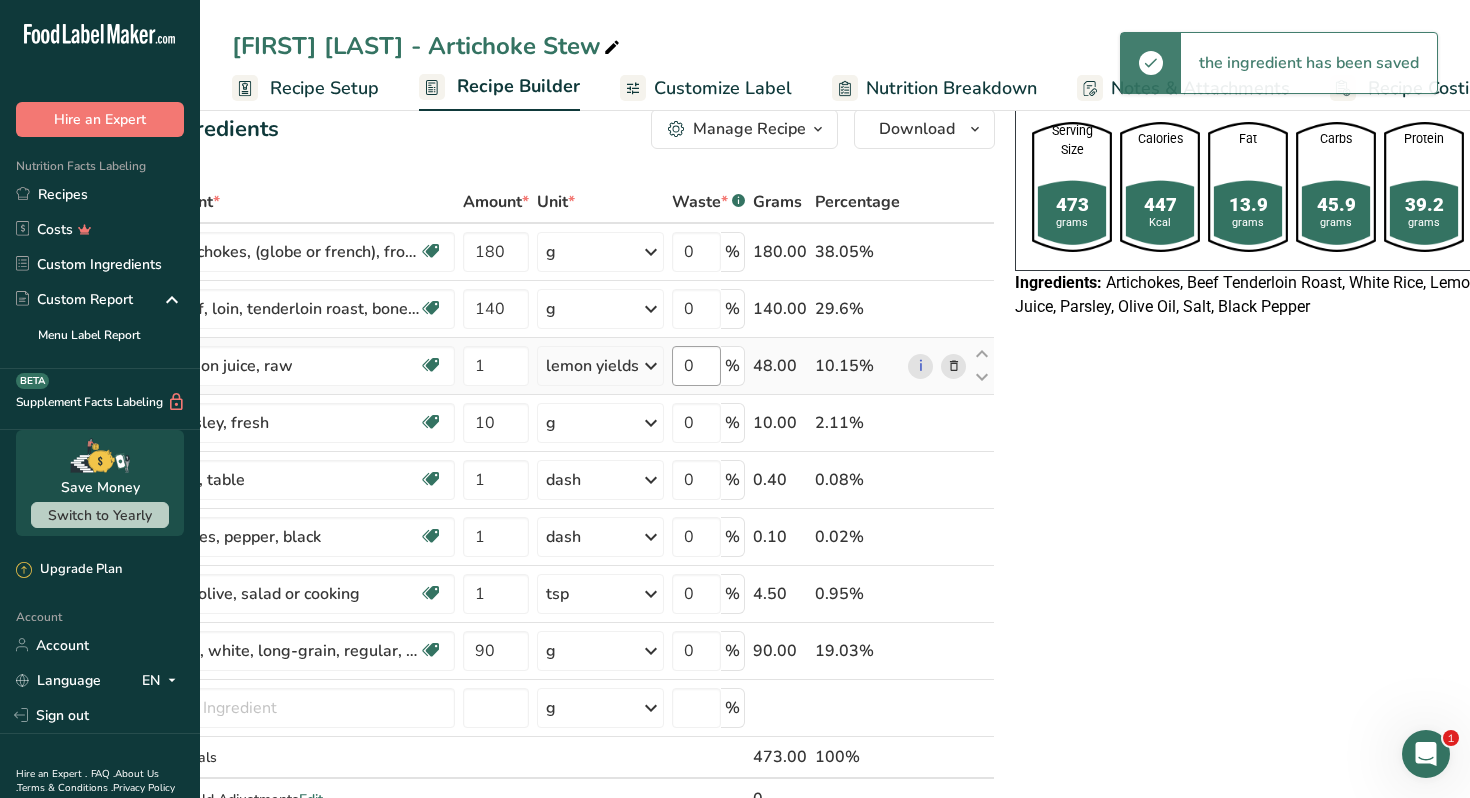 scroll, scrollTop: 0, scrollLeft: 0, axis: both 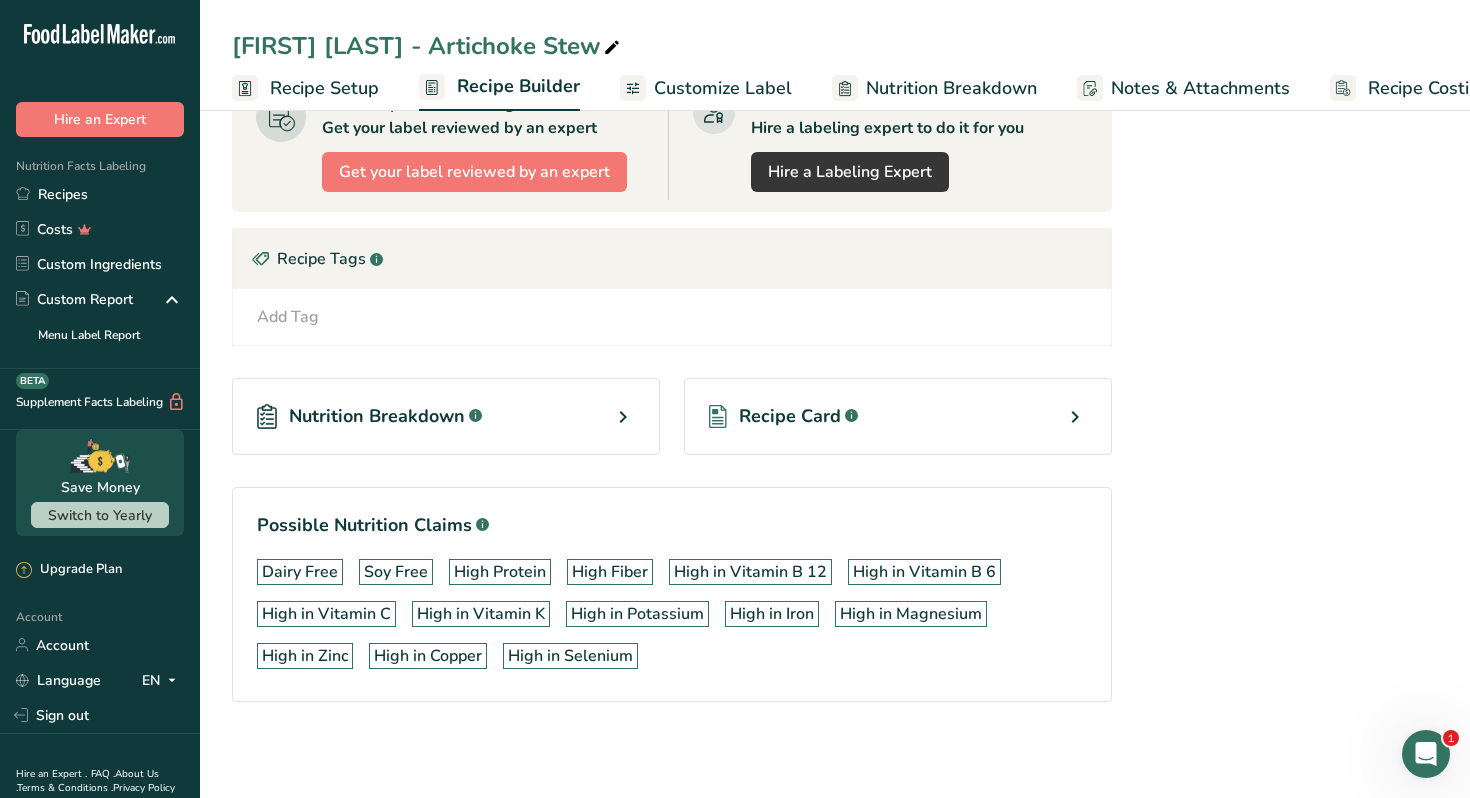 click on "Recipe Card
.a-a{fill:#347362;}.b-a{fill:#fff;}" at bounding box center (898, 416) 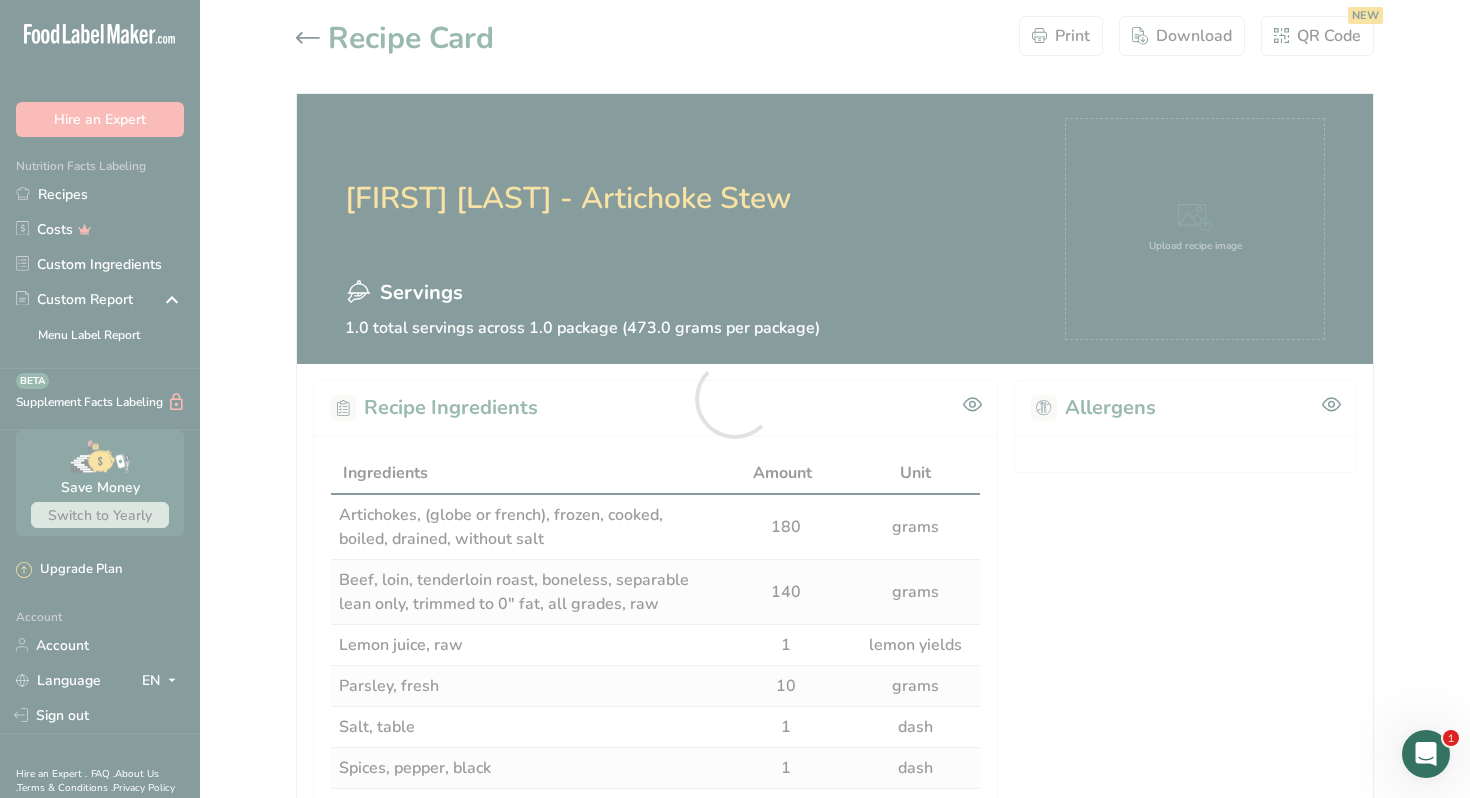 scroll, scrollTop: 0, scrollLeft: 0, axis: both 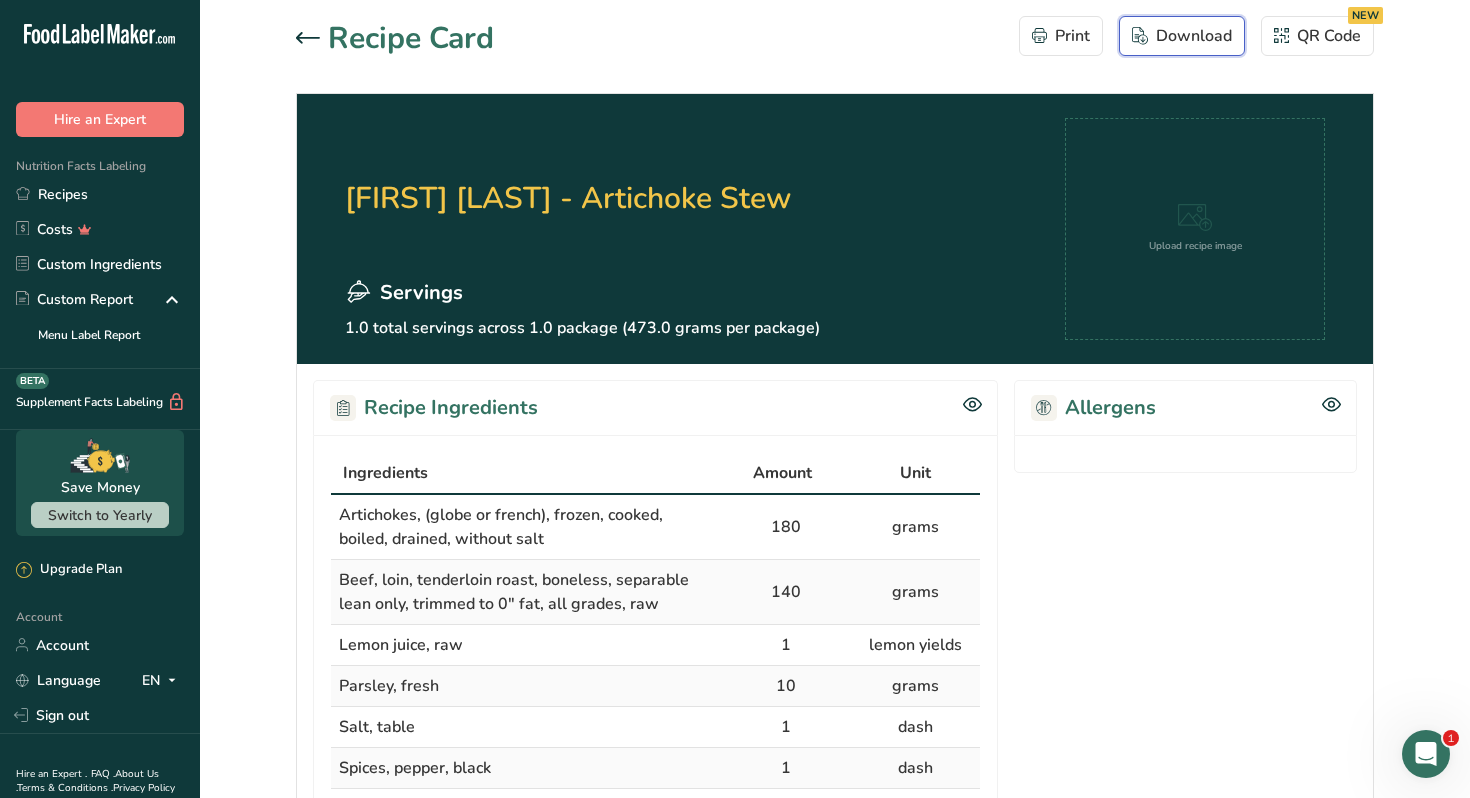 click on "Download" at bounding box center [1182, 36] 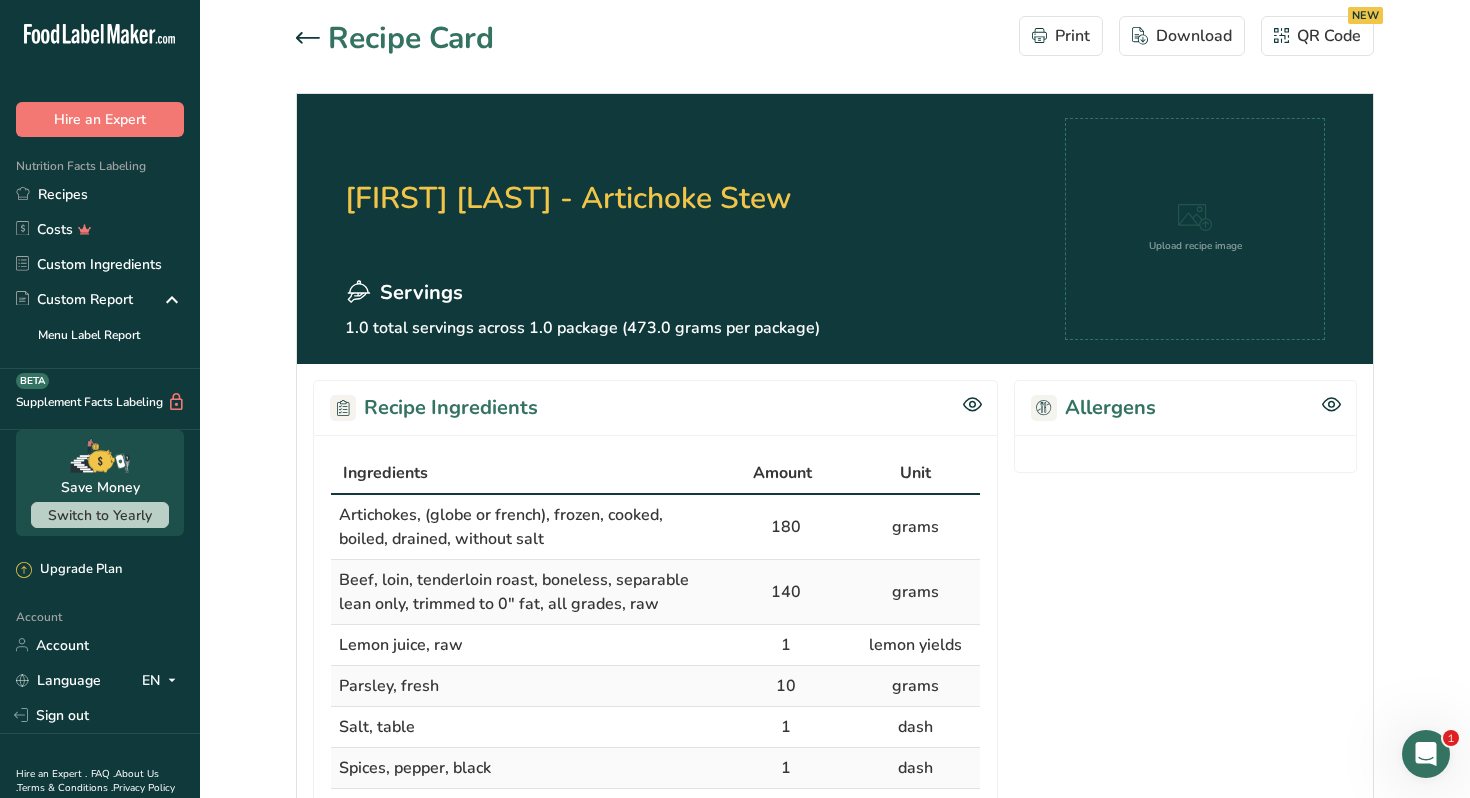 click 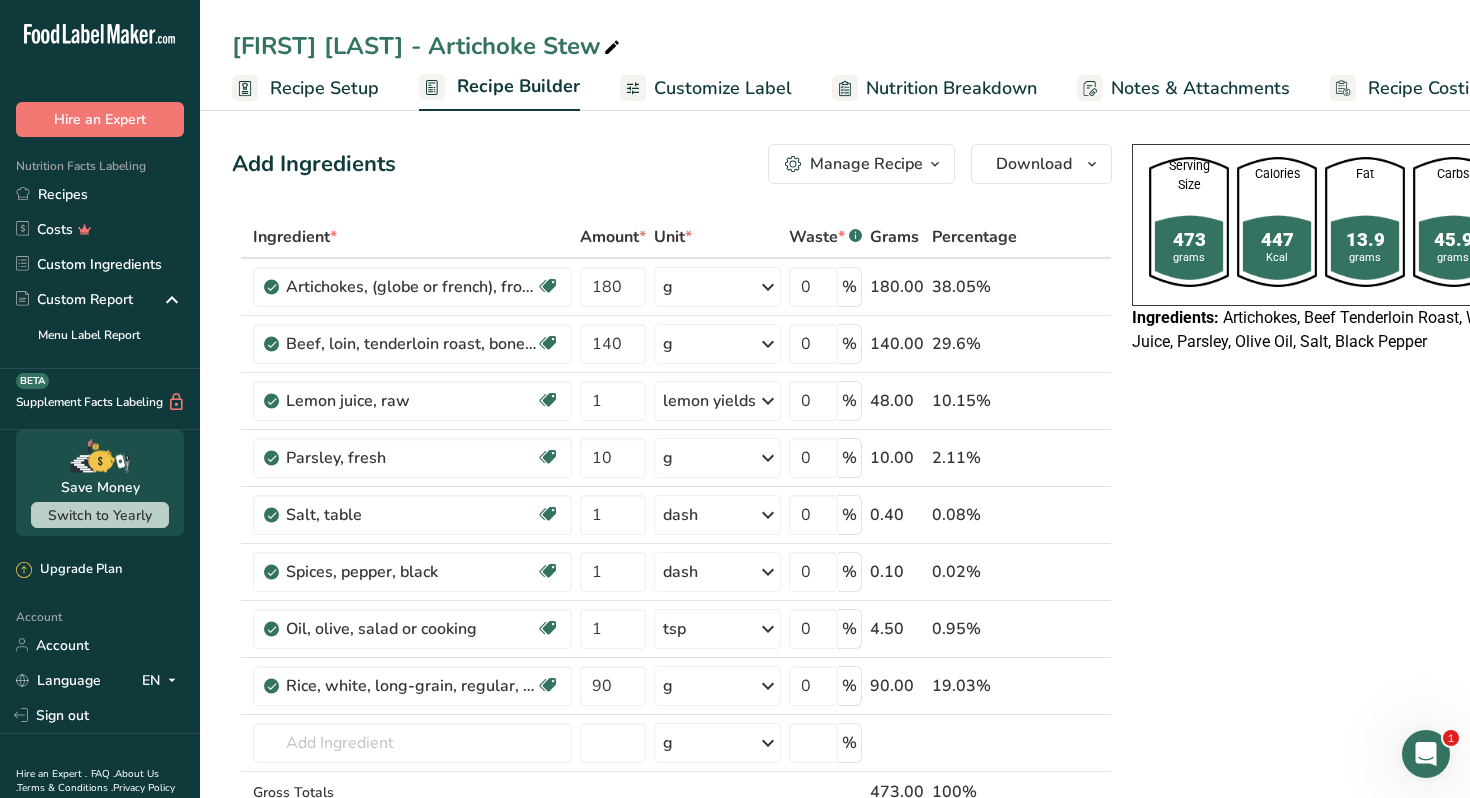 click on "Customize Label" at bounding box center [723, 88] 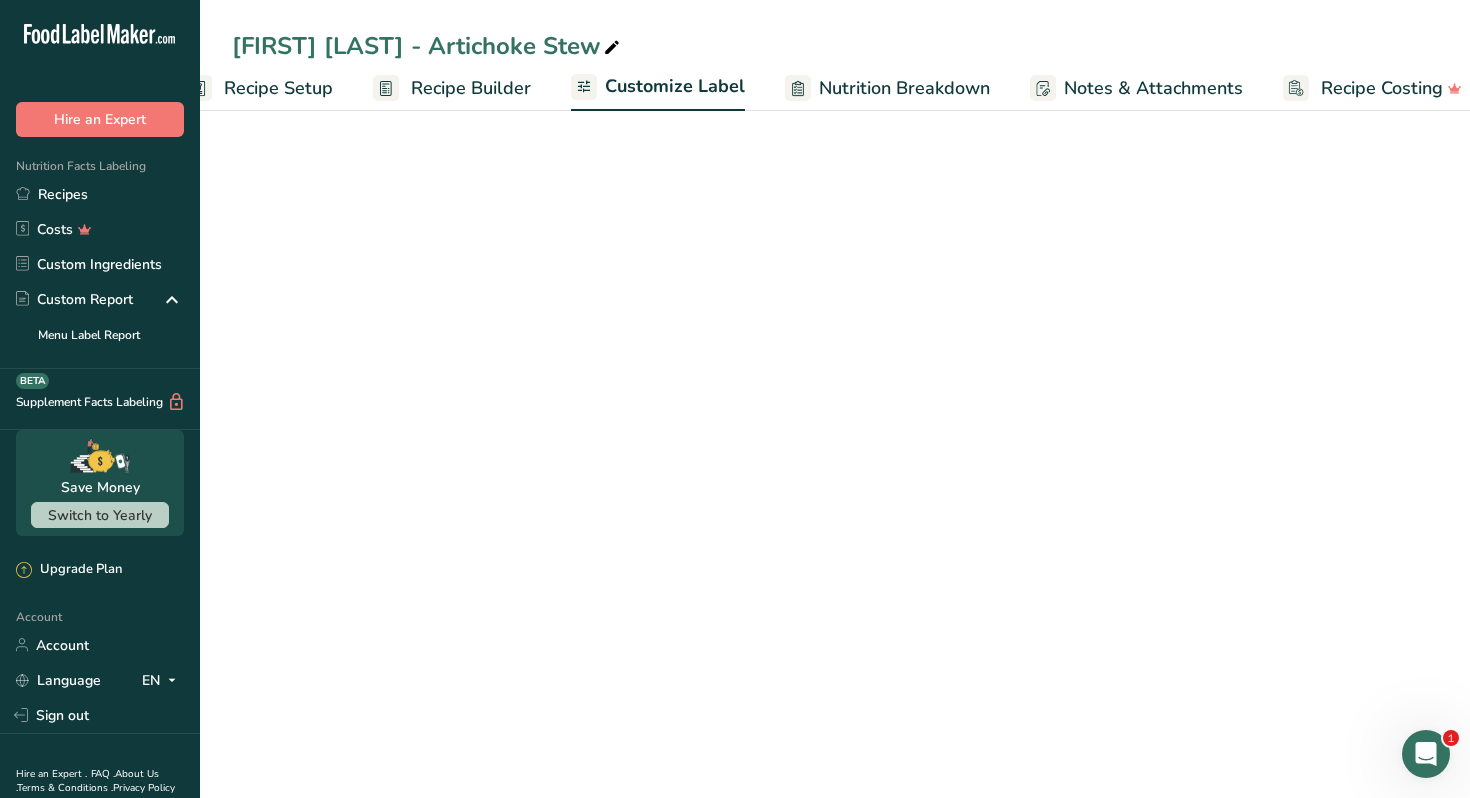 scroll, scrollTop: 0, scrollLeft: 70, axis: horizontal 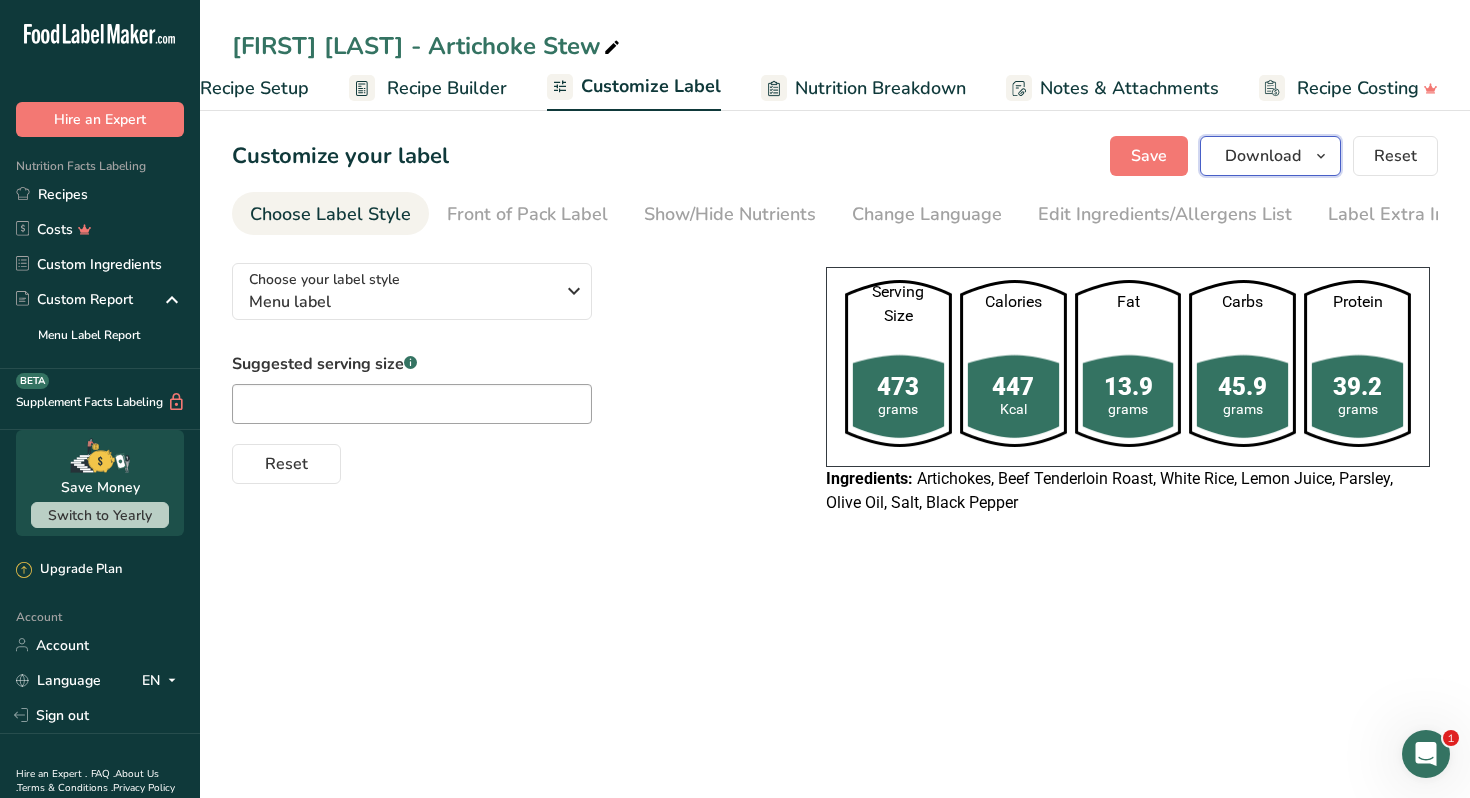 click on "Download" at bounding box center [1263, 156] 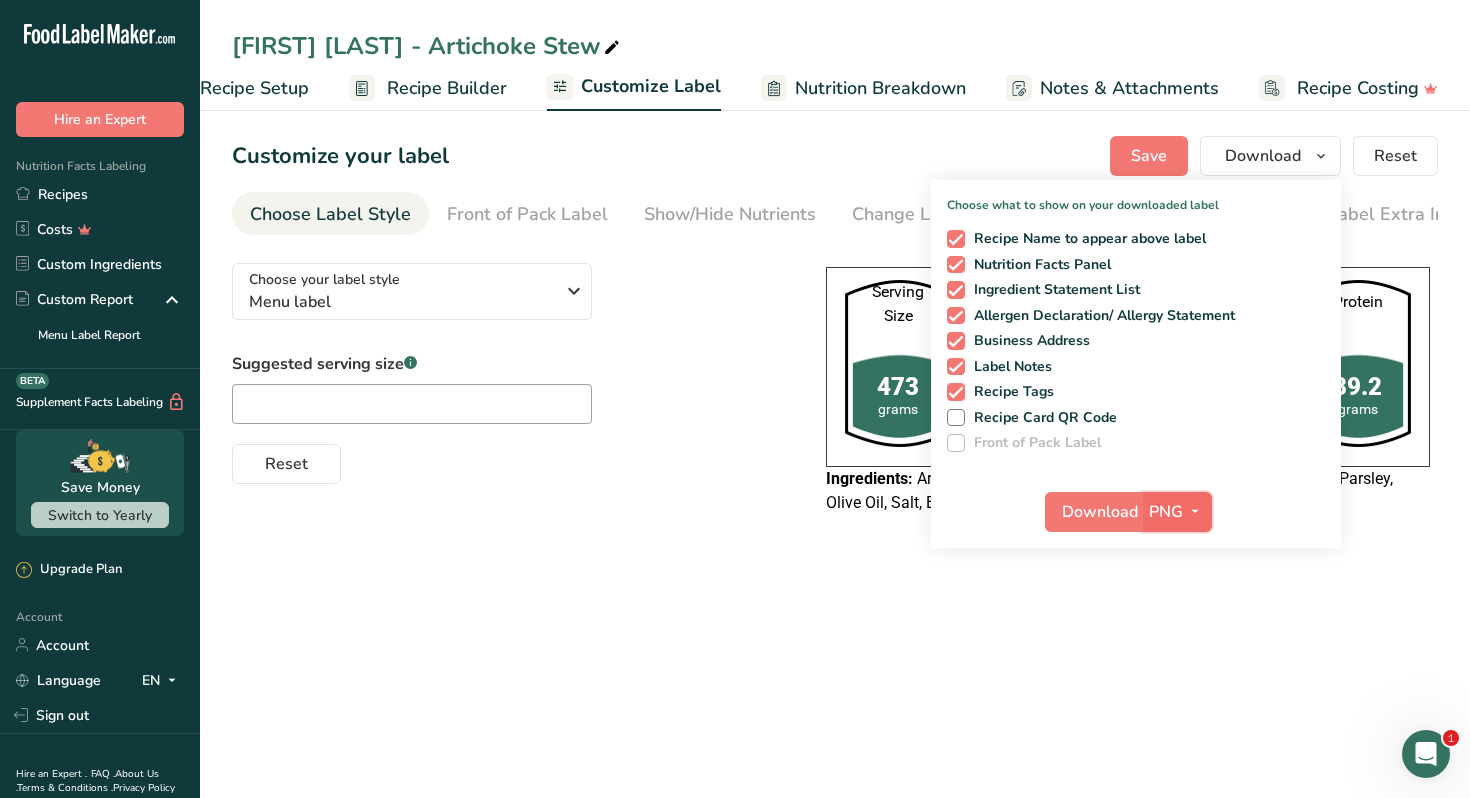 click at bounding box center (1195, 511) 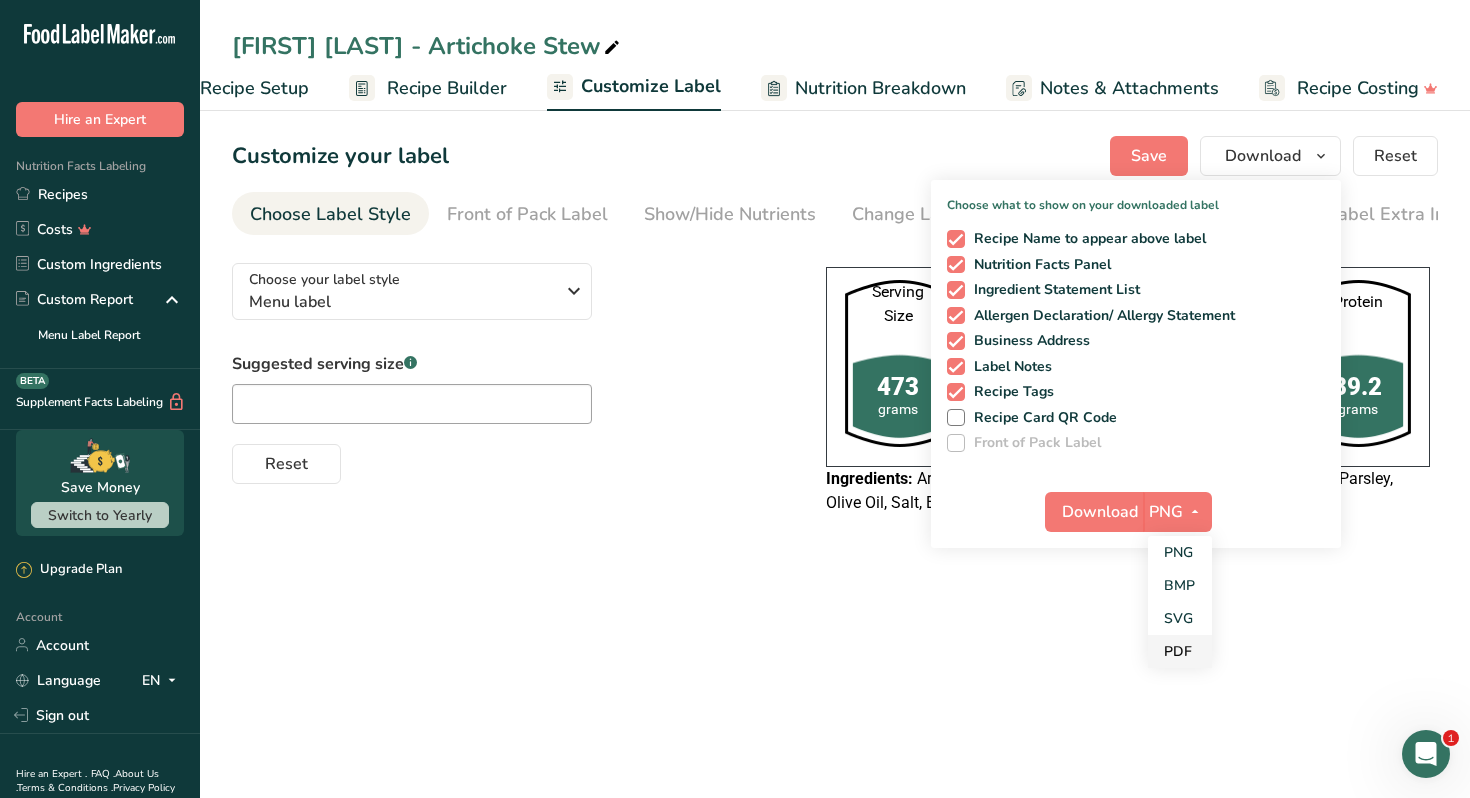 click on "PDF" at bounding box center [1180, 651] 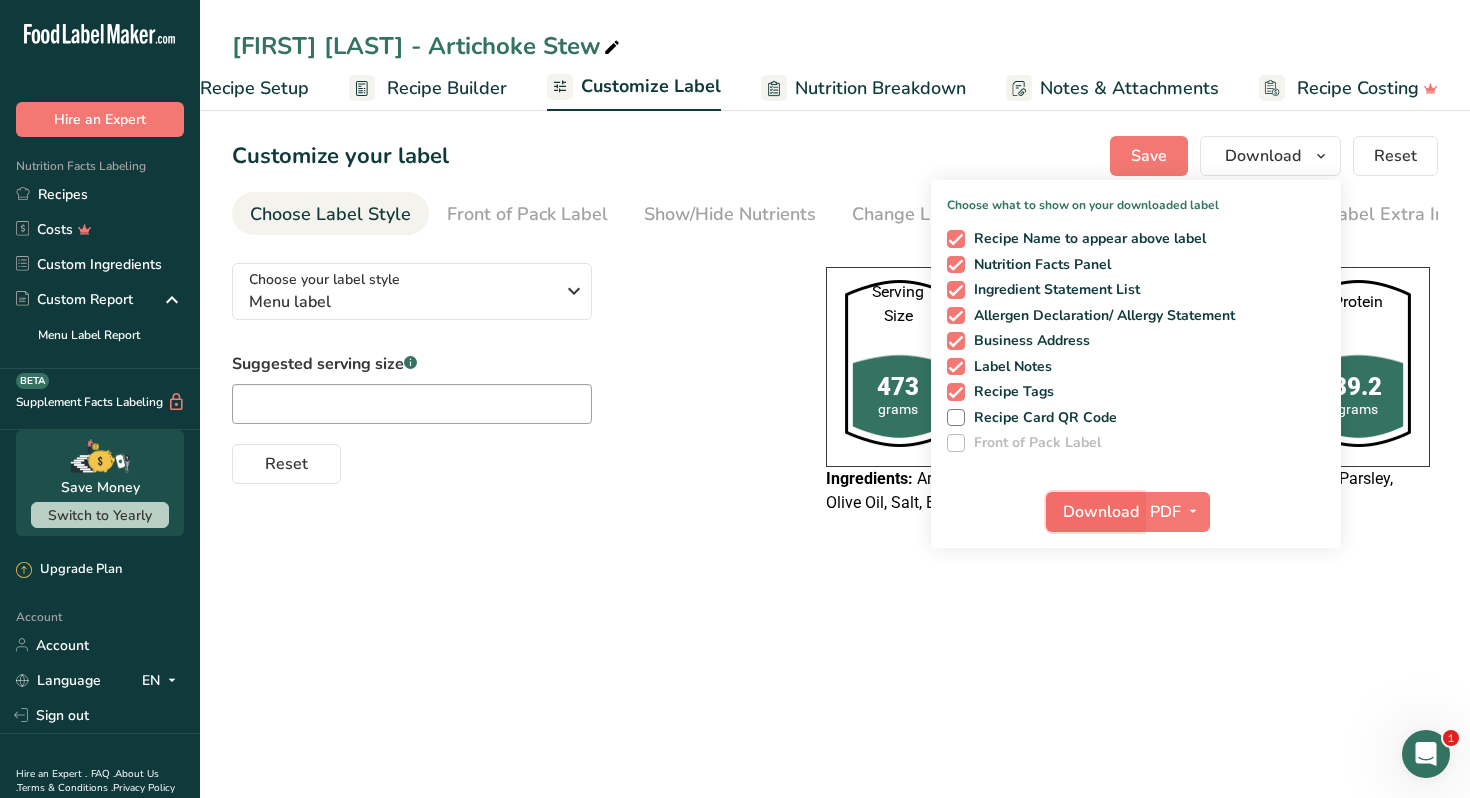 click on "Download" at bounding box center [1101, 512] 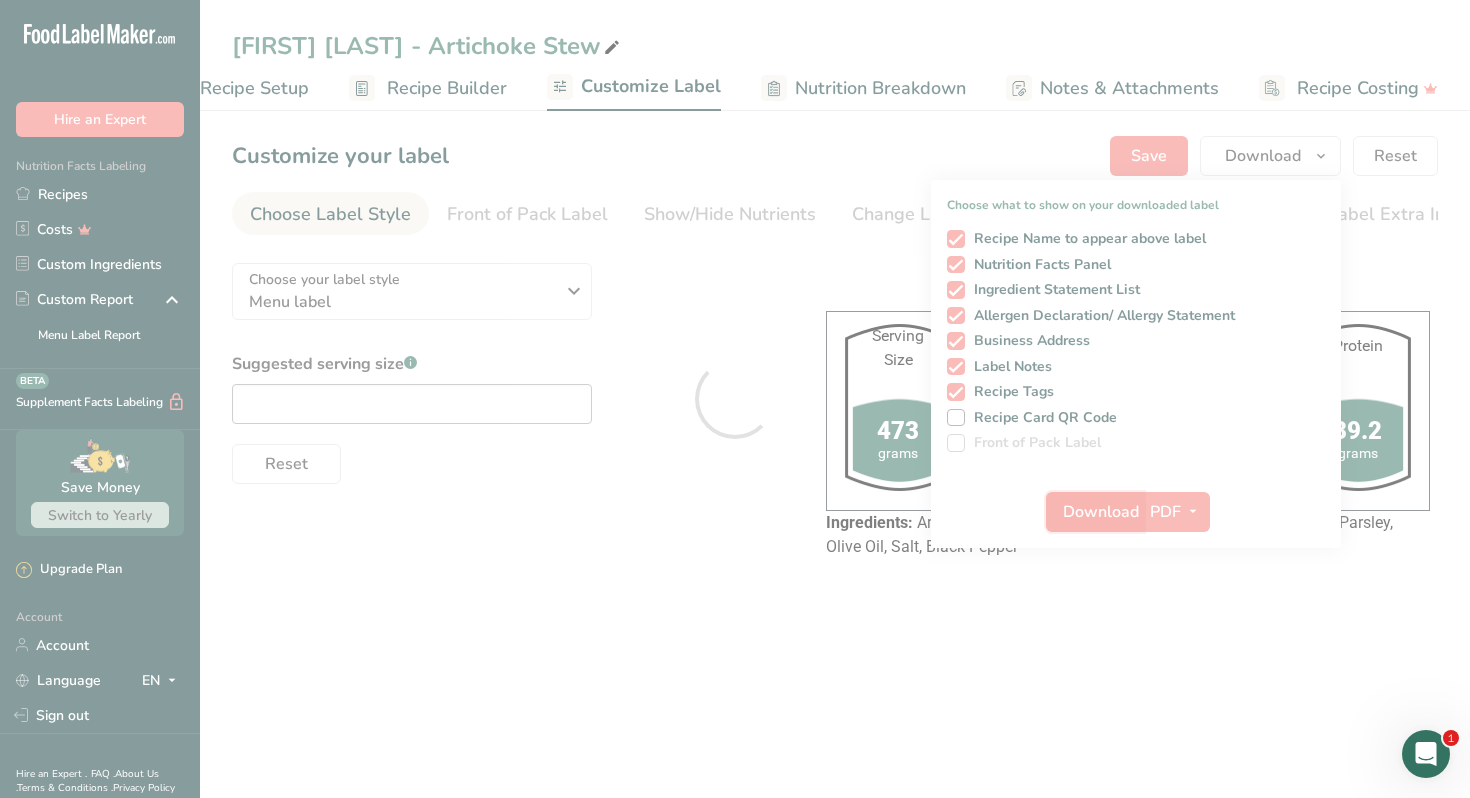 scroll, scrollTop: 0, scrollLeft: 0, axis: both 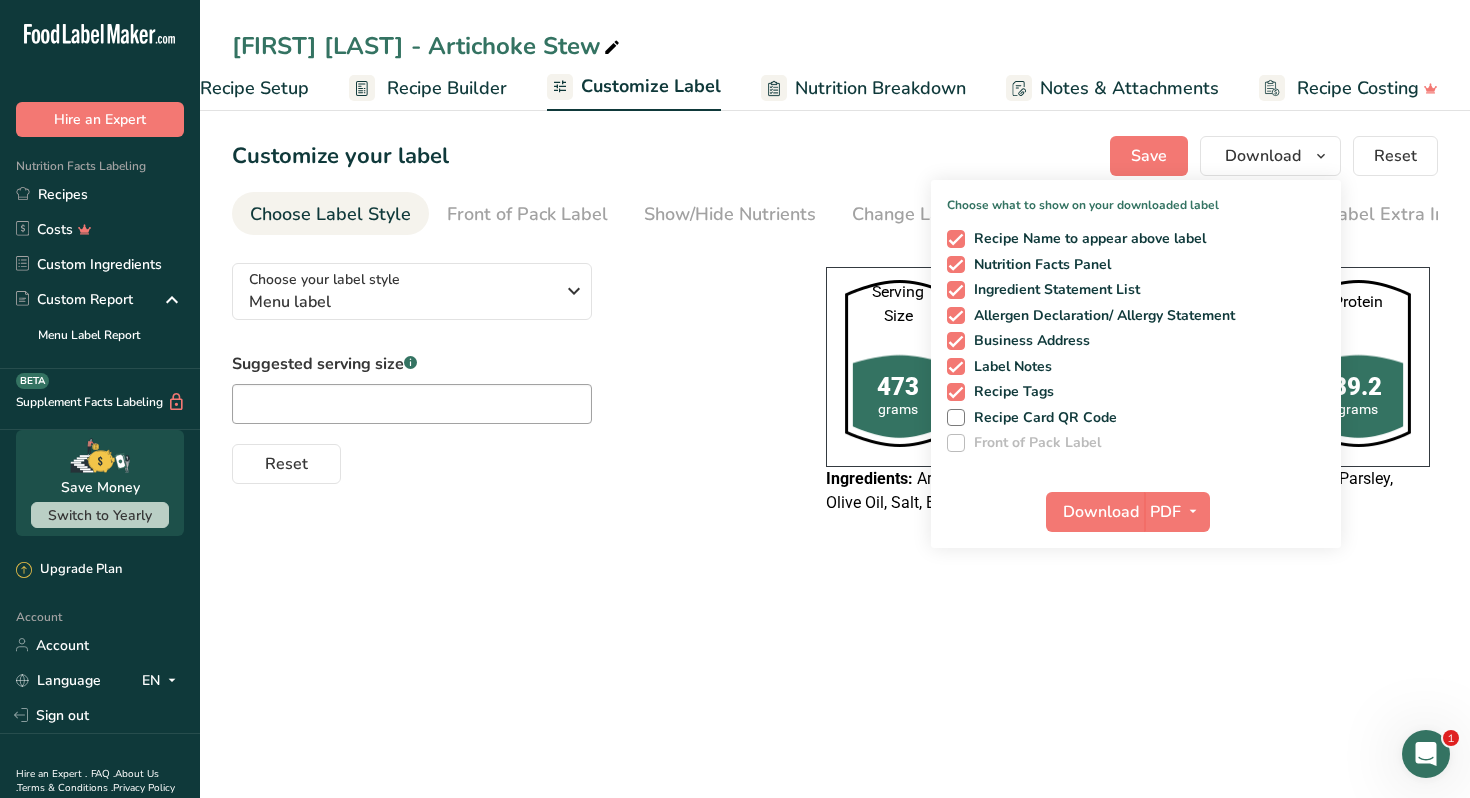 click on "Nour Awad - Artichoke Stew
Recipe Setup                       Recipe Builder   Customize Label               Nutrition Breakdown               Notes & Attachments                 Recipe Costing
Customize your label
Save
Download
Choose what to show on your downloaded label
Recipe Name to appear above label
Nutrition Facts Panel
Ingredient Statement List
Allergen Declaration/ Allergy Statement
Business Address
Label Notes
Recipe Tags
Recipe Card QR Code
Front of Pack Label
Download
PDF
PNG
BMP
SVG
PDF
Reset
Choose Label Style" at bounding box center [735, 399] 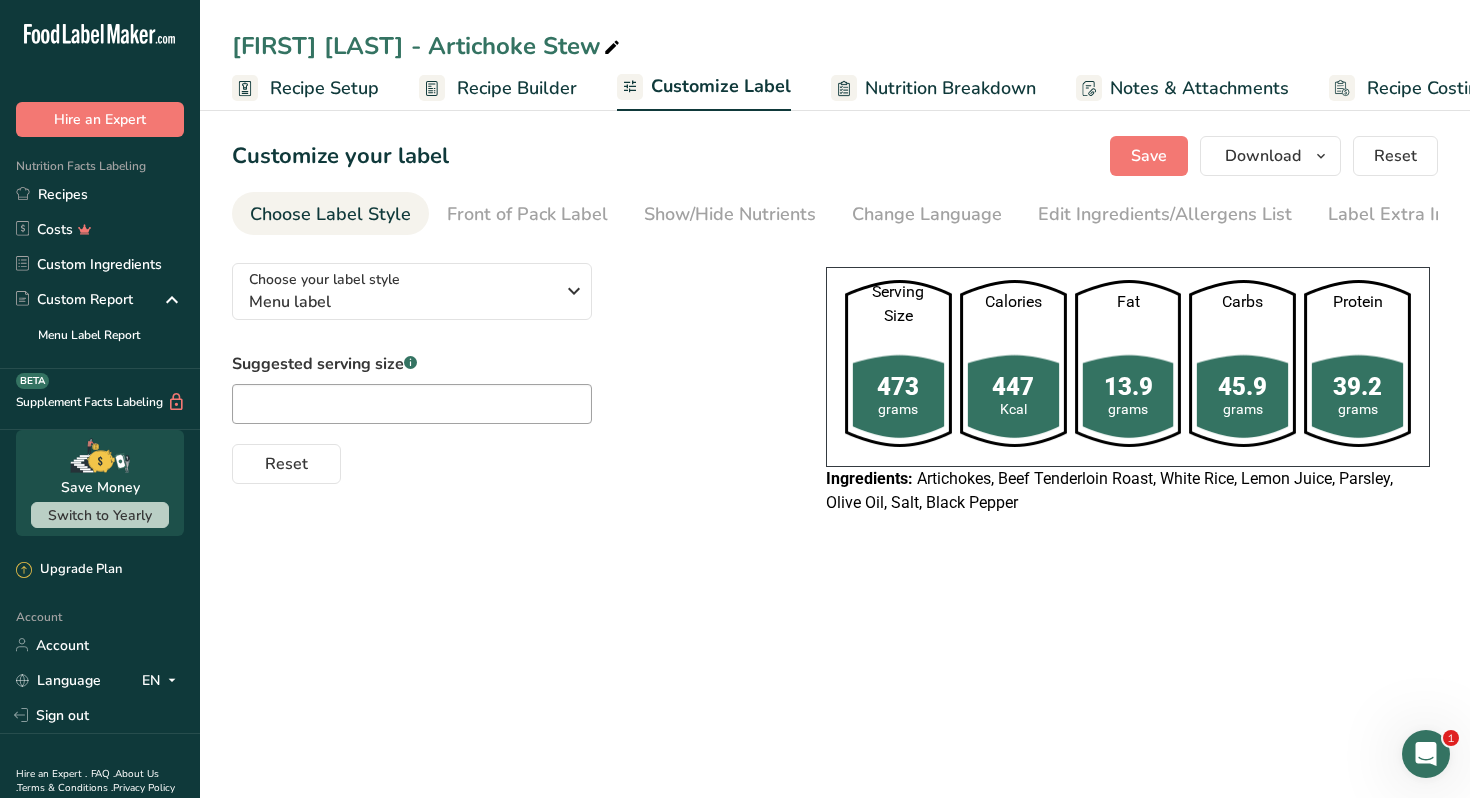 scroll, scrollTop: 0, scrollLeft: 0, axis: both 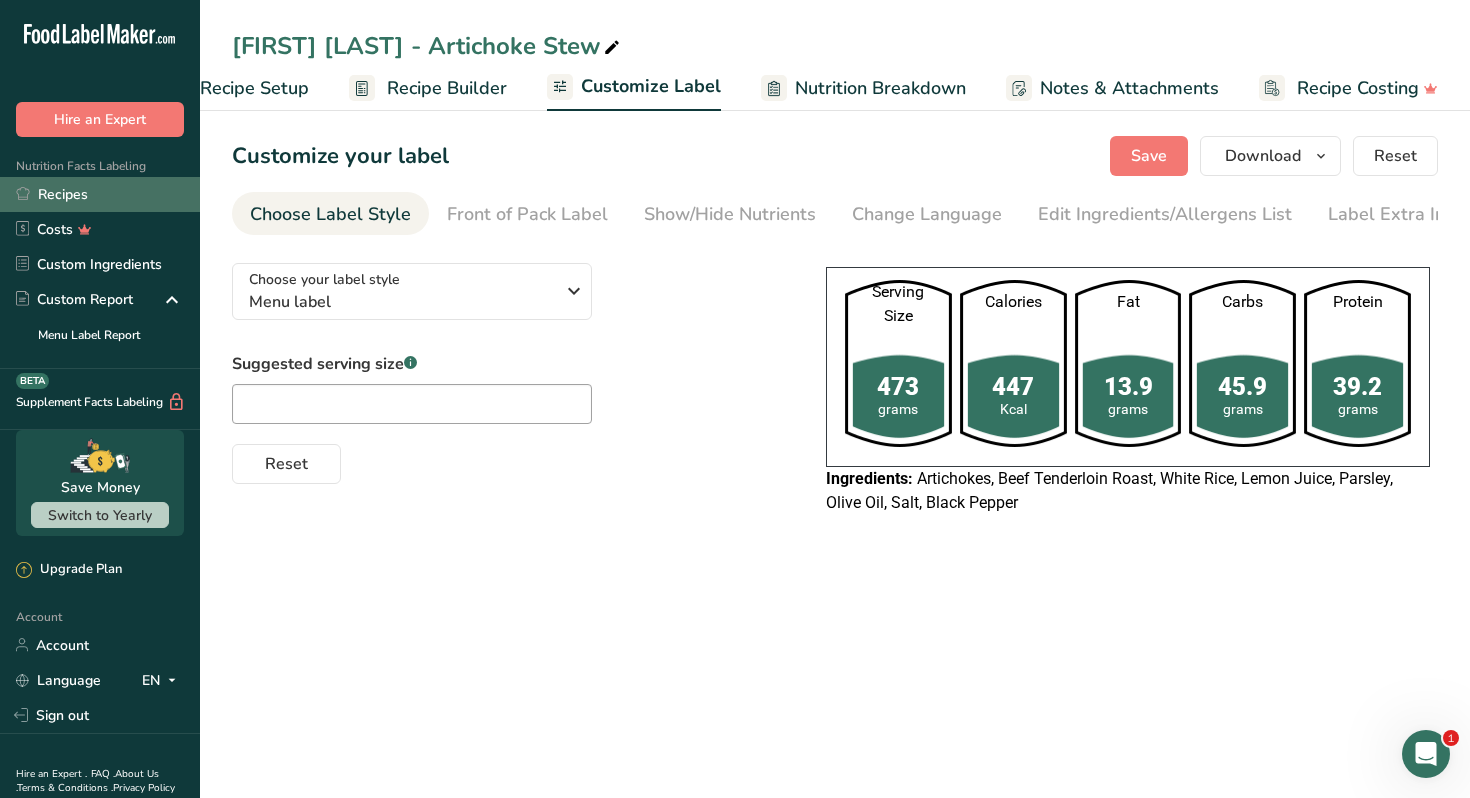 click on "Recipes" at bounding box center (100, 194) 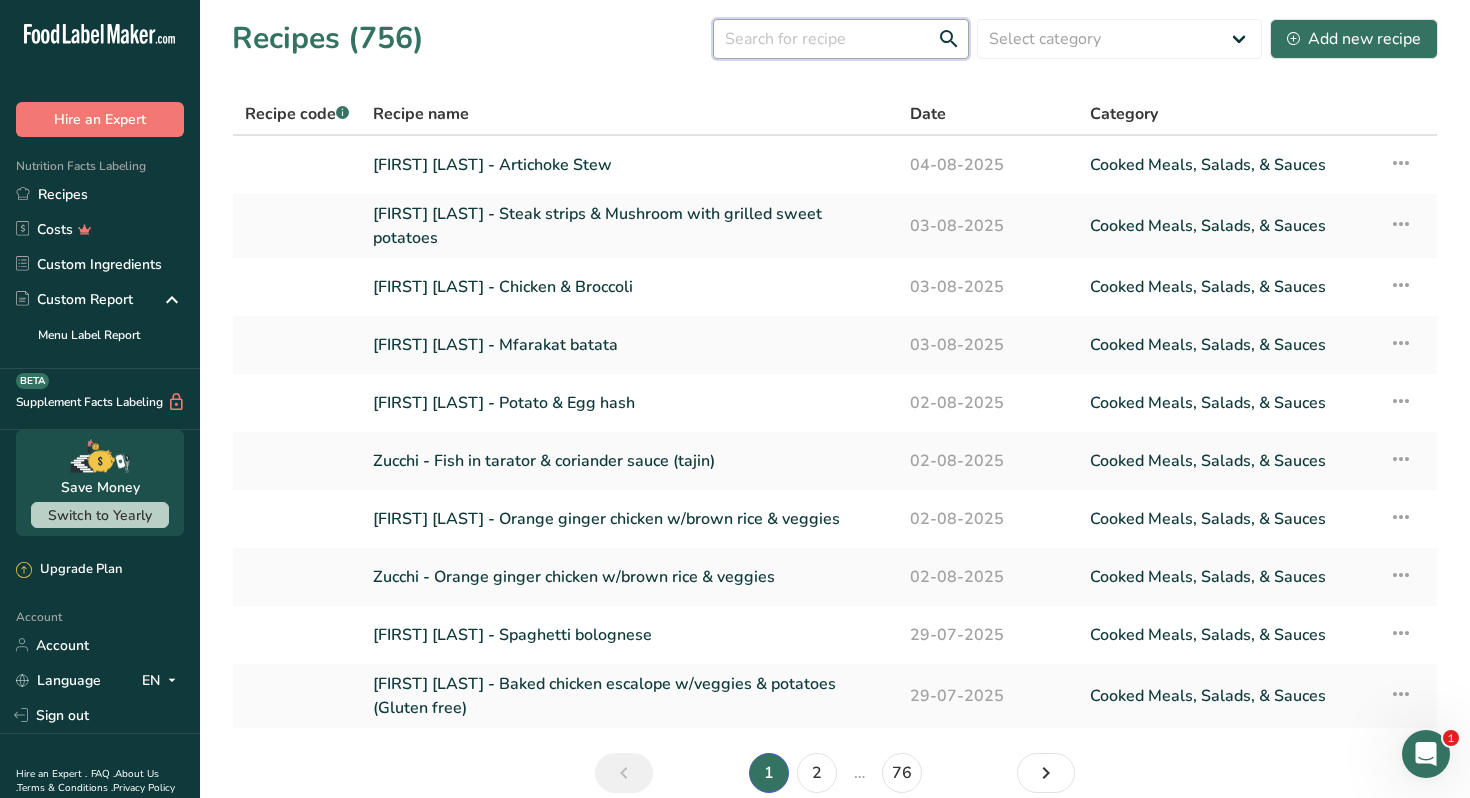 click at bounding box center (841, 39) 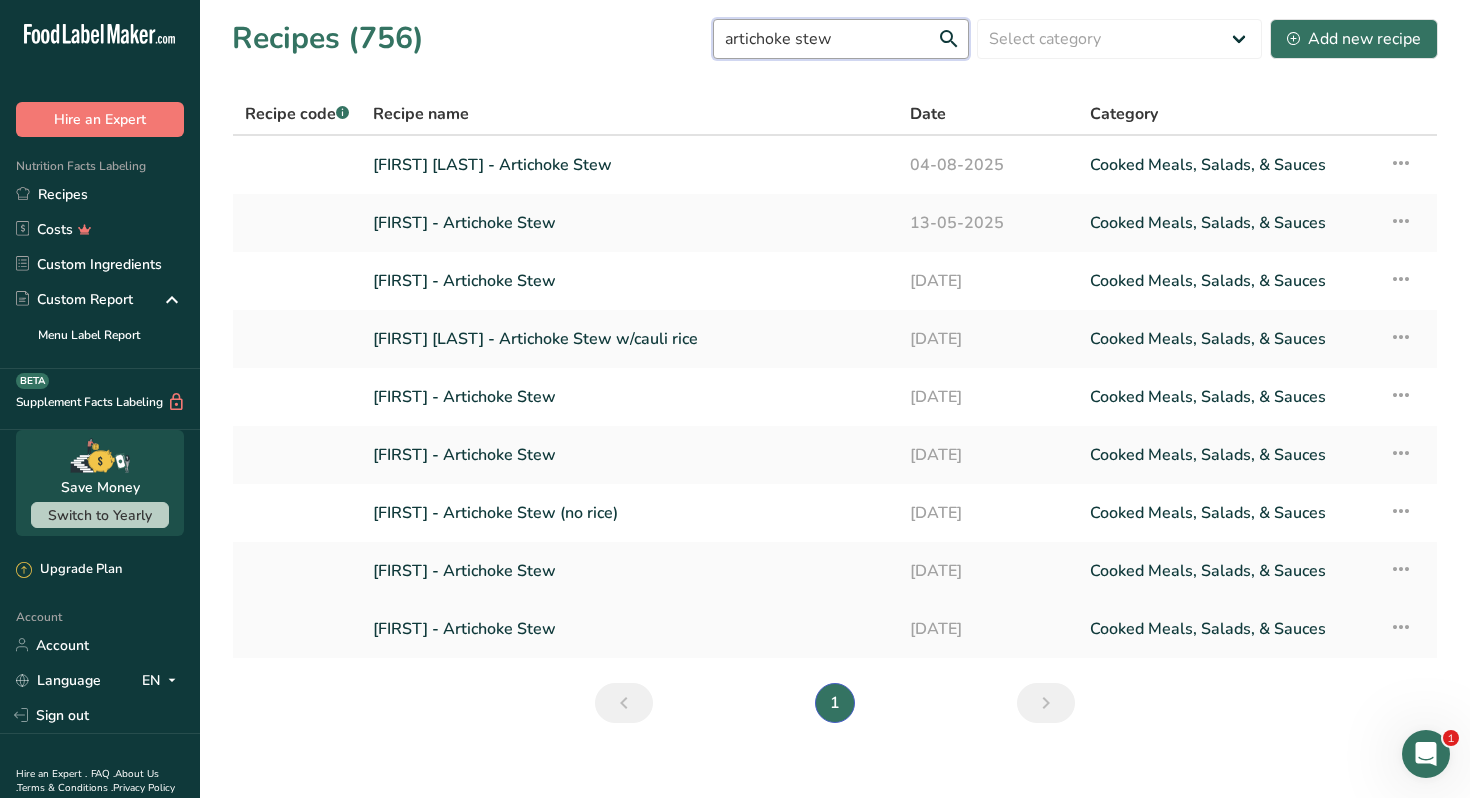 type on "artichoke stew" 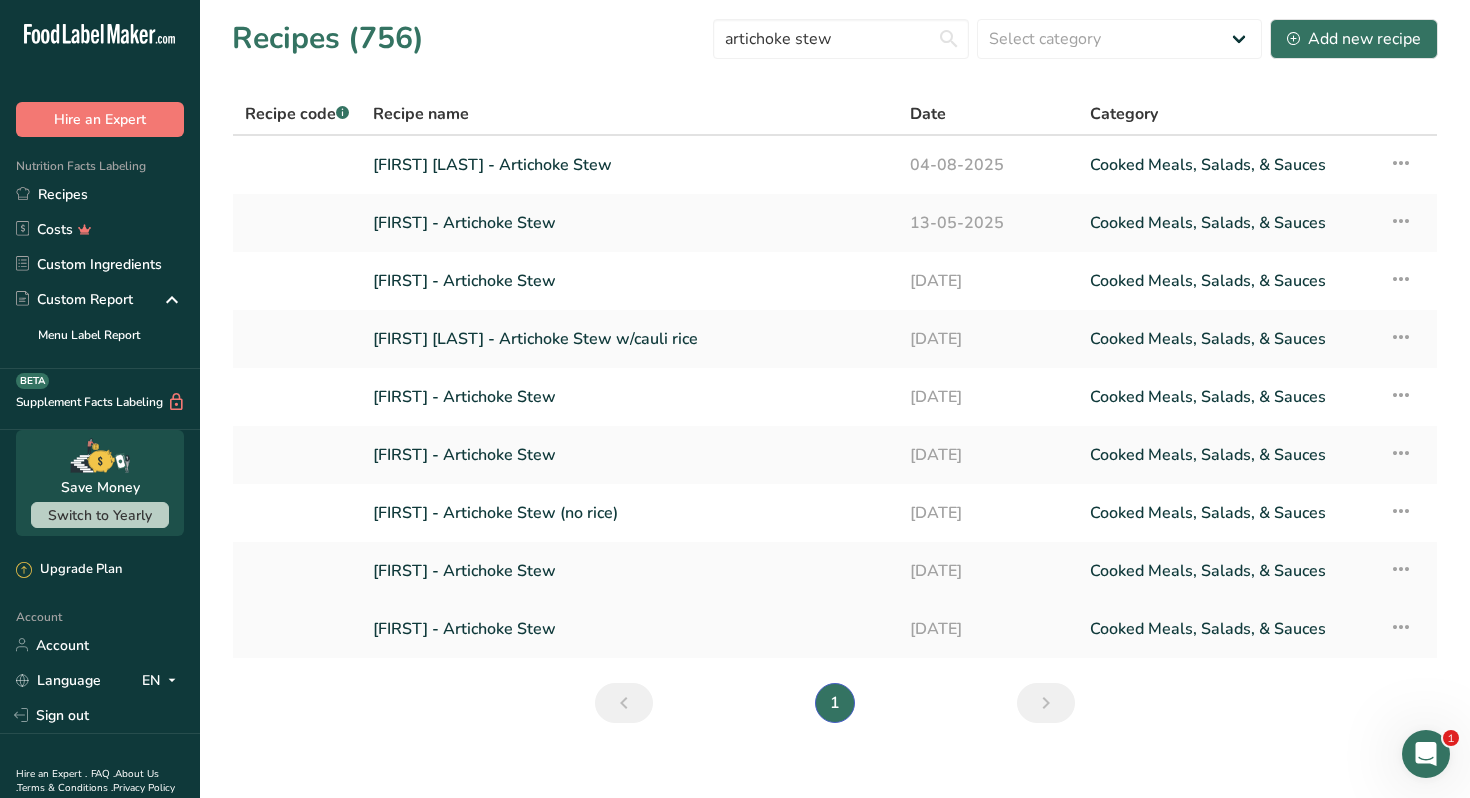 click on "[FIRST] - Artichoke Stew" at bounding box center [629, 629] 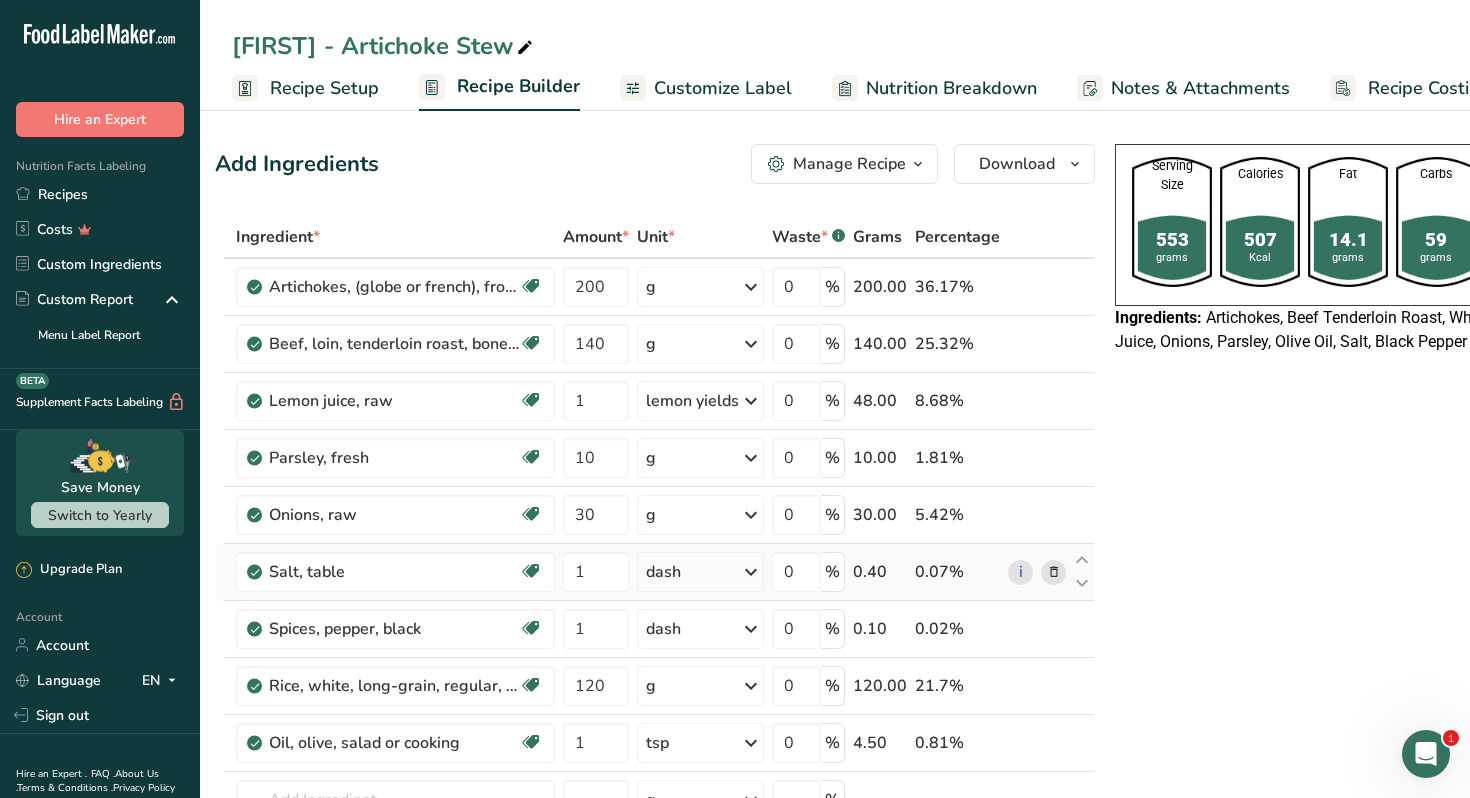 scroll, scrollTop: 0, scrollLeft: 0, axis: both 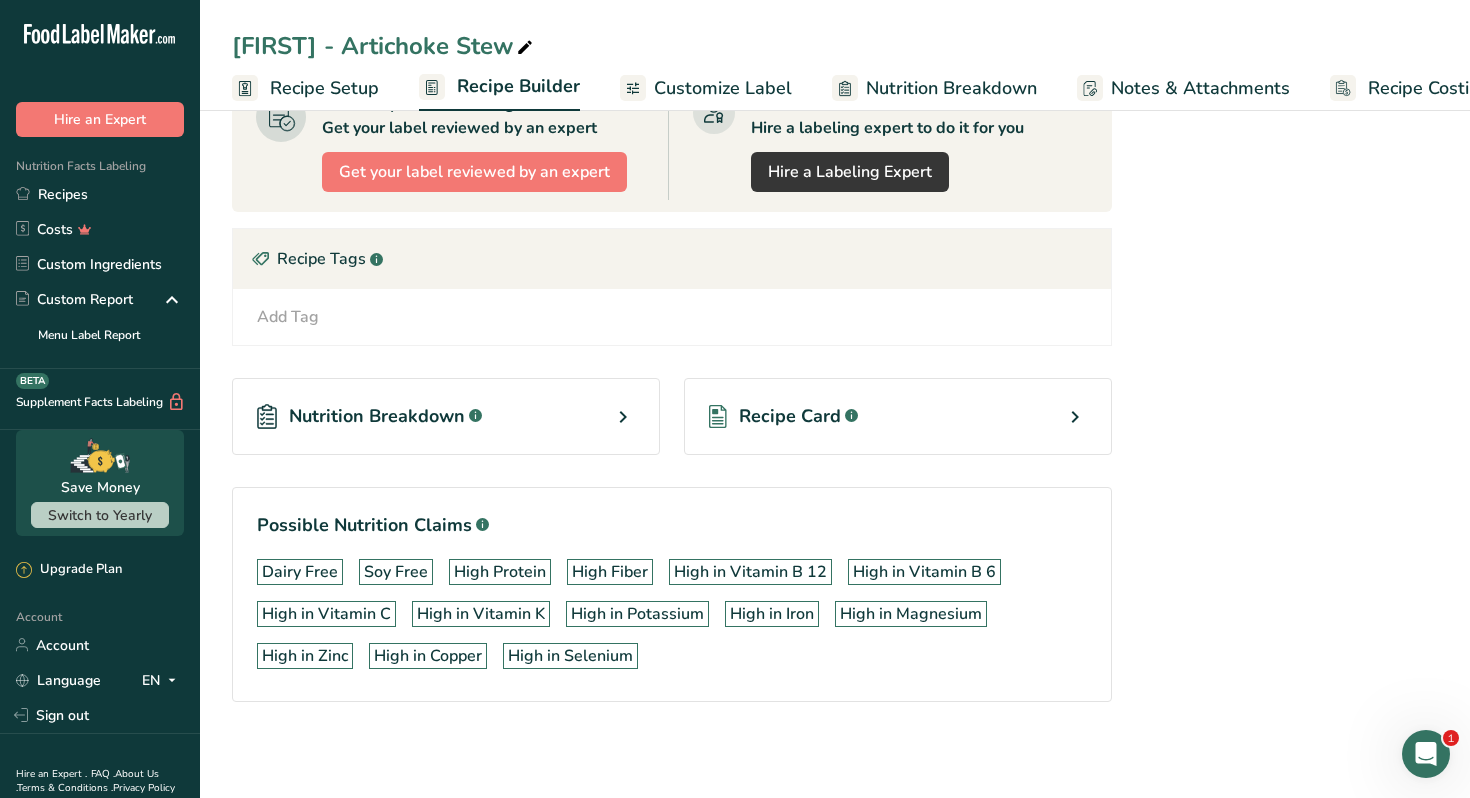 click on "Recipe Card
.a-a{fill:#347362;}.b-a{fill:#fff;}" at bounding box center [898, 416] 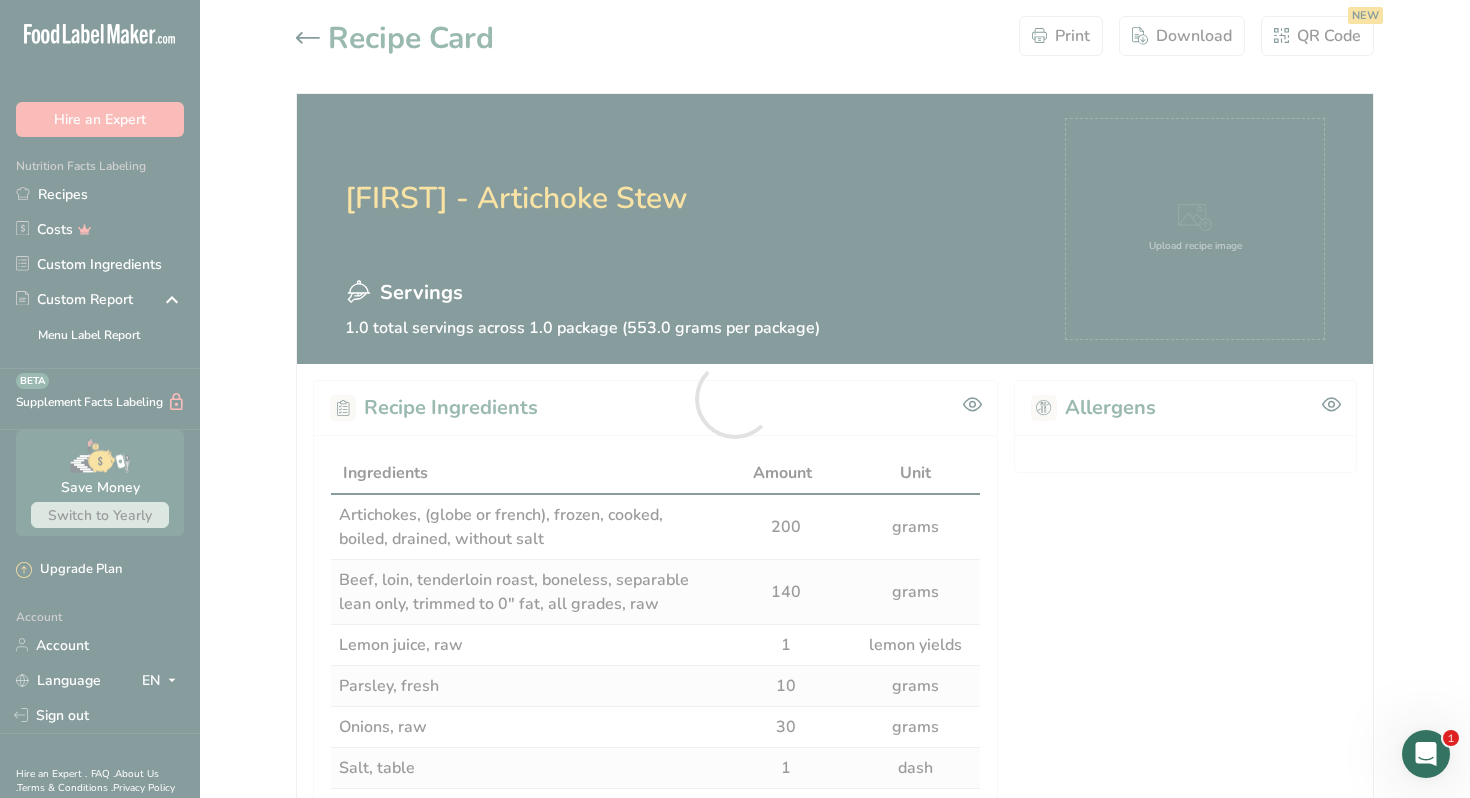 scroll, scrollTop: 0, scrollLeft: 0, axis: both 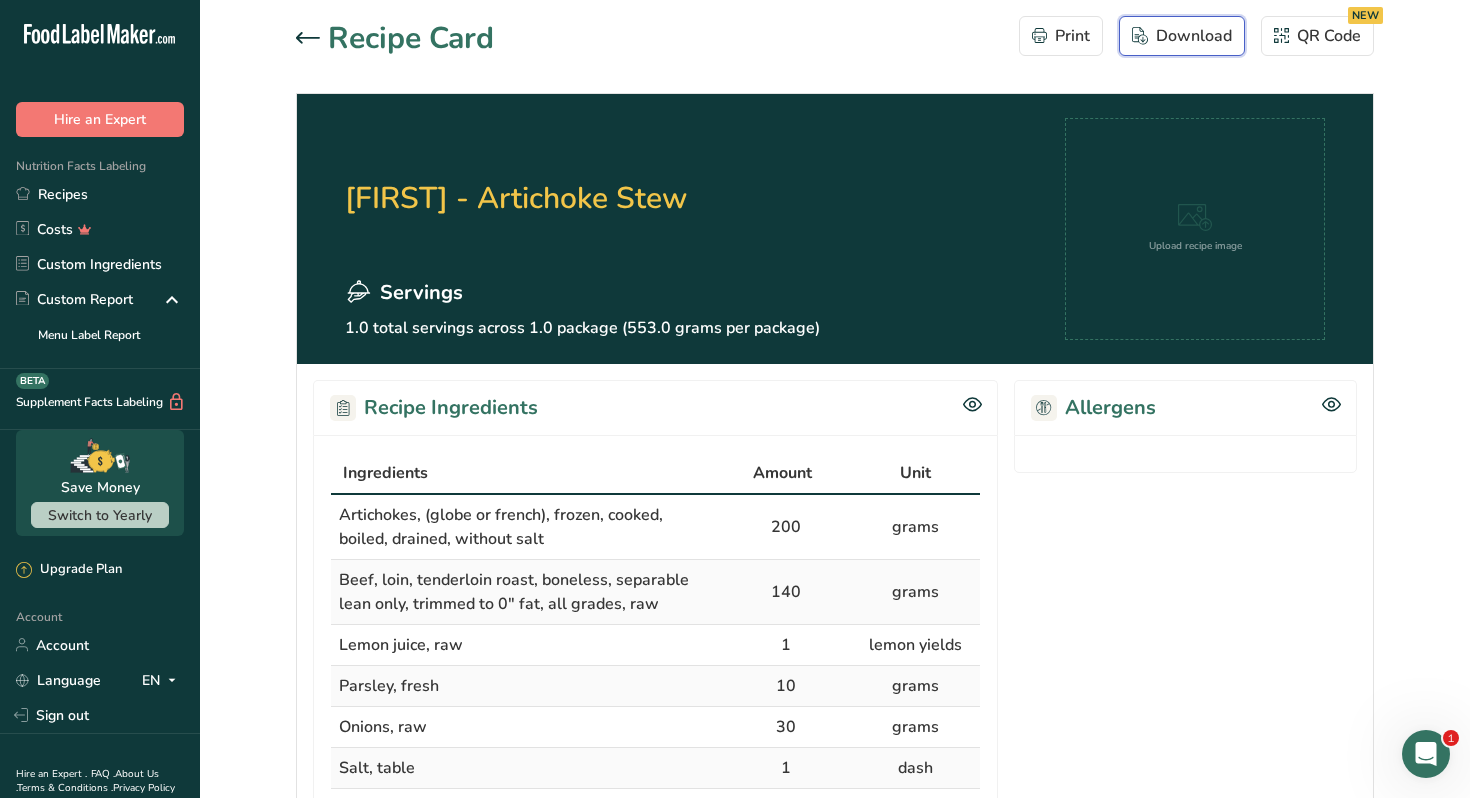 click on "Download" at bounding box center (1182, 36) 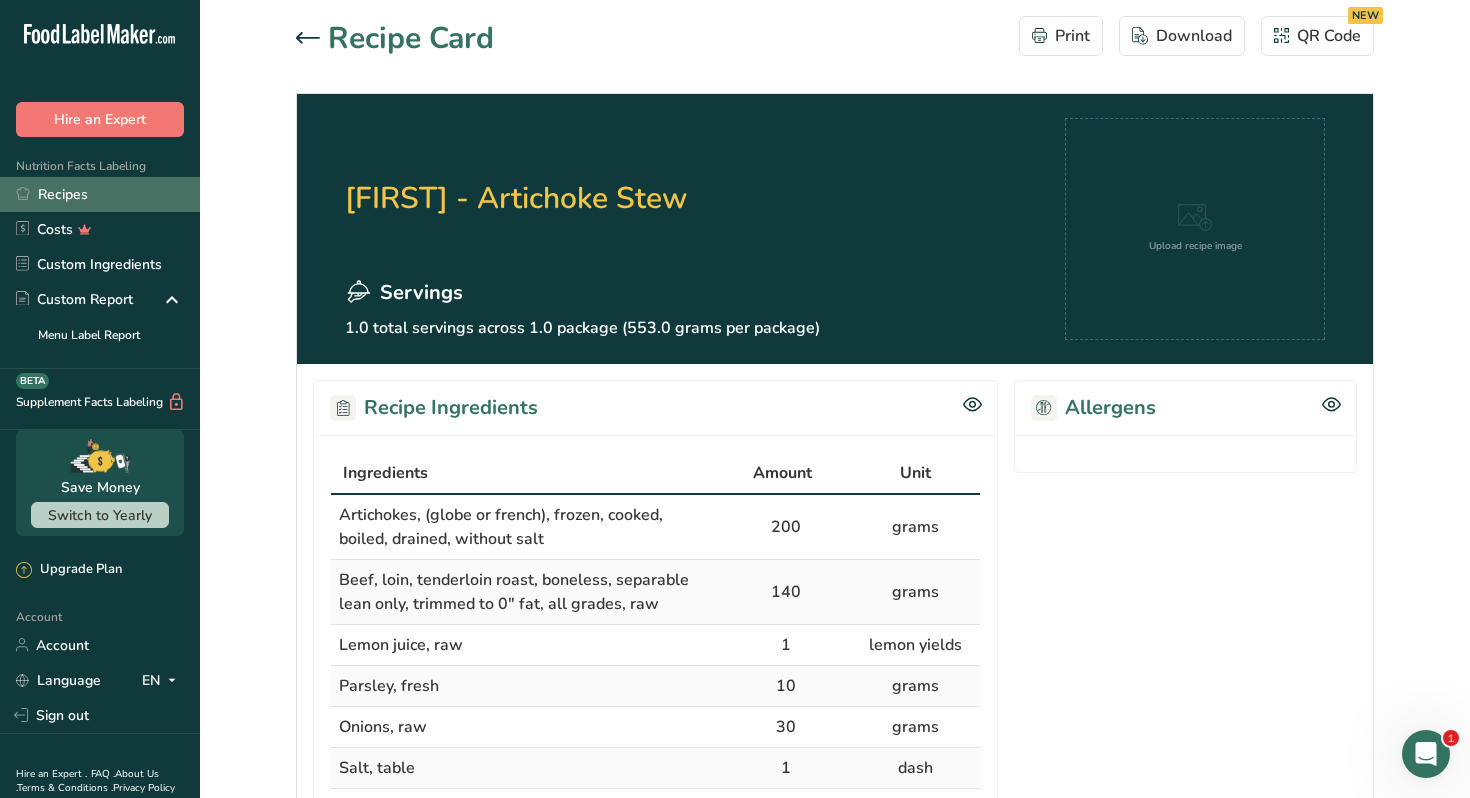 click on "Recipes" at bounding box center (100, 194) 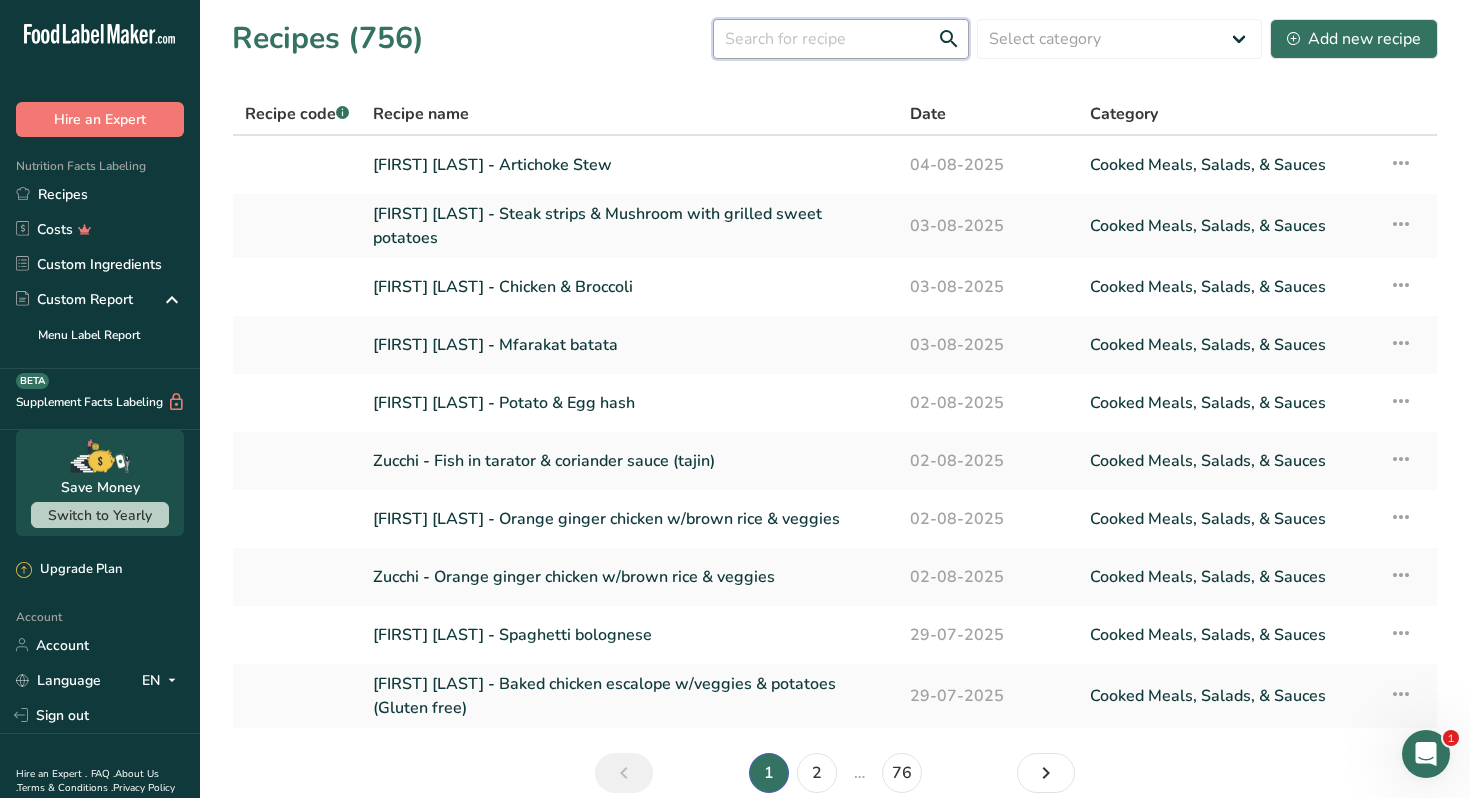 click at bounding box center [841, 39] 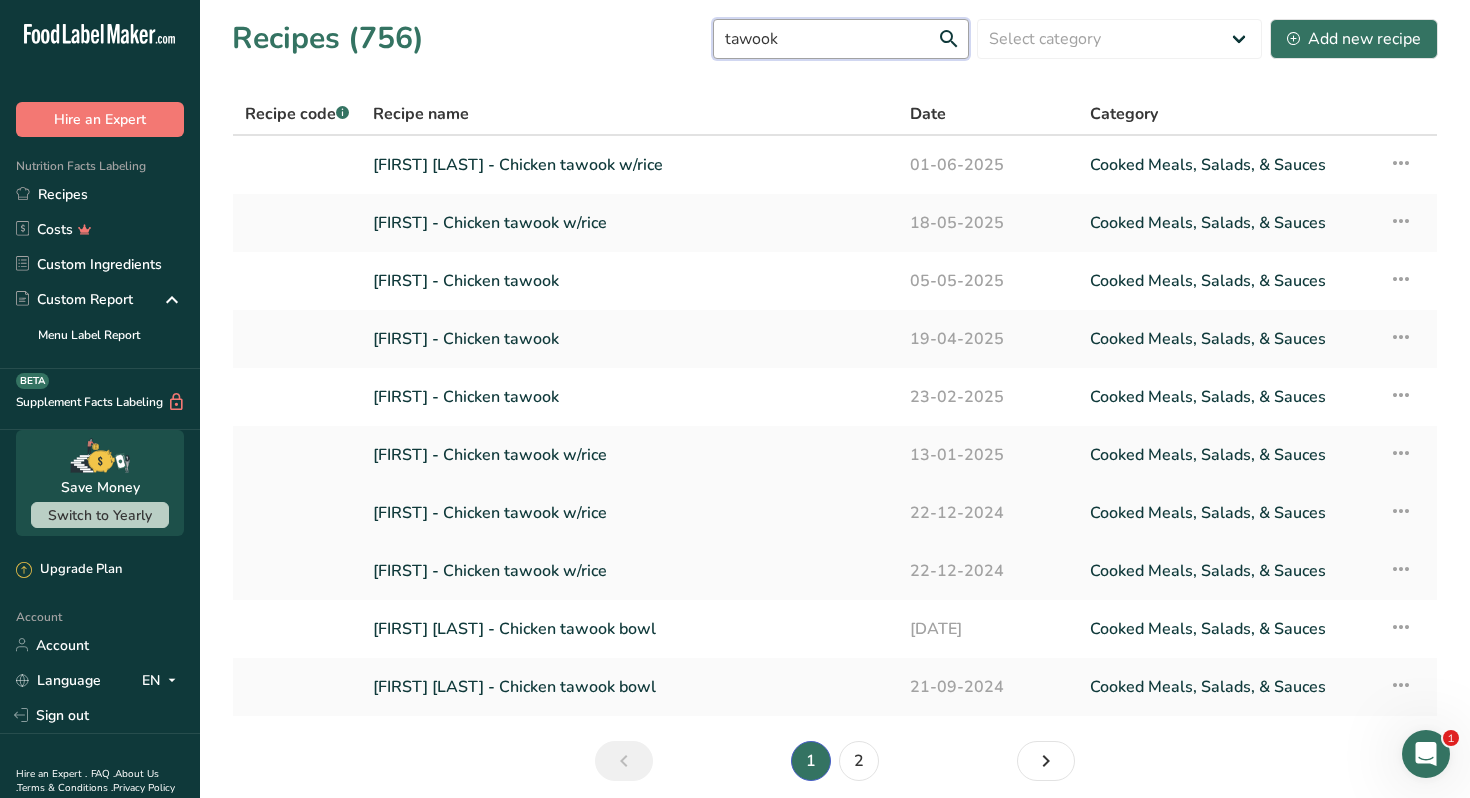 type on "tawook" 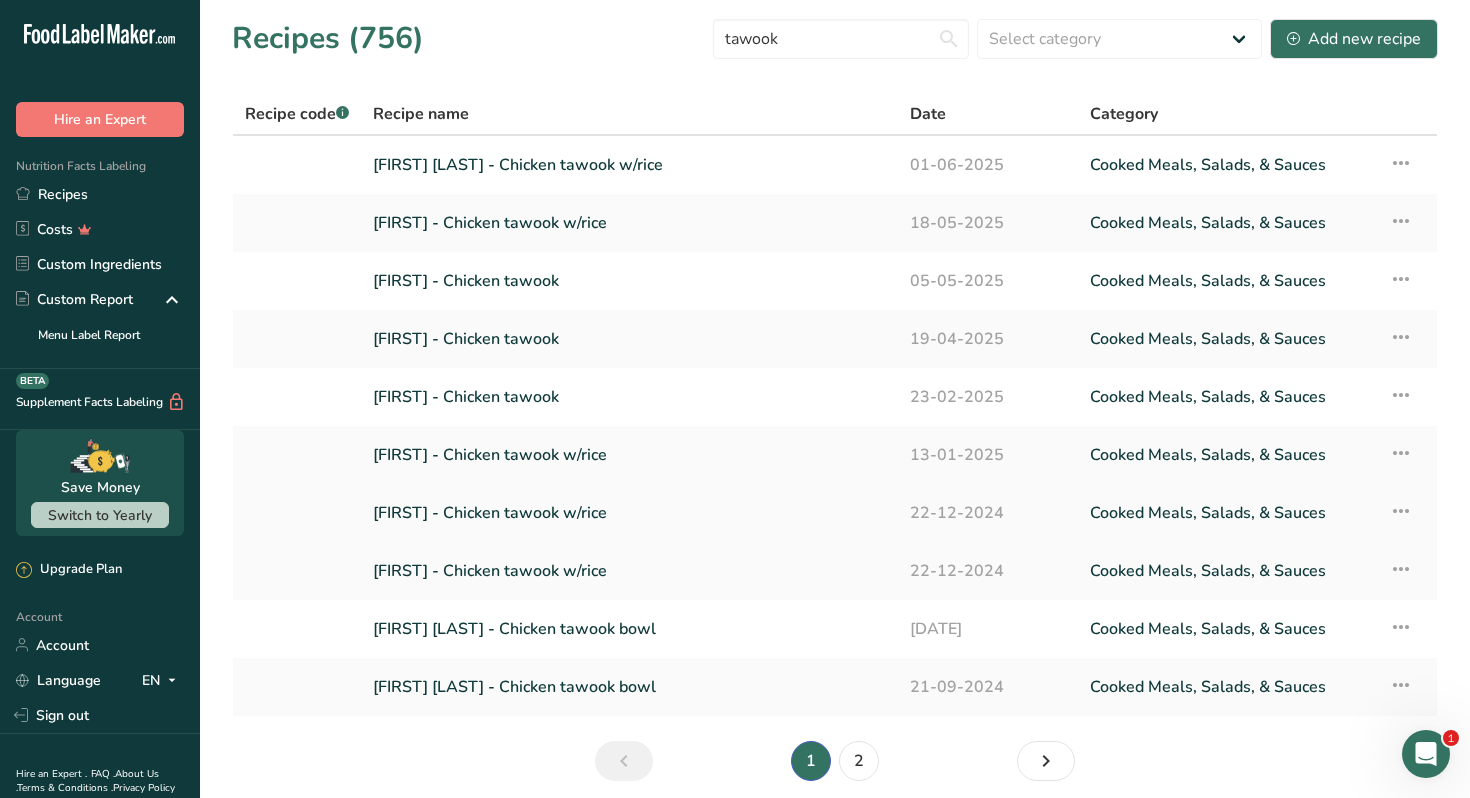 click on "[FIRST] - Chicken tawook w/rice" at bounding box center [629, 513] 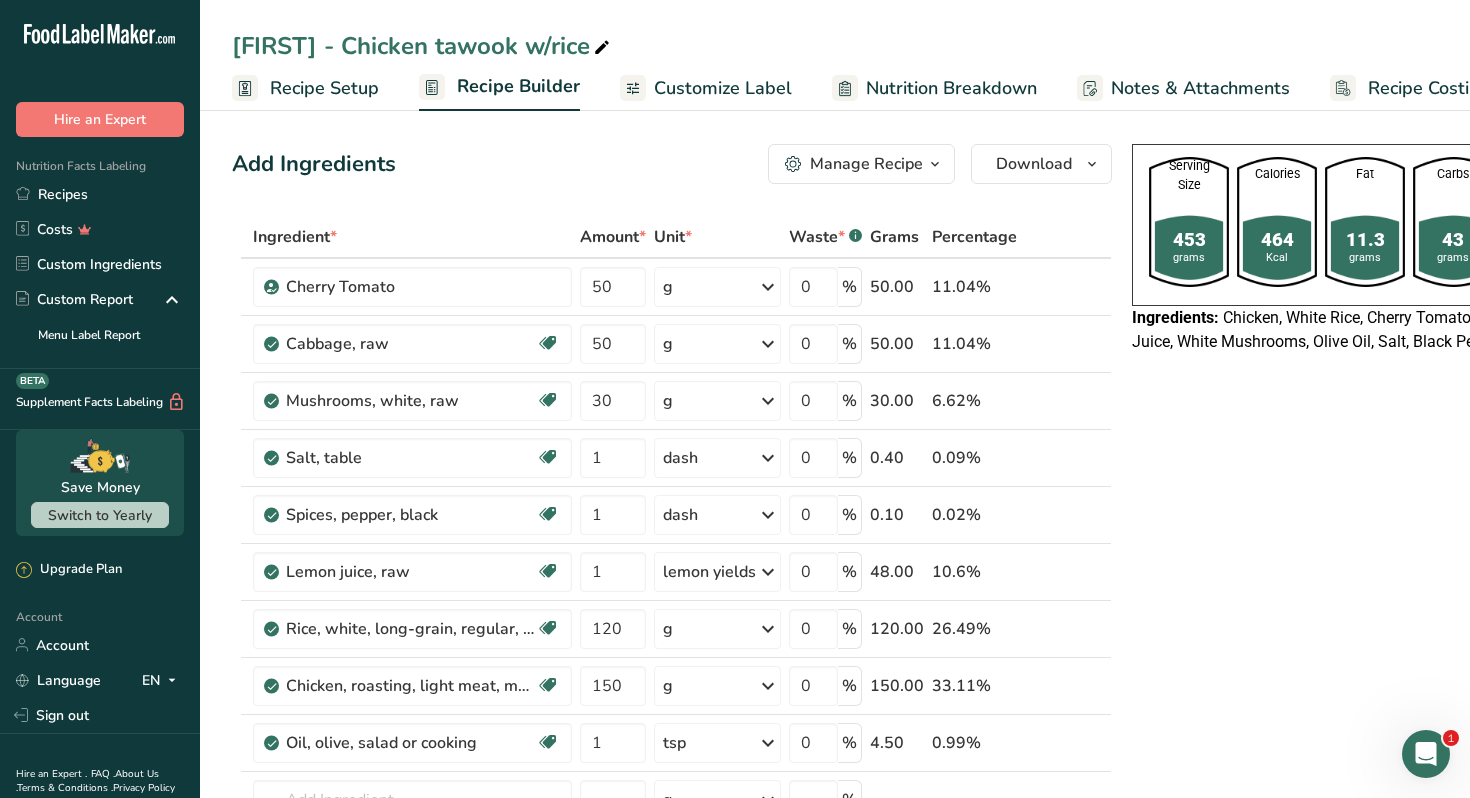 click on "Manage Recipe" at bounding box center [866, 164] 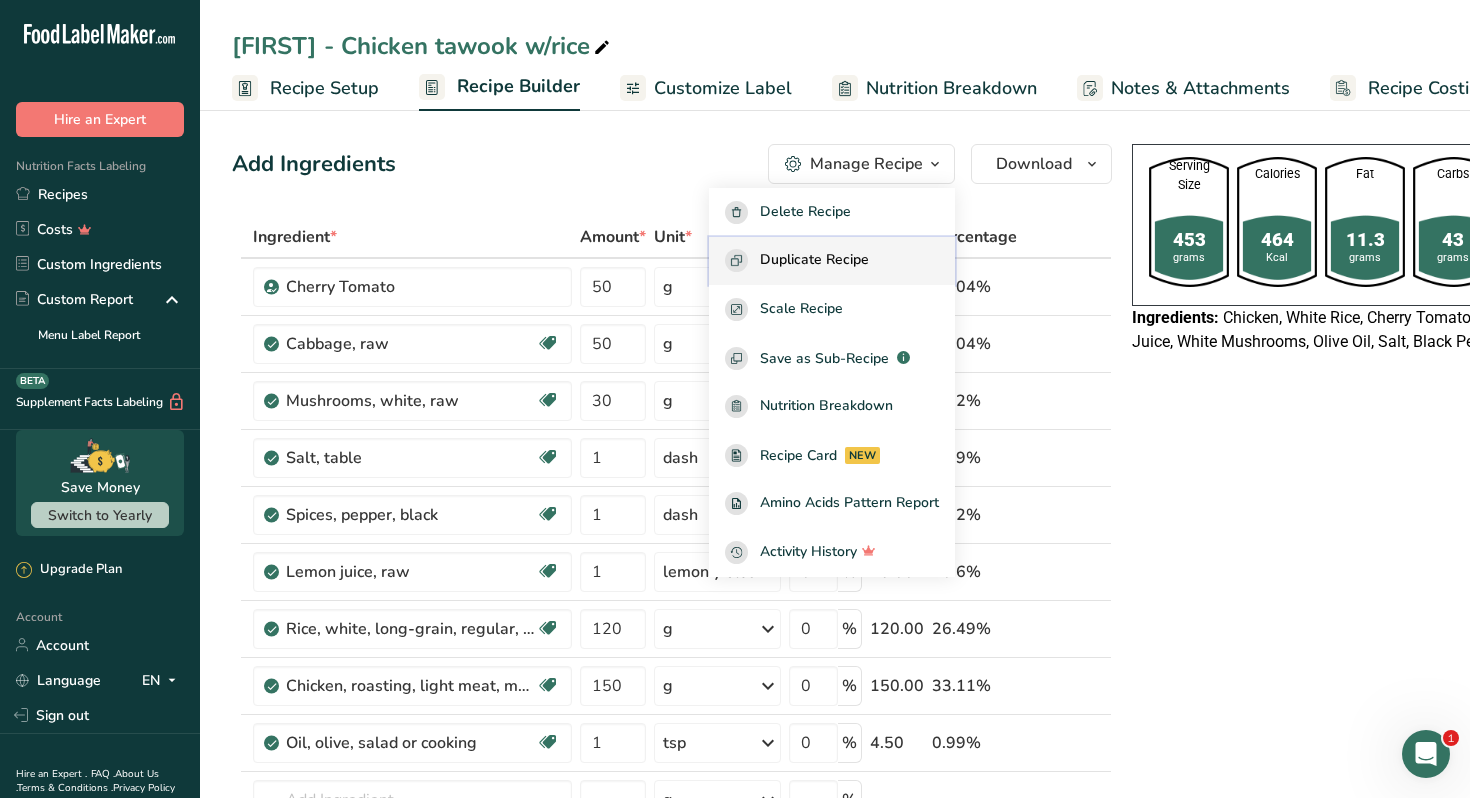 click on "Duplicate Recipe" at bounding box center [814, 260] 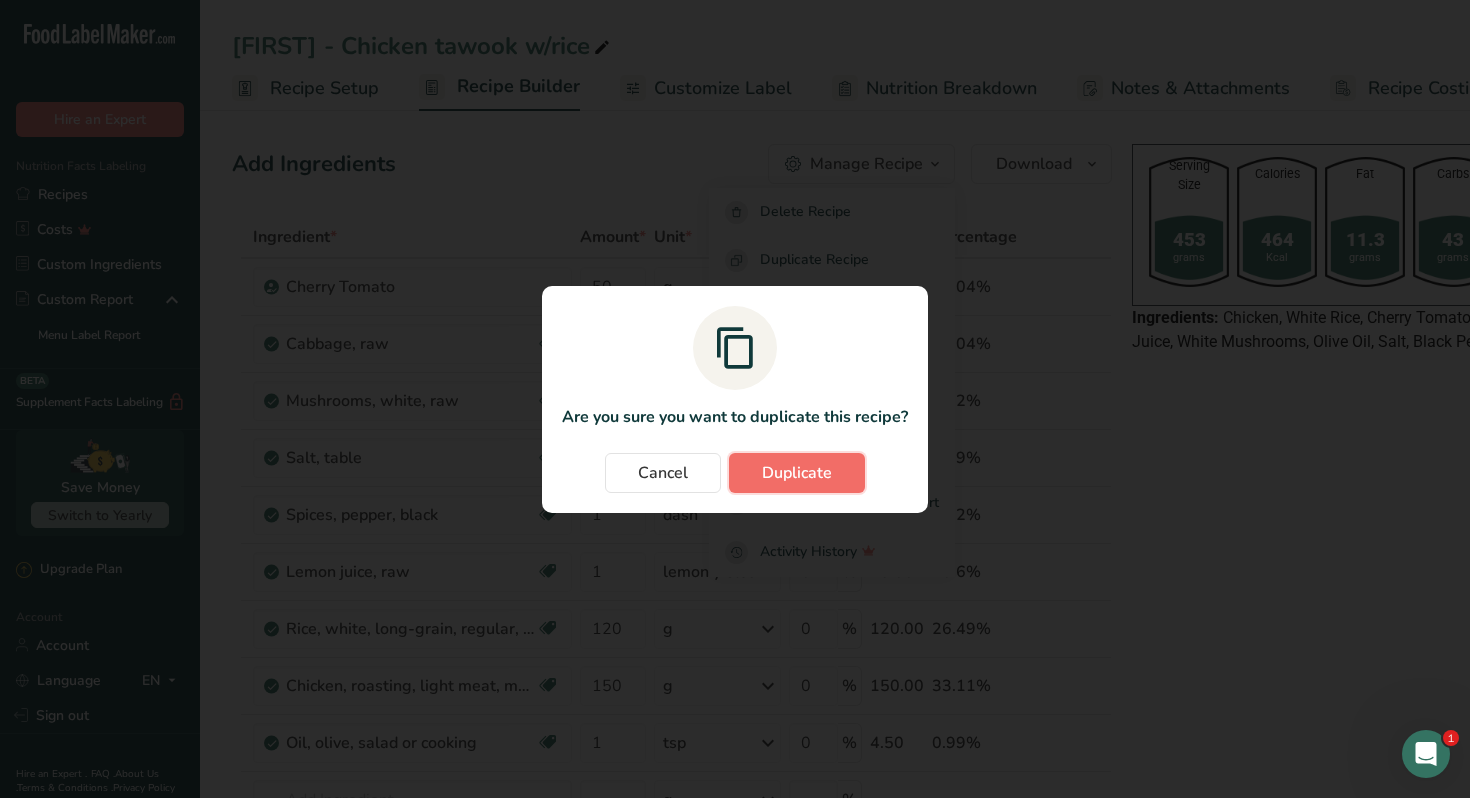 click on "Duplicate" at bounding box center [797, 473] 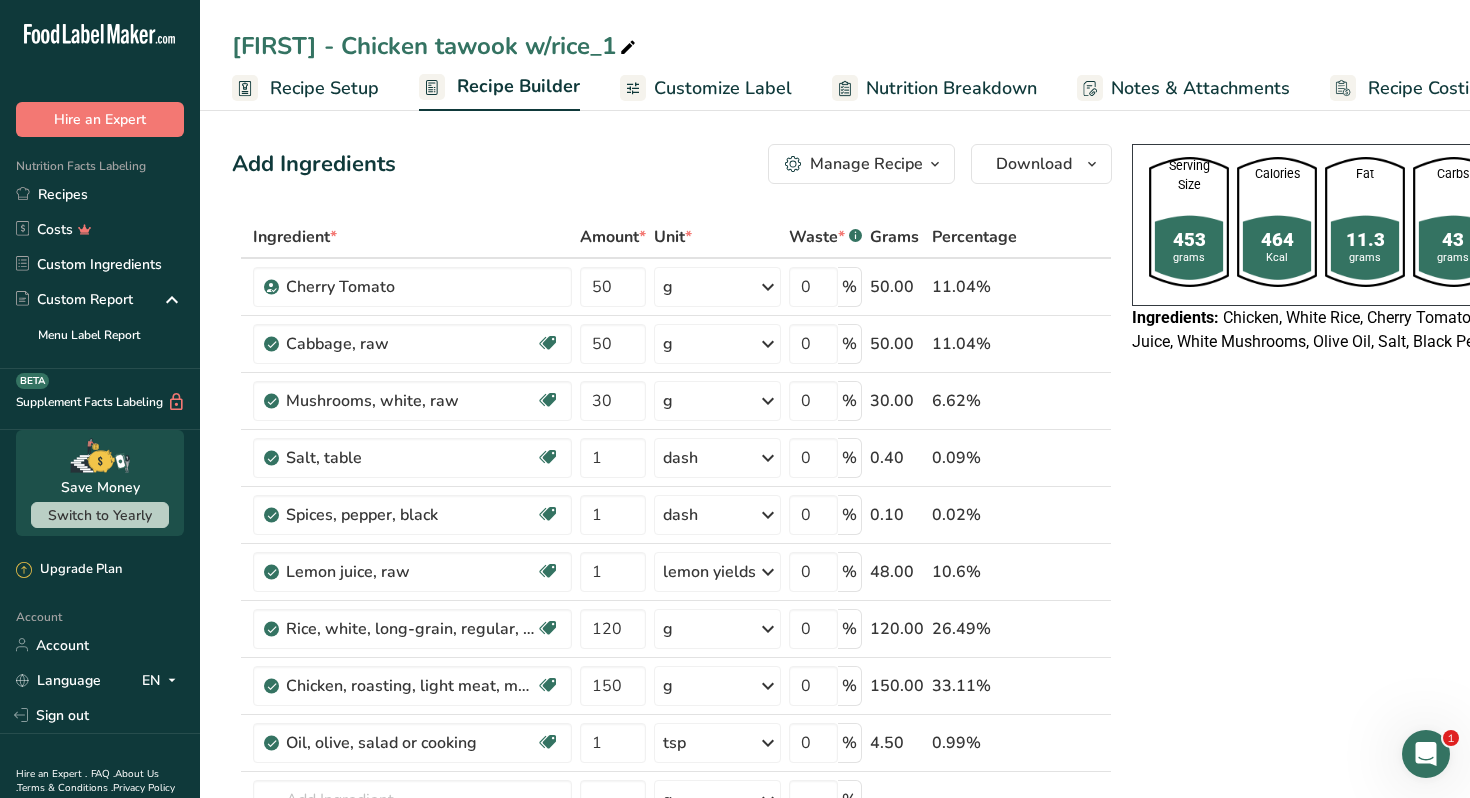 click at bounding box center (628, 48) 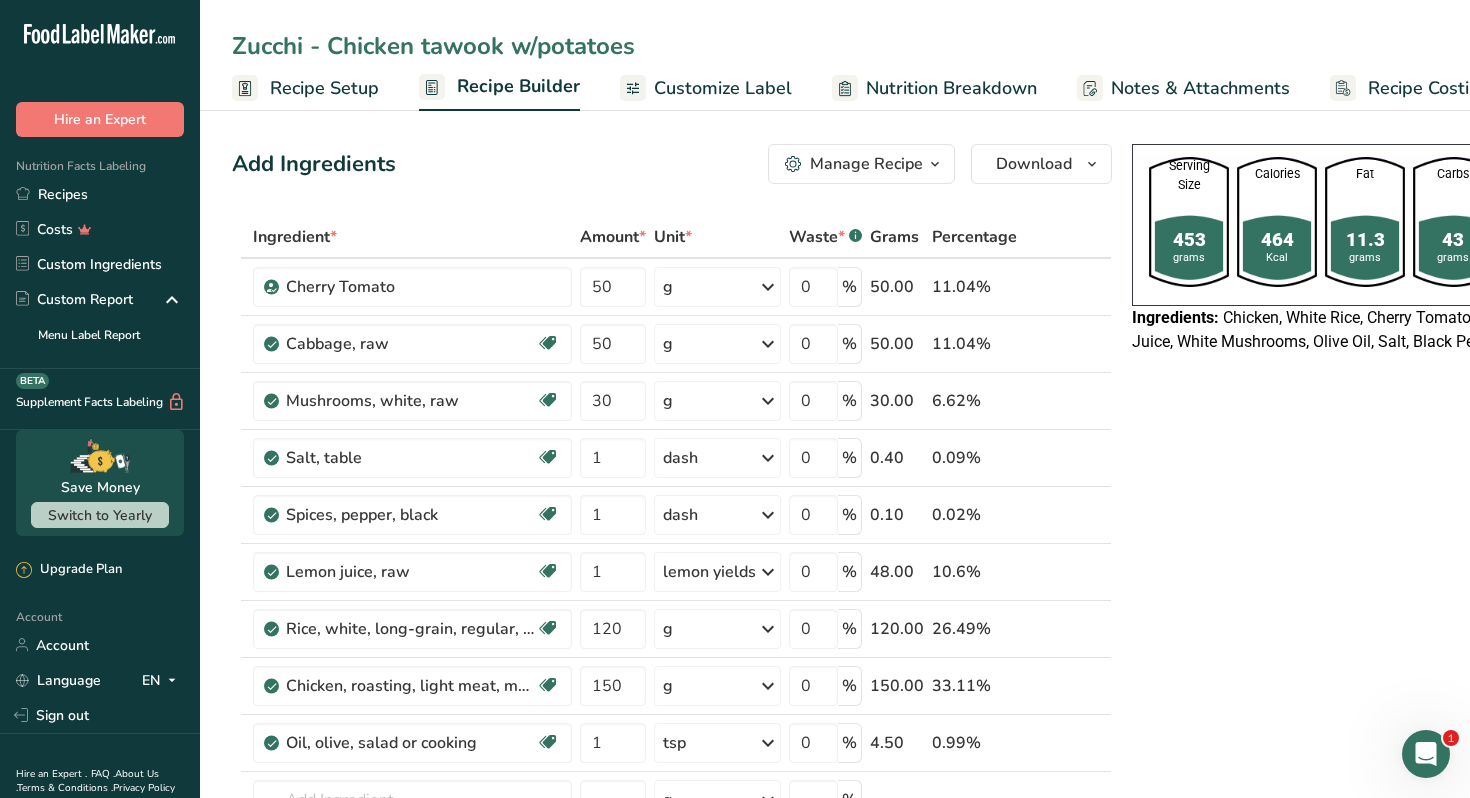 type on "Zucchi - Chicken tawook w/potatoes" 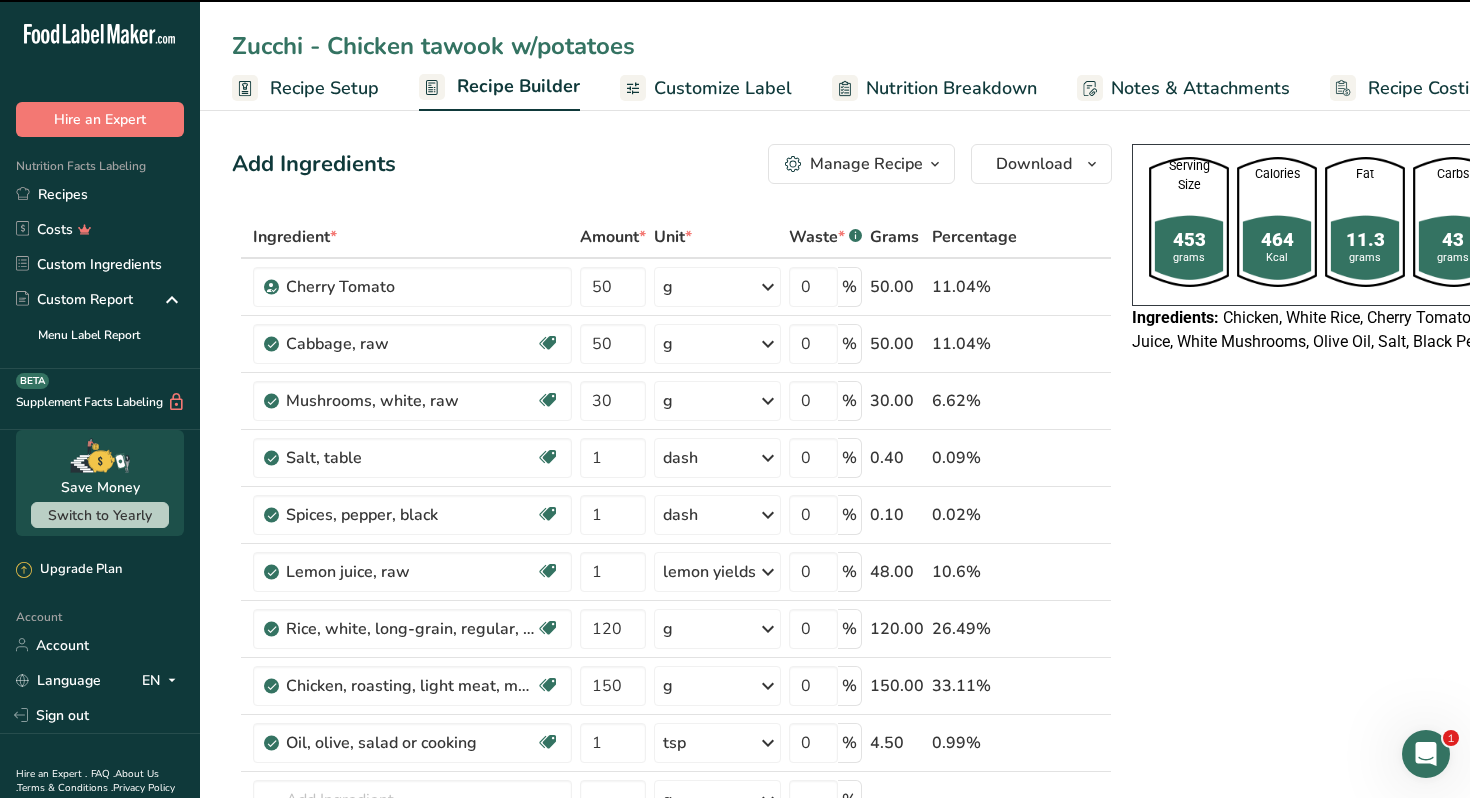 click on "Serving
Size
453
grams
Calories
464
Kcal
Fat
11.3
grams
Carbs
43
grams
Protein
46.1
grams
Ingredients:   Chicken, White Rice, Cherry Tomato, Cabbage, Lemon Juice, White Mushrooms, Olive Oil, Salt, Black Pepper" at bounding box center (1365, 911) 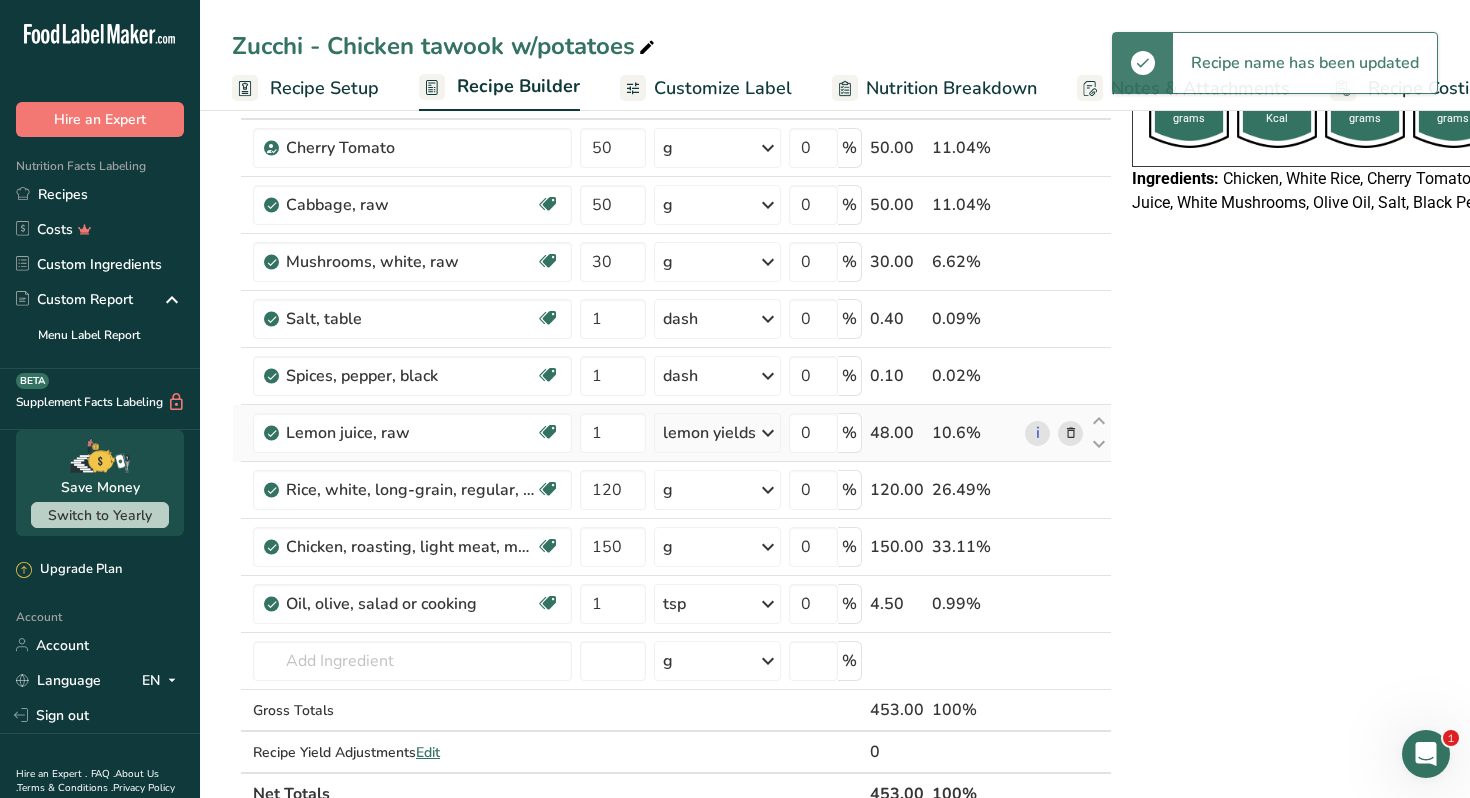 scroll, scrollTop: 144, scrollLeft: 0, axis: vertical 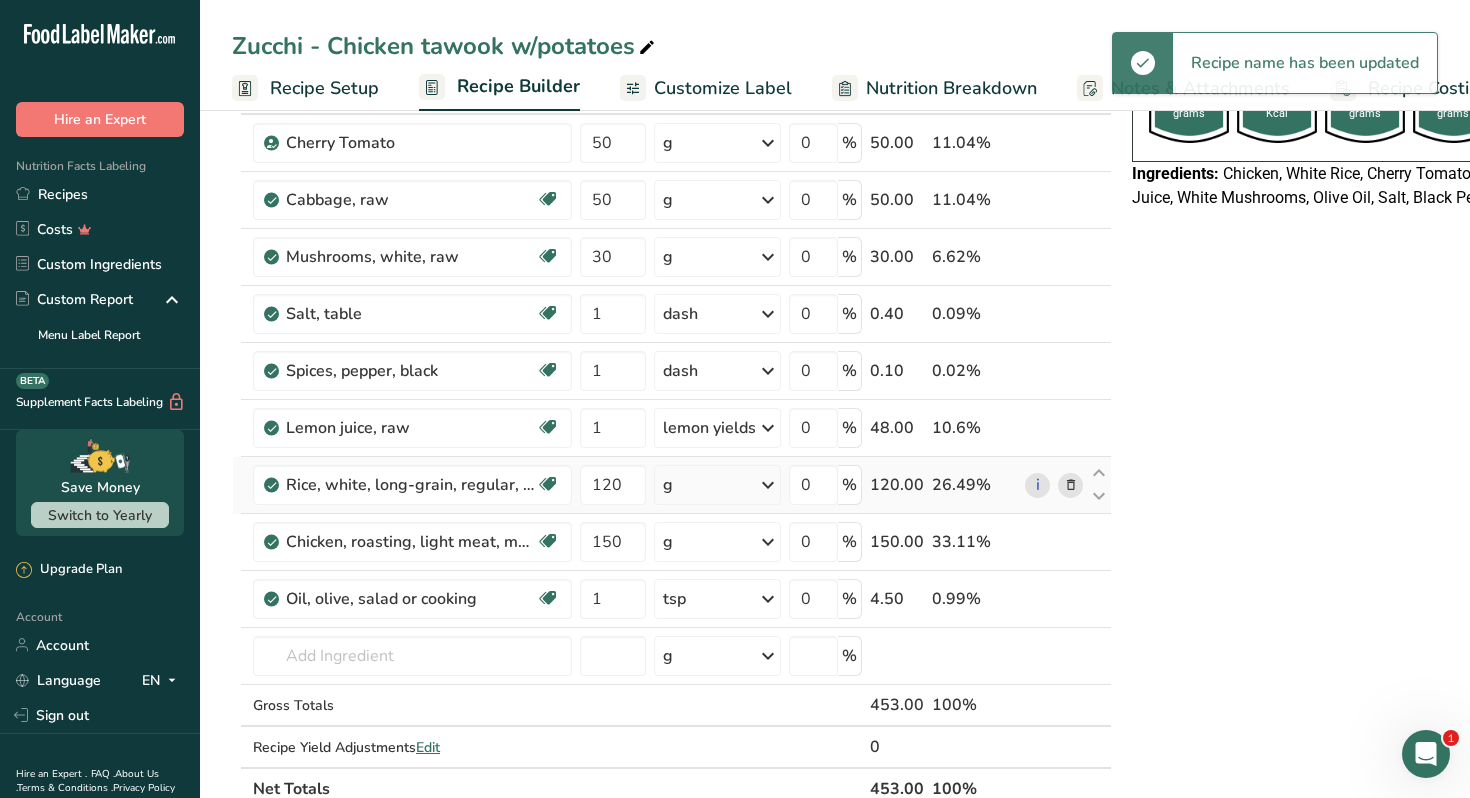 click at bounding box center (1071, 485) 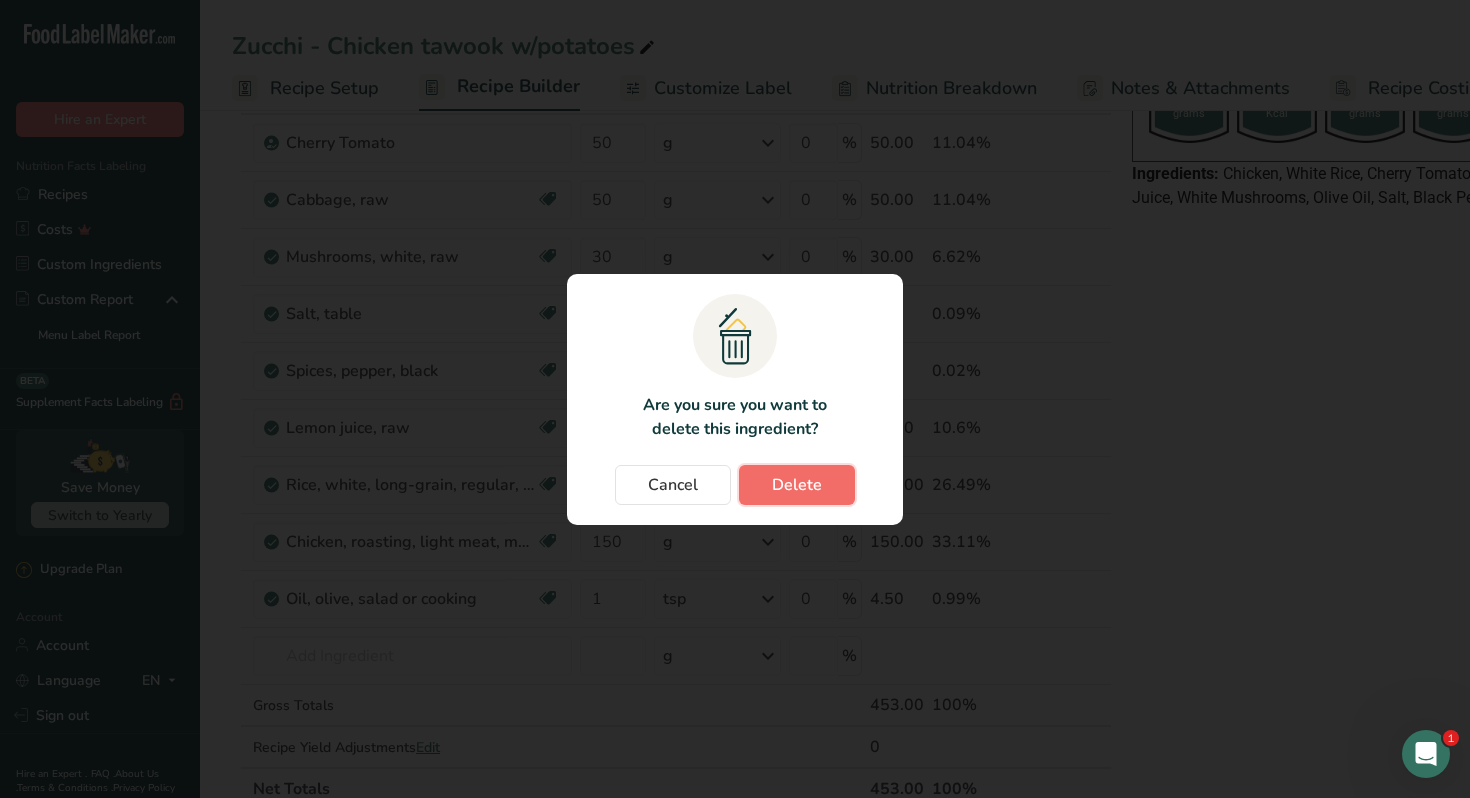 click on "Delete" at bounding box center (797, 485) 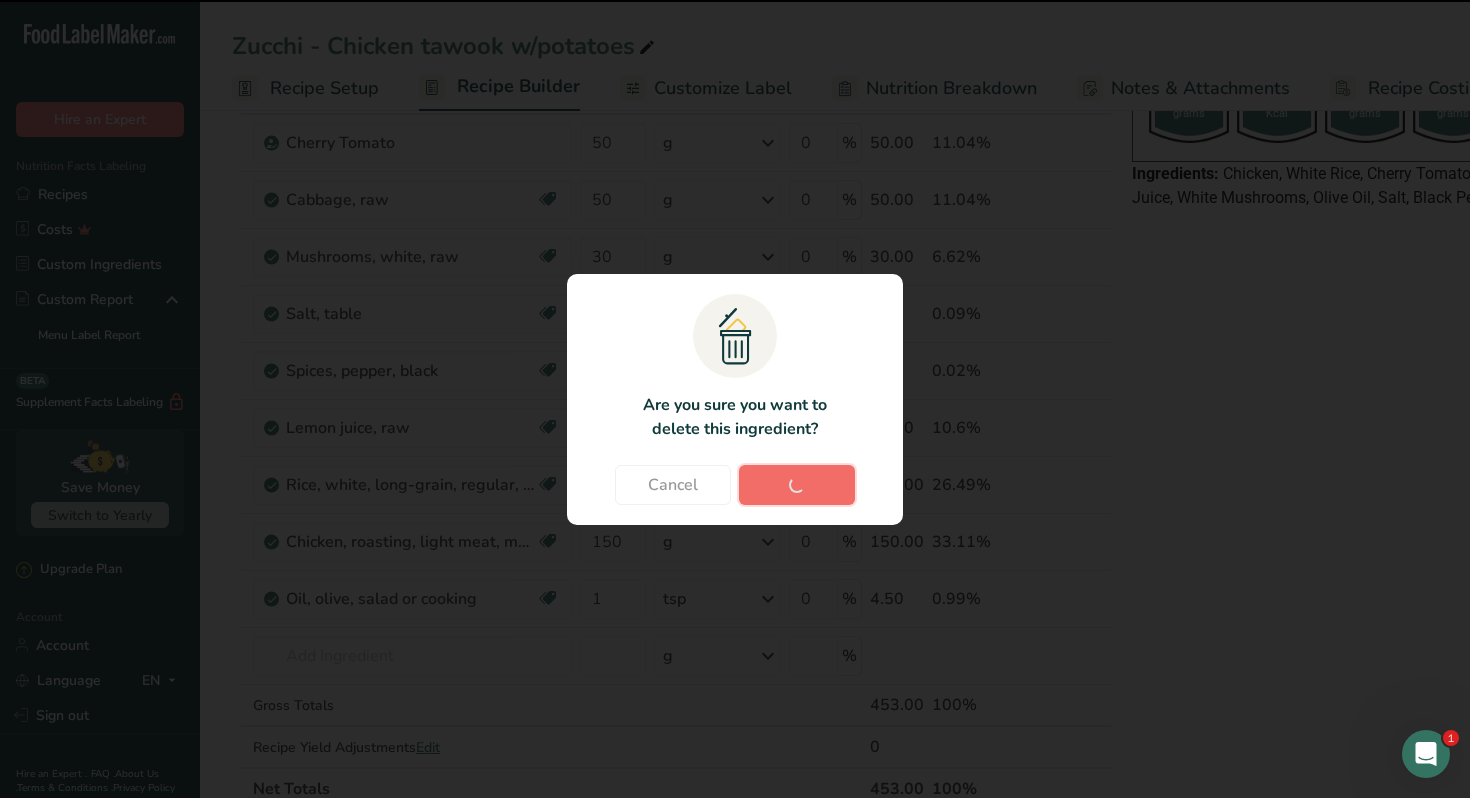 type on "150" 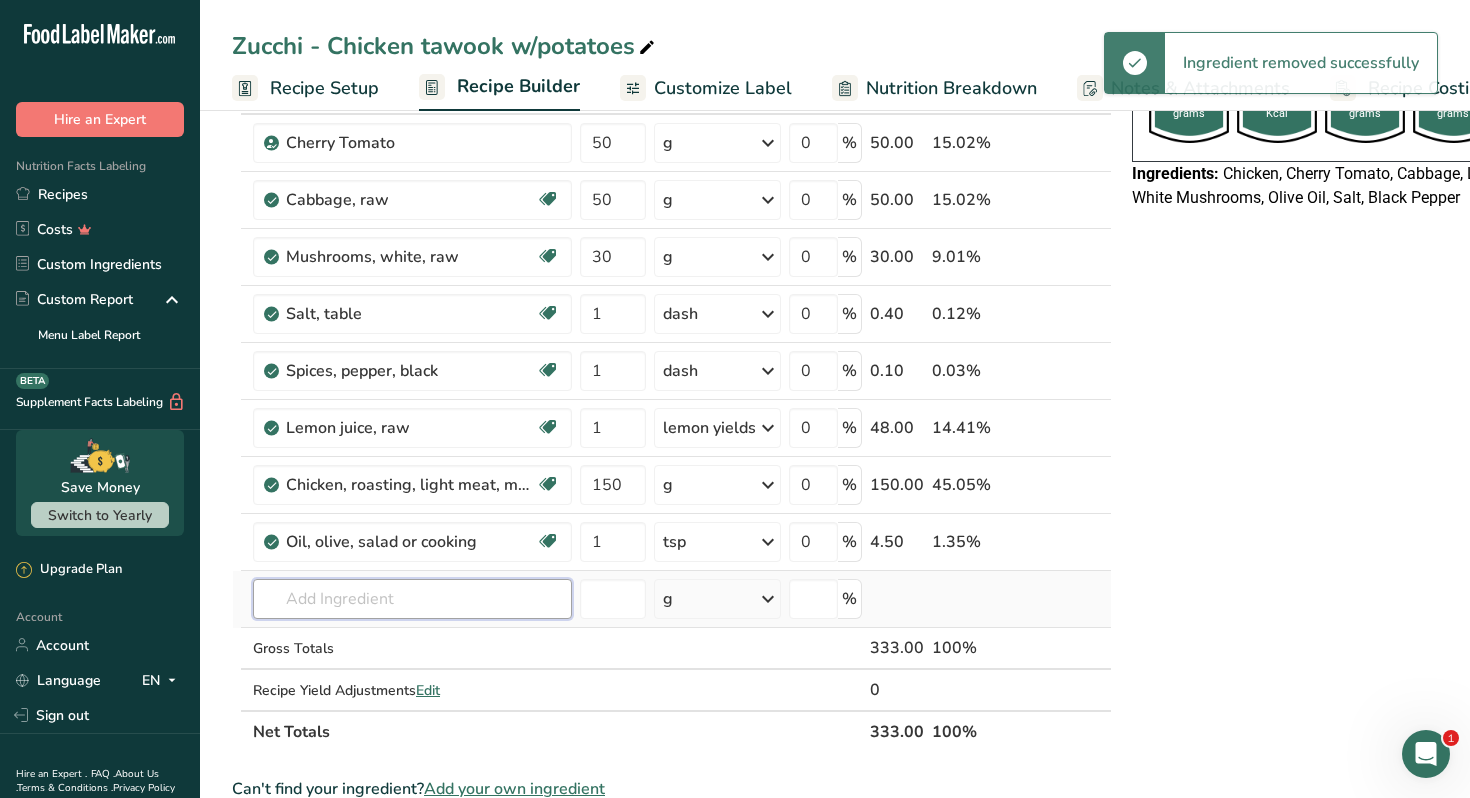 click at bounding box center (412, 599) 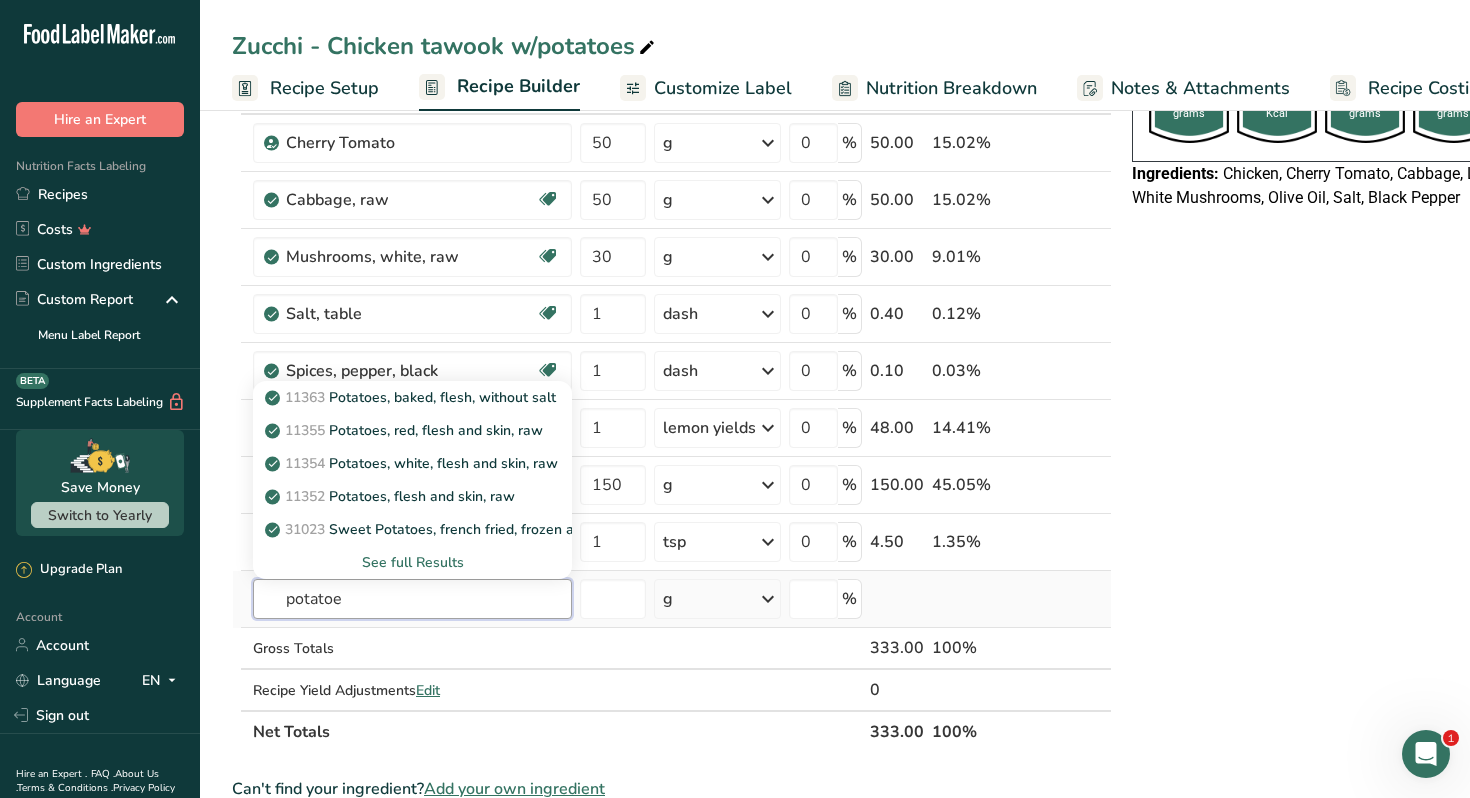 type on "potatoe" 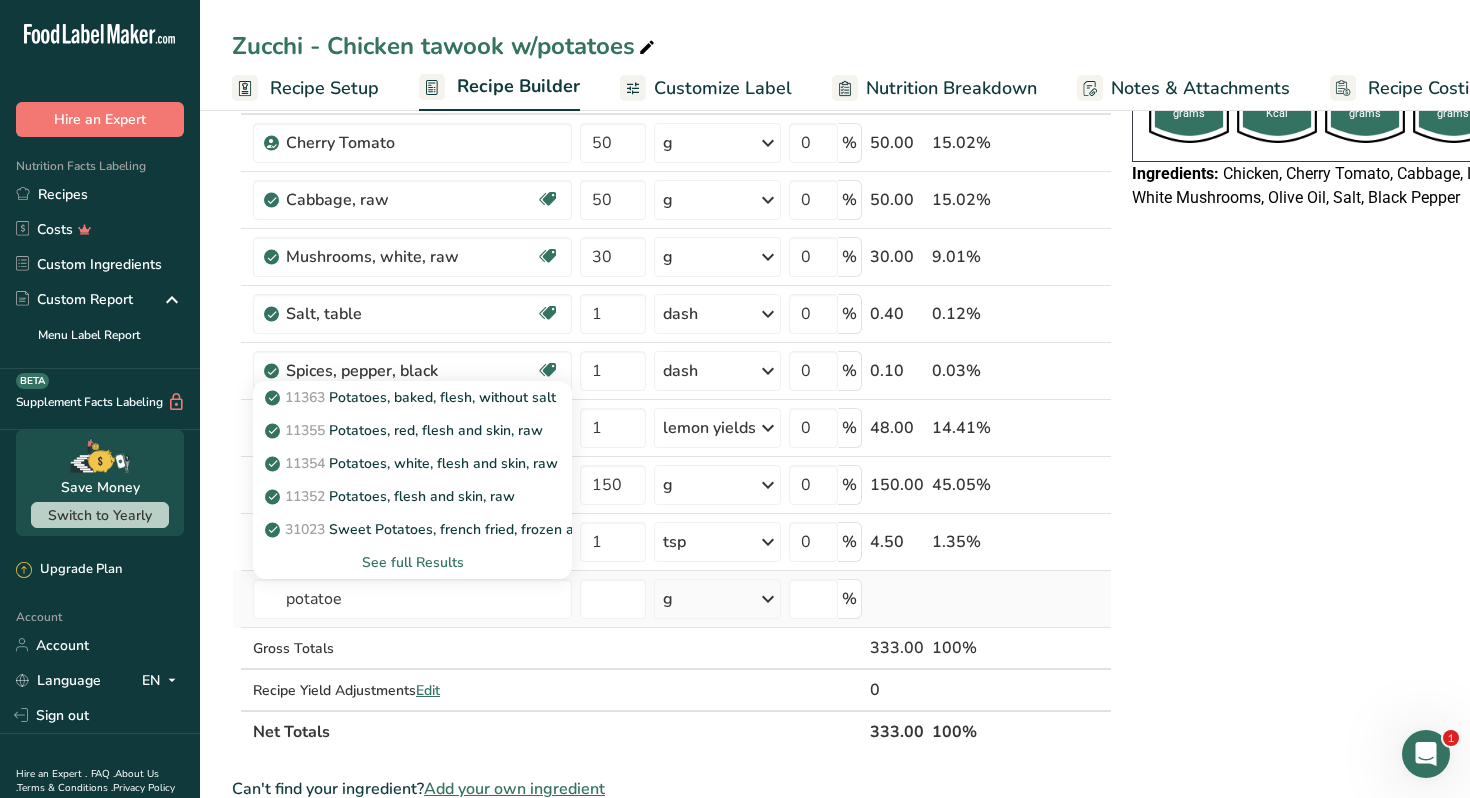 click on "See full Results" at bounding box center (412, 562) 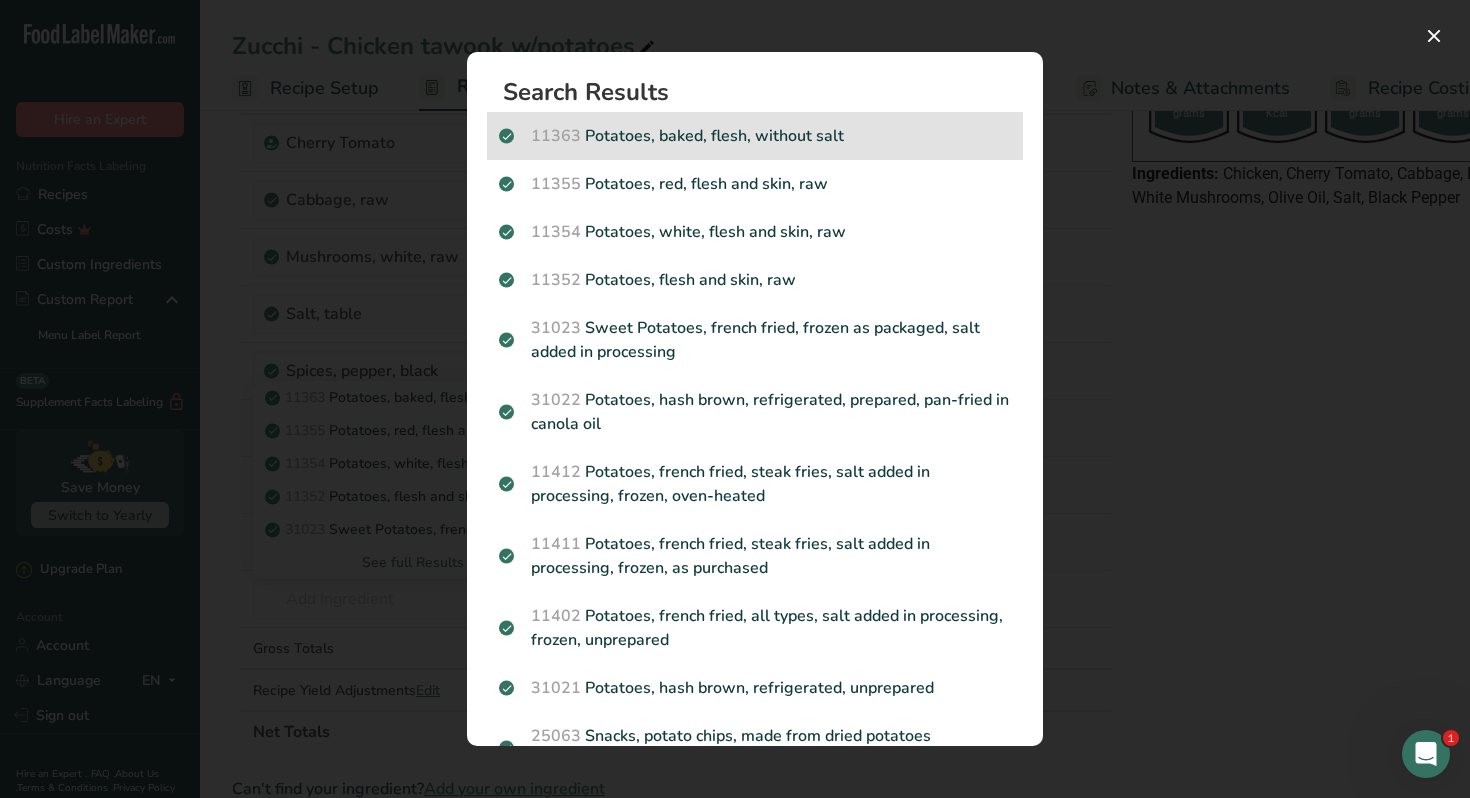 click on "11363
Potatoes, baked, flesh, without salt" at bounding box center (755, 136) 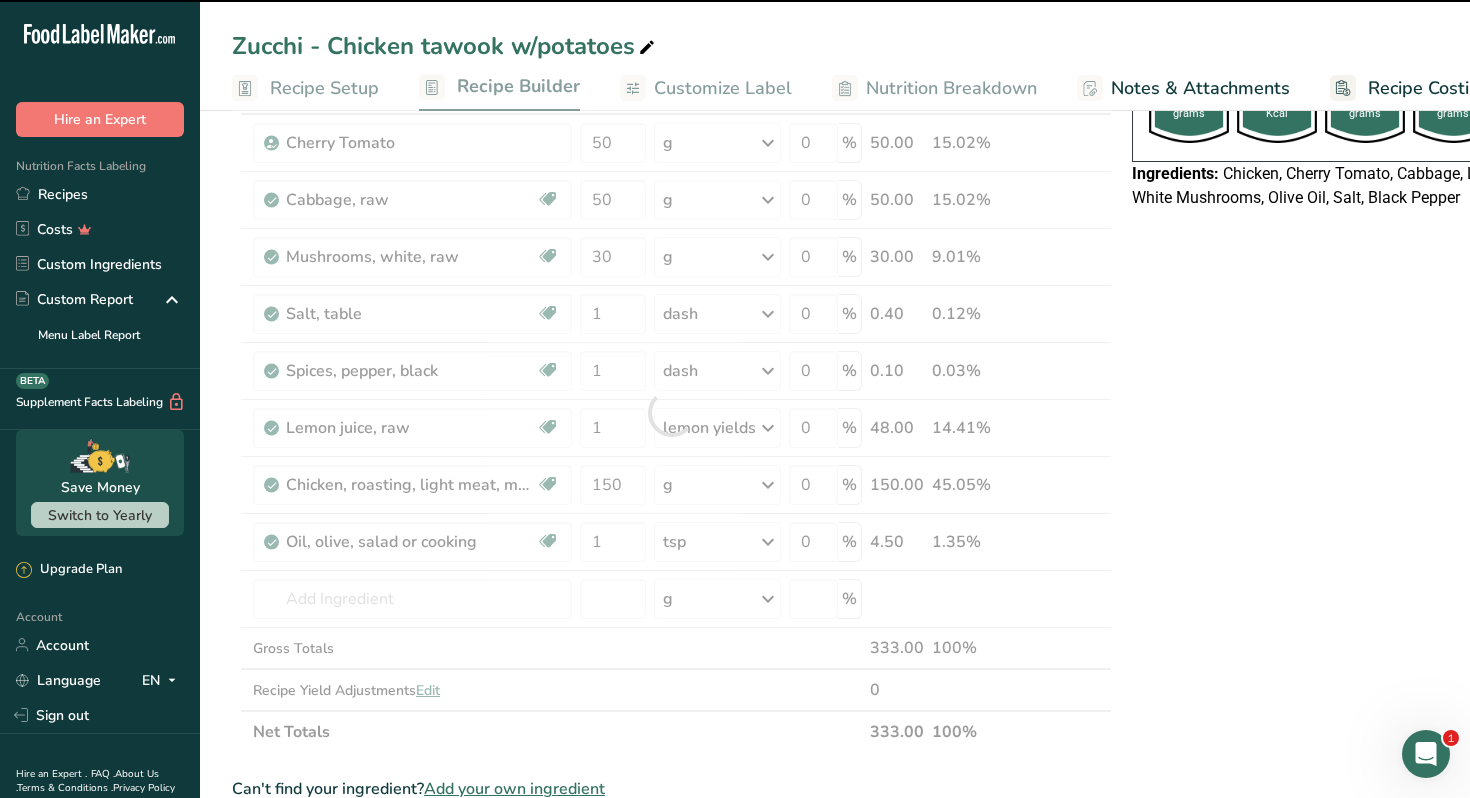 type on "0" 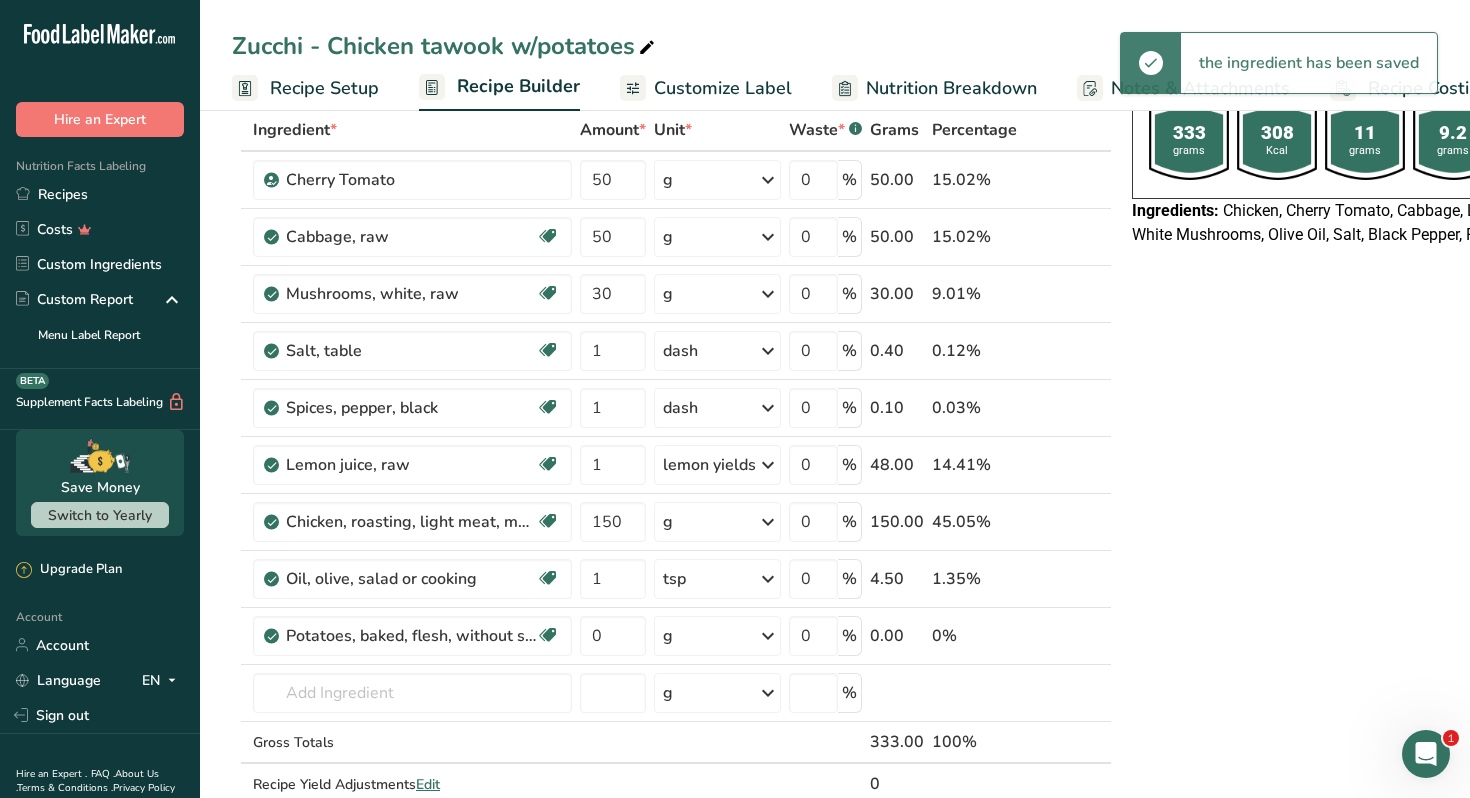 scroll, scrollTop: 108, scrollLeft: 0, axis: vertical 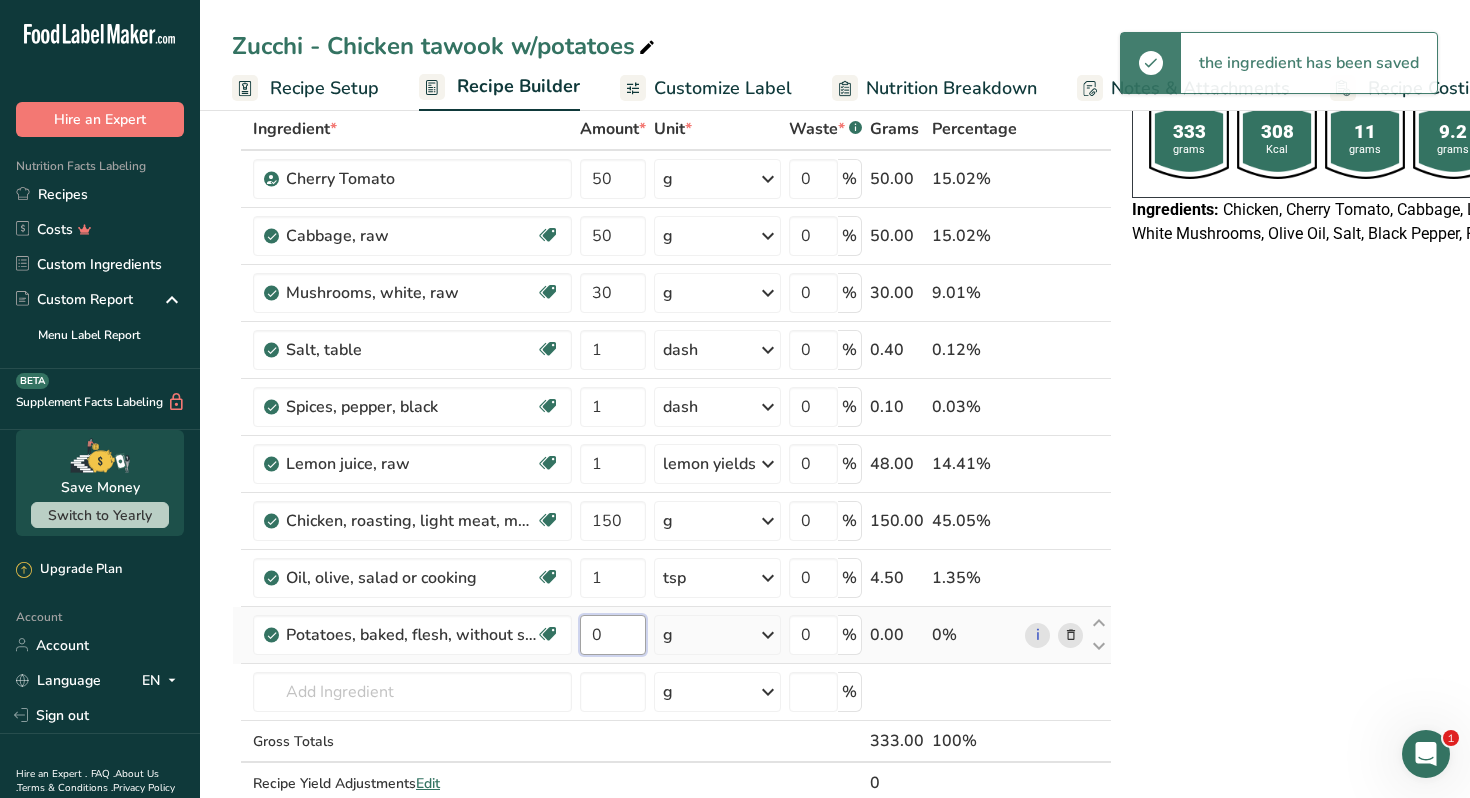 click on "0" at bounding box center (613, 635) 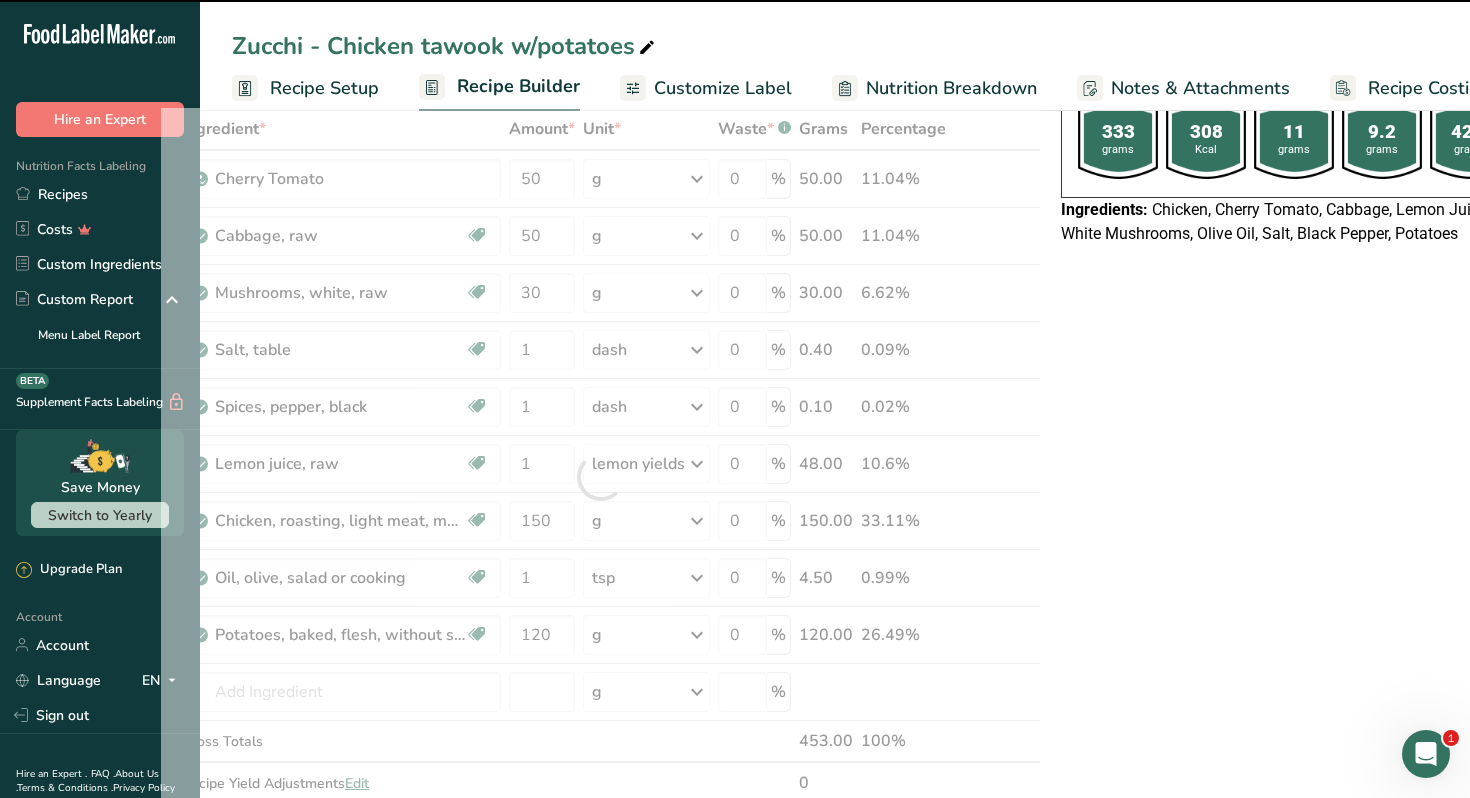 scroll, scrollTop: 0, scrollLeft: 78, axis: horizontal 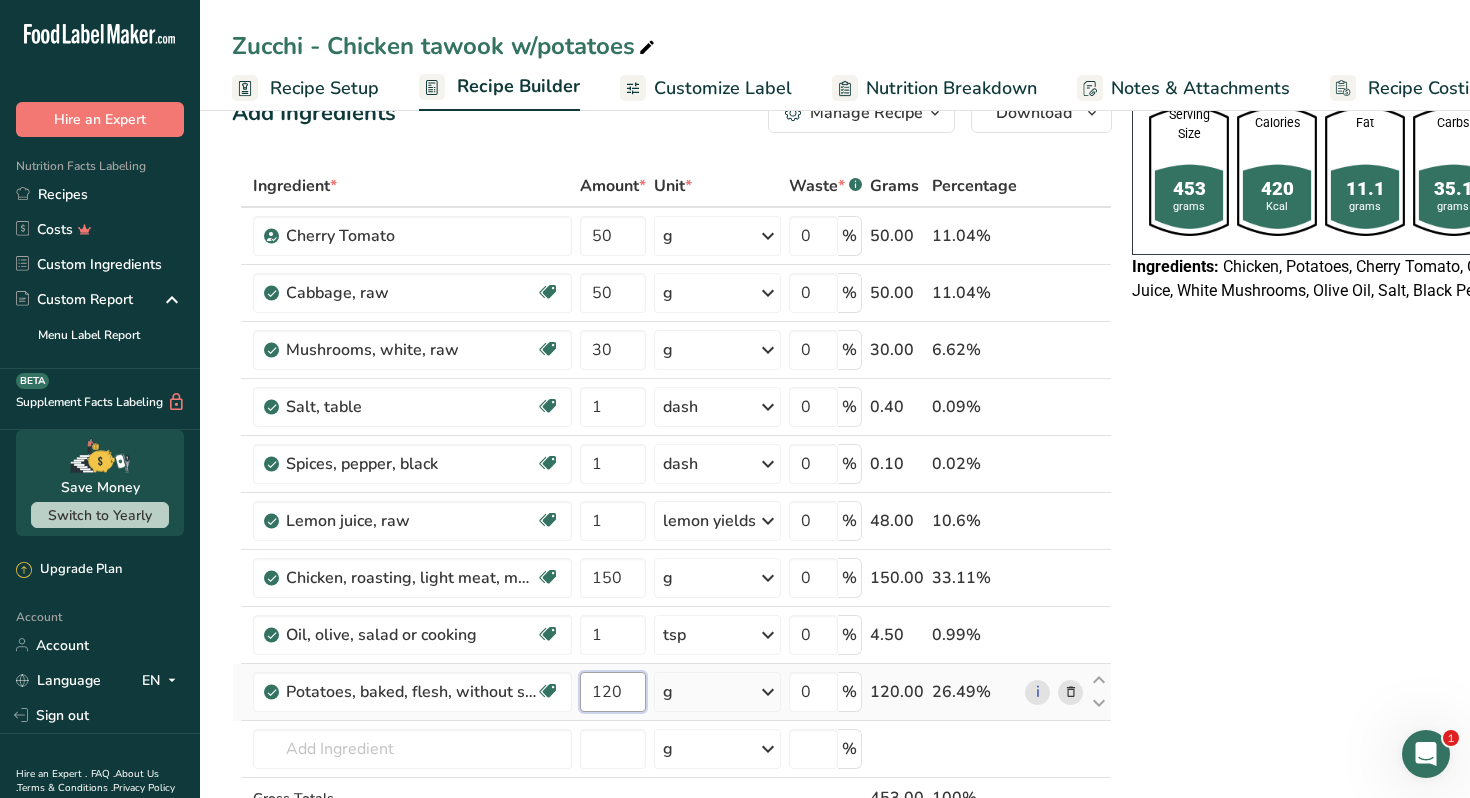 click on "120" at bounding box center (613, 692) 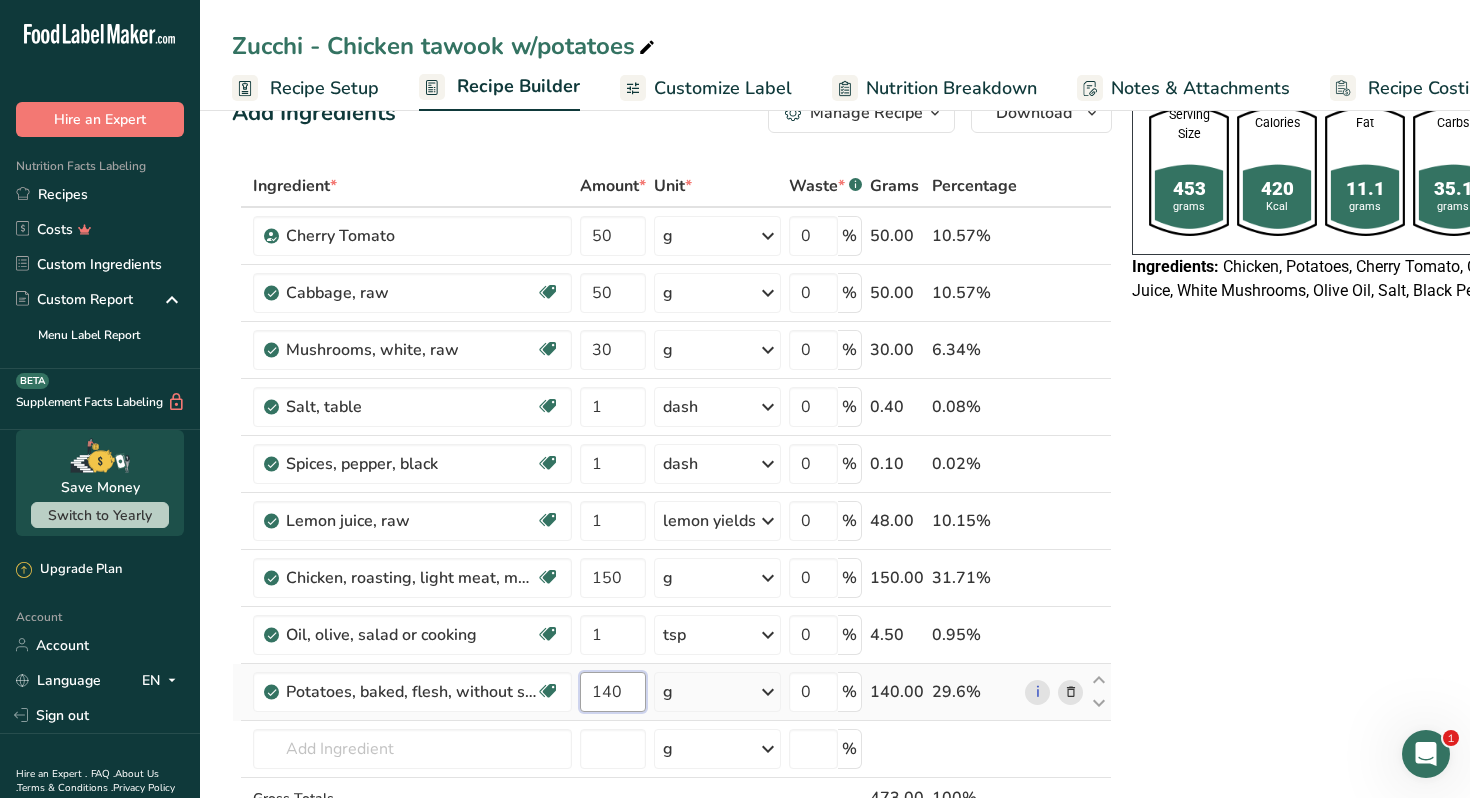 type on "140" 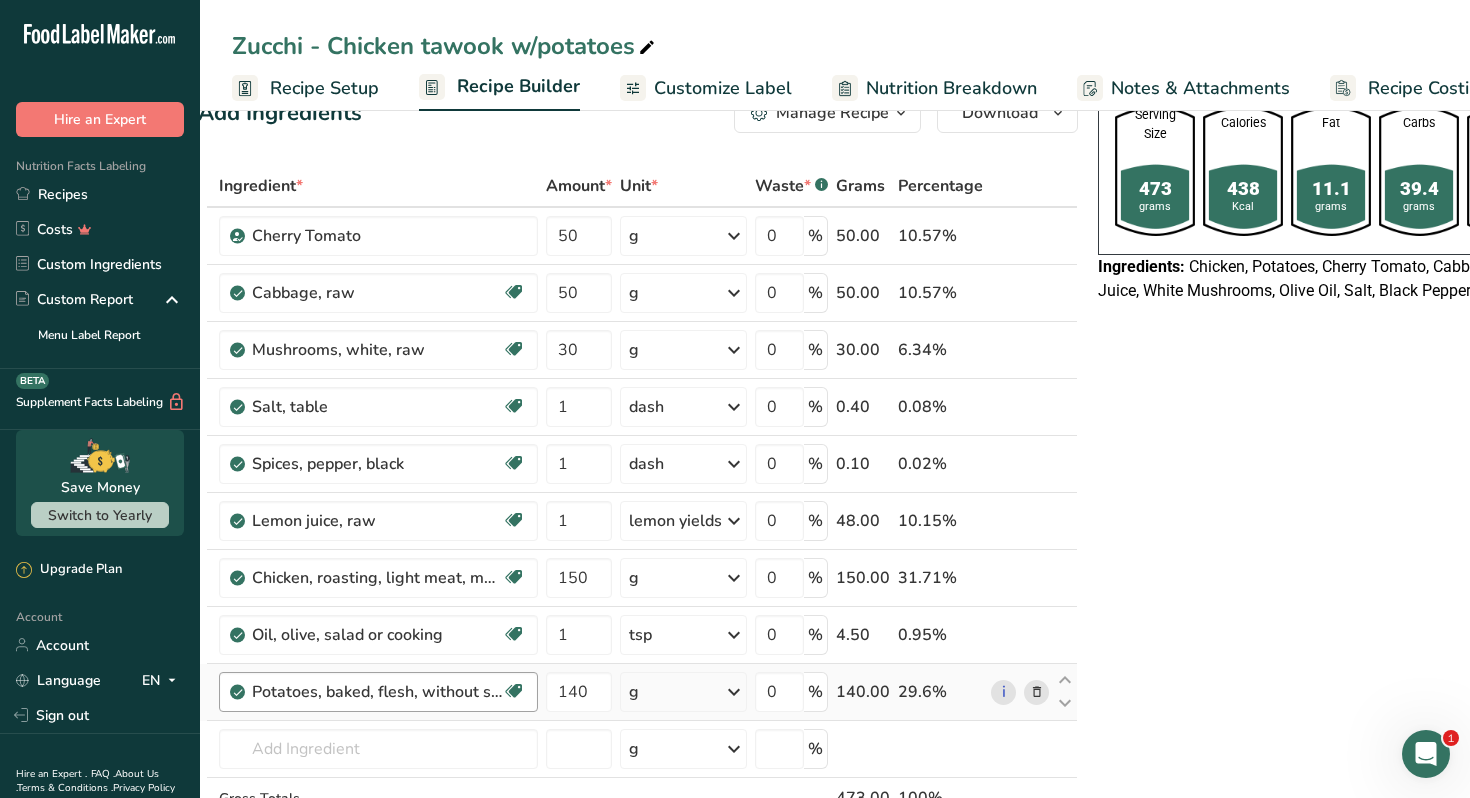 scroll, scrollTop: 0, scrollLeft: 0, axis: both 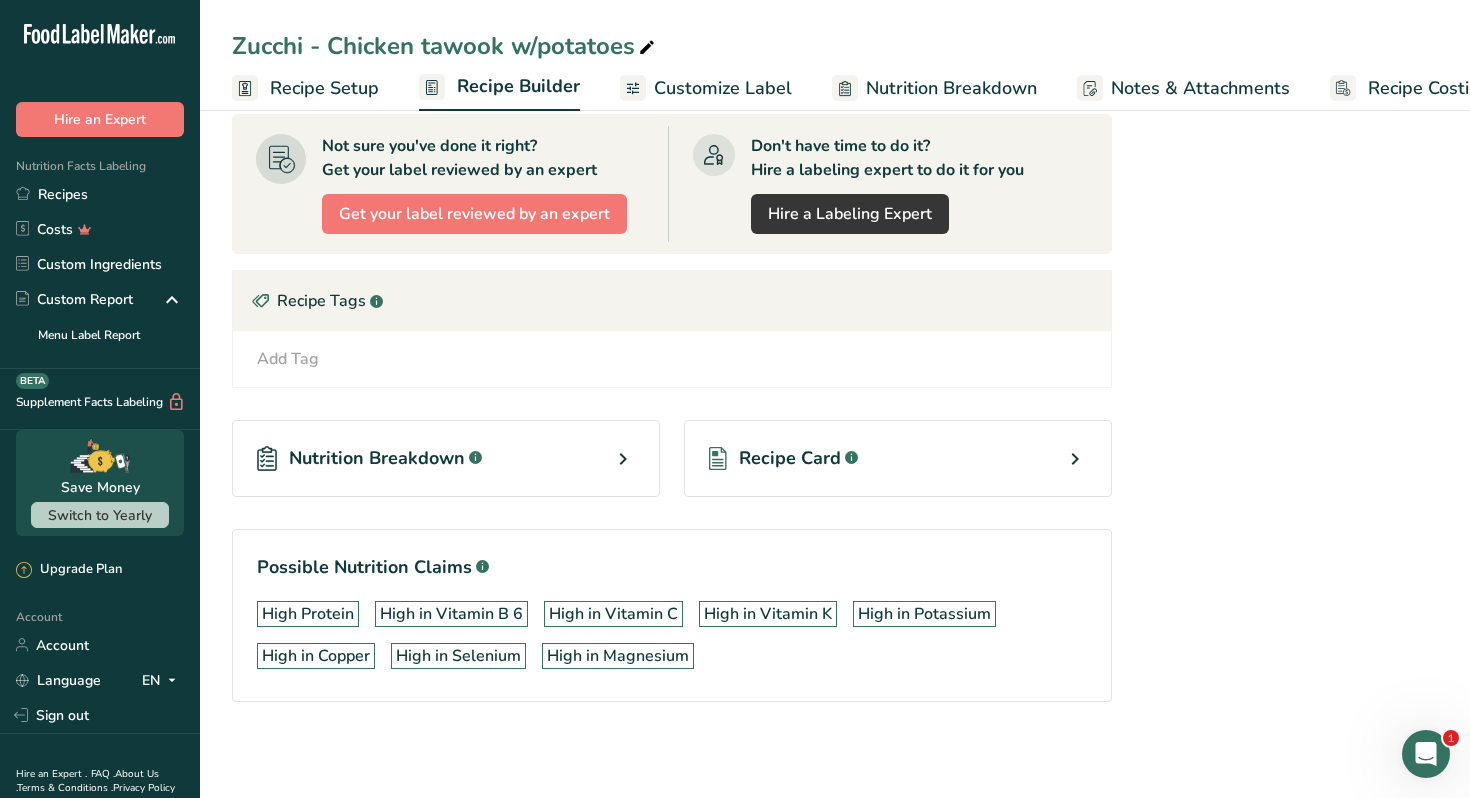 click on "Recipe Card
.a-a{fill:#347362;}.b-a{fill:#fff;}" at bounding box center (898, 458) 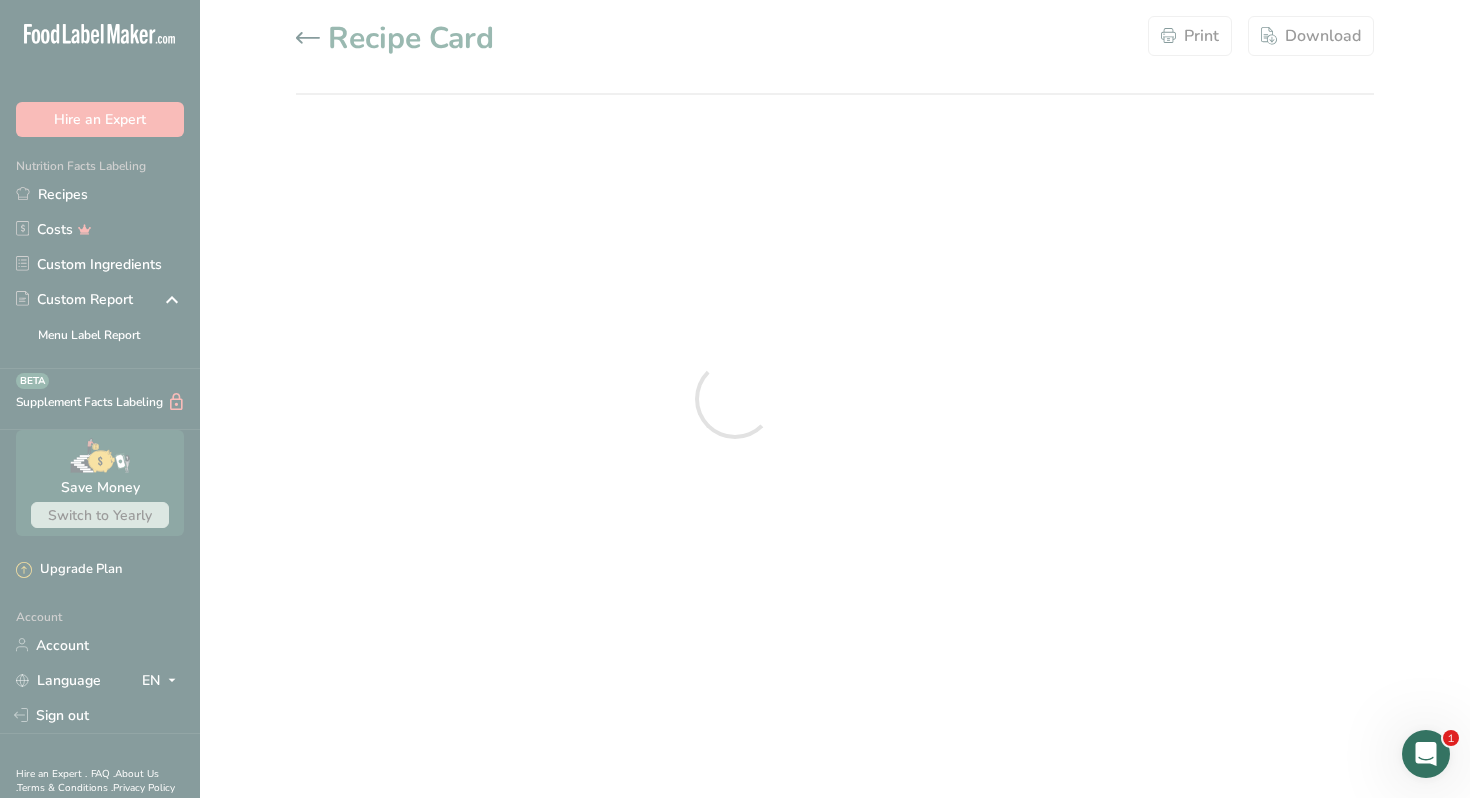 scroll, scrollTop: 0, scrollLeft: 0, axis: both 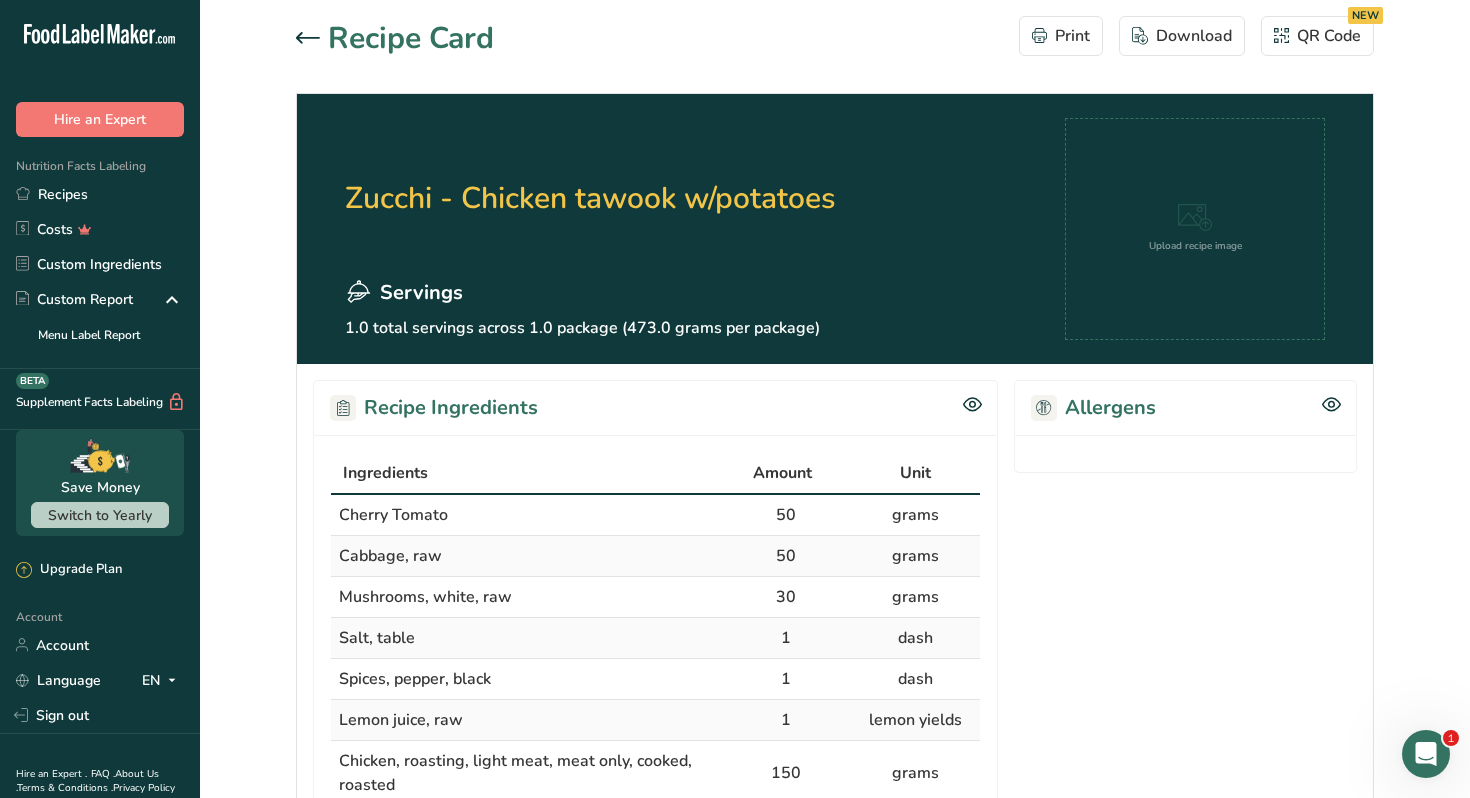 click at bounding box center [312, 39] 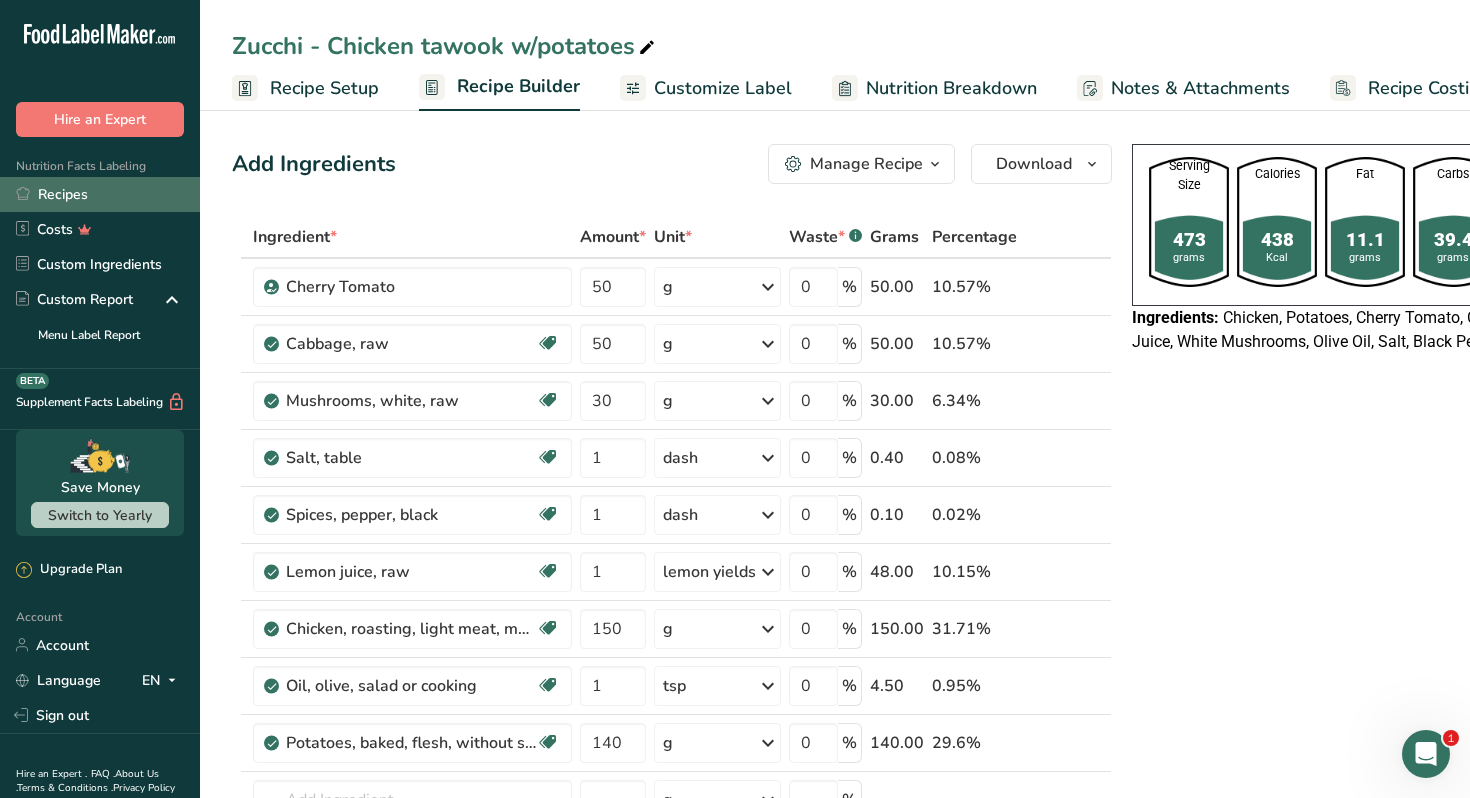 click on "Recipes" at bounding box center [100, 194] 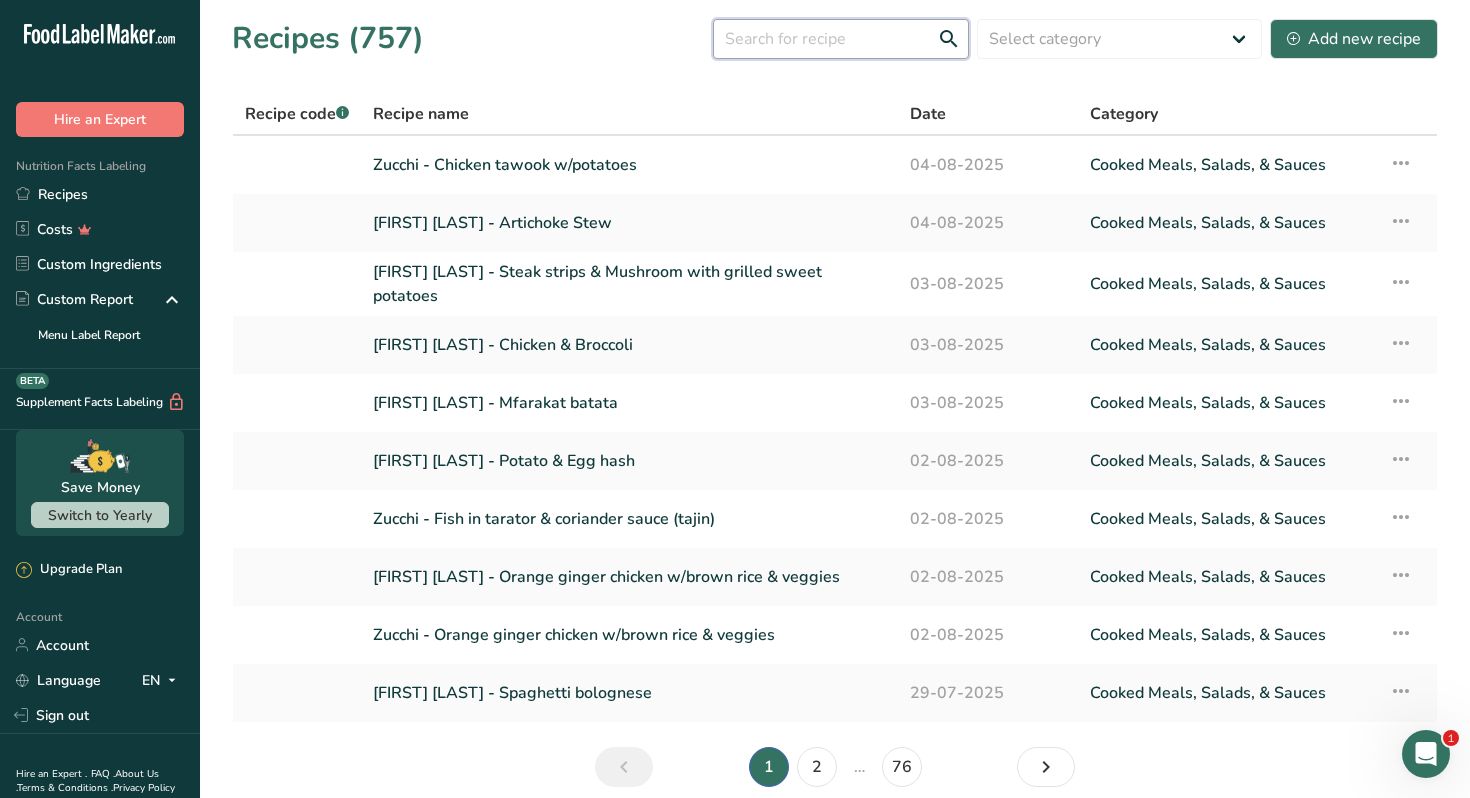 click at bounding box center (841, 39) 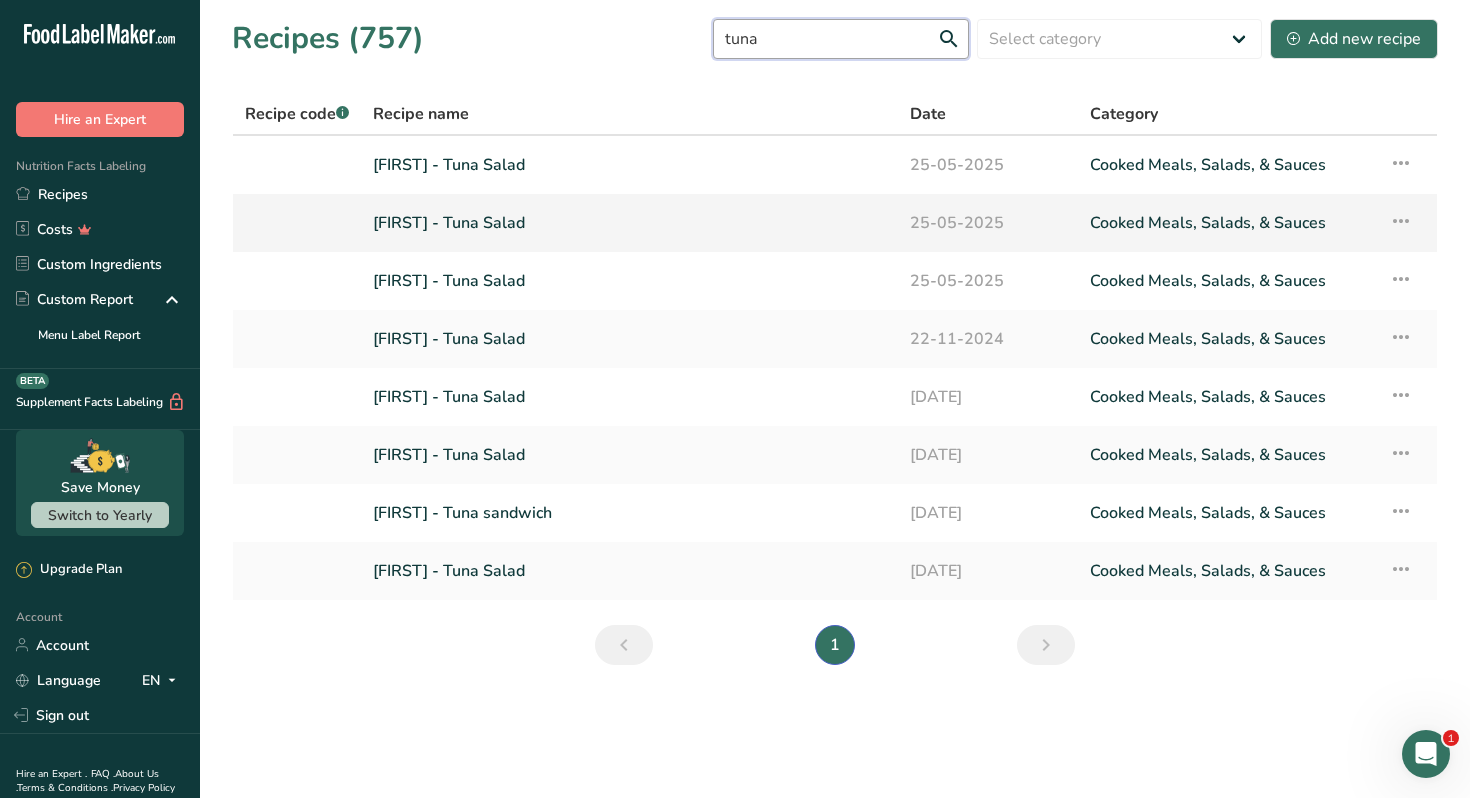 type on "tuna" 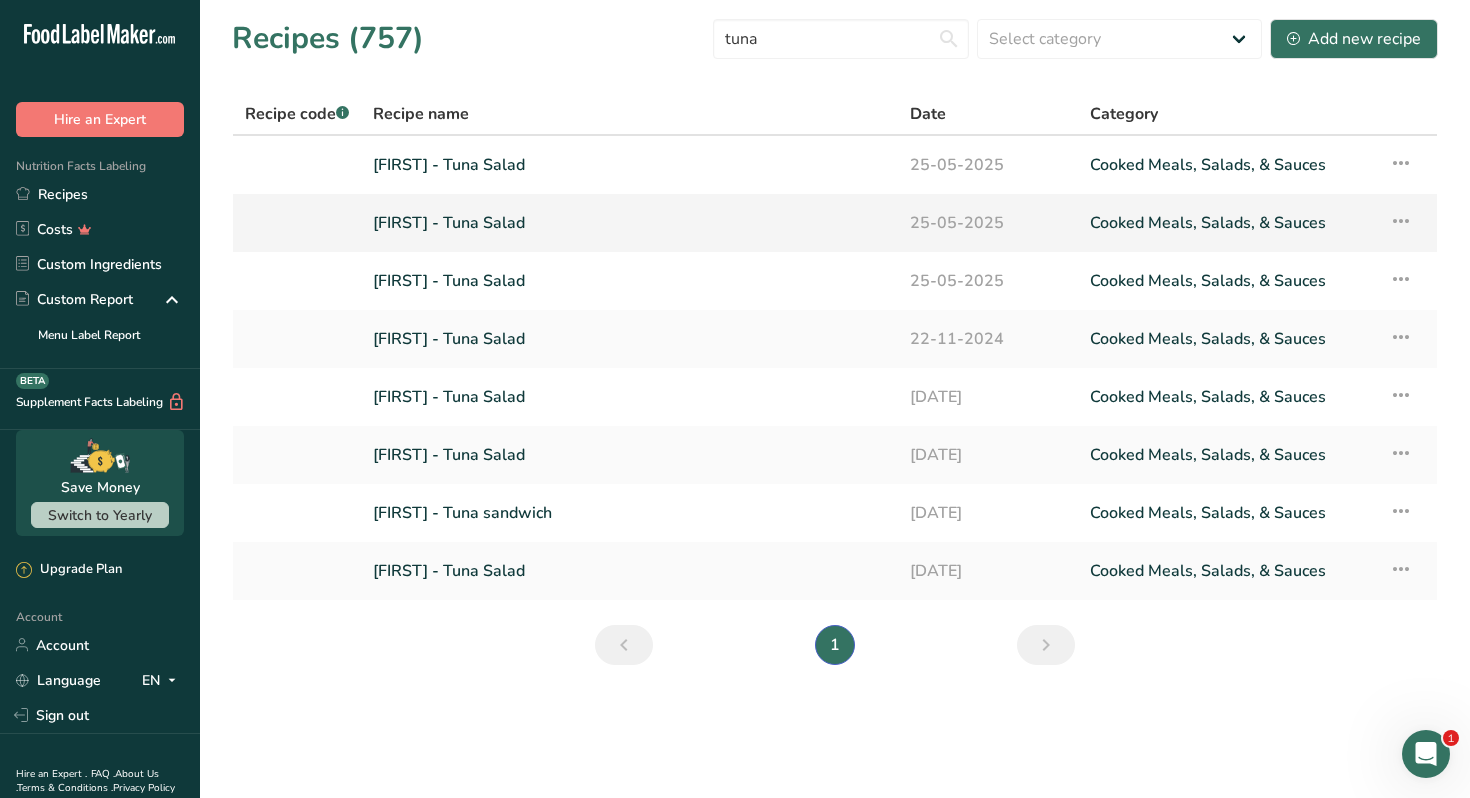 click on "Bana - Tuna Salad" at bounding box center [629, 223] 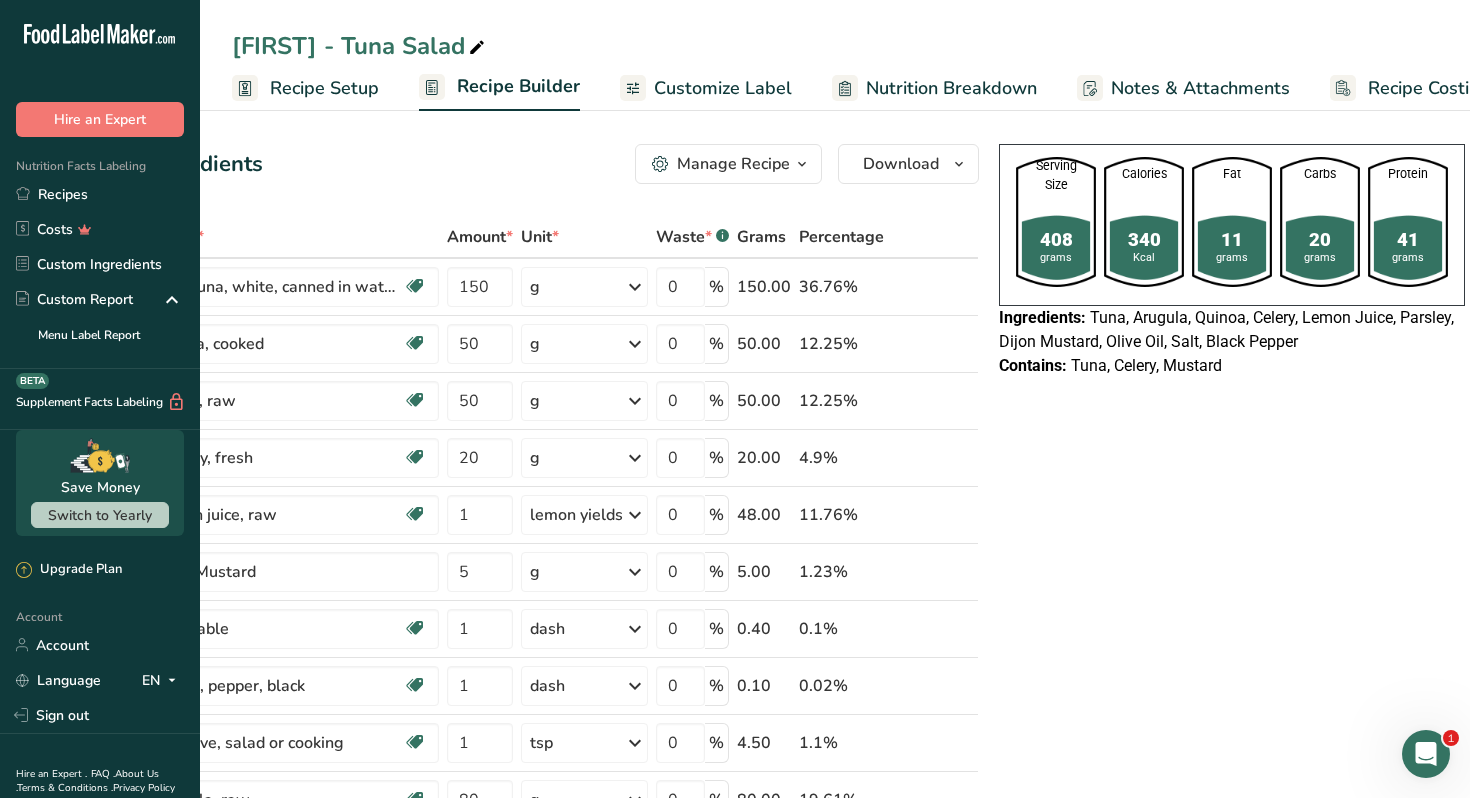 scroll, scrollTop: 0, scrollLeft: 0, axis: both 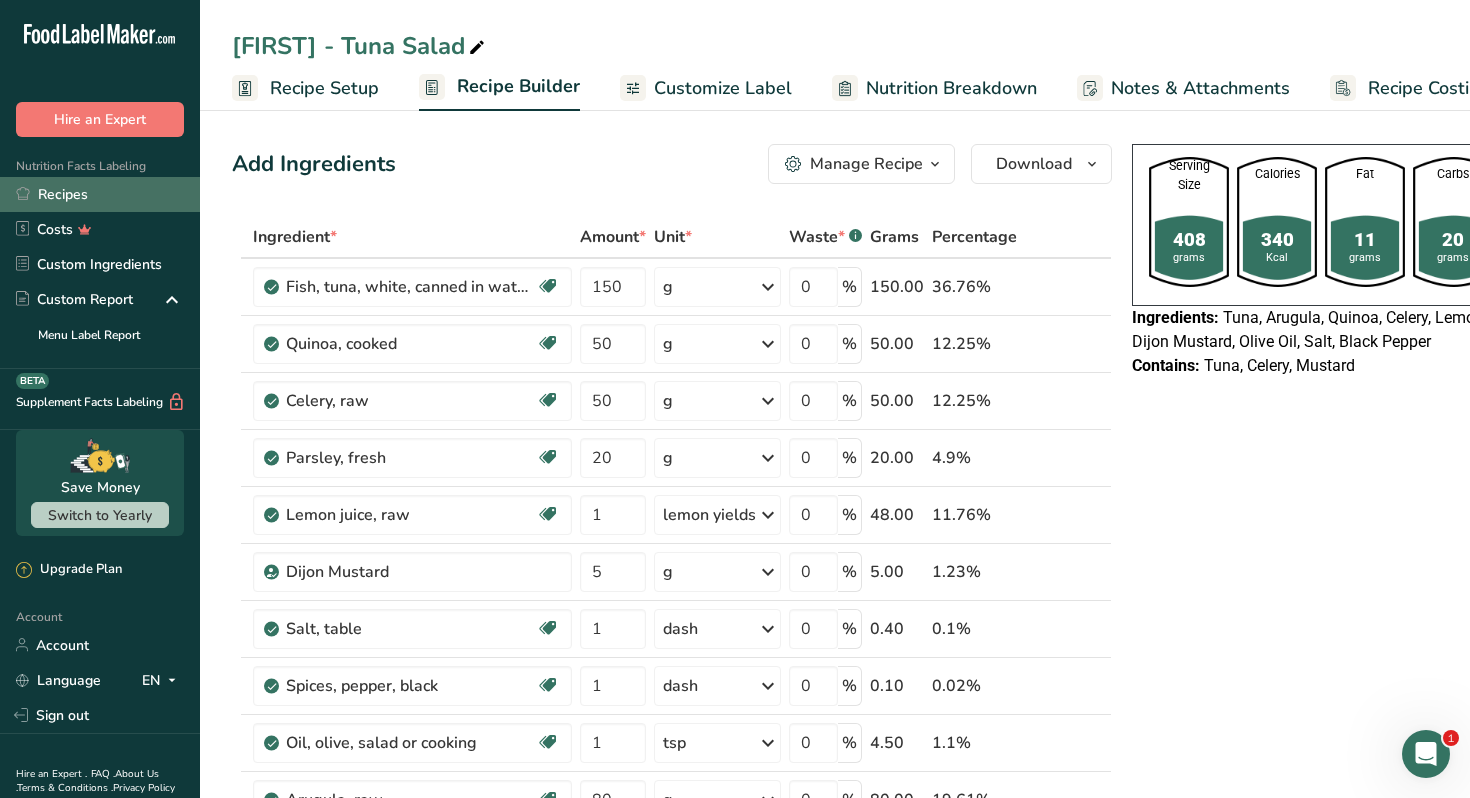 click on "Recipes" at bounding box center (100, 194) 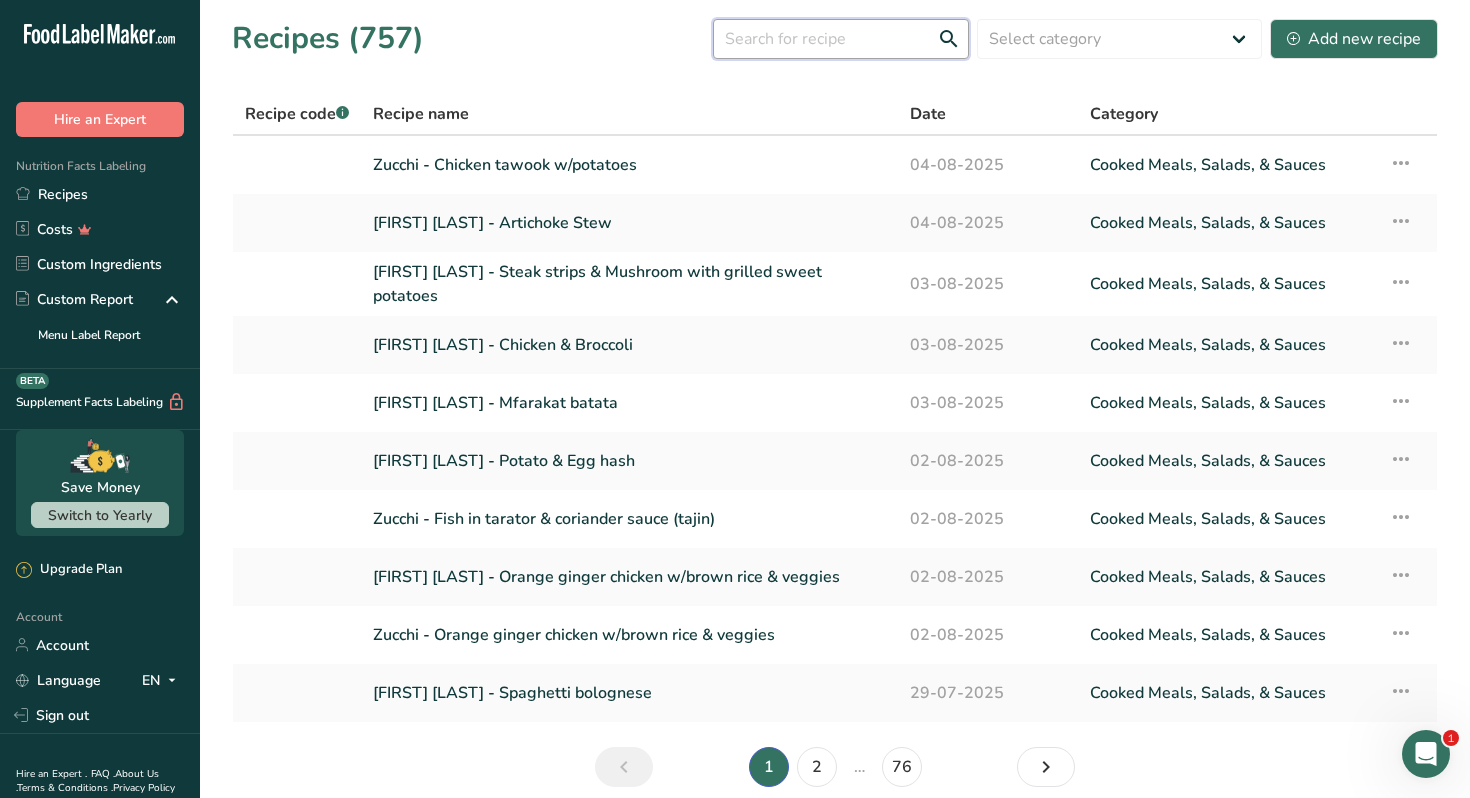 click at bounding box center (841, 39) 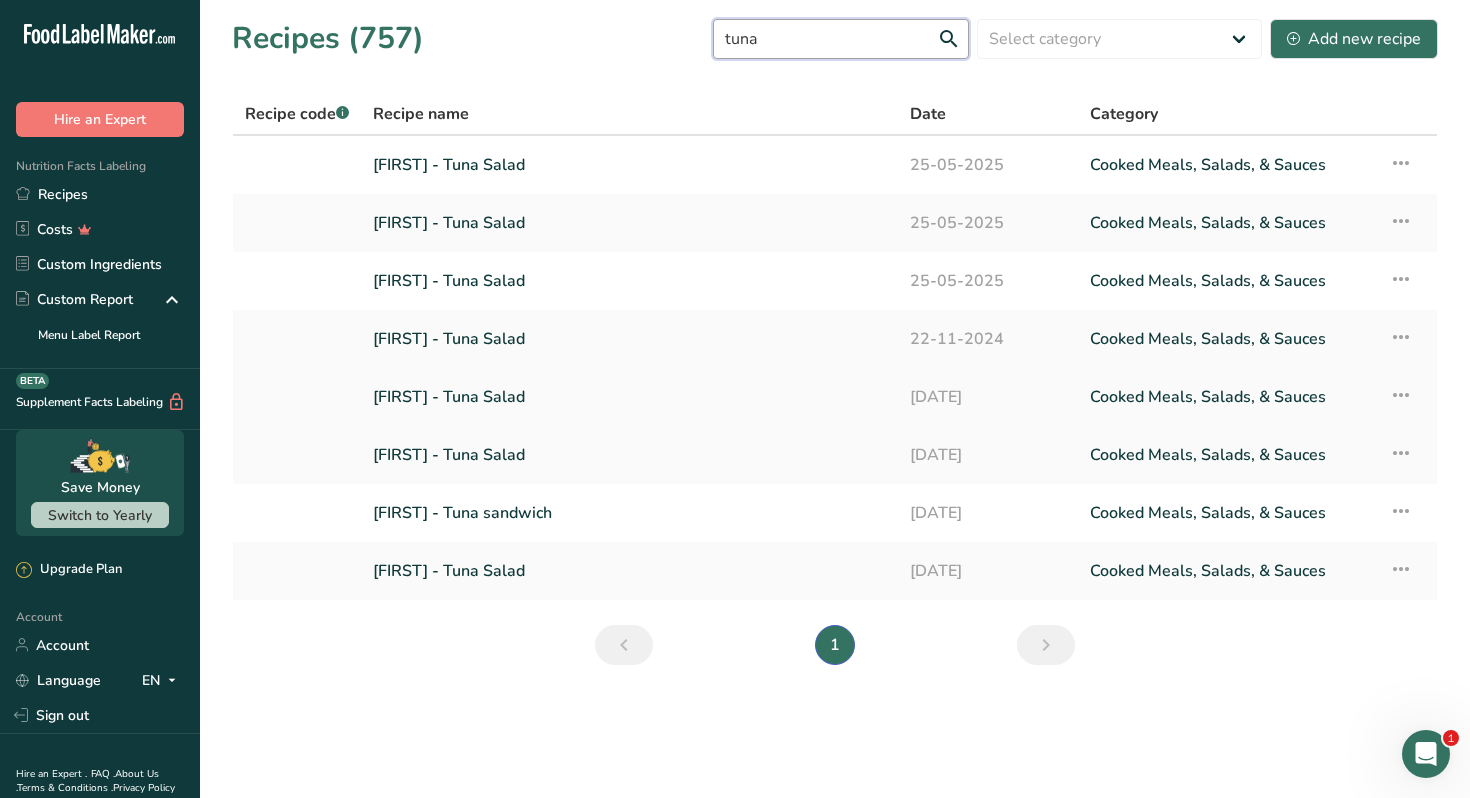 type on "tuna" 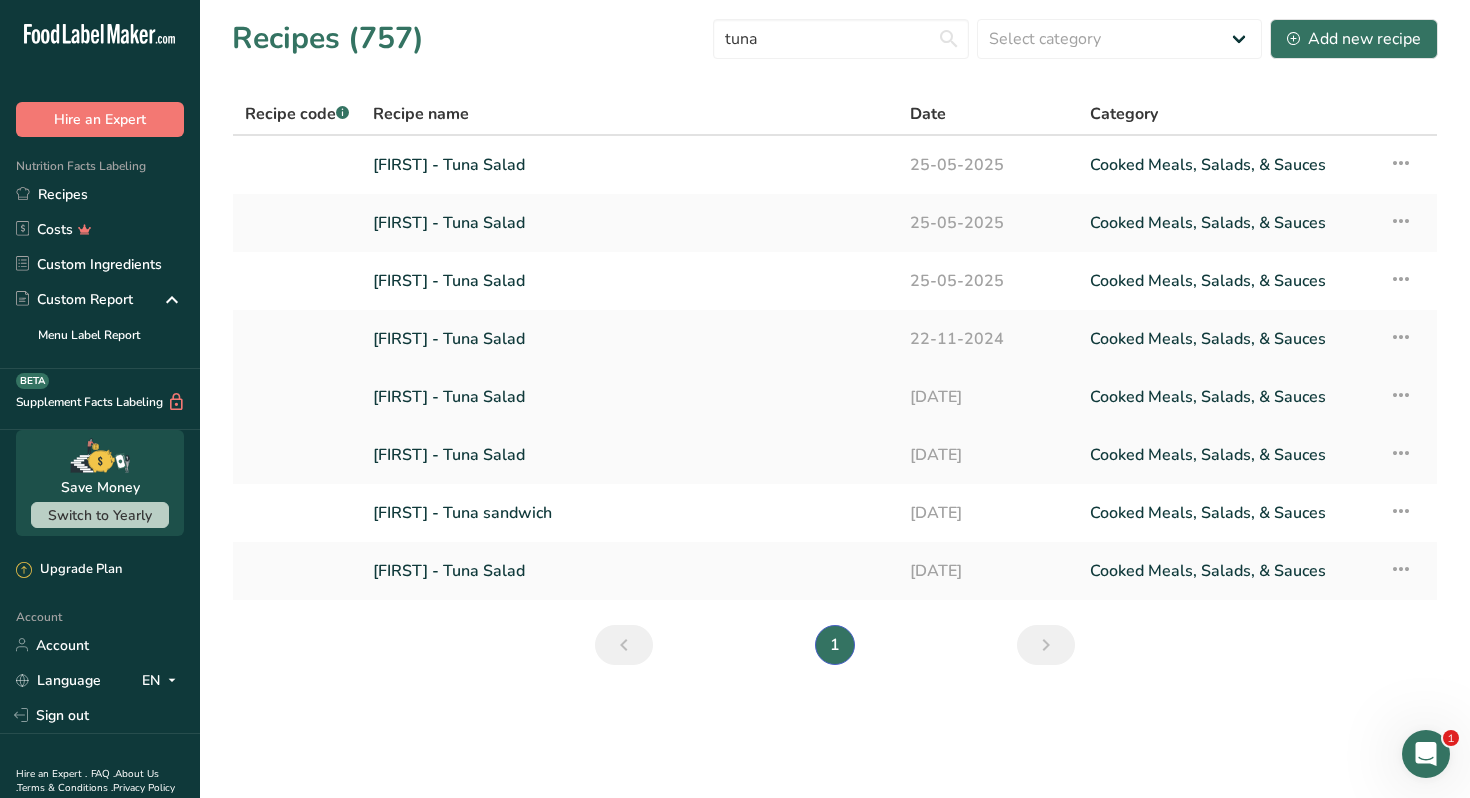 click on "Zucchi - Tuna Salad" at bounding box center (629, 397) 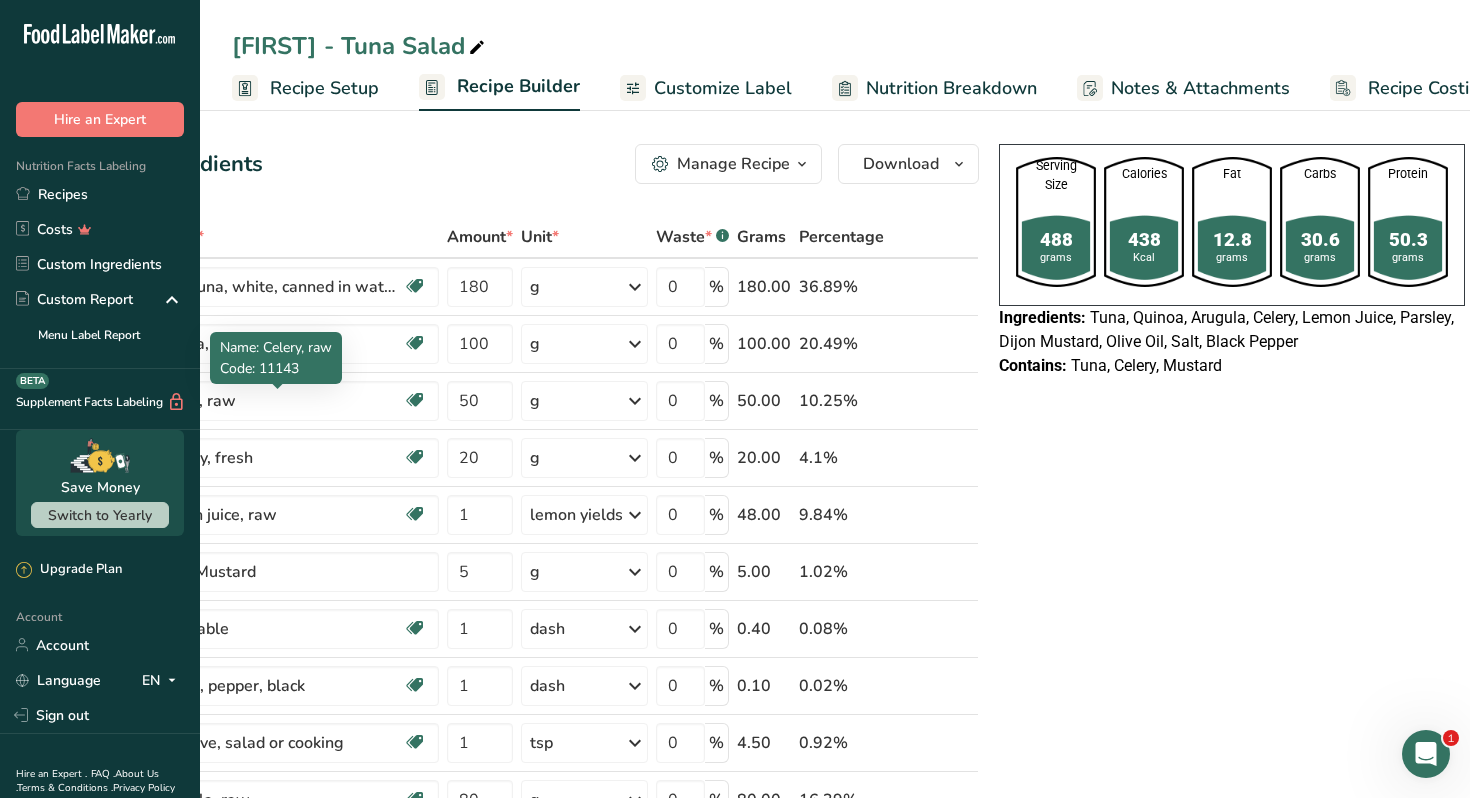 scroll, scrollTop: 0, scrollLeft: 0, axis: both 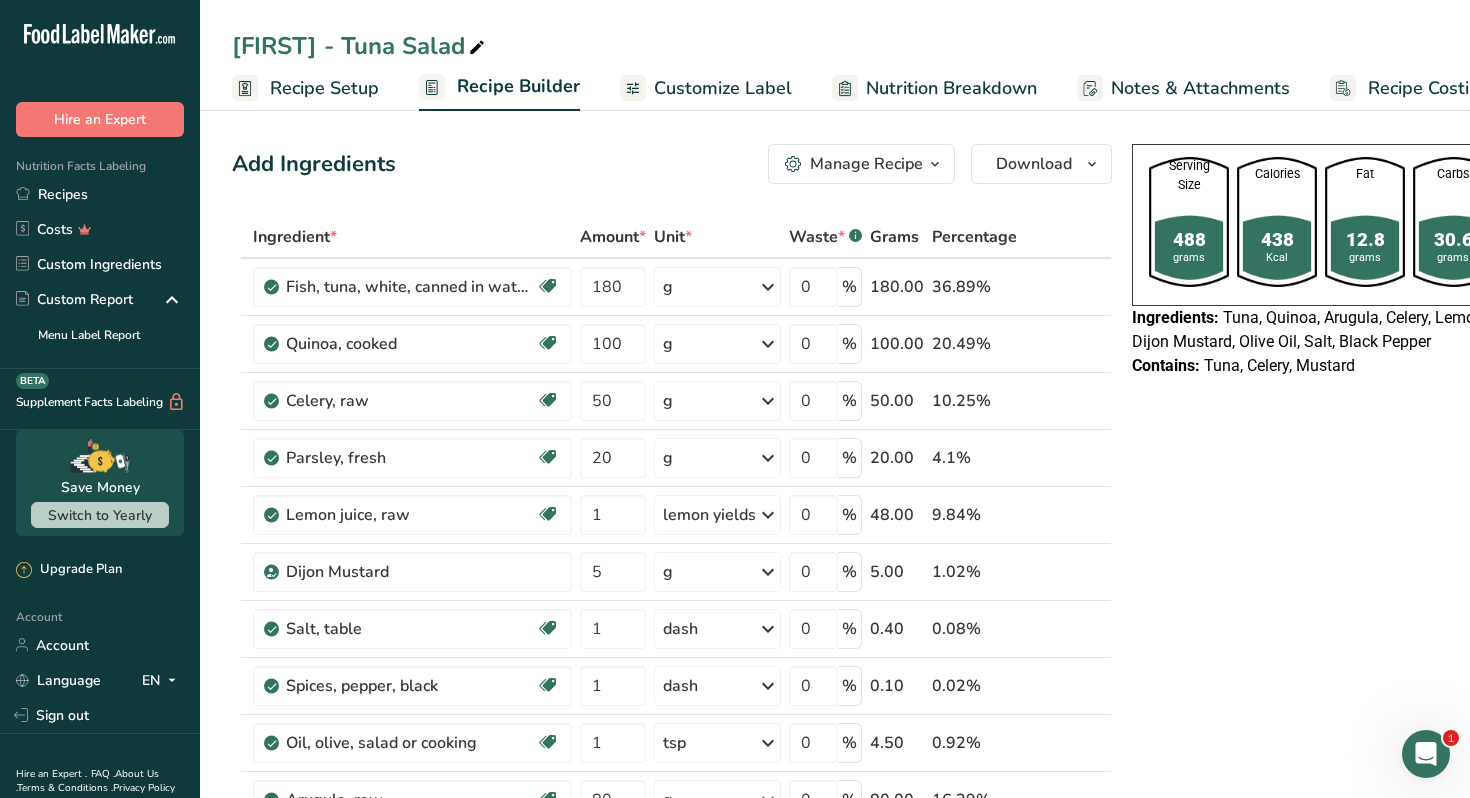 click on "Manage Recipe" at bounding box center (866, 164) 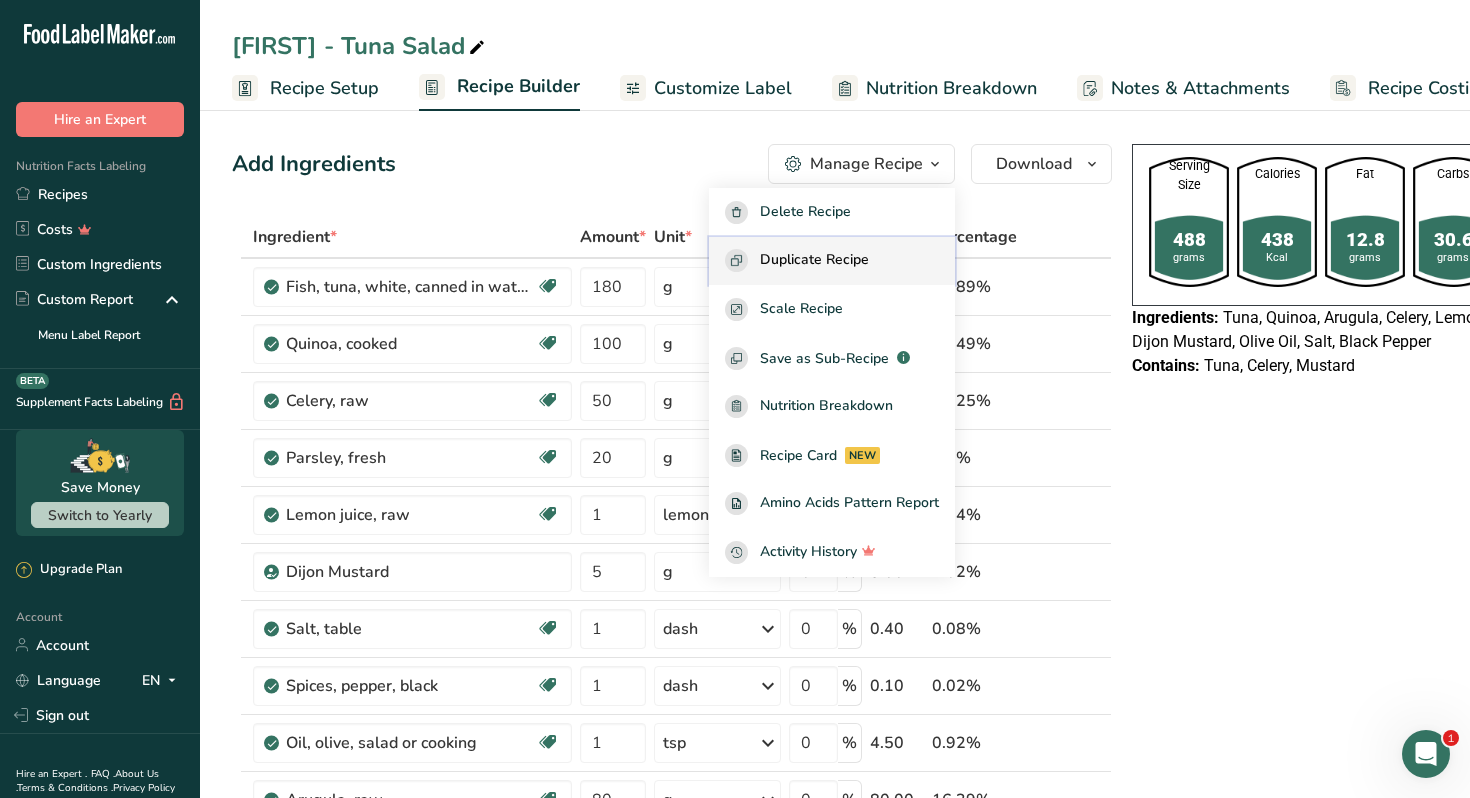click on "Duplicate Recipe" at bounding box center (832, 260) 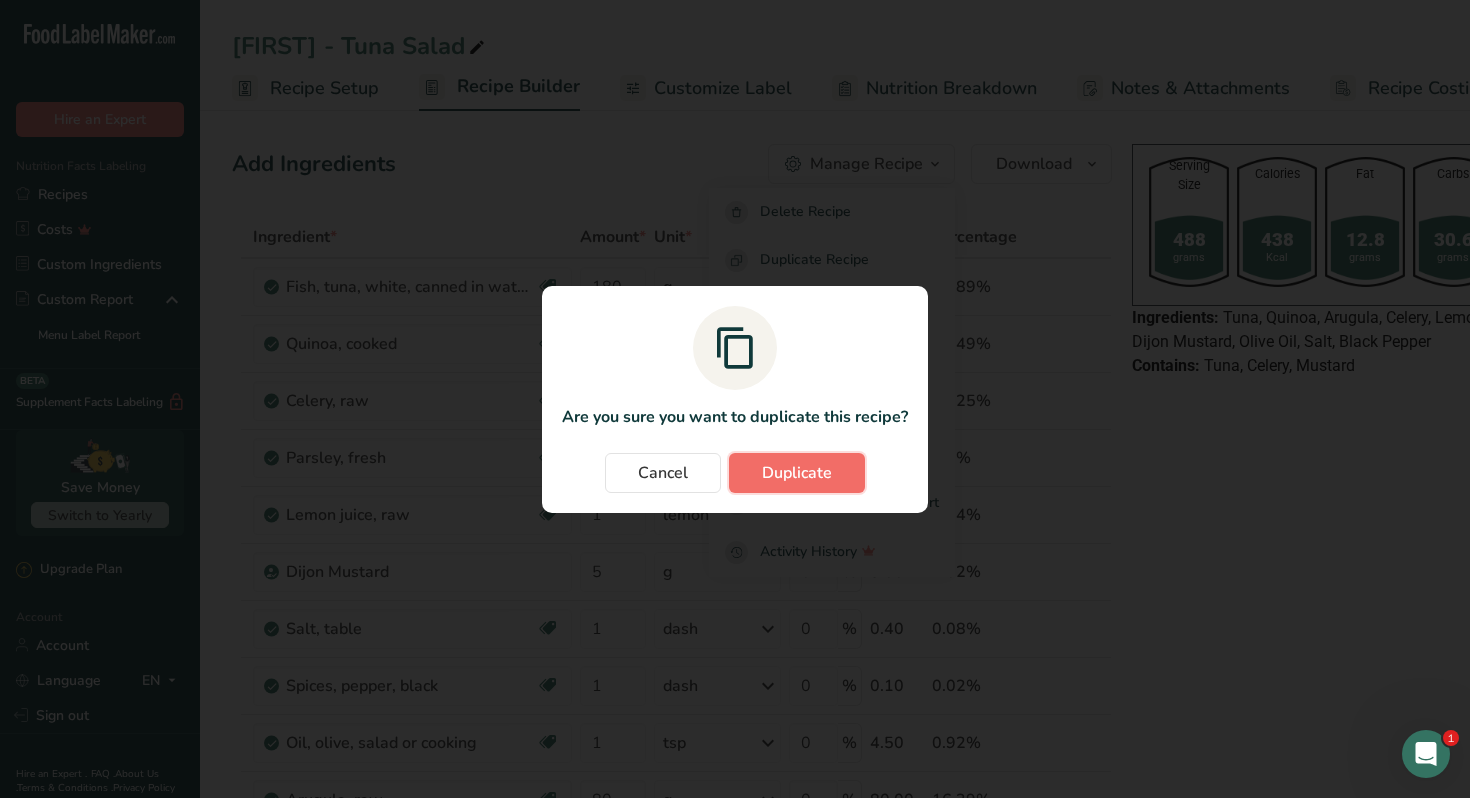 click on "Duplicate" at bounding box center [797, 473] 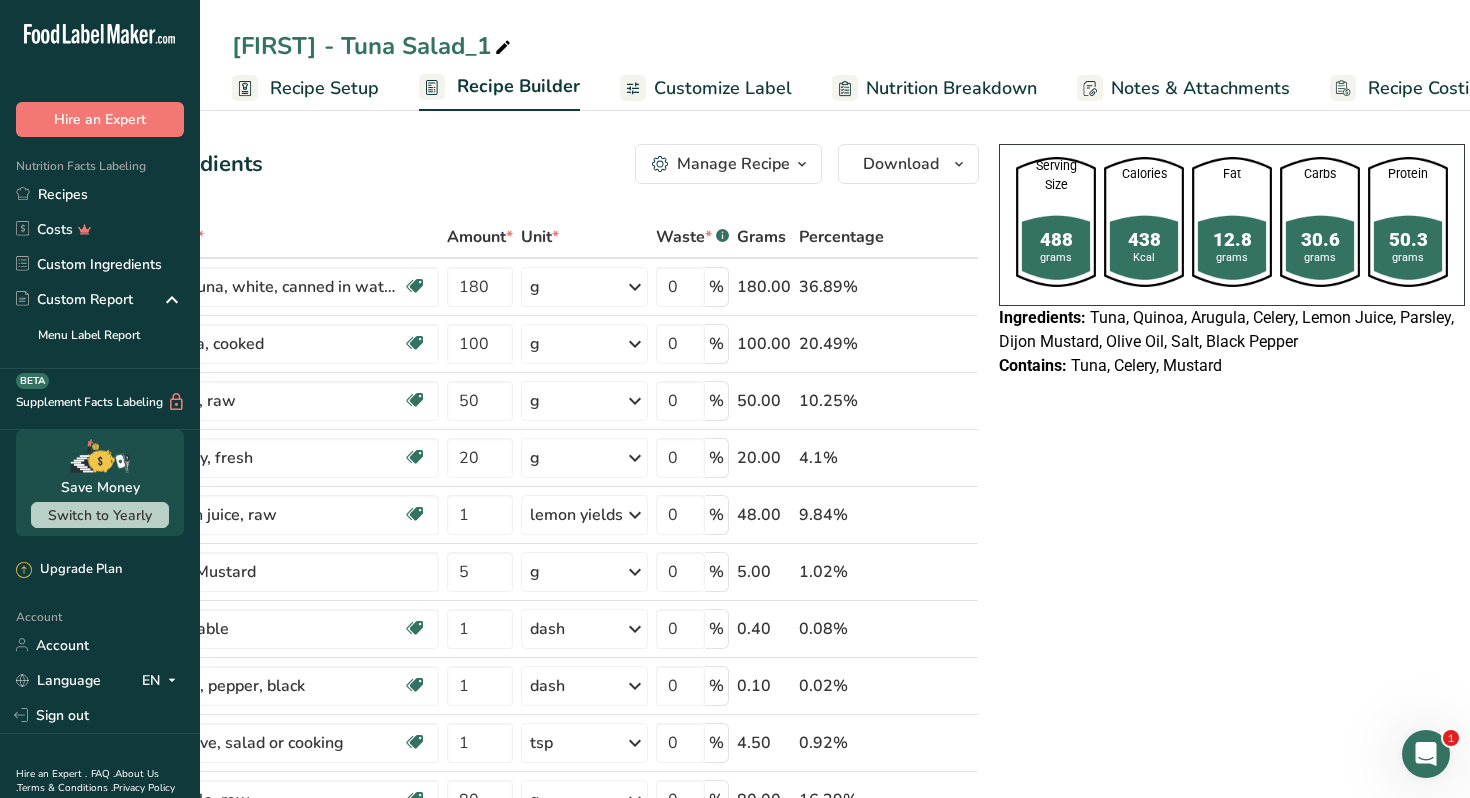 scroll, scrollTop: 0, scrollLeft: 0, axis: both 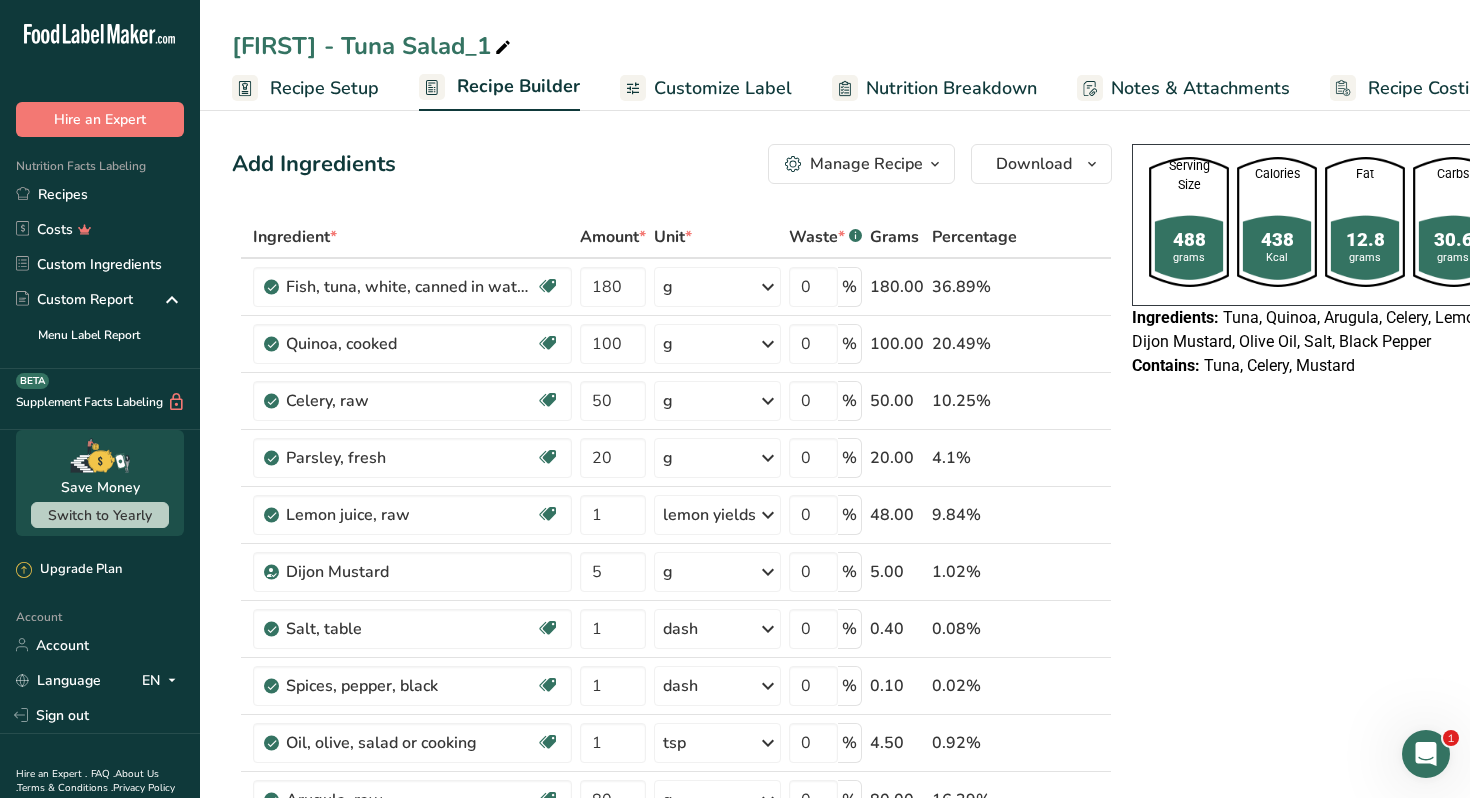 click at bounding box center (503, 48) 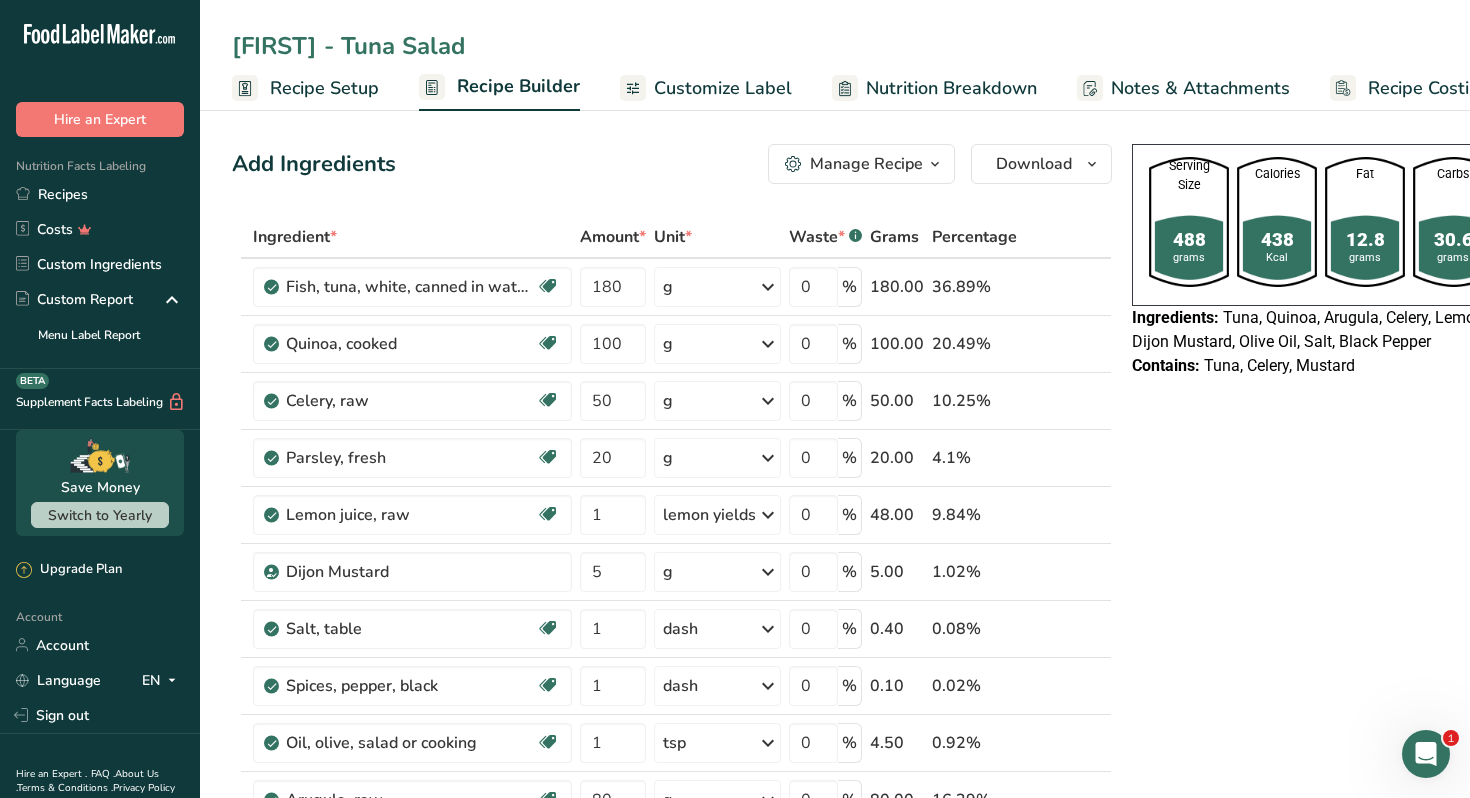 click on "Zucchi - Tuna Salad" at bounding box center (835, 46) 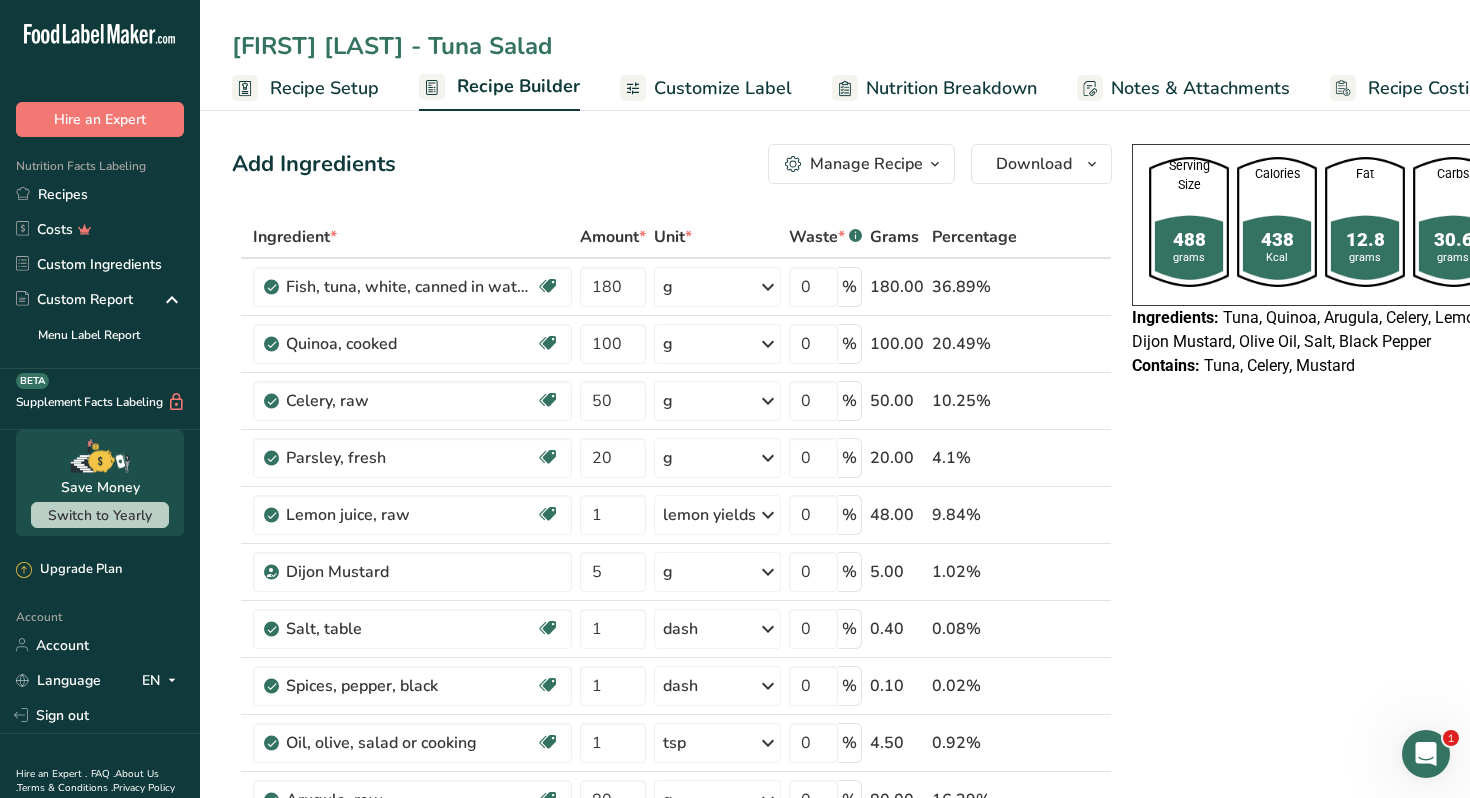 type on "Nour Awad - Tuna Salad" 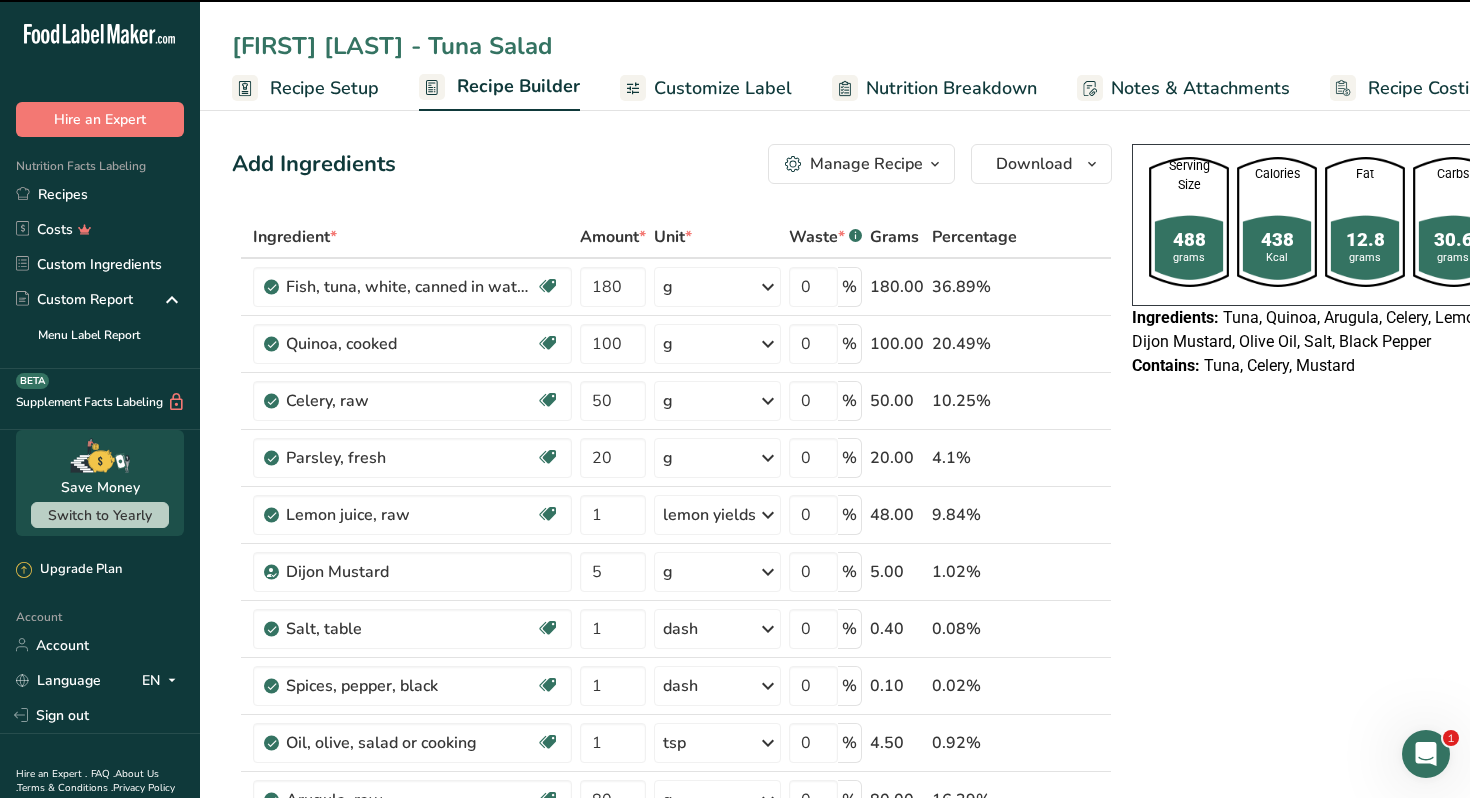 click on "Serving
Size
488
grams
Calories
438
Kcal
Fat
12.8
grams
Carbs
30.6
grams
Protein
50.3
grams
Ingredients:   Tuna, Quinoa, Arugula, Celery, Lemon Juice, Parsley, Dijon Mustard, Olive Oil, Salt, Black Pepper   Contains:
Tuna, Celery, Mustard" at bounding box center (1365, 981) 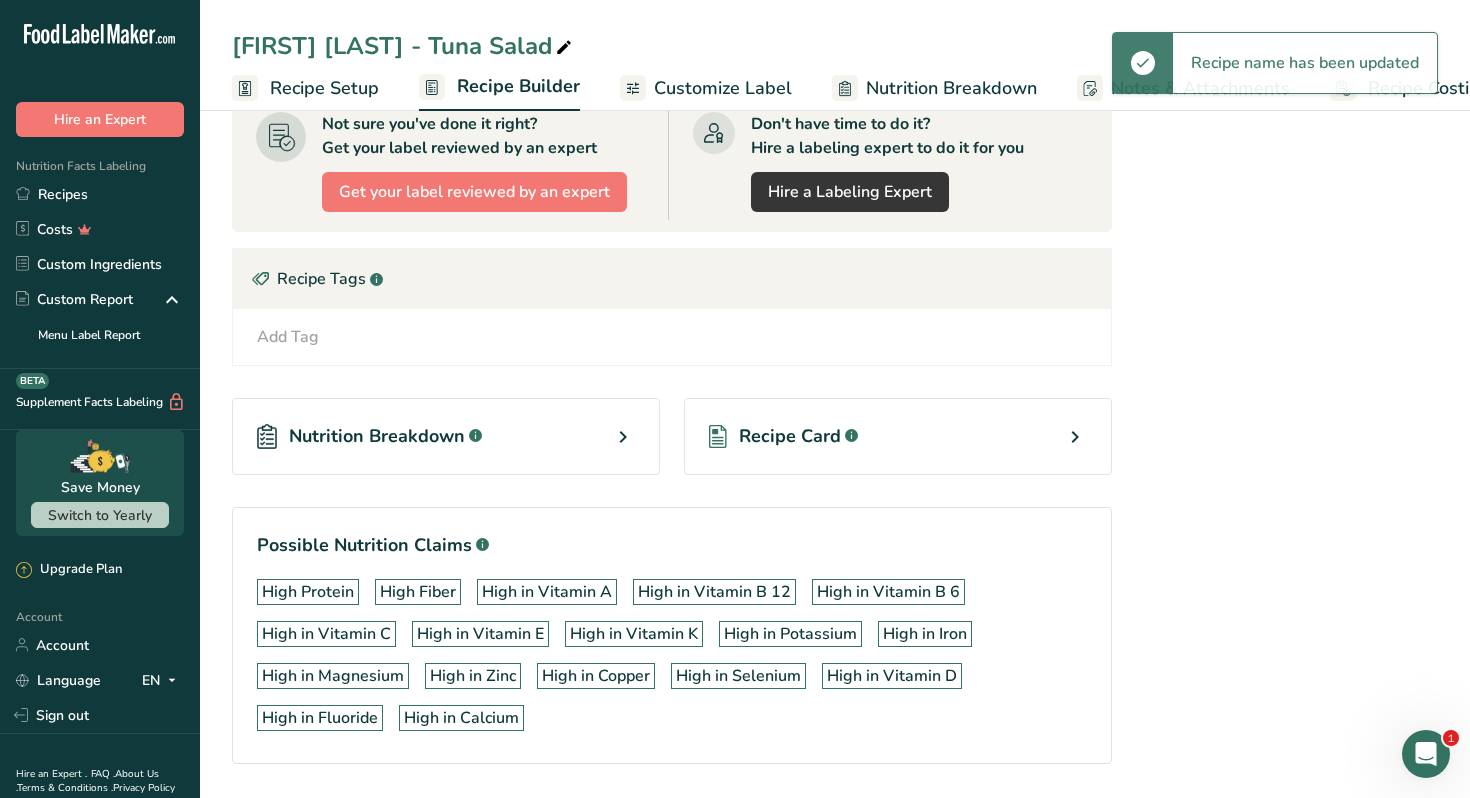 scroll, scrollTop: 1061, scrollLeft: 0, axis: vertical 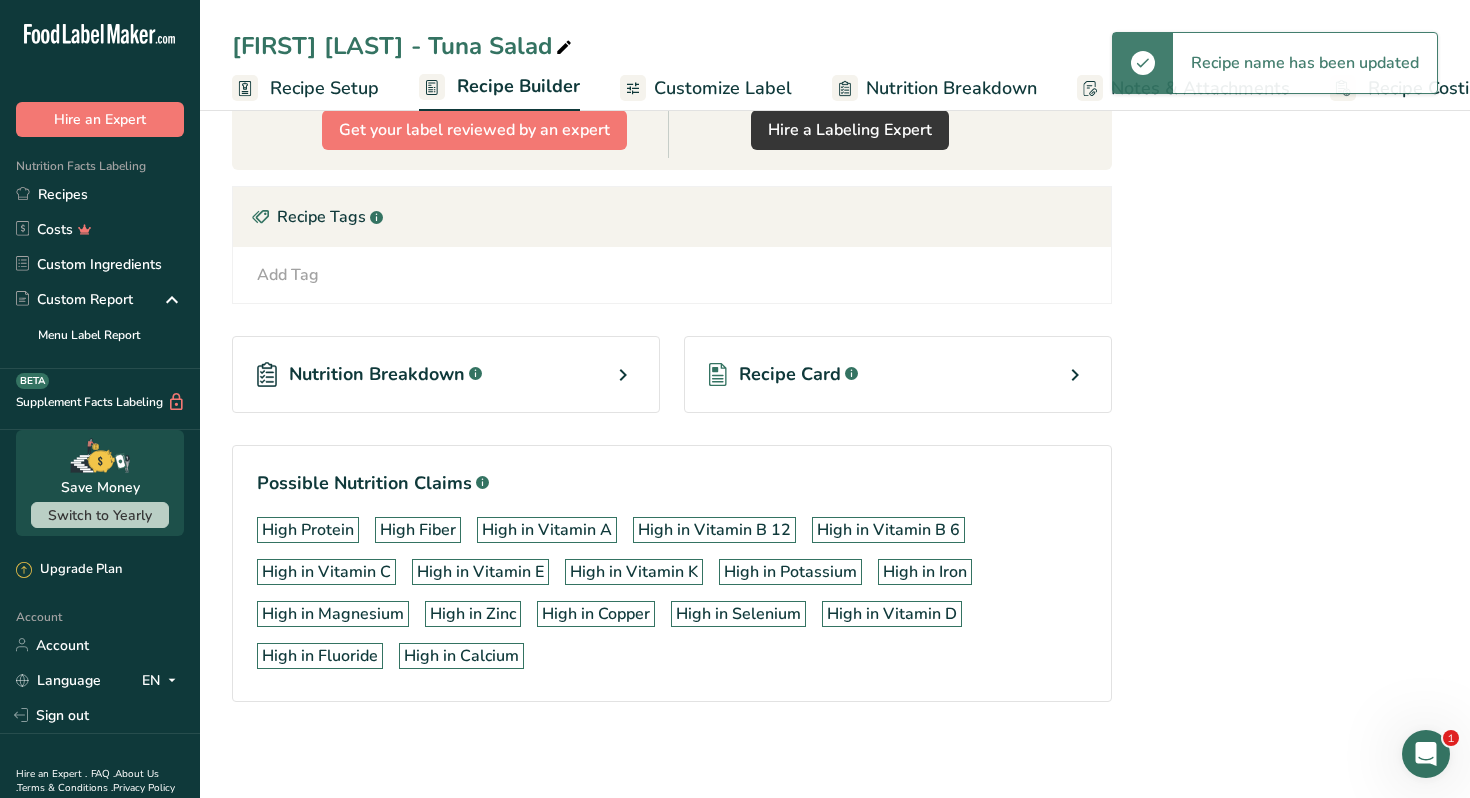 click on "Recipe Card
.a-a{fill:#347362;}.b-a{fill:#fff;}" at bounding box center (898, 374) 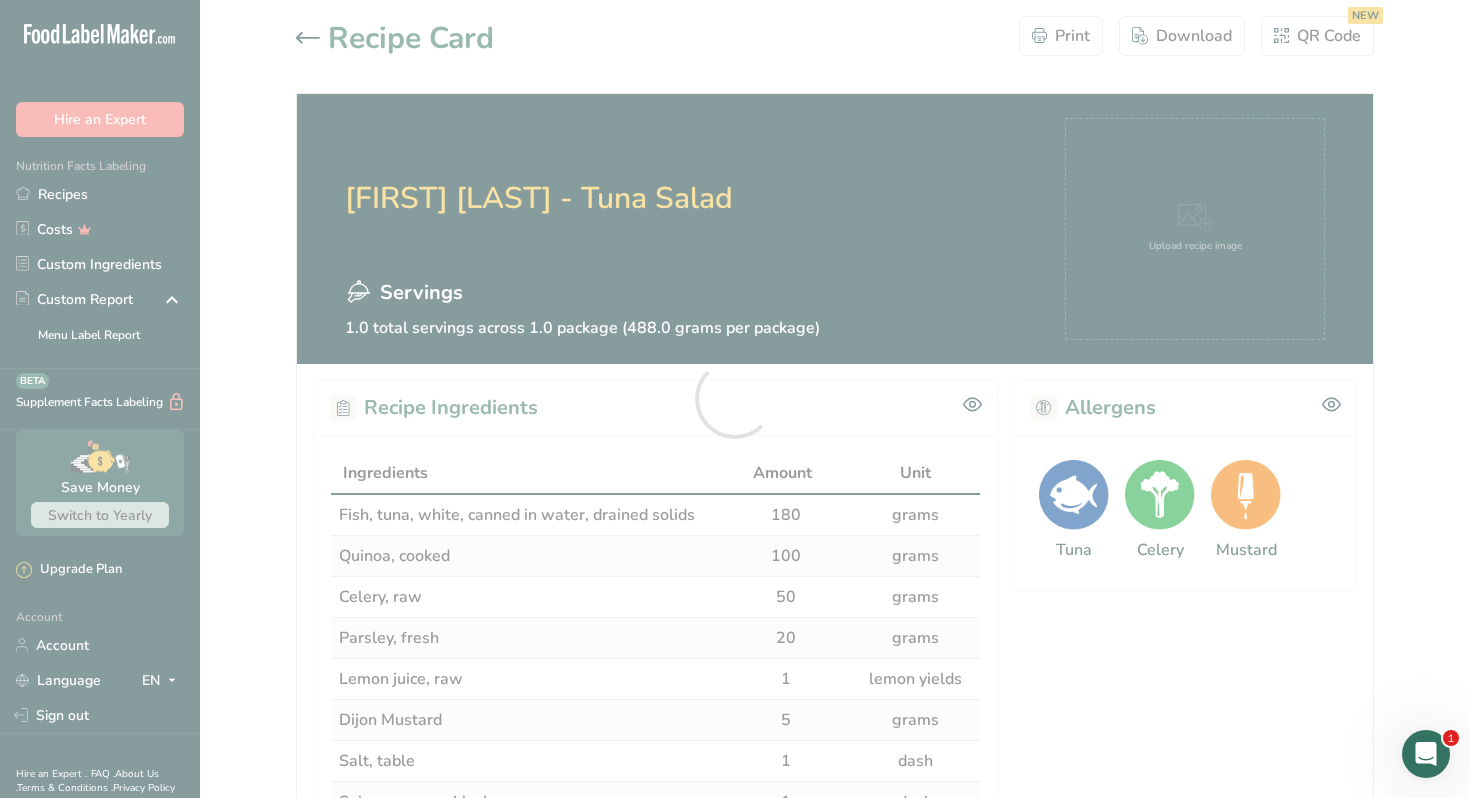 scroll, scrollTop: 0, scrollLeft: 0, axis: both 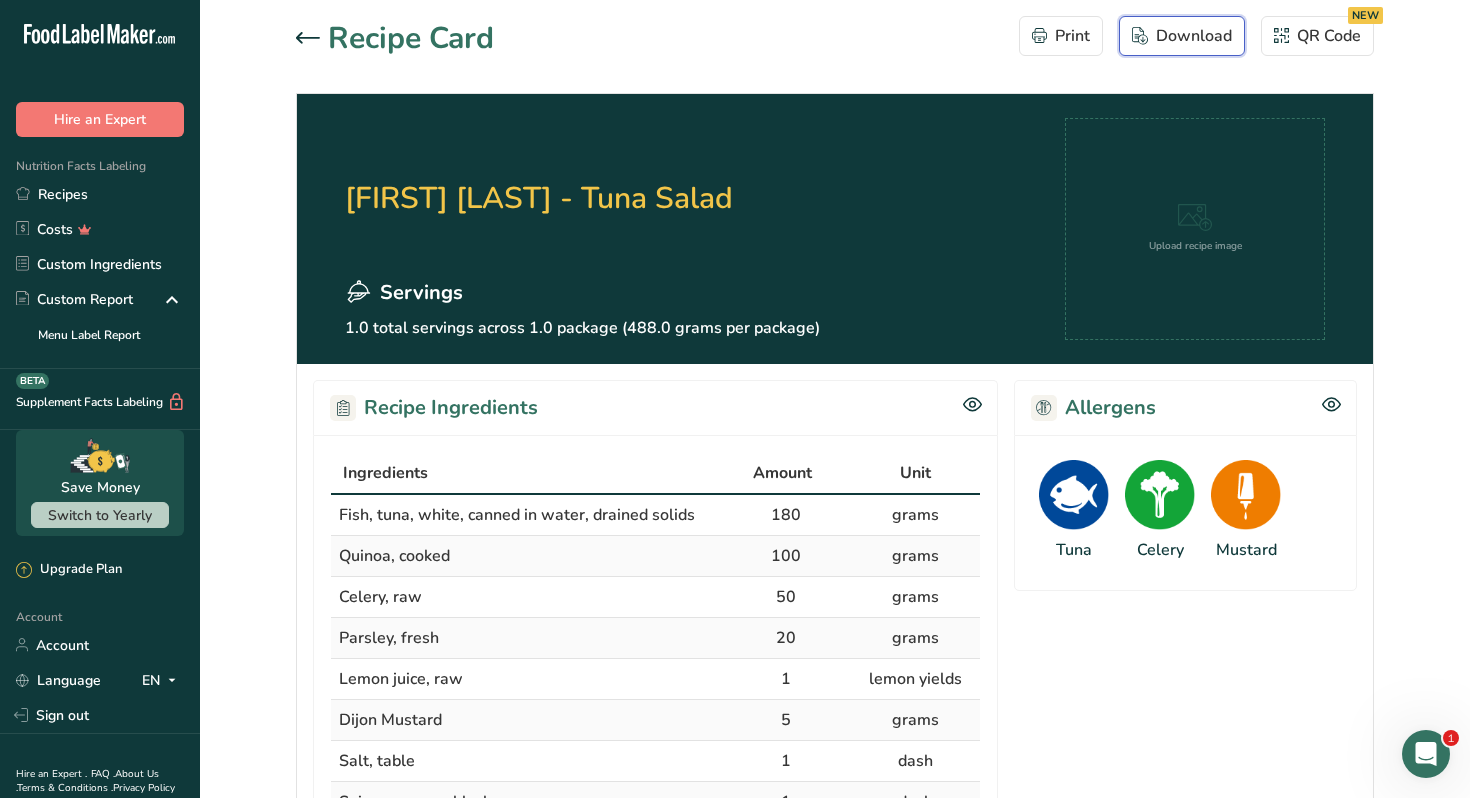 click on "Download" at bounding box center [1182, 36] 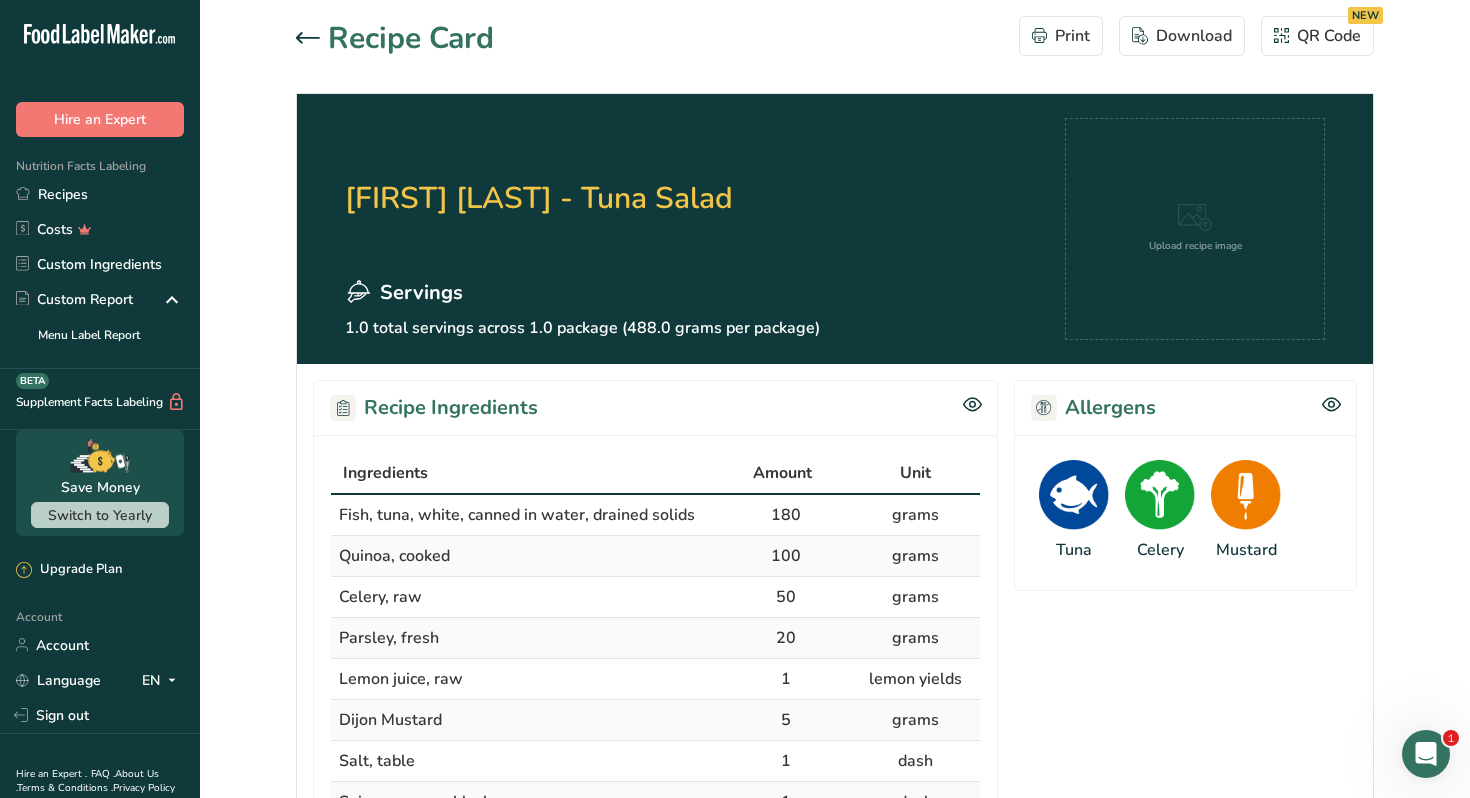 click 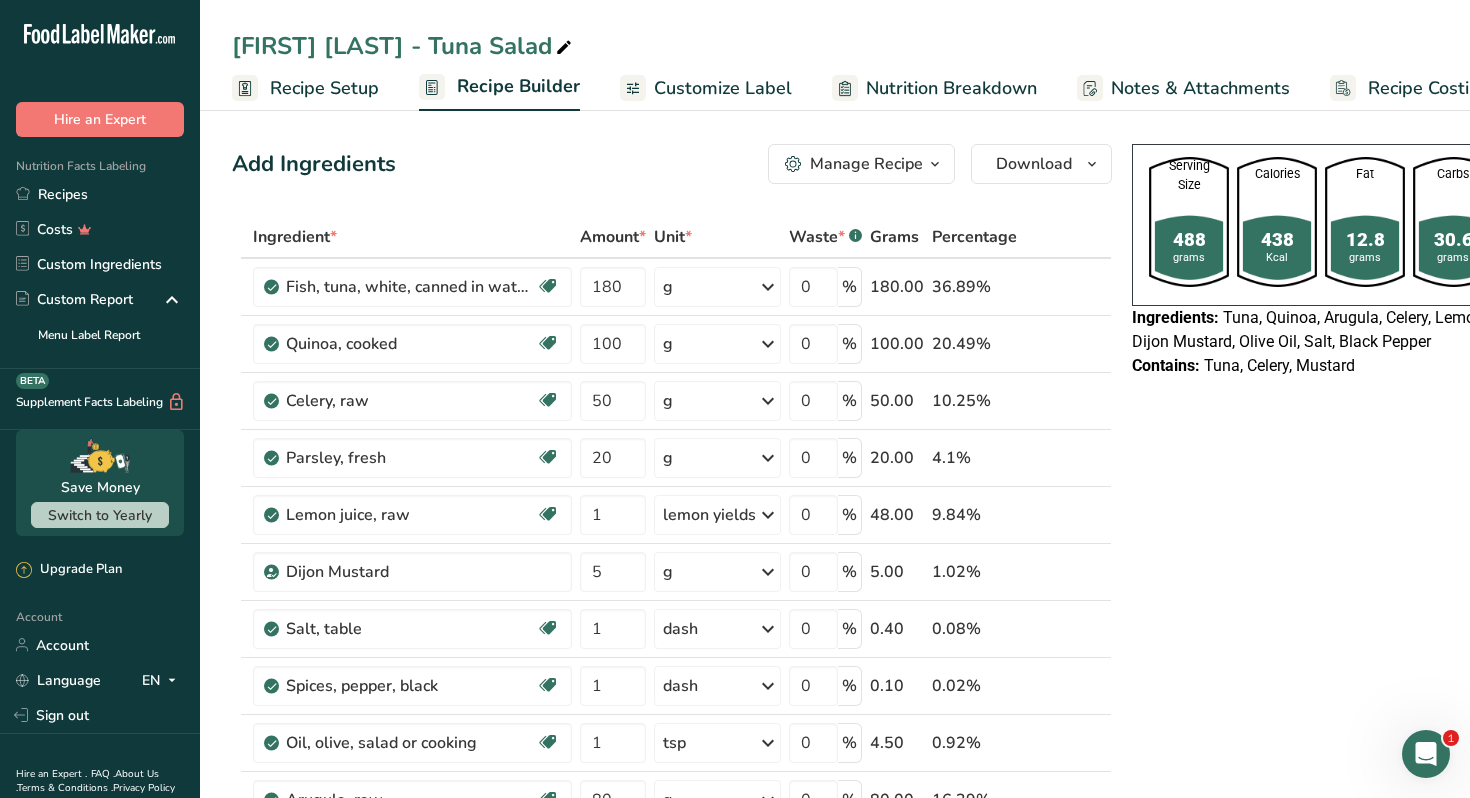 click on "Customize Label" at bounding box center [723, 88] 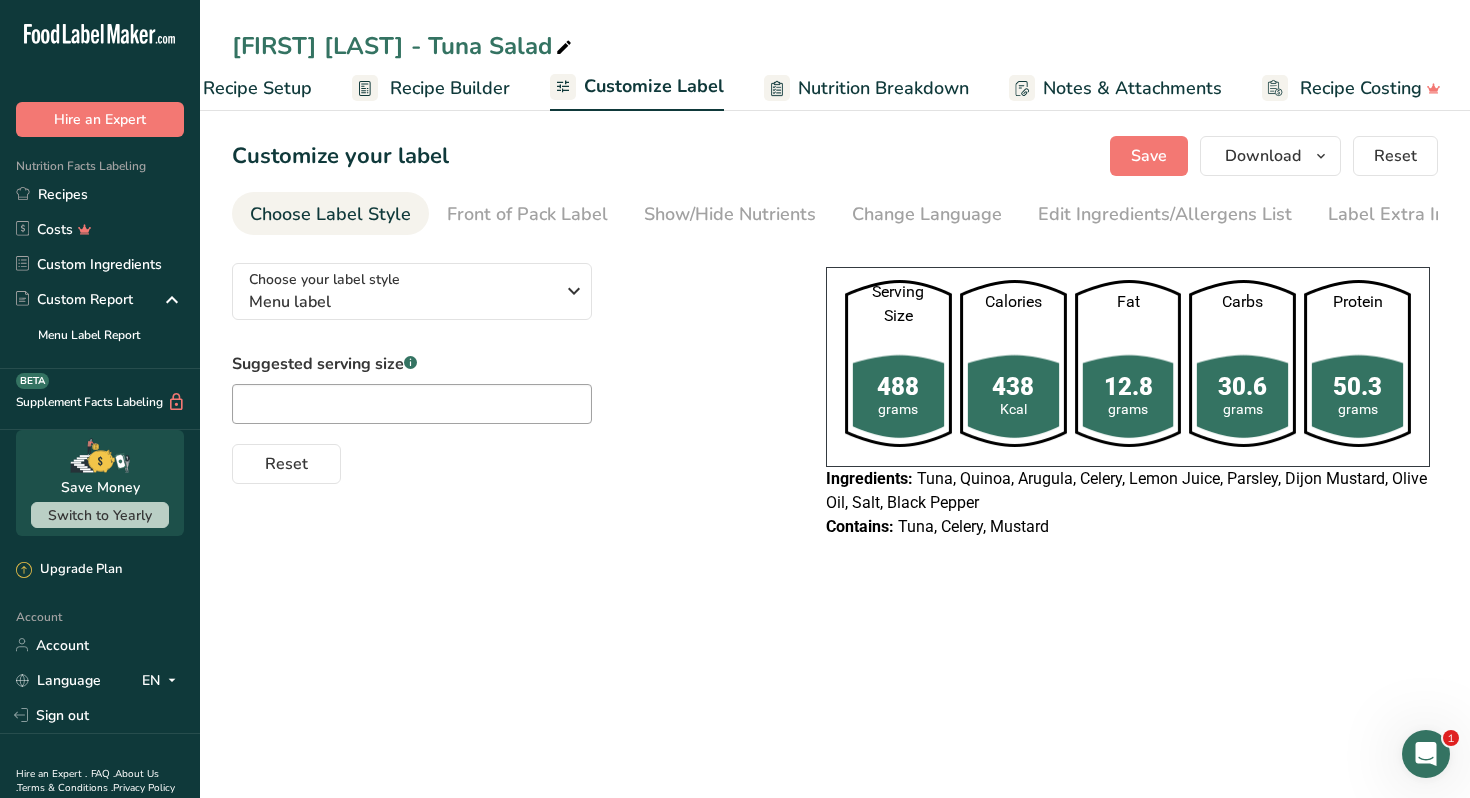 scroll, scrollTop: 0, scrollLeft: 70, axis: horizontal 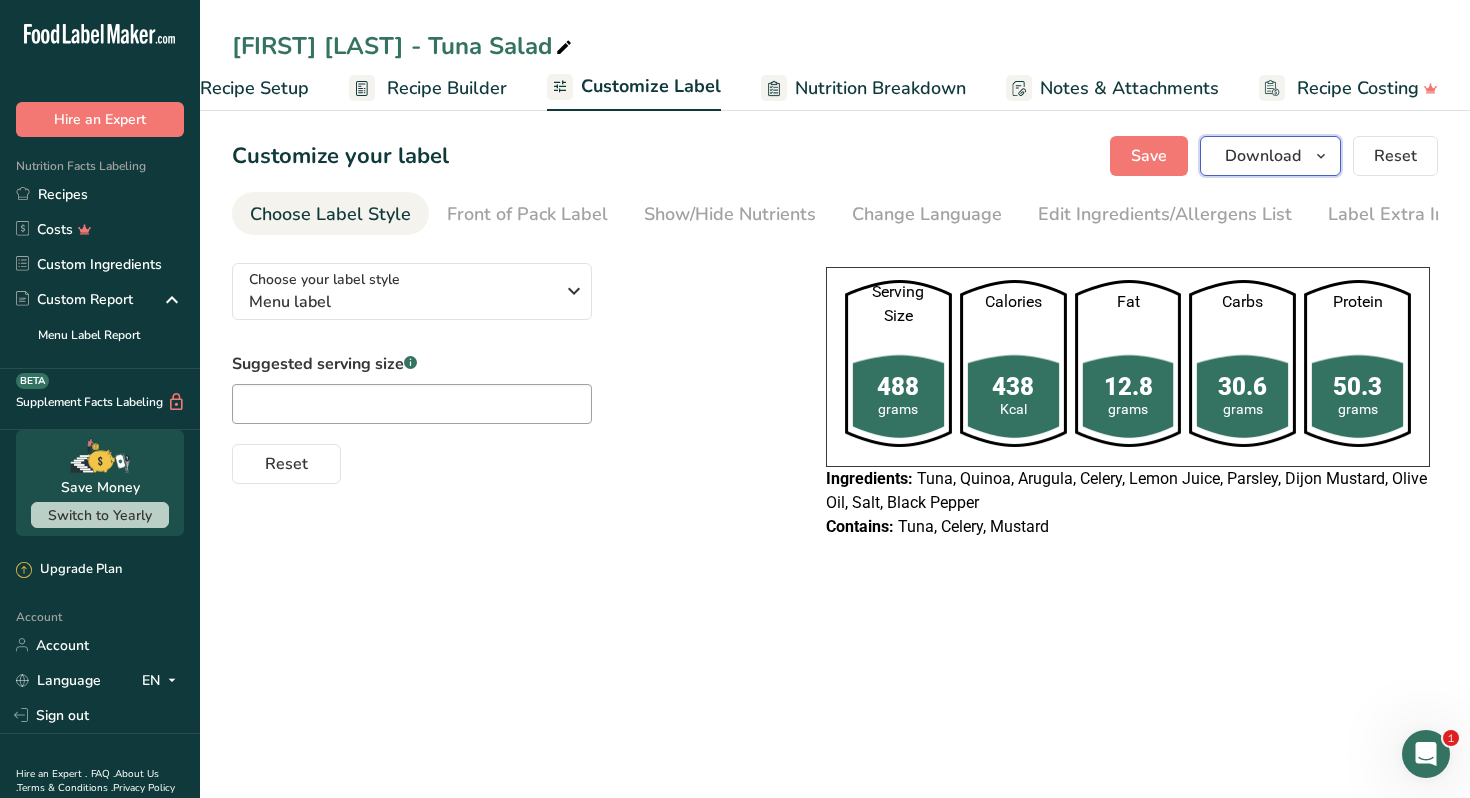 click on "Download" at bounding box center [1270, 156] 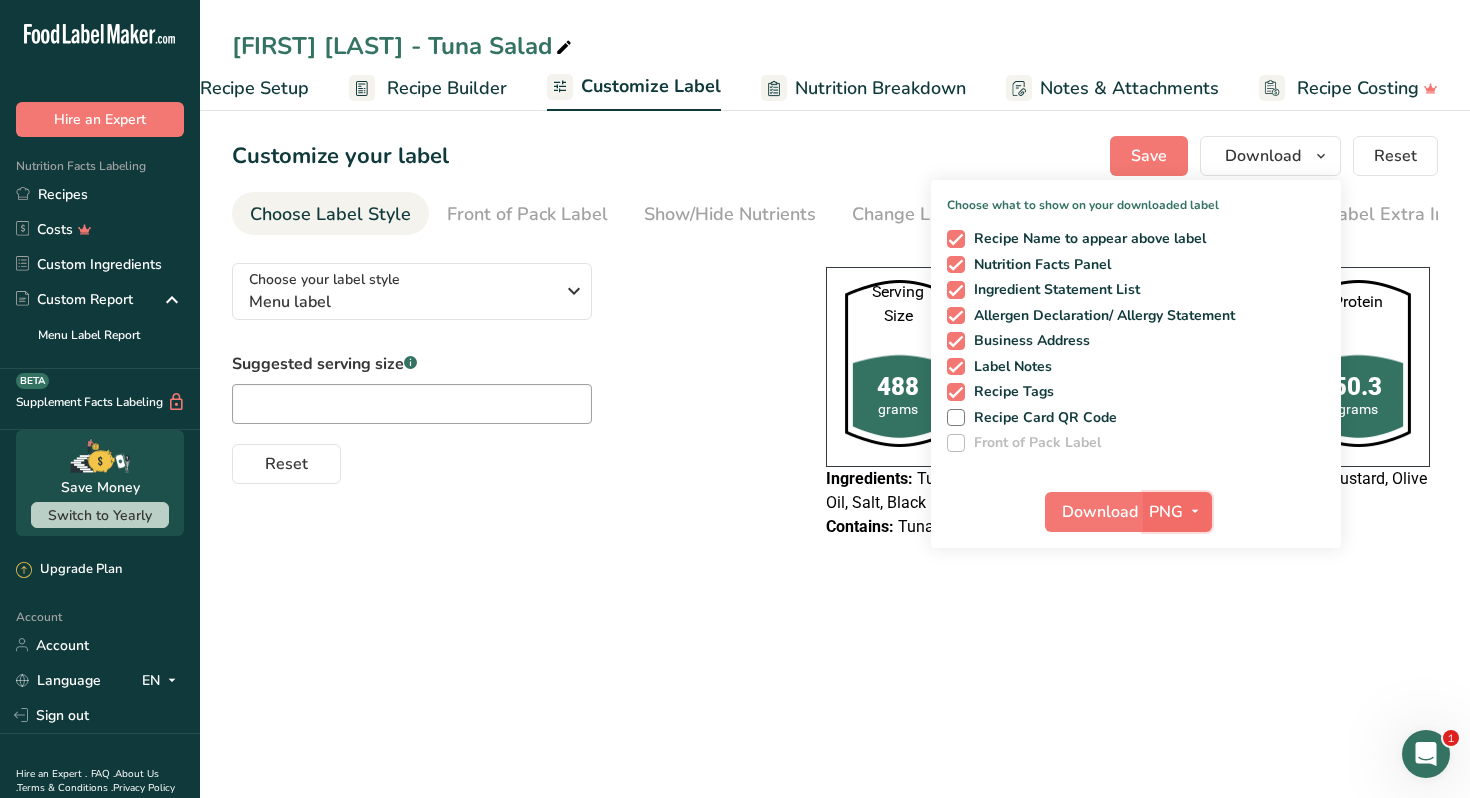 click at bounding box center (1195, 511) 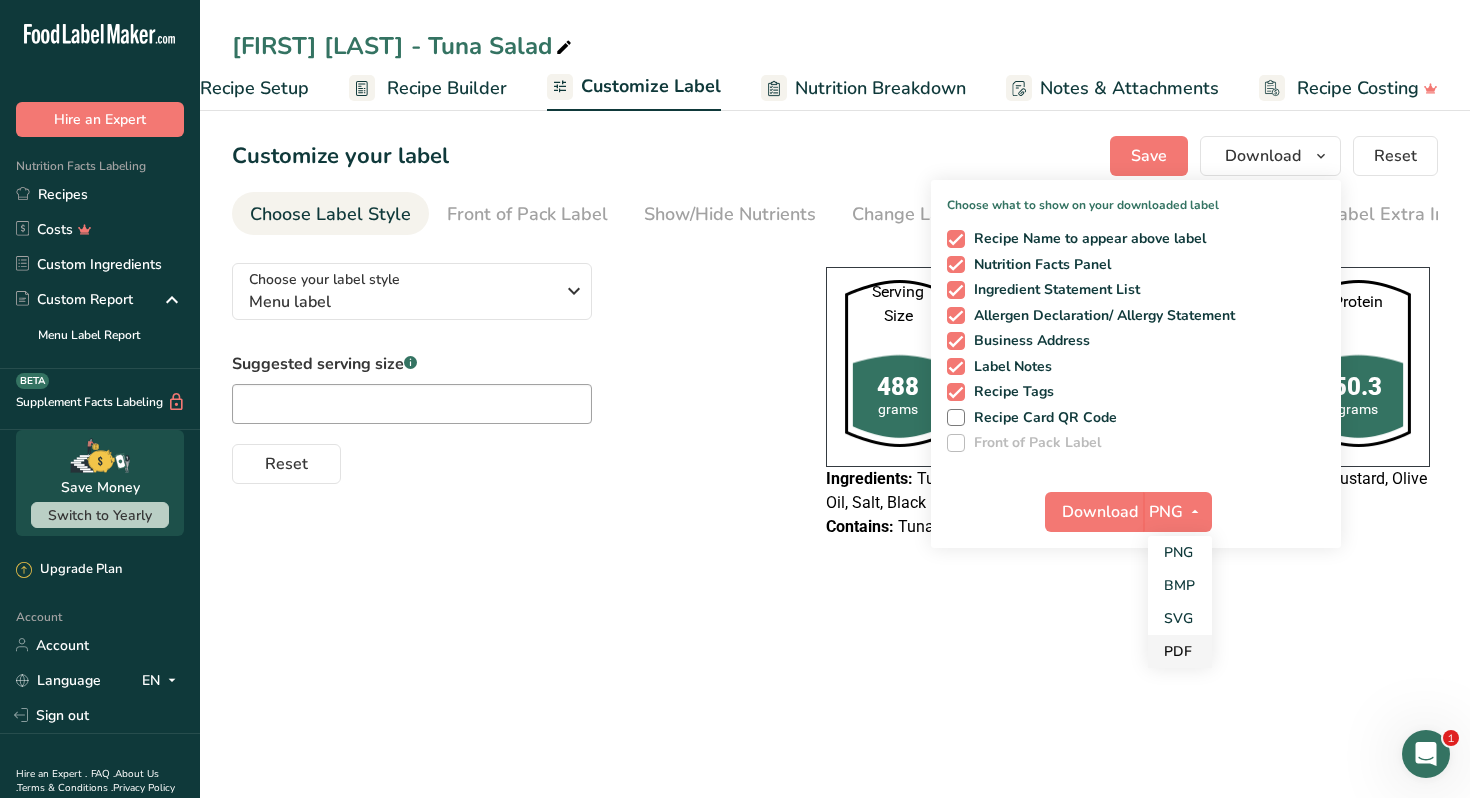 click on "PDF" at bounding box center (1180, 651) 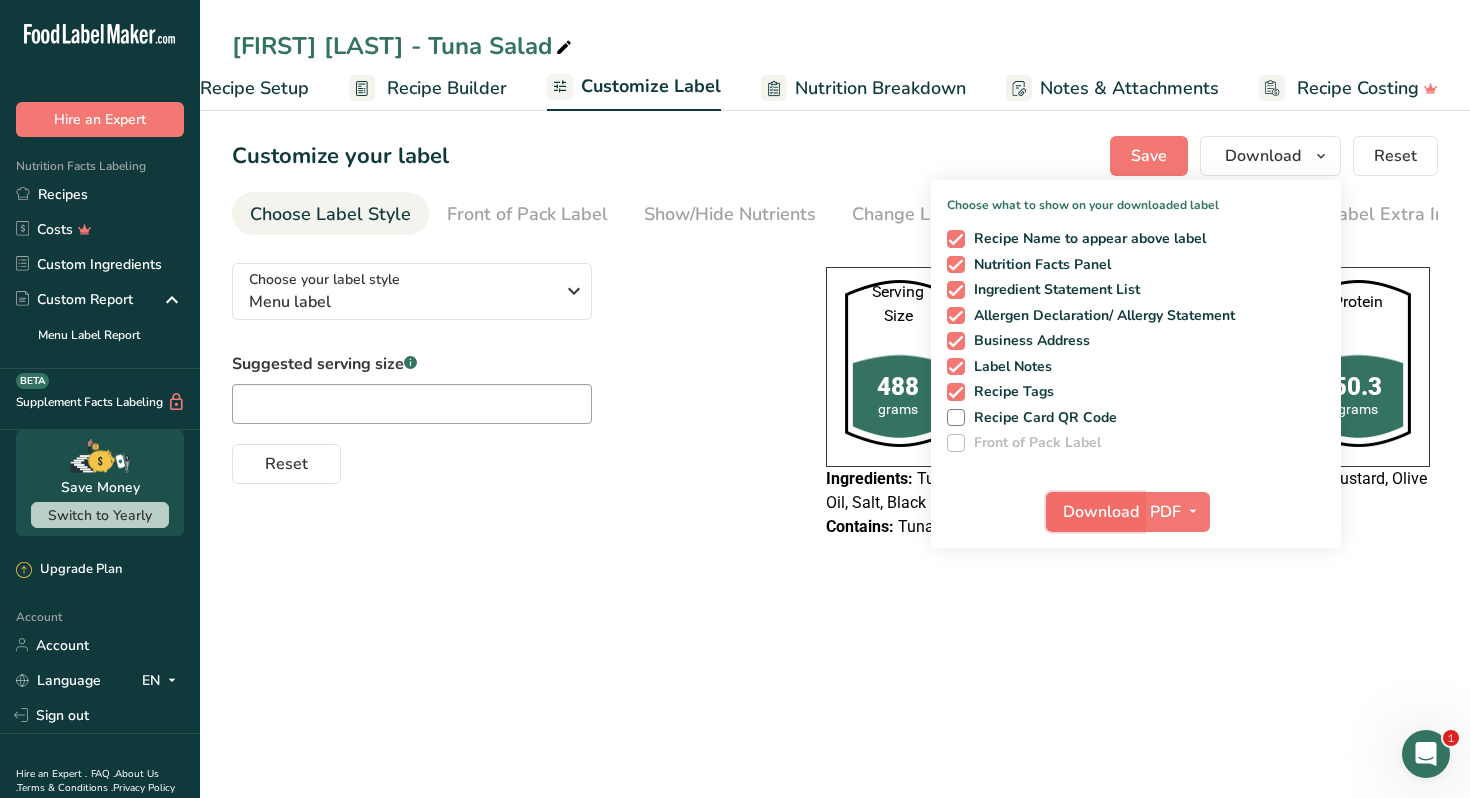 click on "Download" at bounding box center (1101, 512) 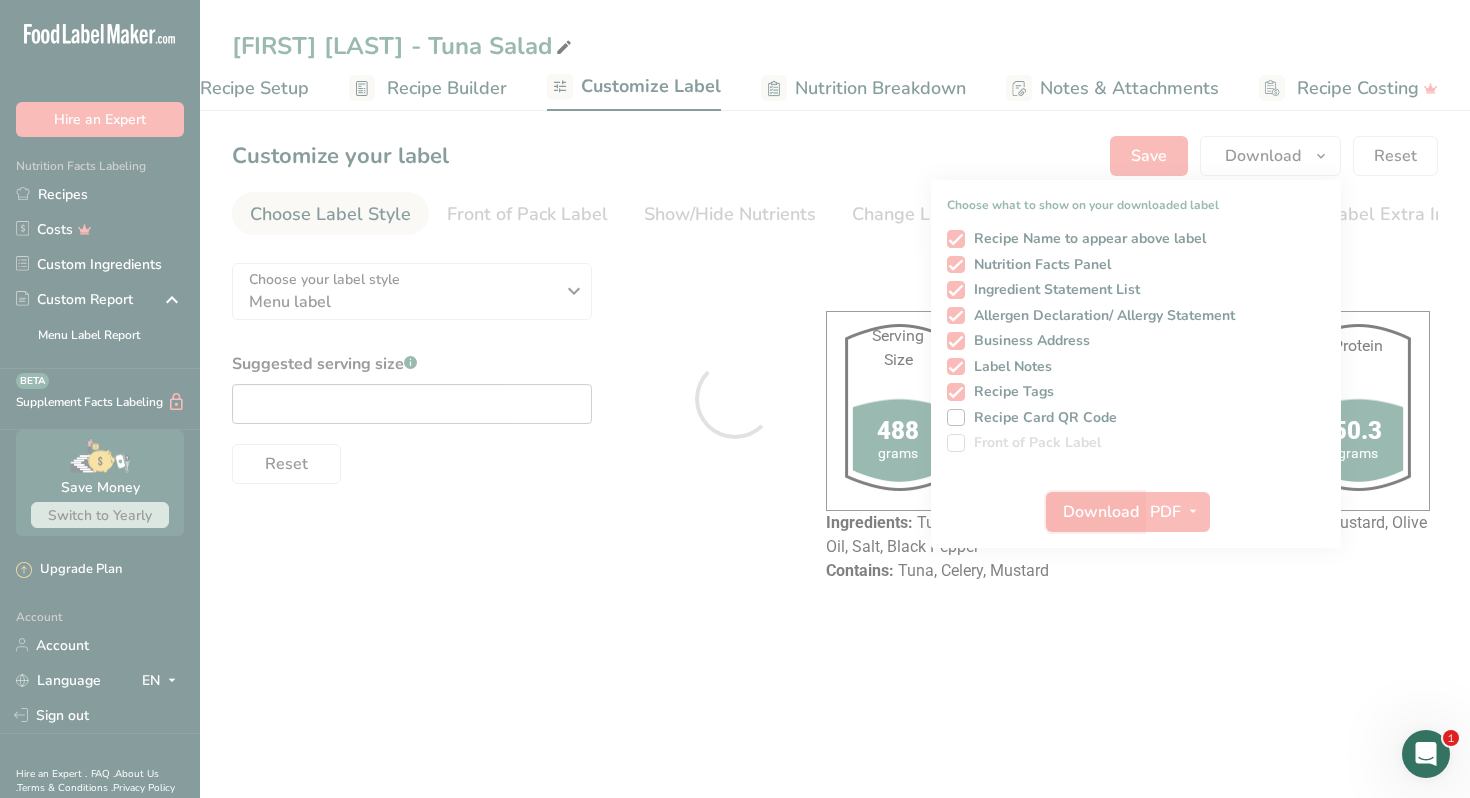 scroll, scrollTop: 0, scrollLeft: 0, axis: both 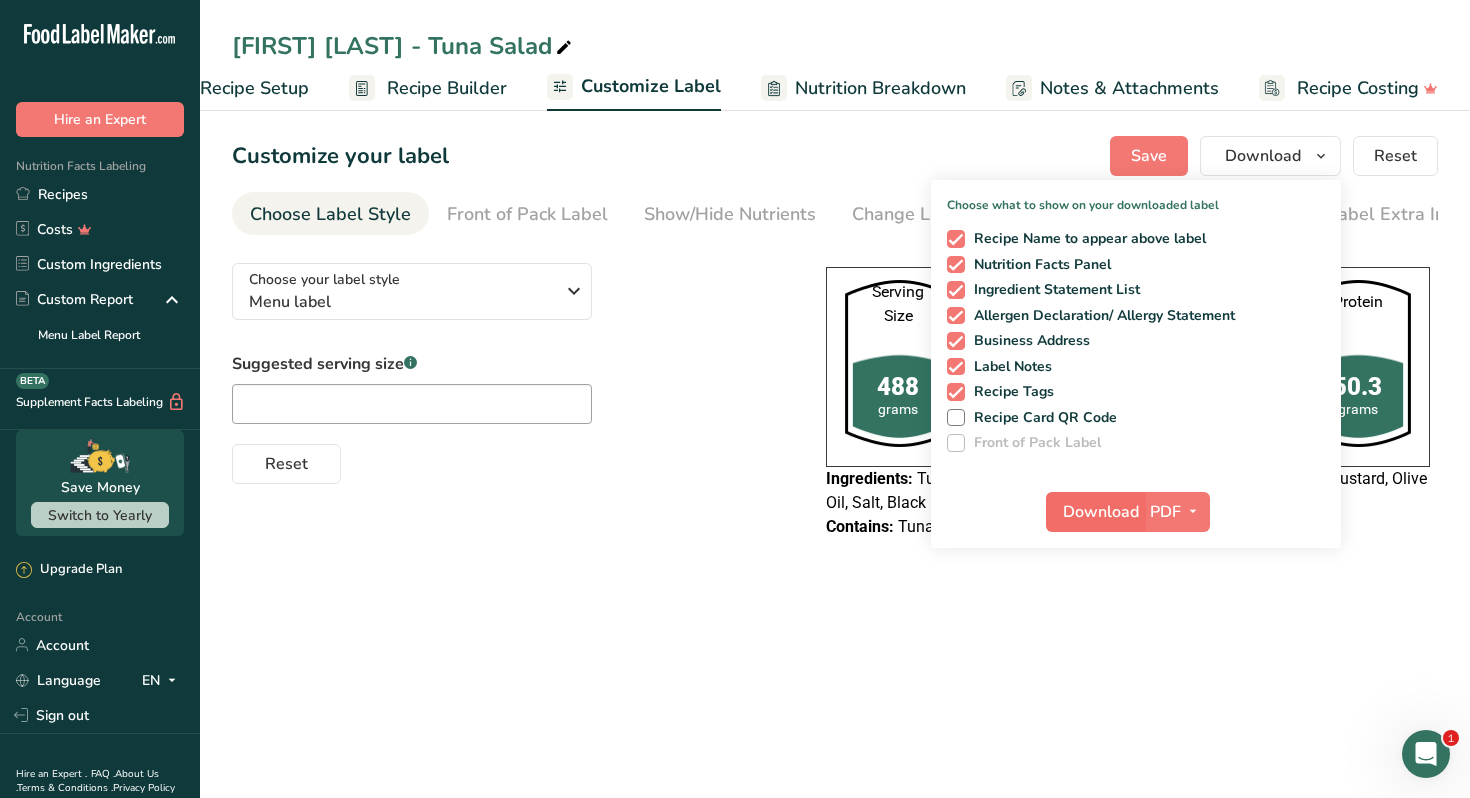 click on "Nour Awad - Tuna Salad
Recipe Setup                       Recipe Builder   Customize Label               Nutrition Breakdown               Notes & Attachments                 Recipe Costing
Customize your label
Save
Download
Choose what to show on your downloaded label
Recipe Name to appear above label
Nutrition Facts Panel
Ingredient Statement List
Allergen Declaration/ Allergy Statement
Business Address
Label Notes
Recipe Tags
Recipe Card QR Code
Front of Pack Label
Download
PDF
PNG
BMP
SVG
PDF
Reset
Choose Label Style" at bounding box center (735, 399) 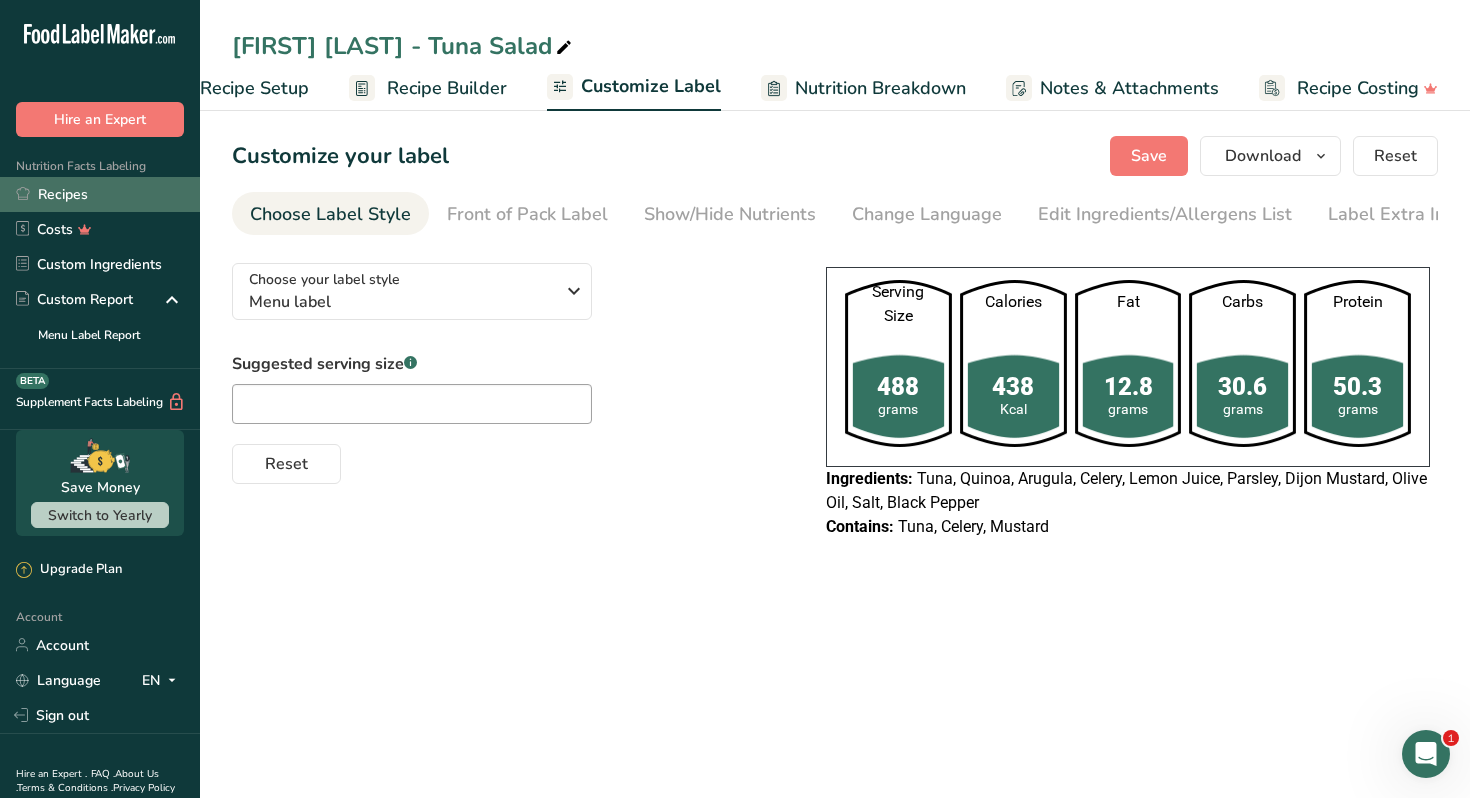click on "Recipes" at bounding box center (100, 194) 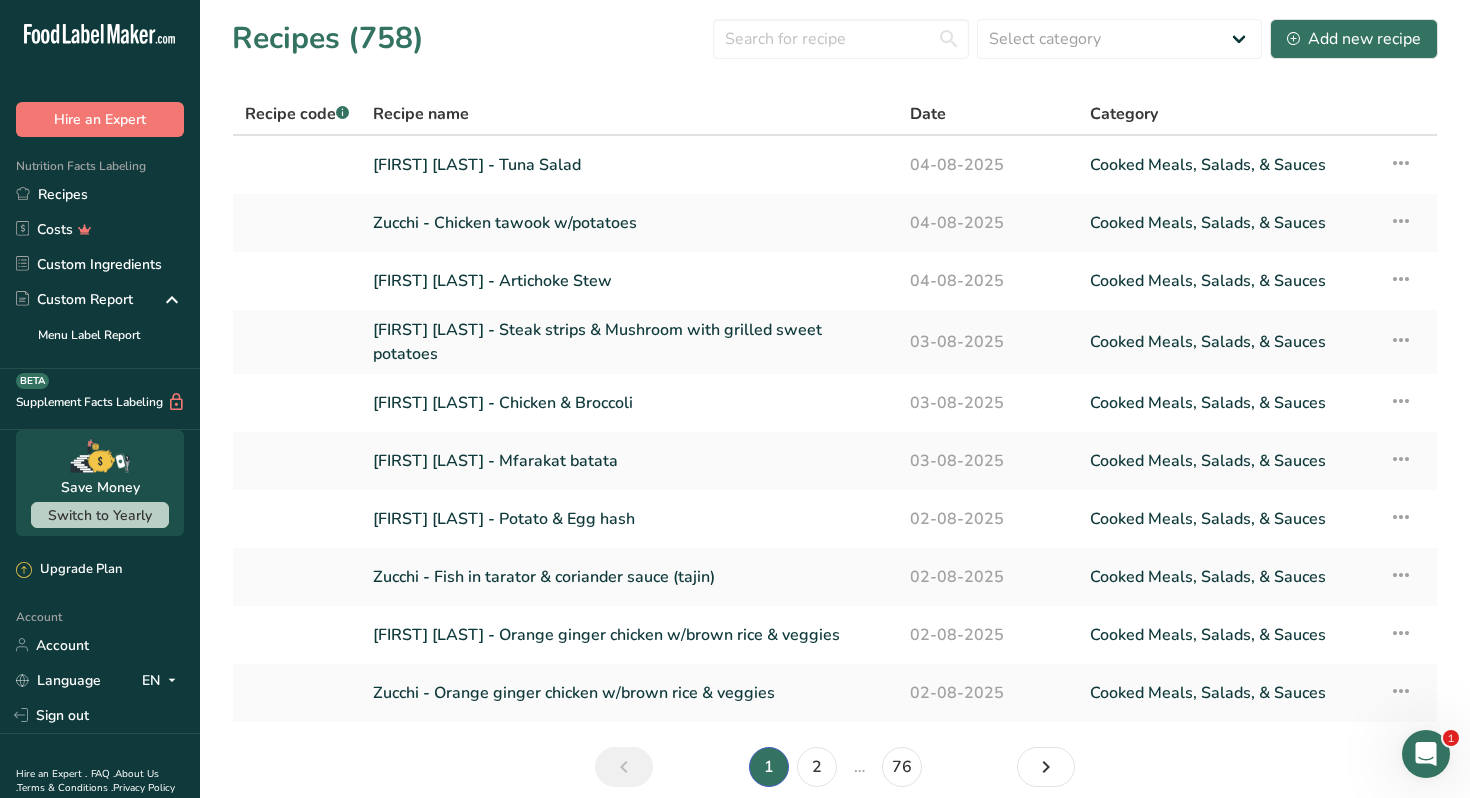 scroll, scrollTop: 0, scrollLeft: 0, axis: both 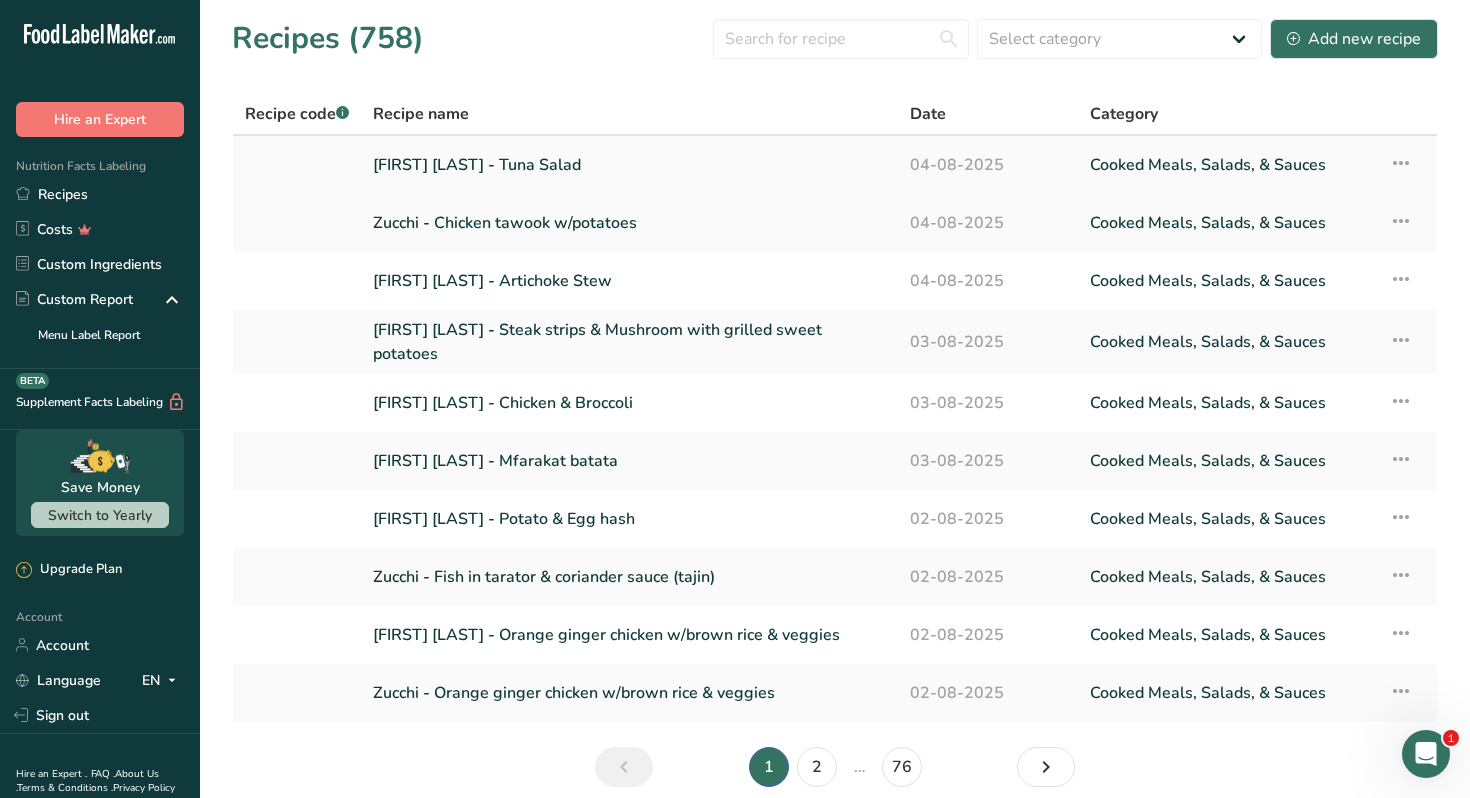 click on "[FIRST] [LAST] - Tuna Salad" at bounding box center [629, 165] 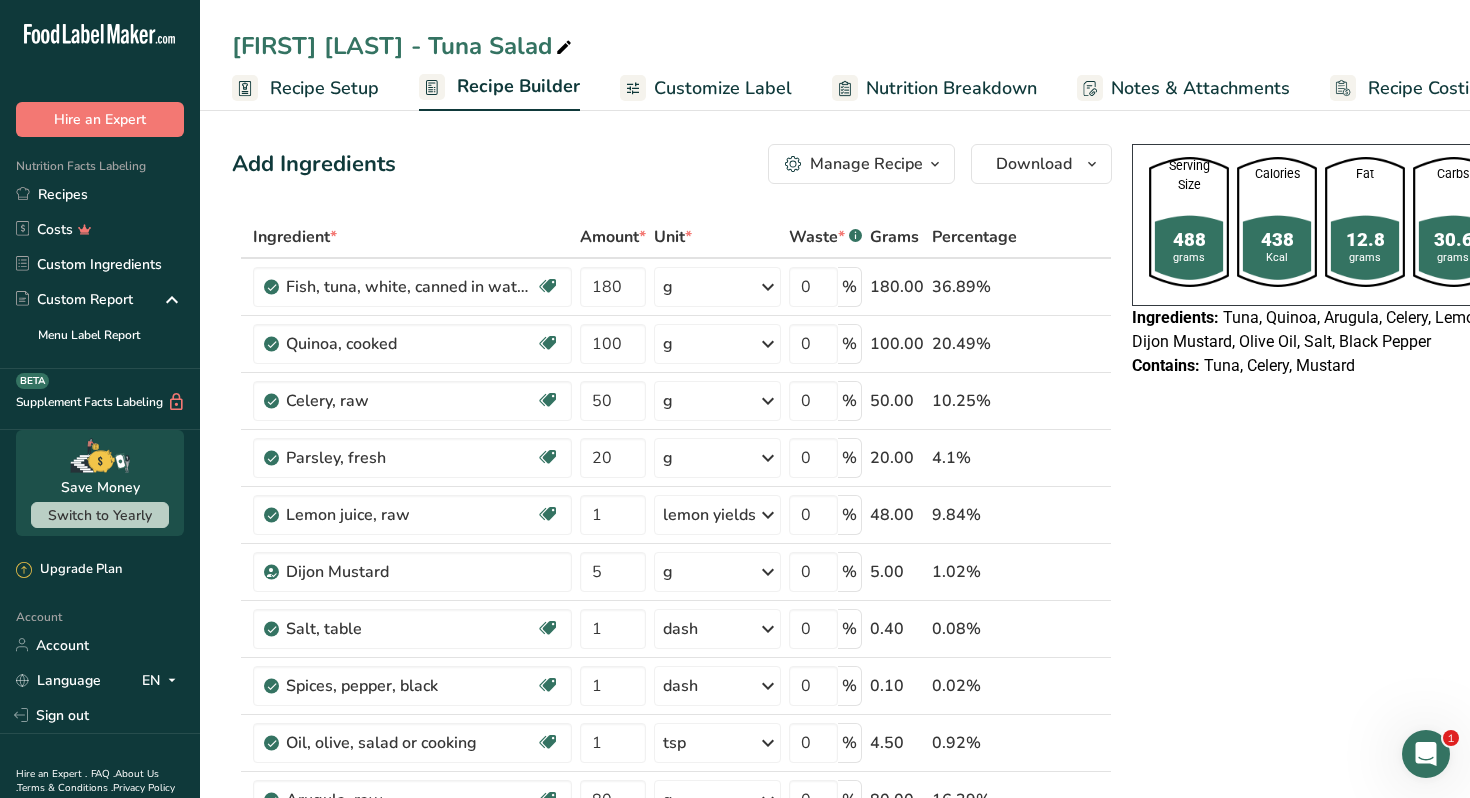 click at bounding box center [935, 164] 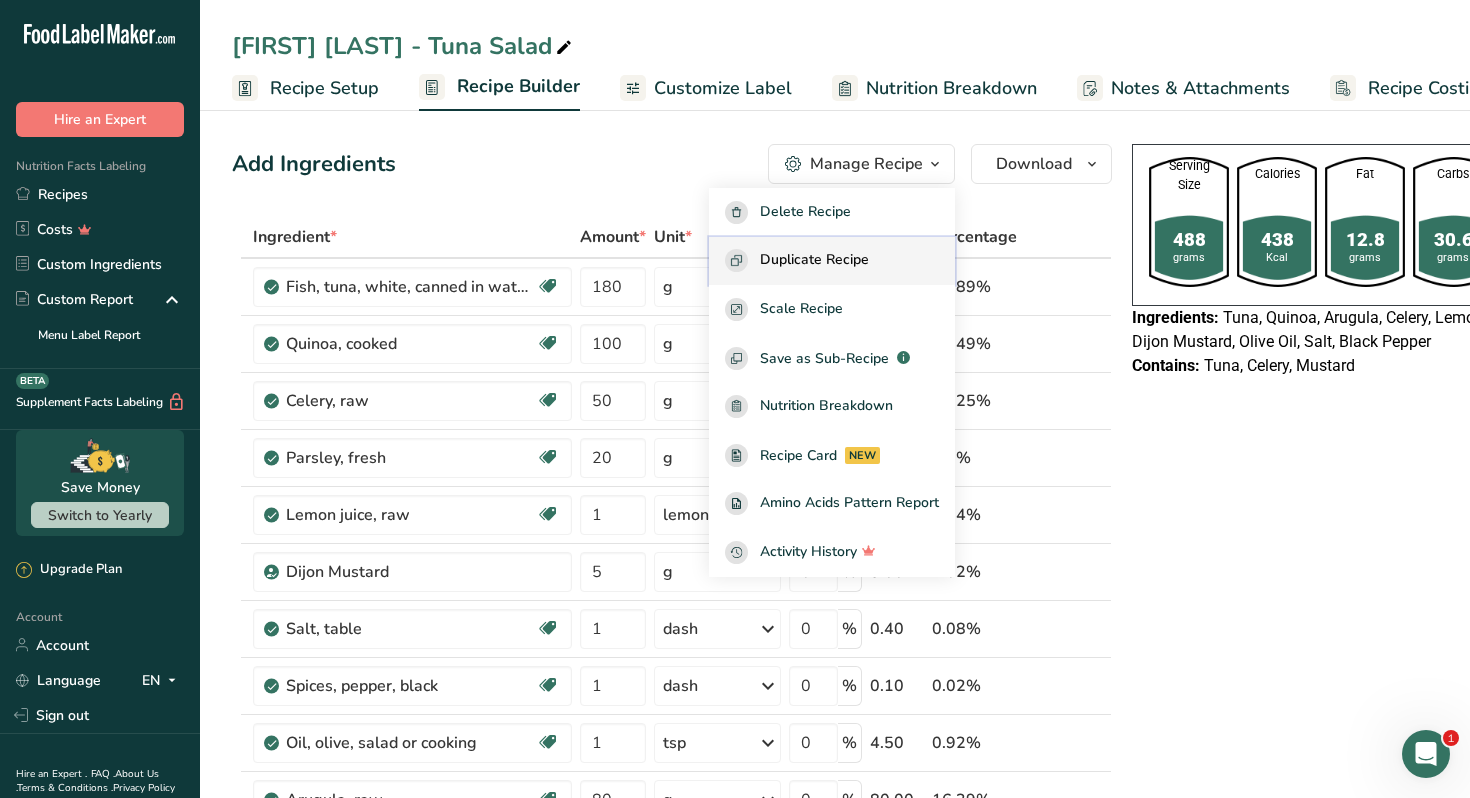 click on "Duplicate Recipe" at bounding box center (832, 260) 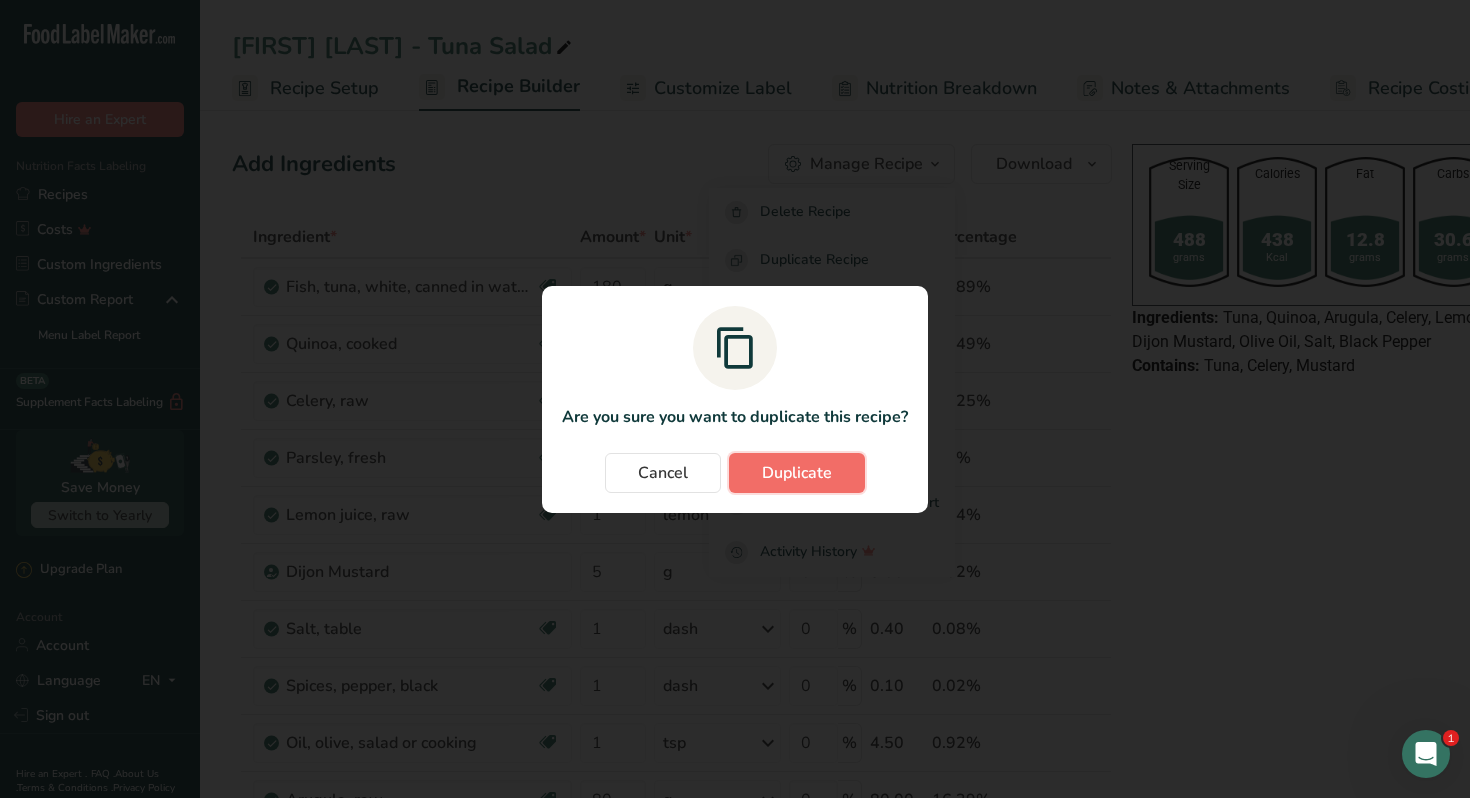 click on "Duplicate" at bounding box center [797, 473] 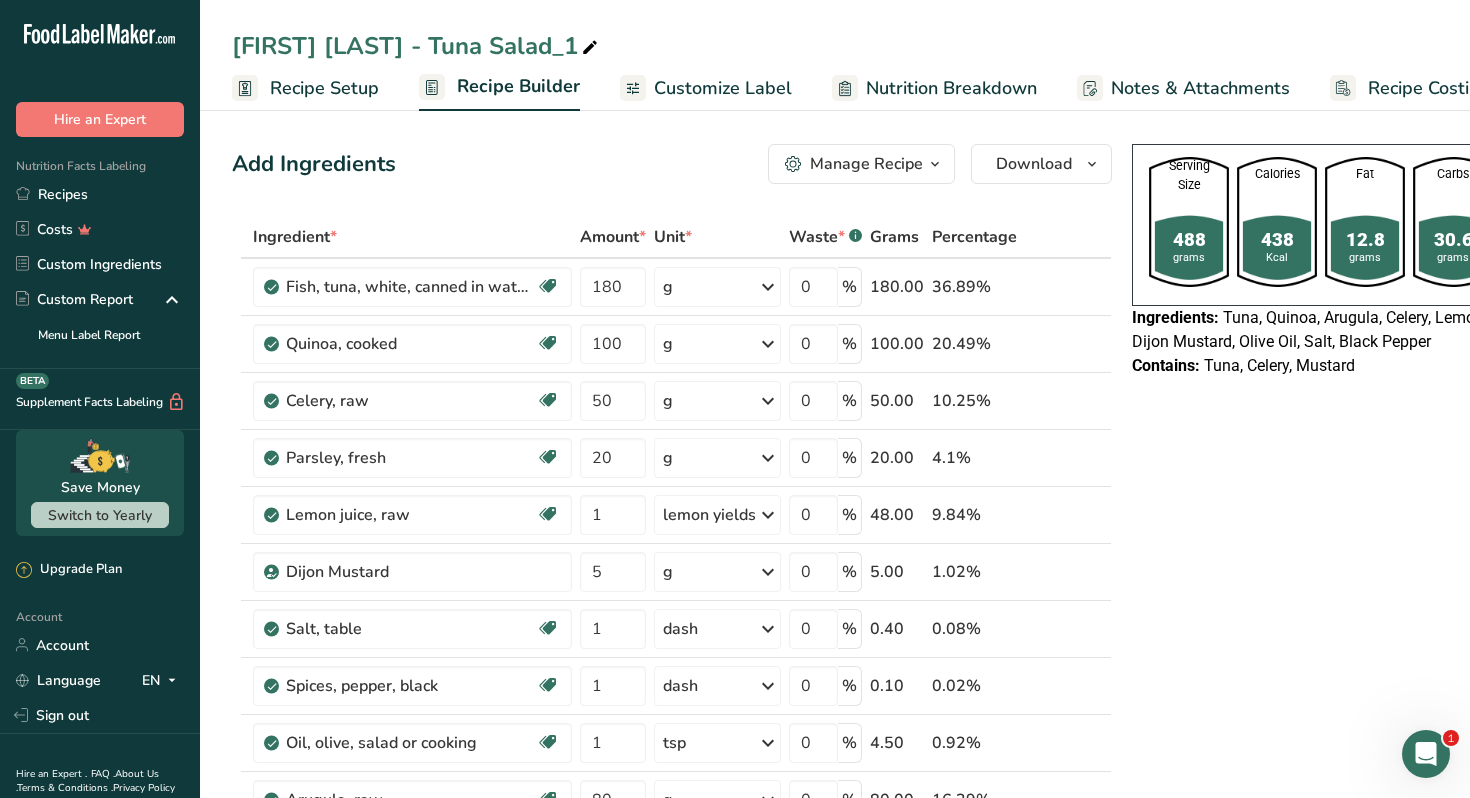 click at bounding box center (590, 48) 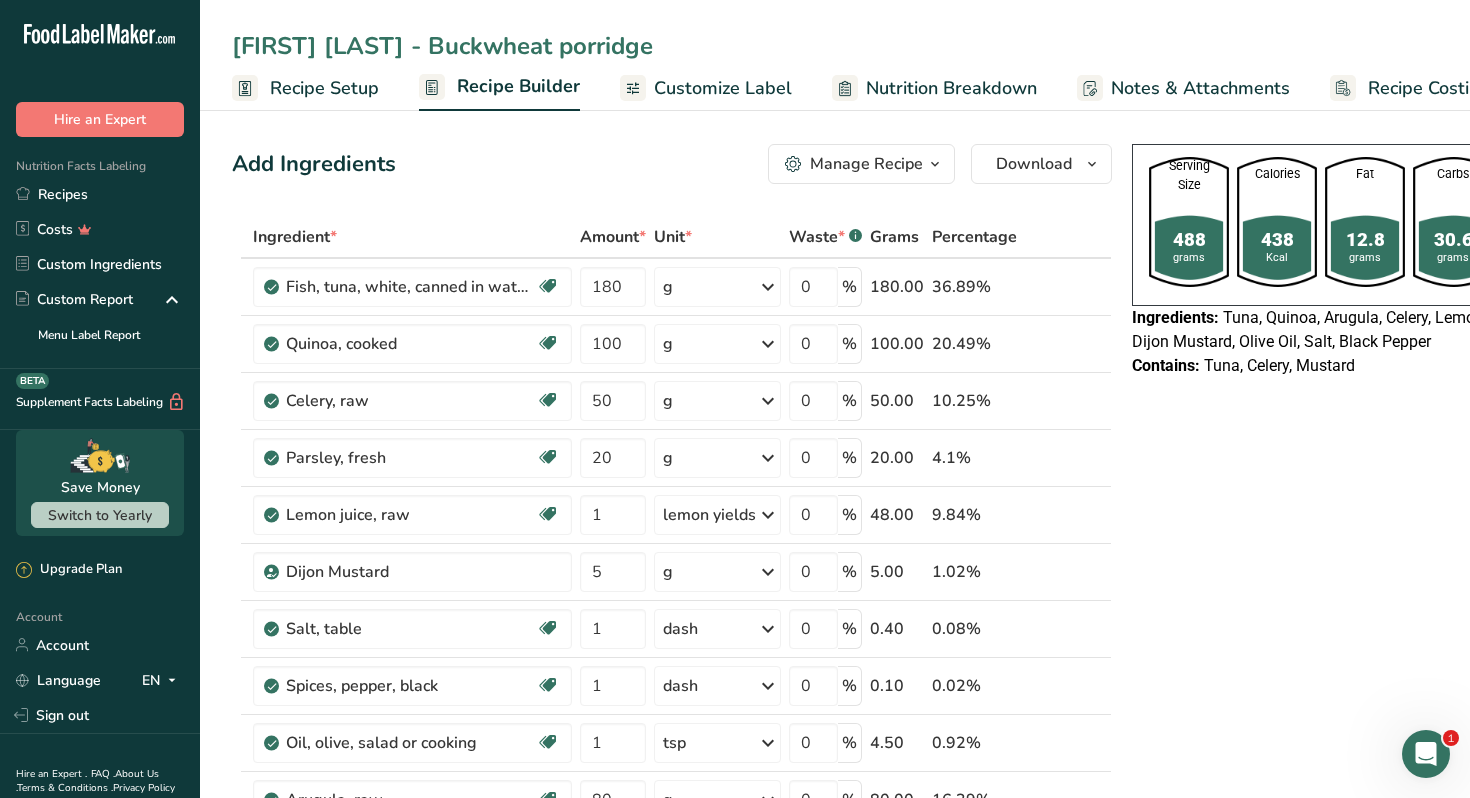 type on "Nour Awad - Buckwheat porridge" 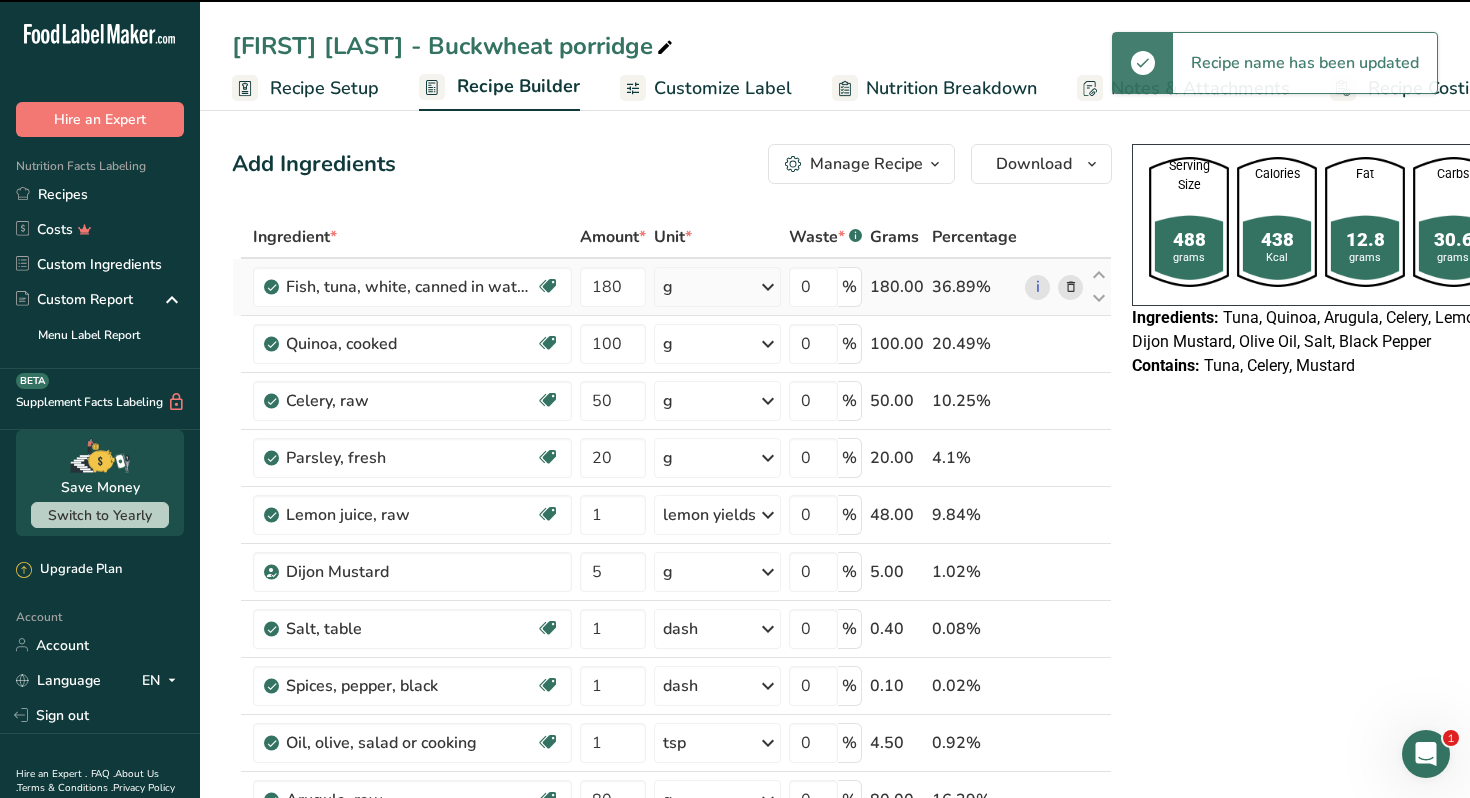 click at bounding box center [1071, 287] 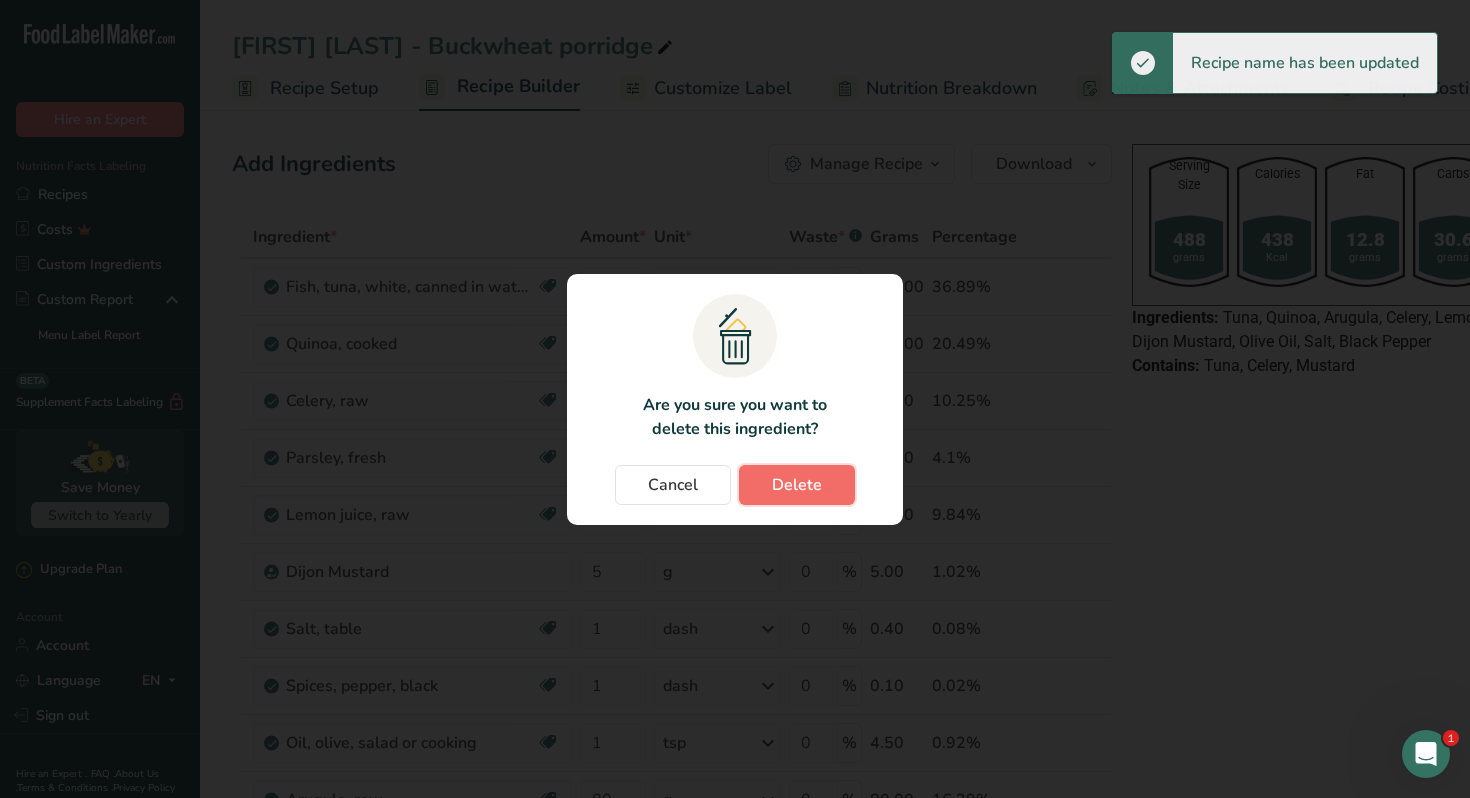click on "Delete" at bounding box center (797, 485) 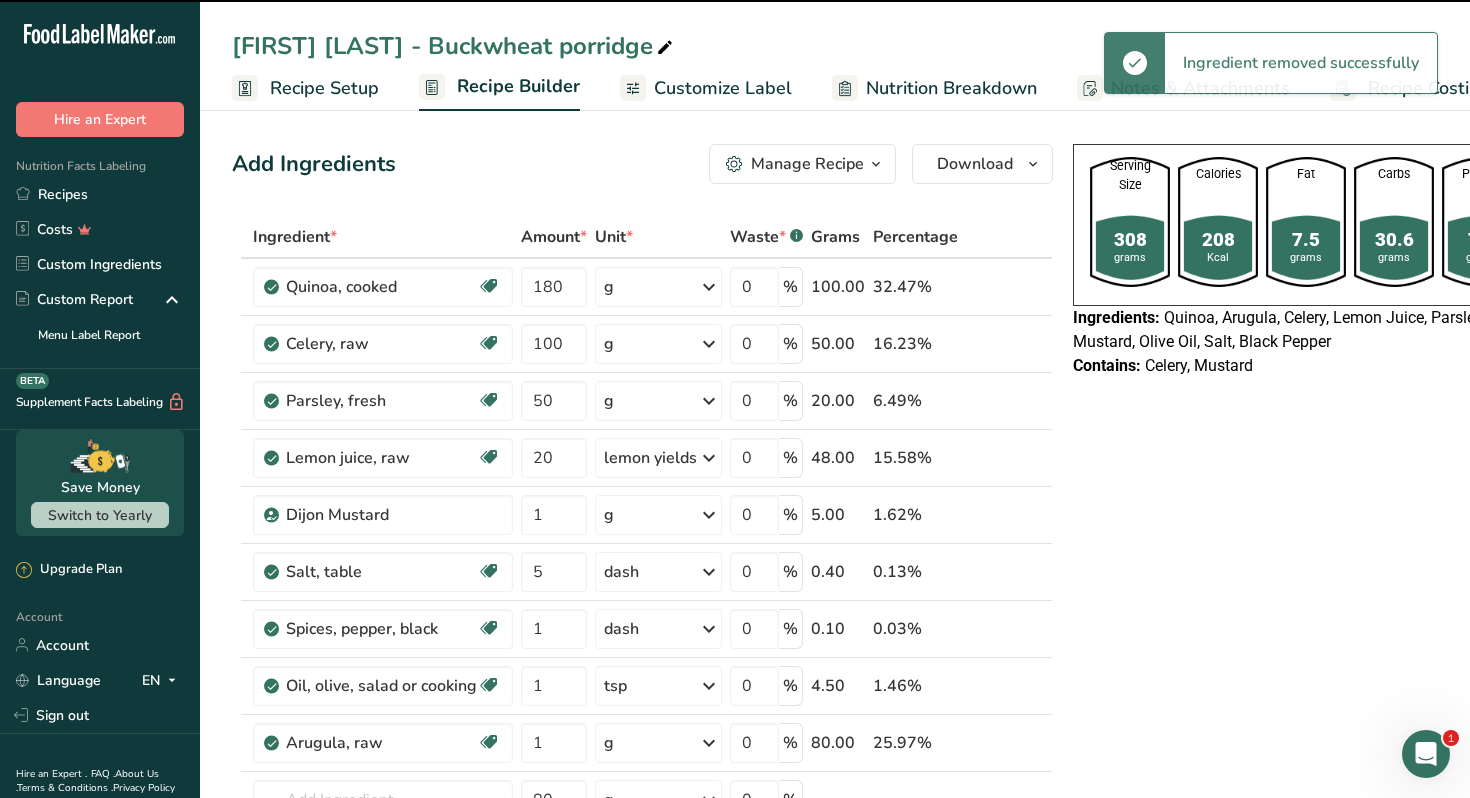 type on "100" 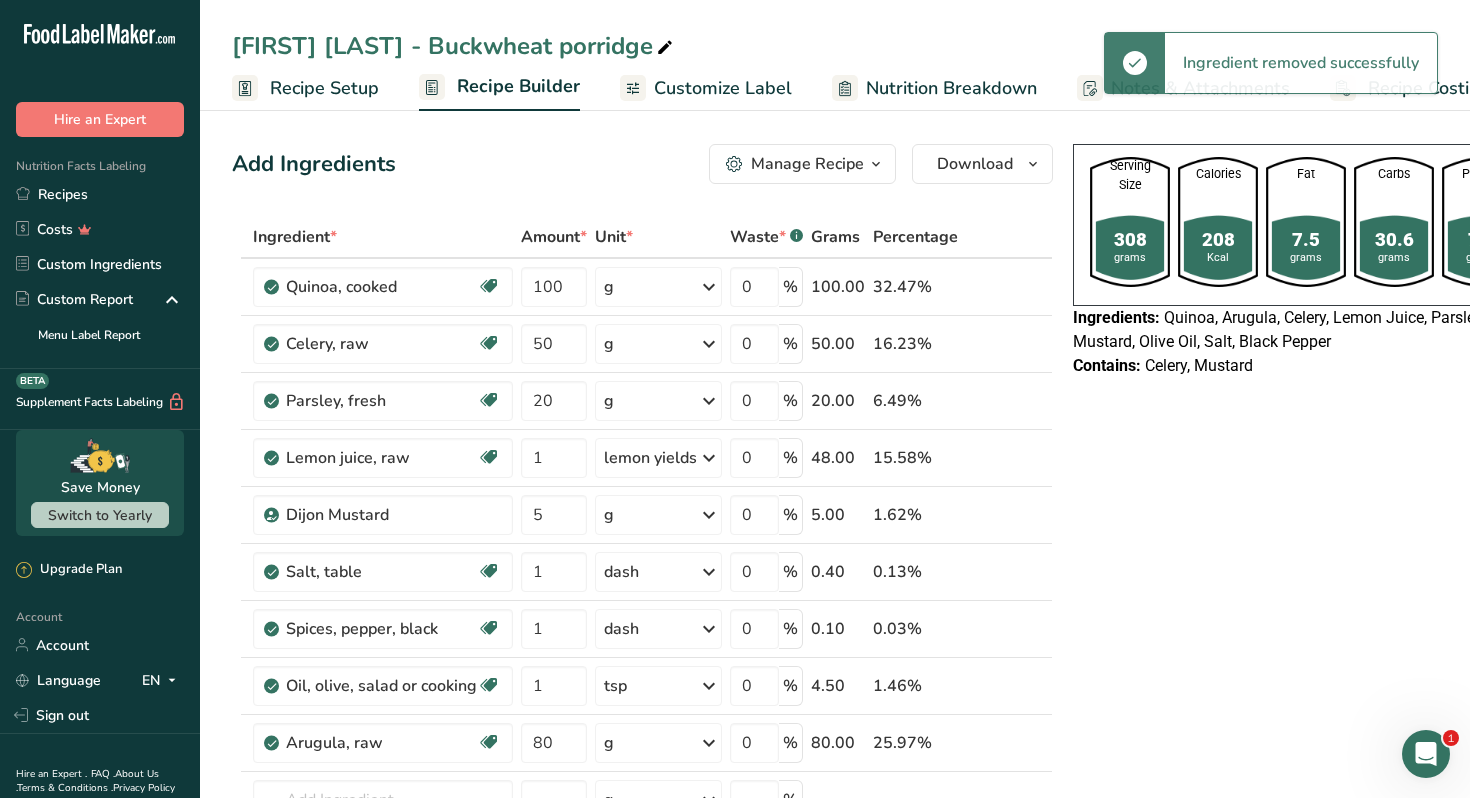 click at bounding box center (876, 164) 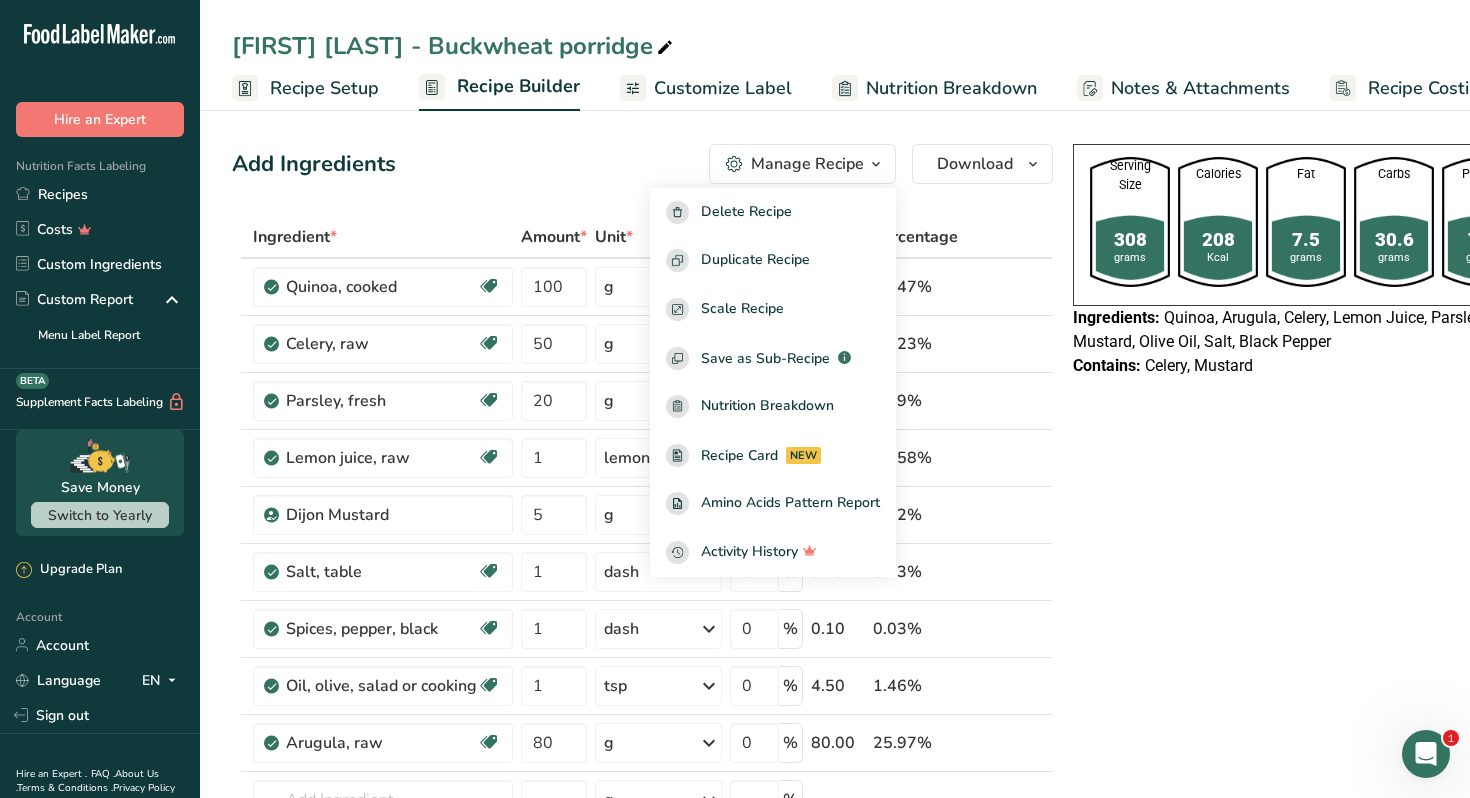 click on "Serving
Size
308
grams
Calories
208
Kcal
Fat
7.5
grams
Carbs
30.6
grams
Protein
7.8
grams
Ingredients:   Quinoa, Arugula, Celery, Lemon Juice, Parsley, Dijon Mustard, Olive Oil, Salt, Black Pepper   Contains:
Celery, Mustard" at bounding box center [1306, 944] 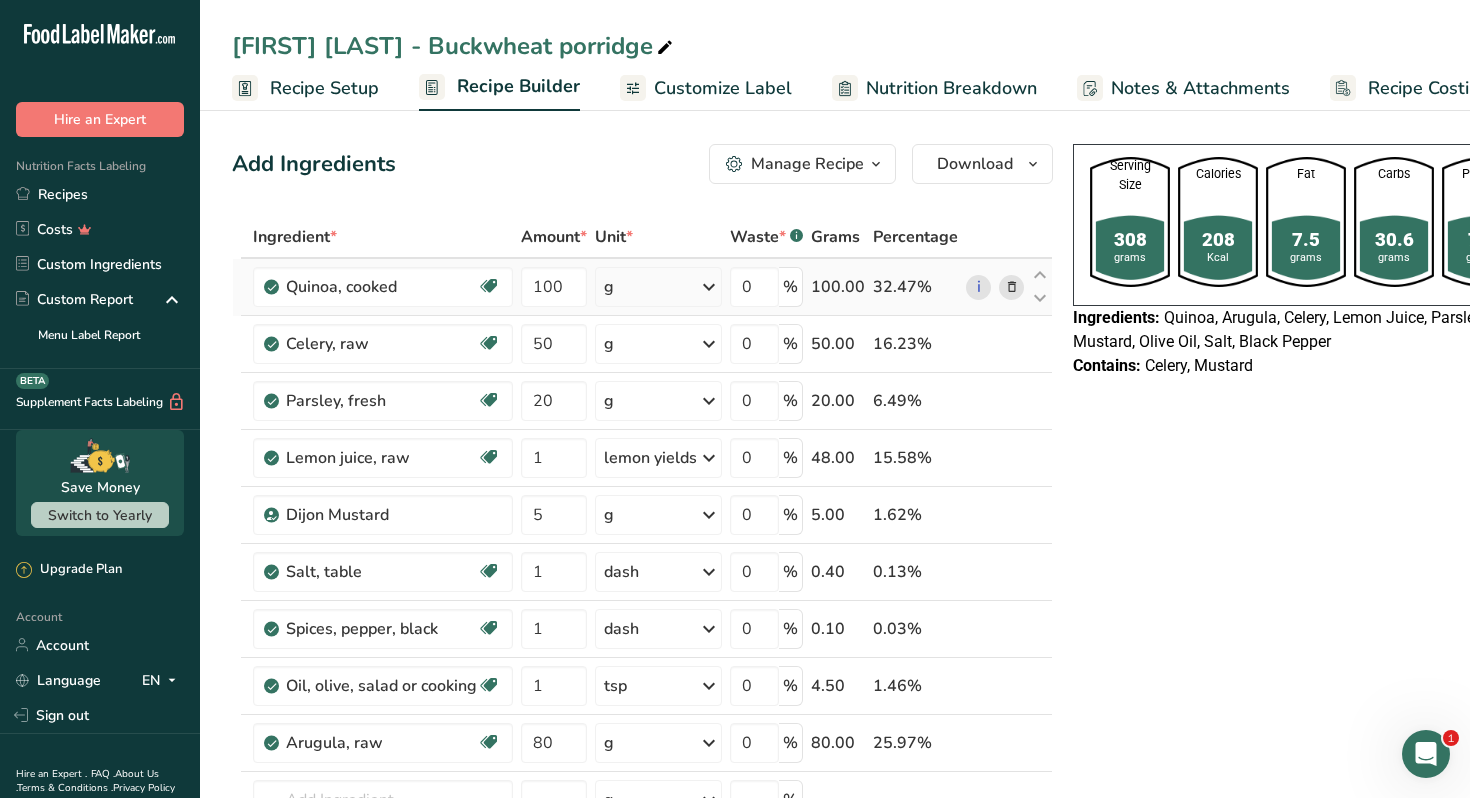 click at bounding box center (1012, 287) 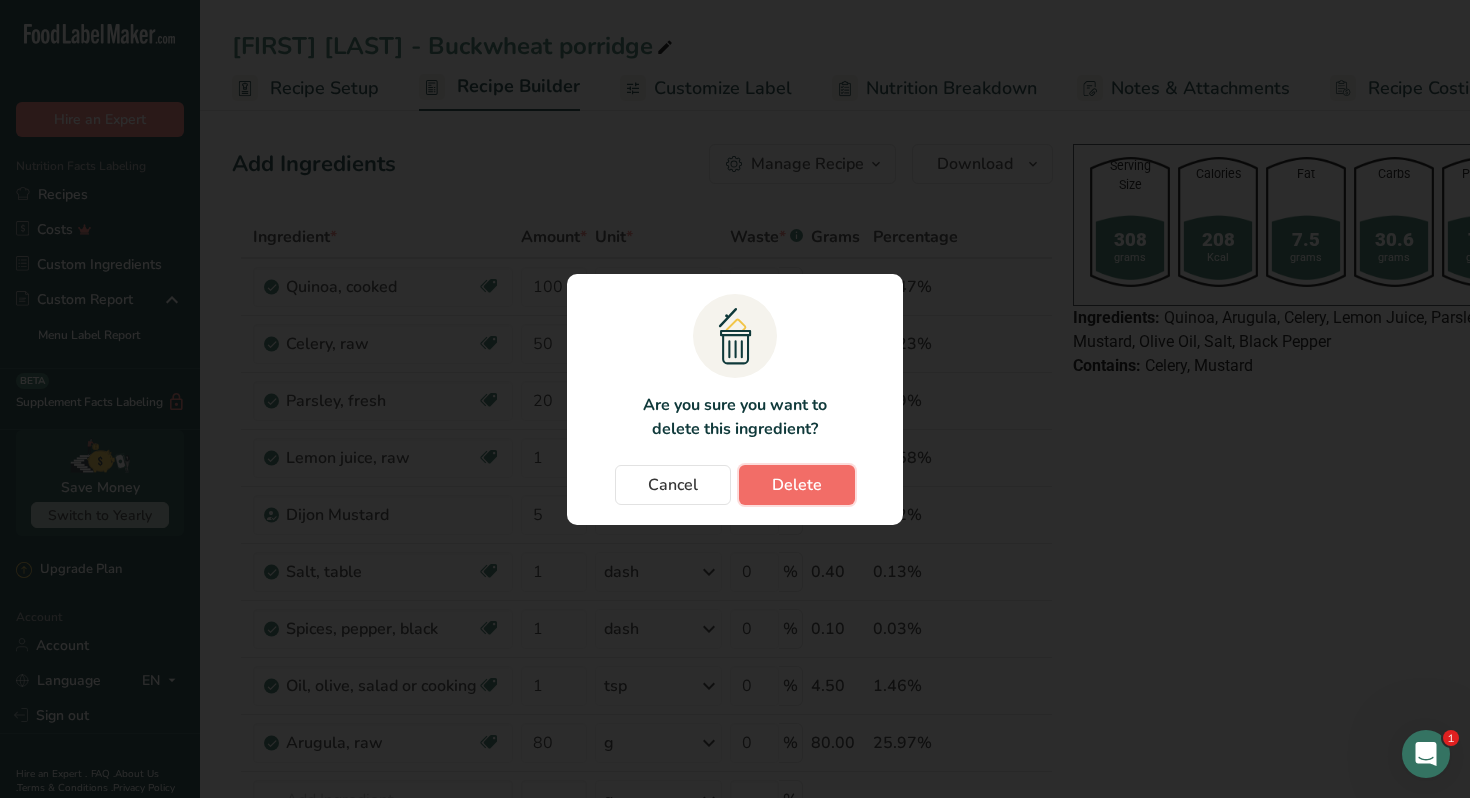 click on "Delete" at bounding box center (797, 485) 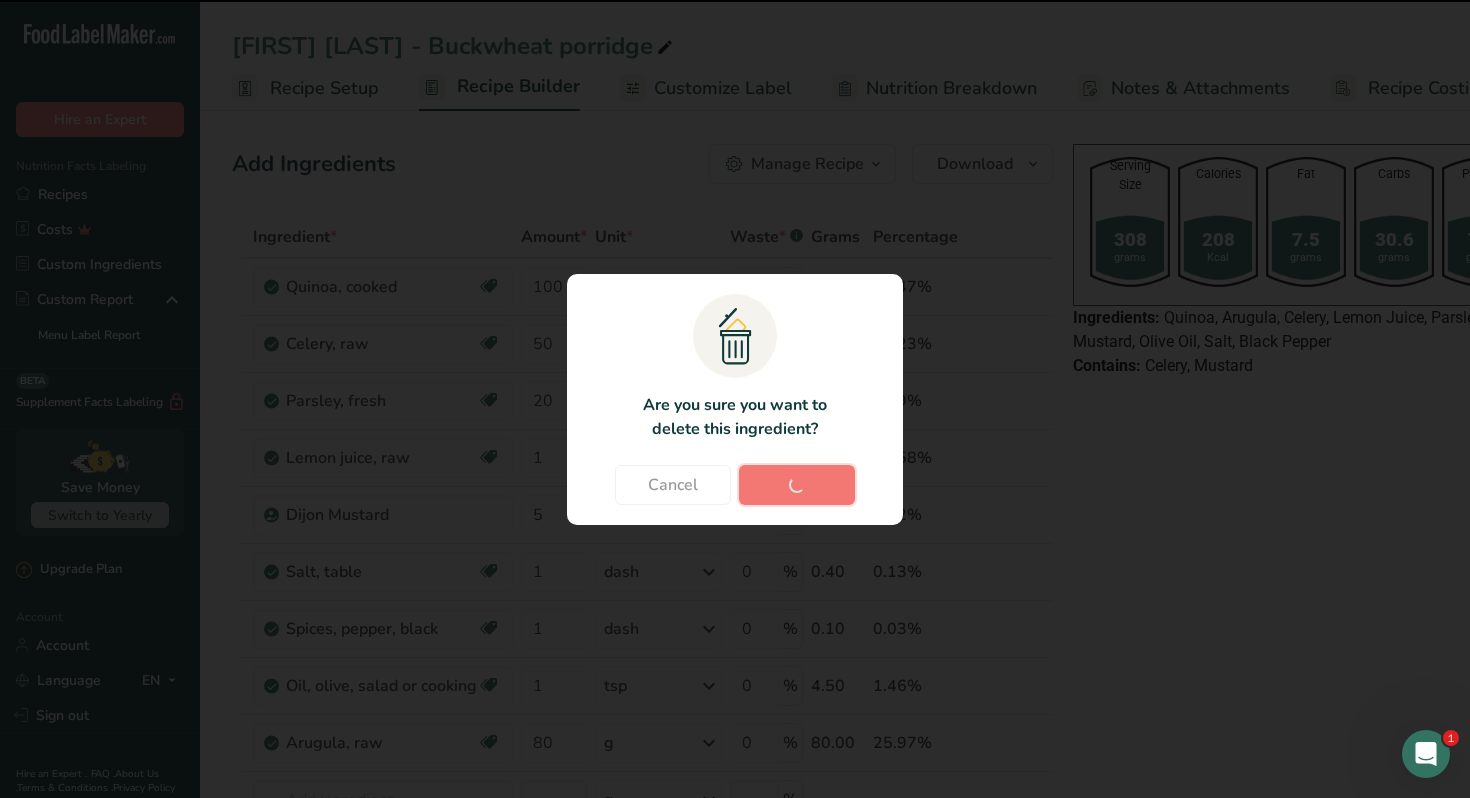 type on "50" 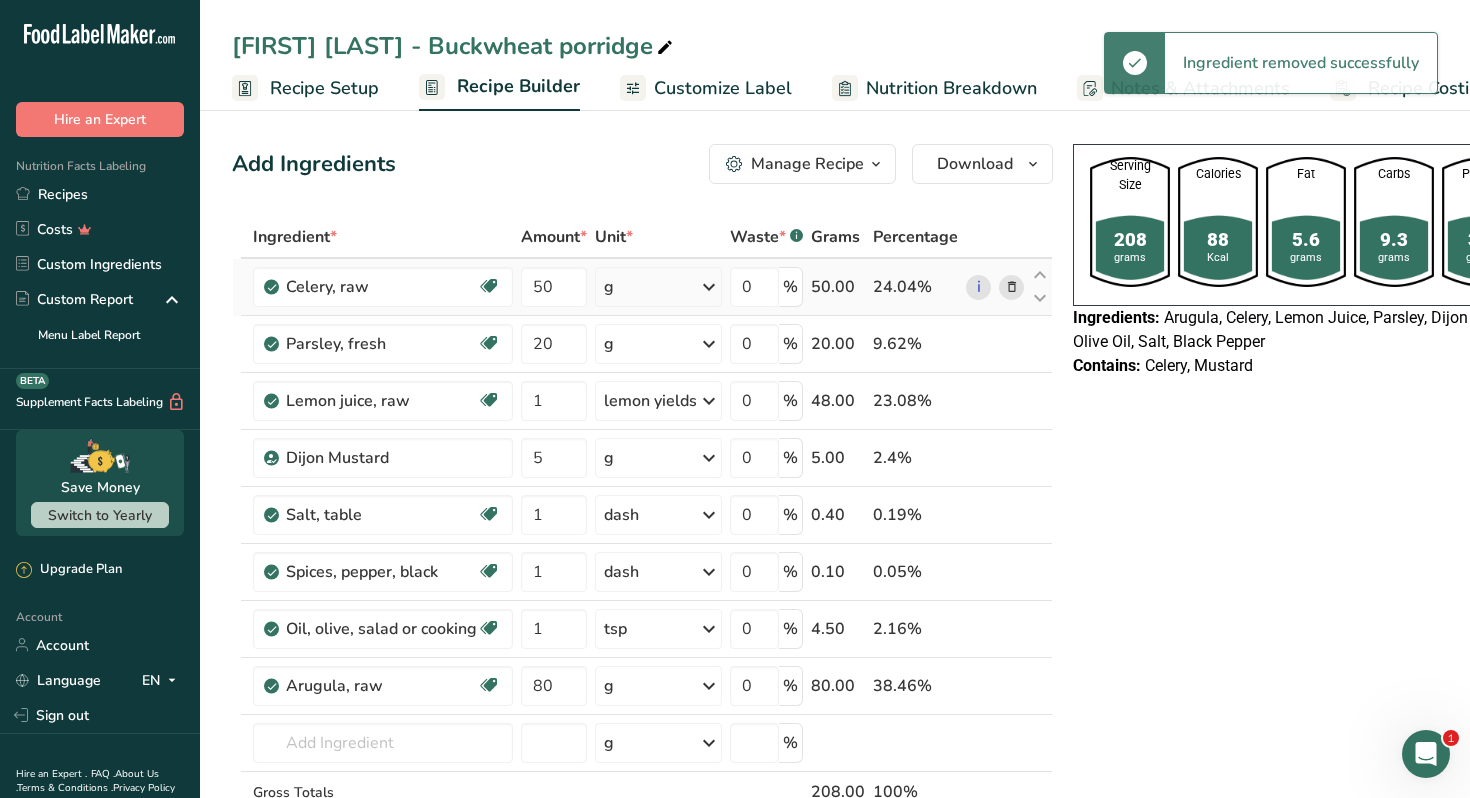 click at bounding box center [1012, 287] 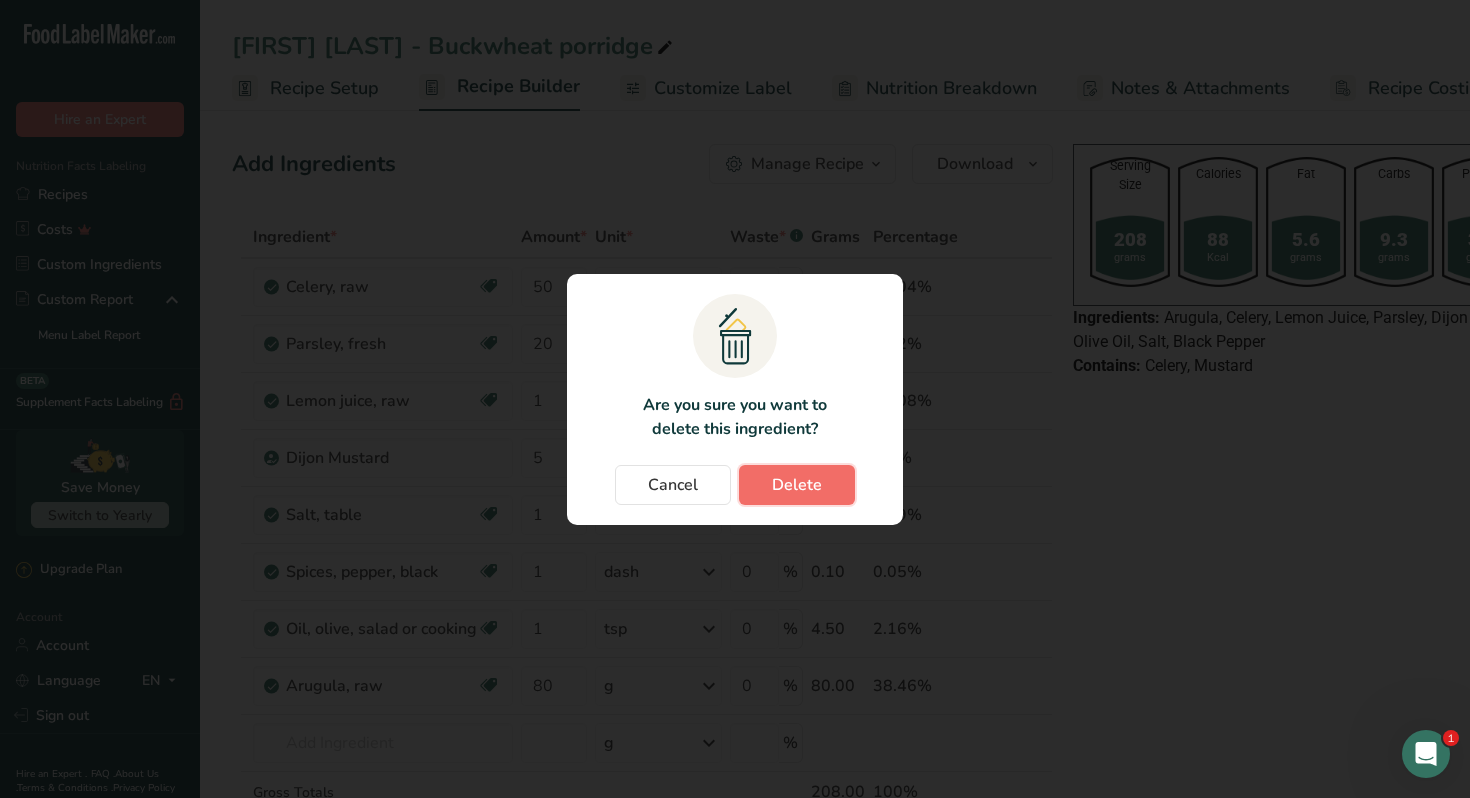 click on "Delete" at bounding box center [797, 485] 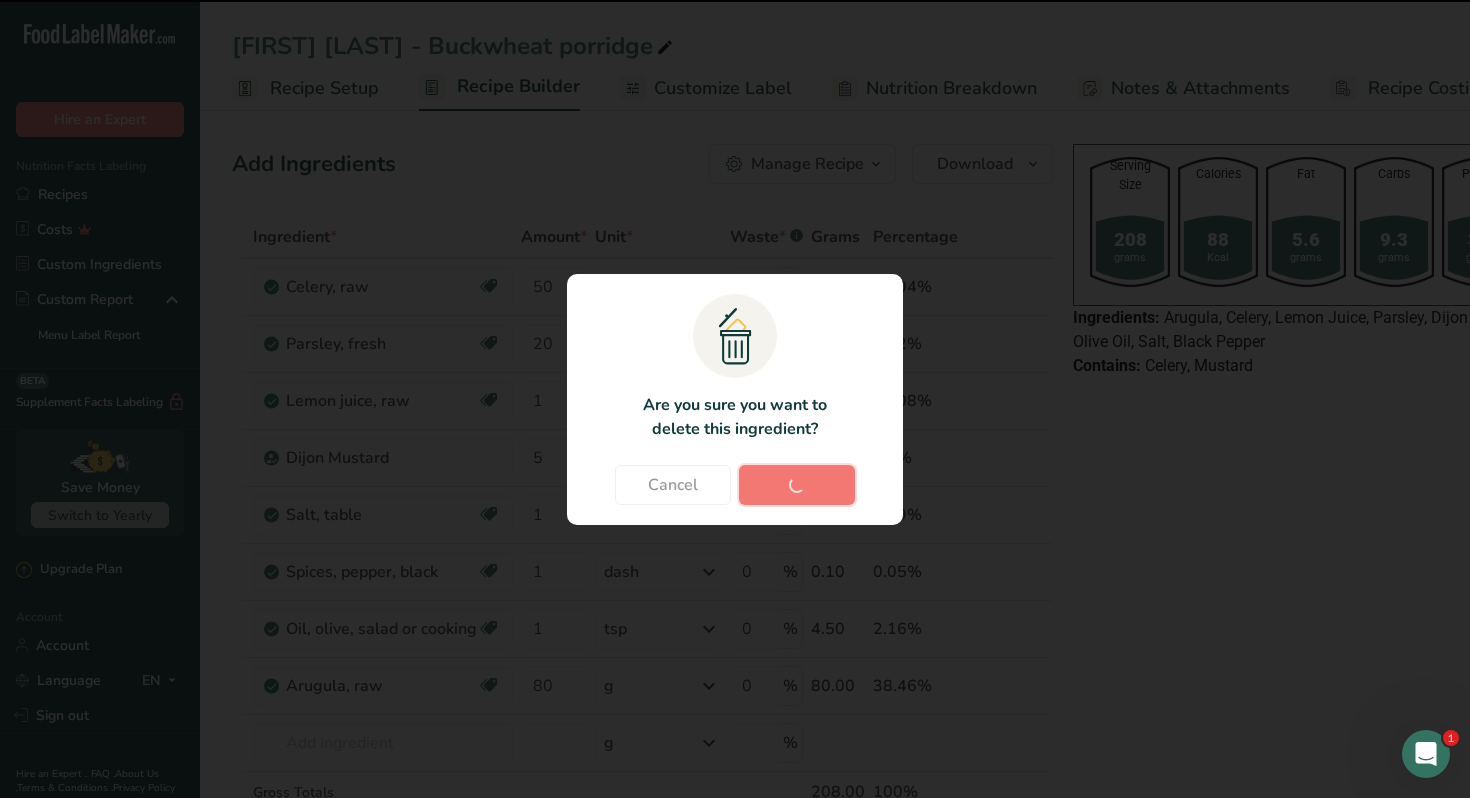 type on "20" 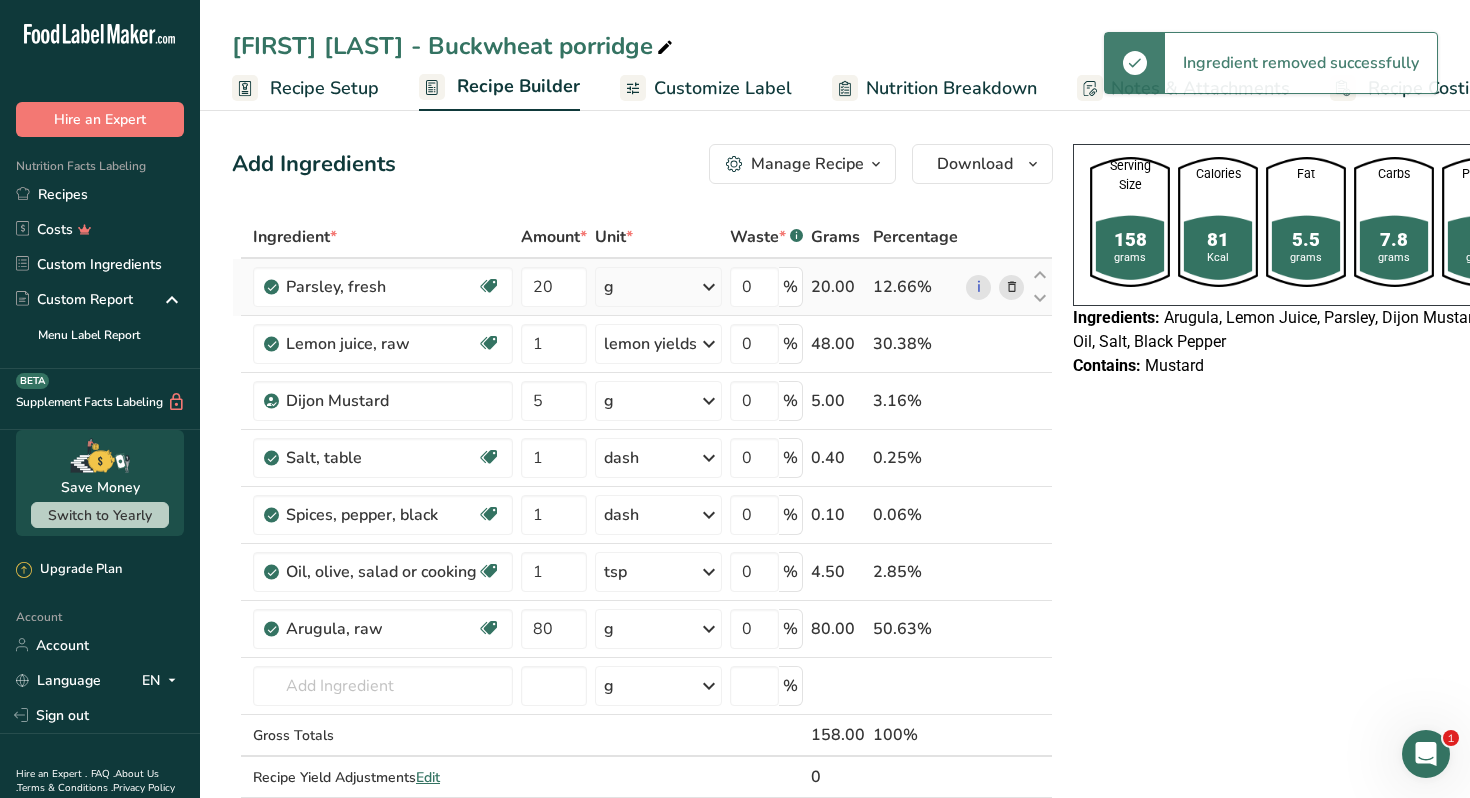 click at bounding box center (1012, 287) 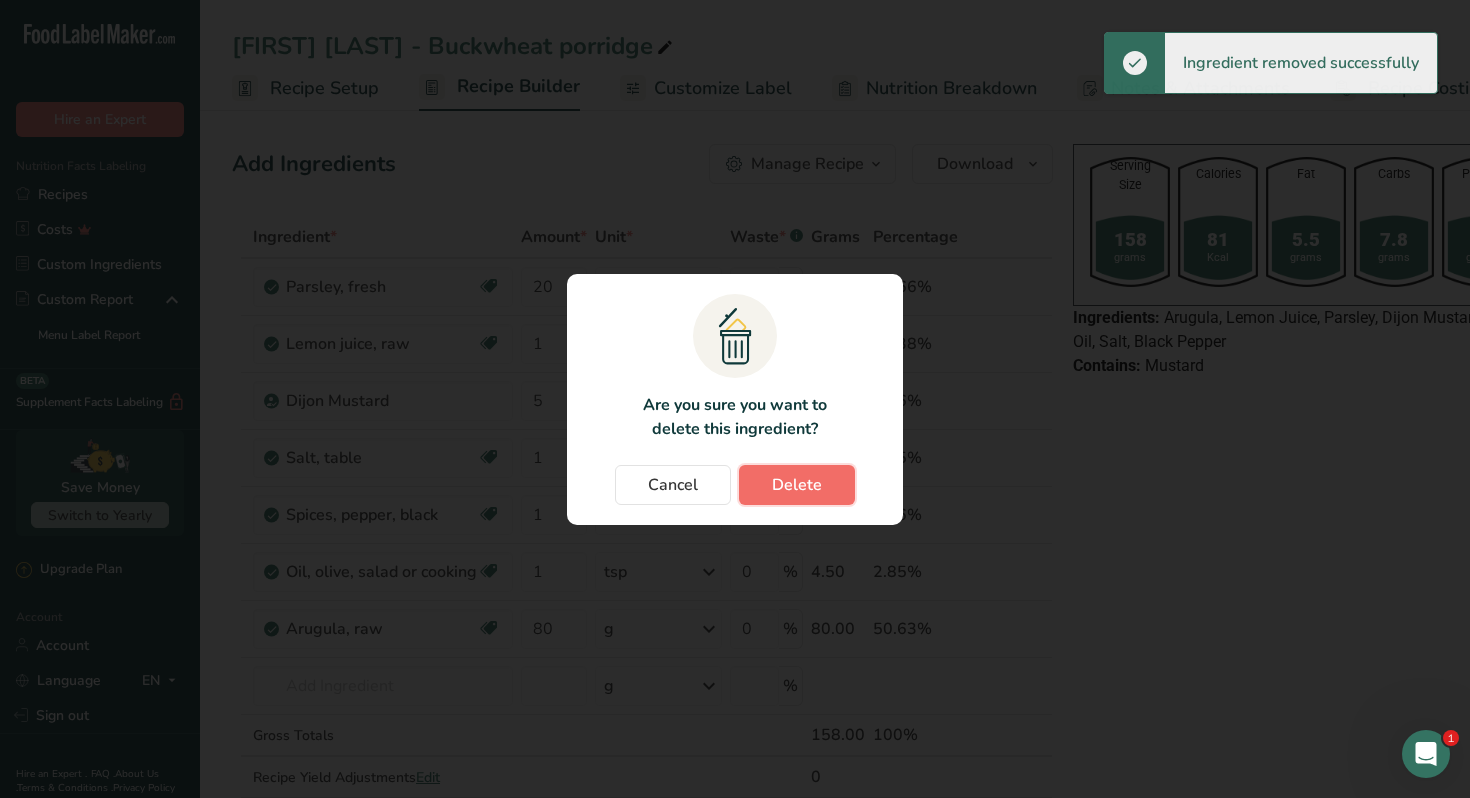 click on "Delete" at bounding box center (797, 485) 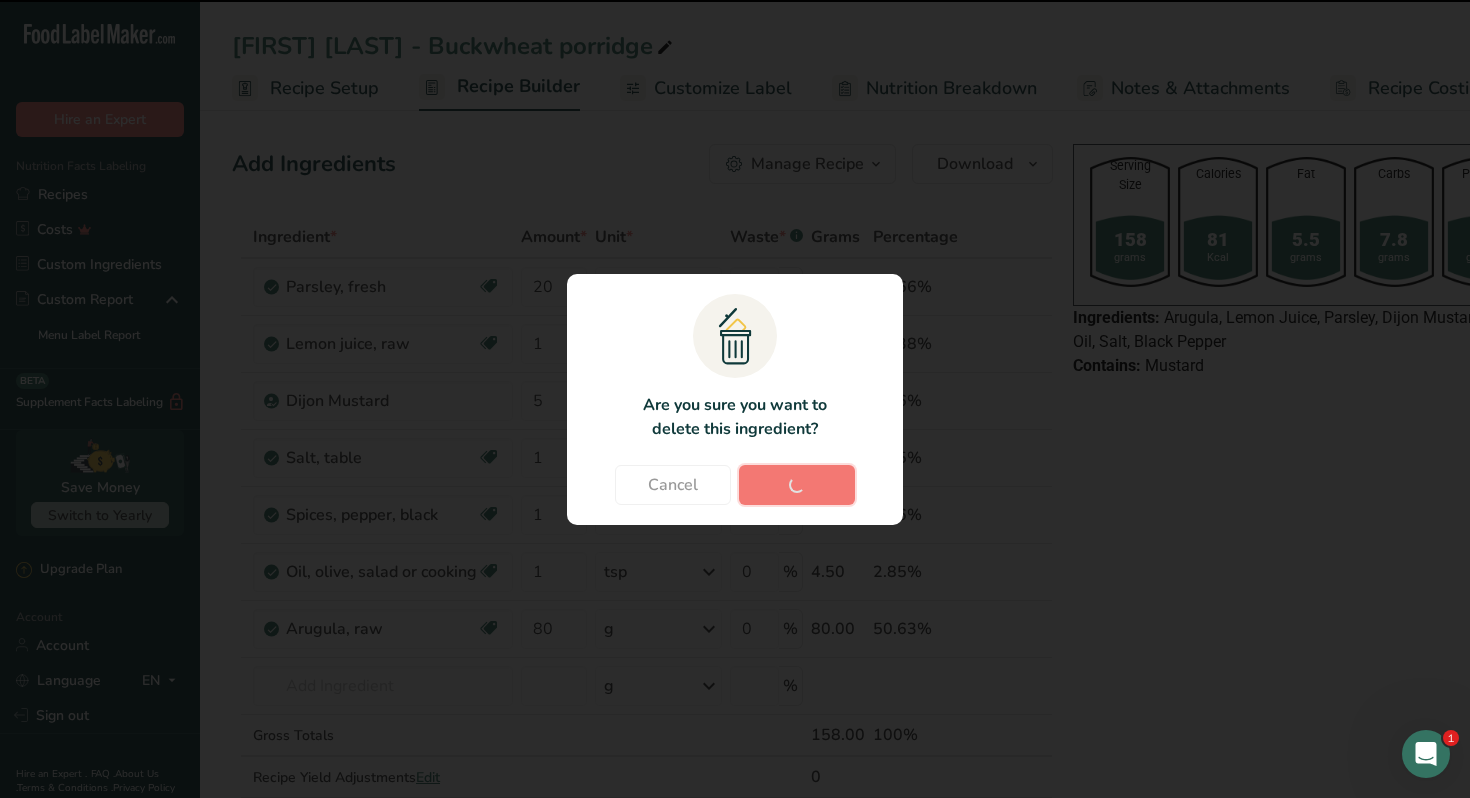 type on "1" 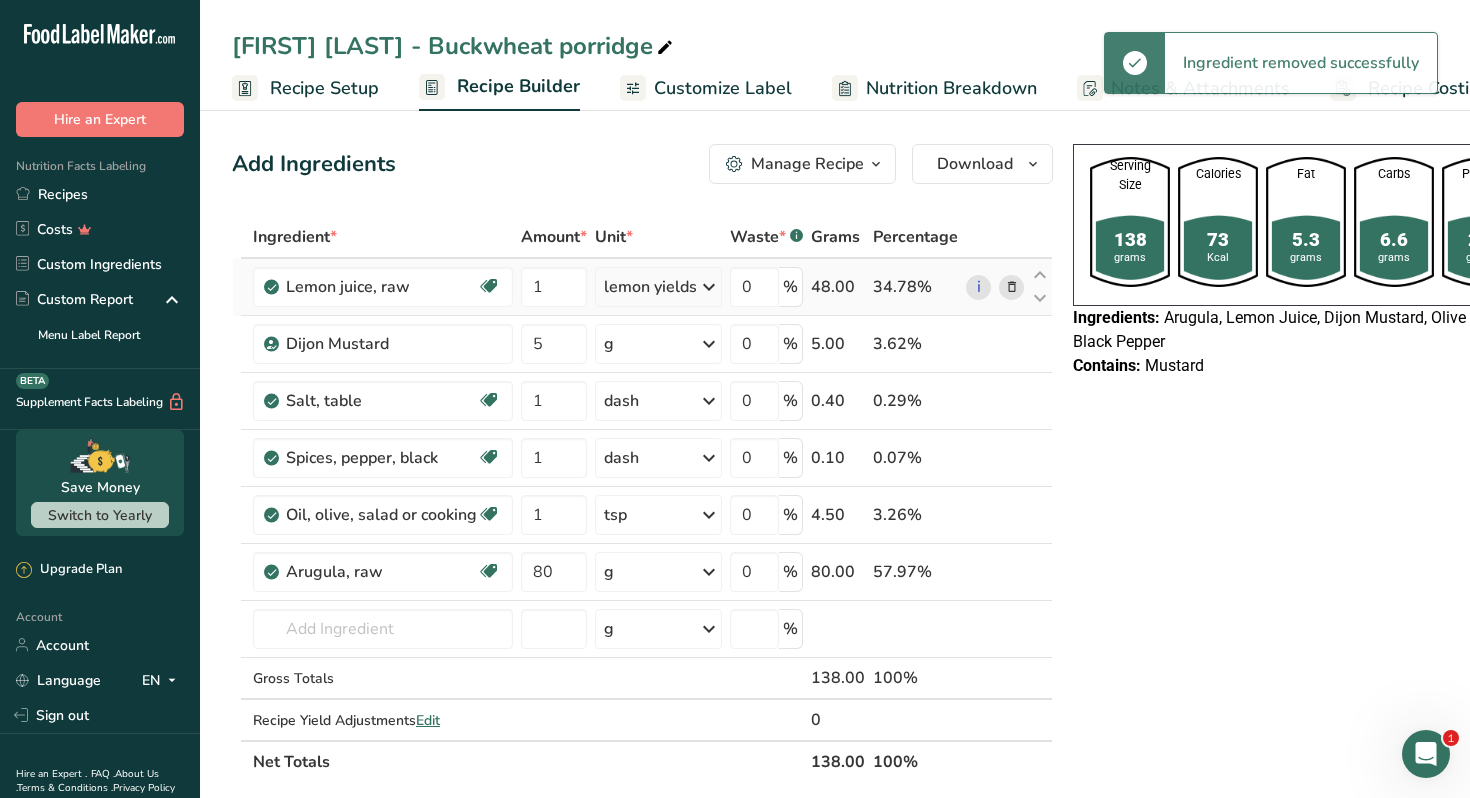 click at bounding box center (1012, 287) 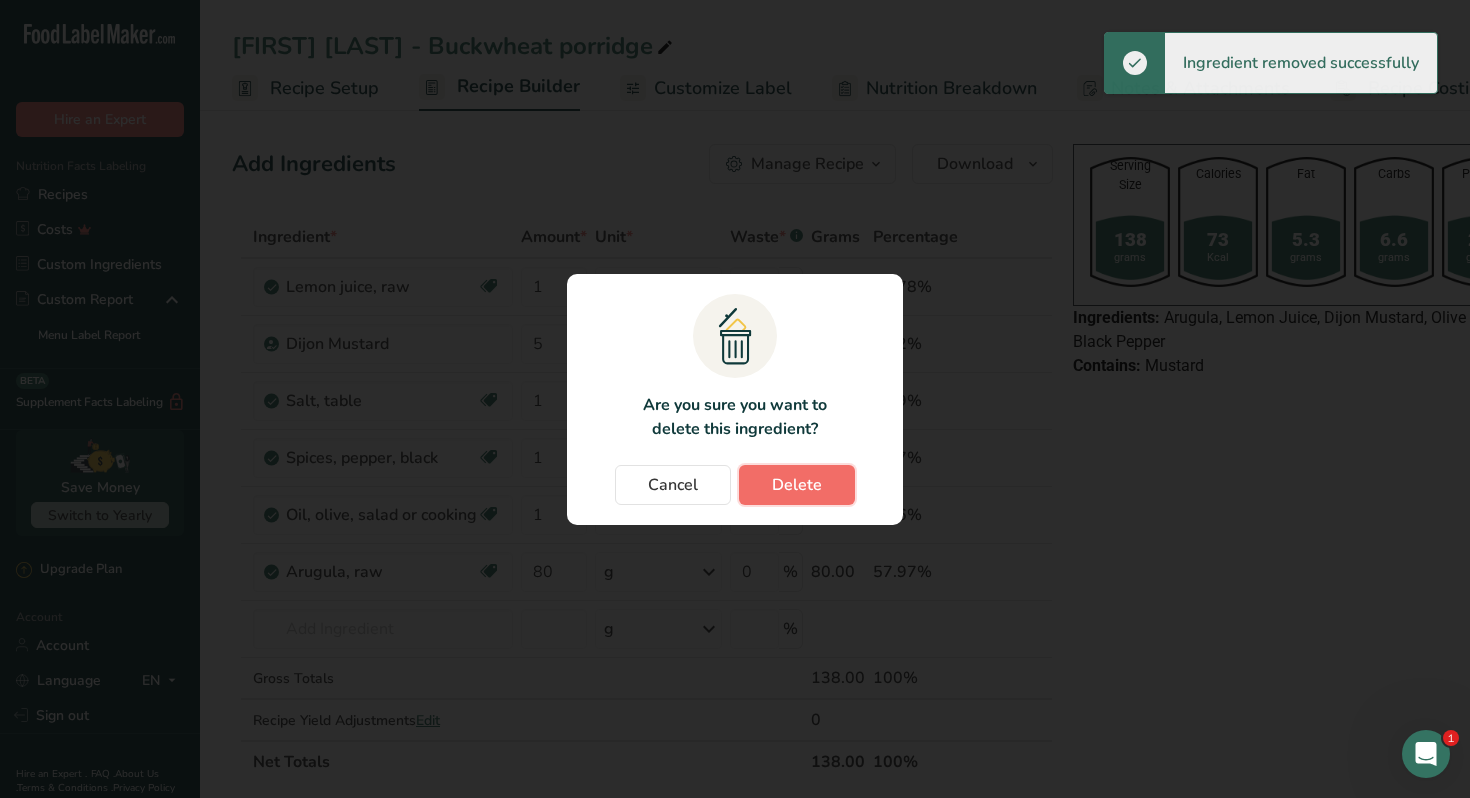 click on "Delete" at bounding box center (797, 485) 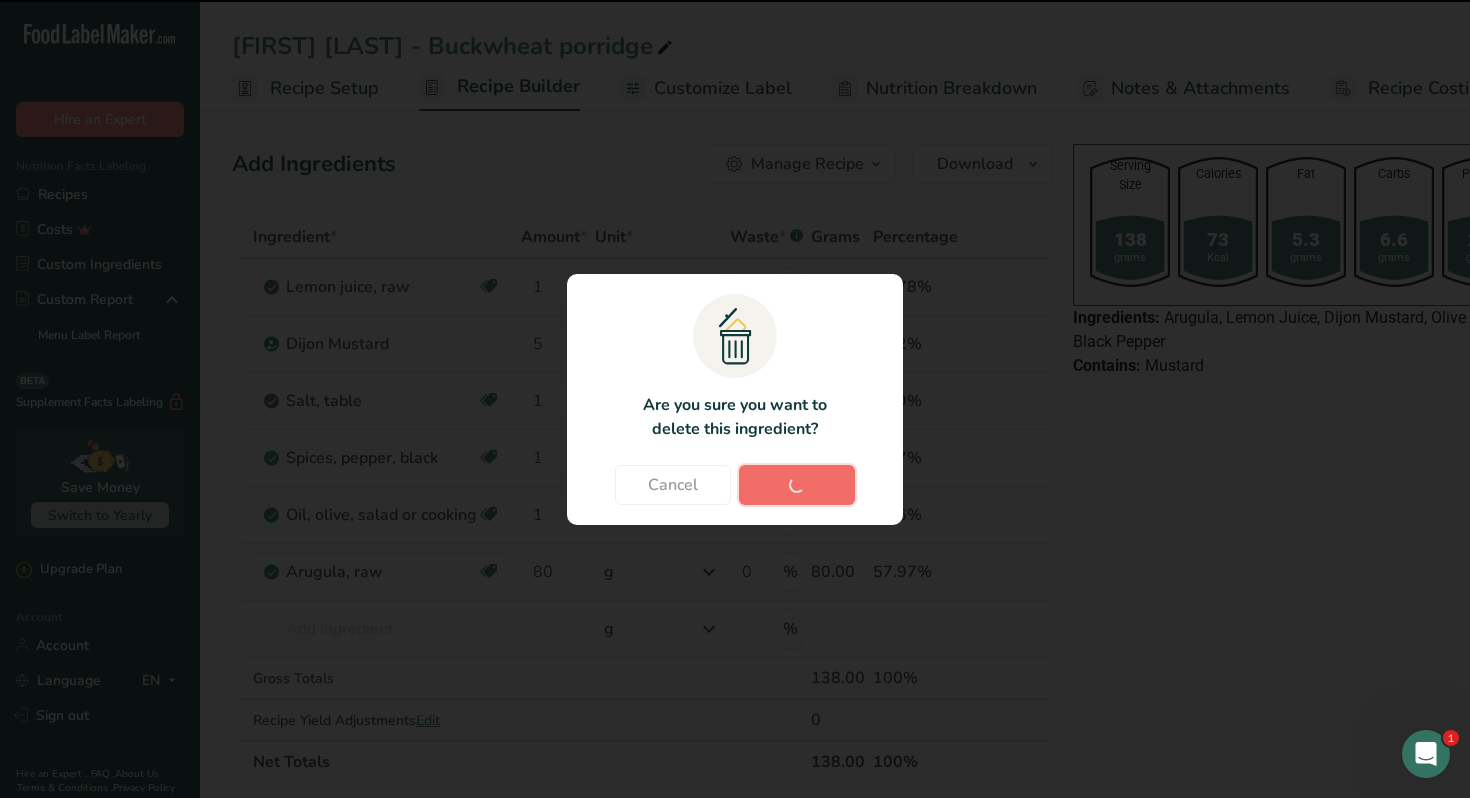 type on "5" 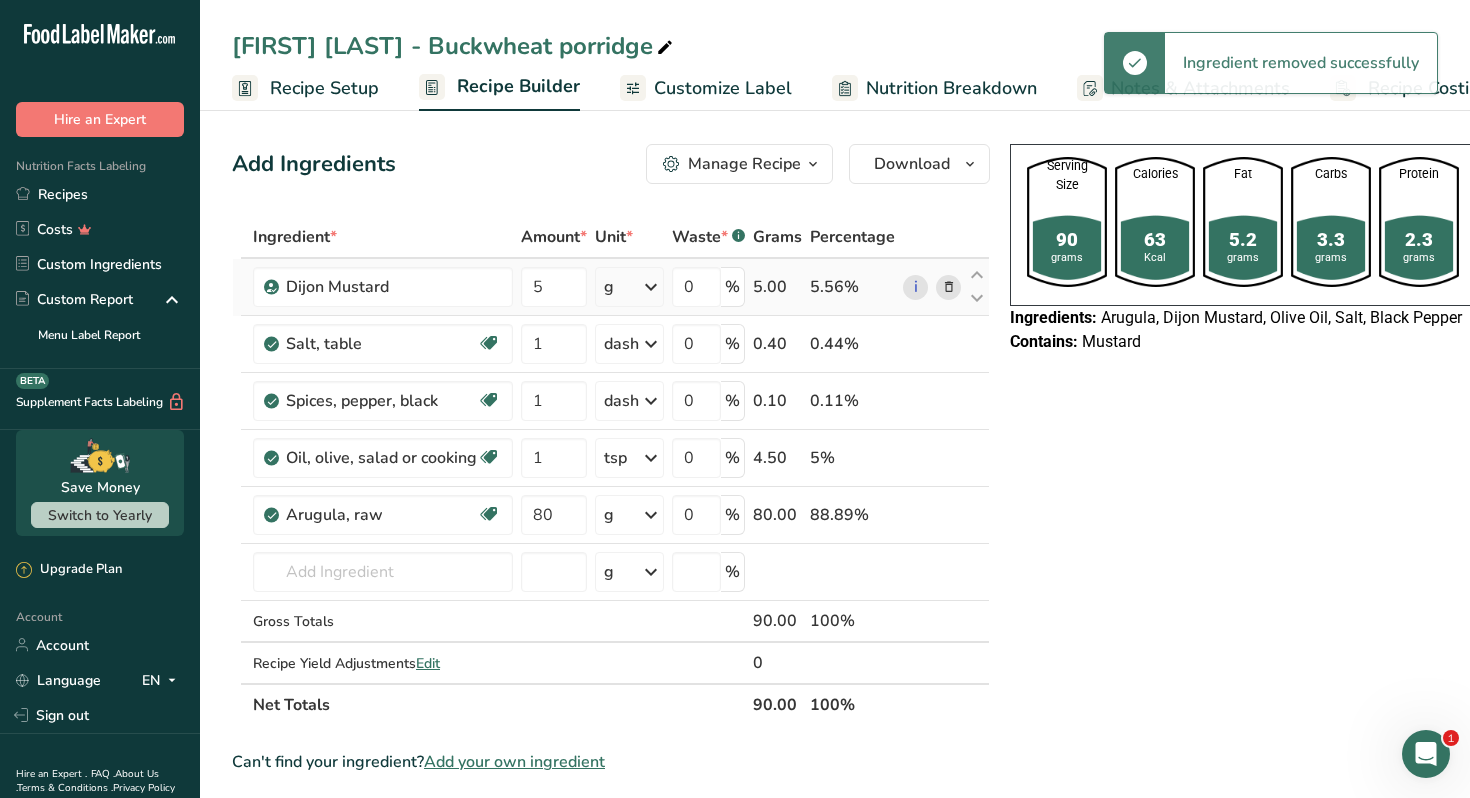 click at bounding box center (949, 287) 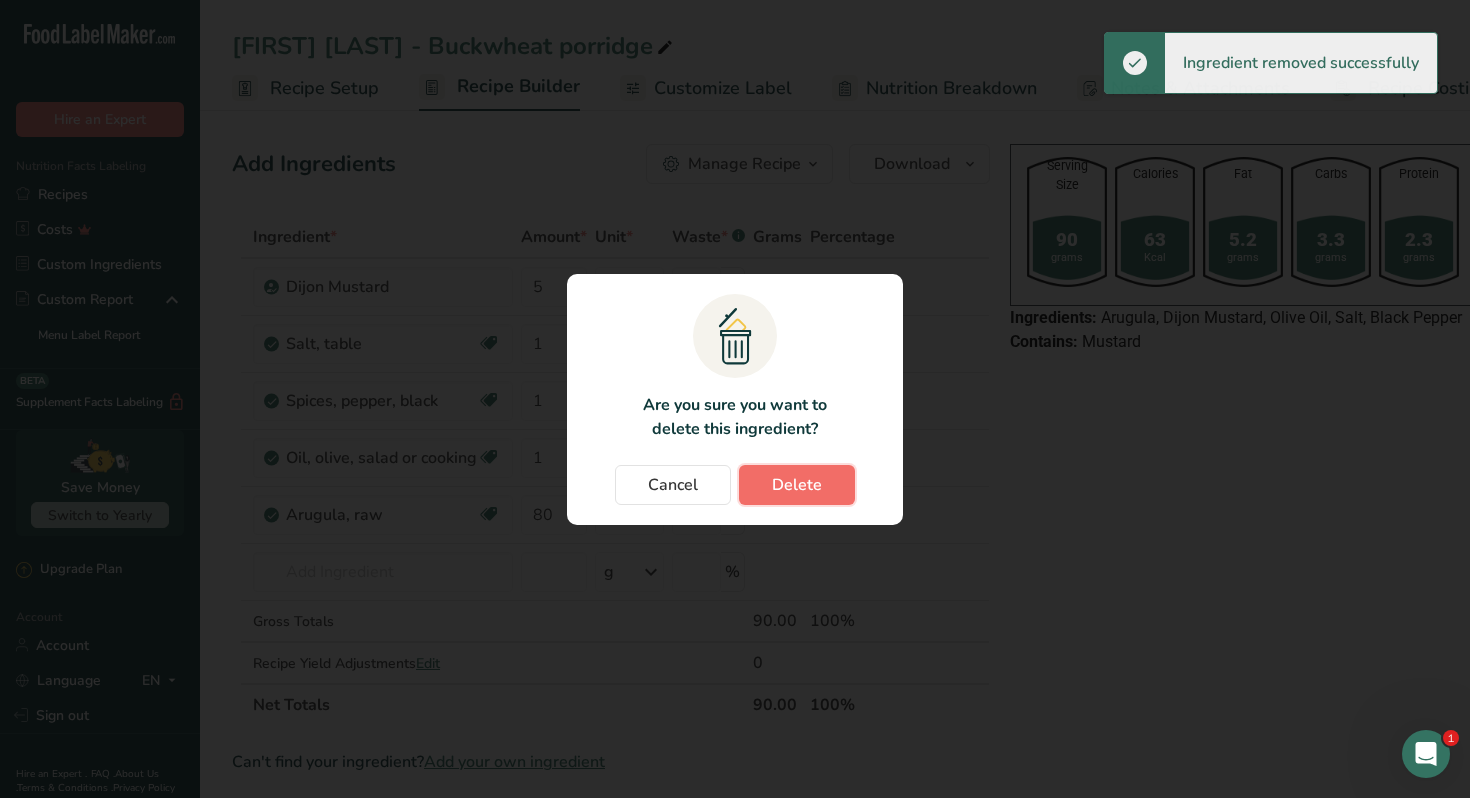 click on "Delete" at bounding box center [797, 485] 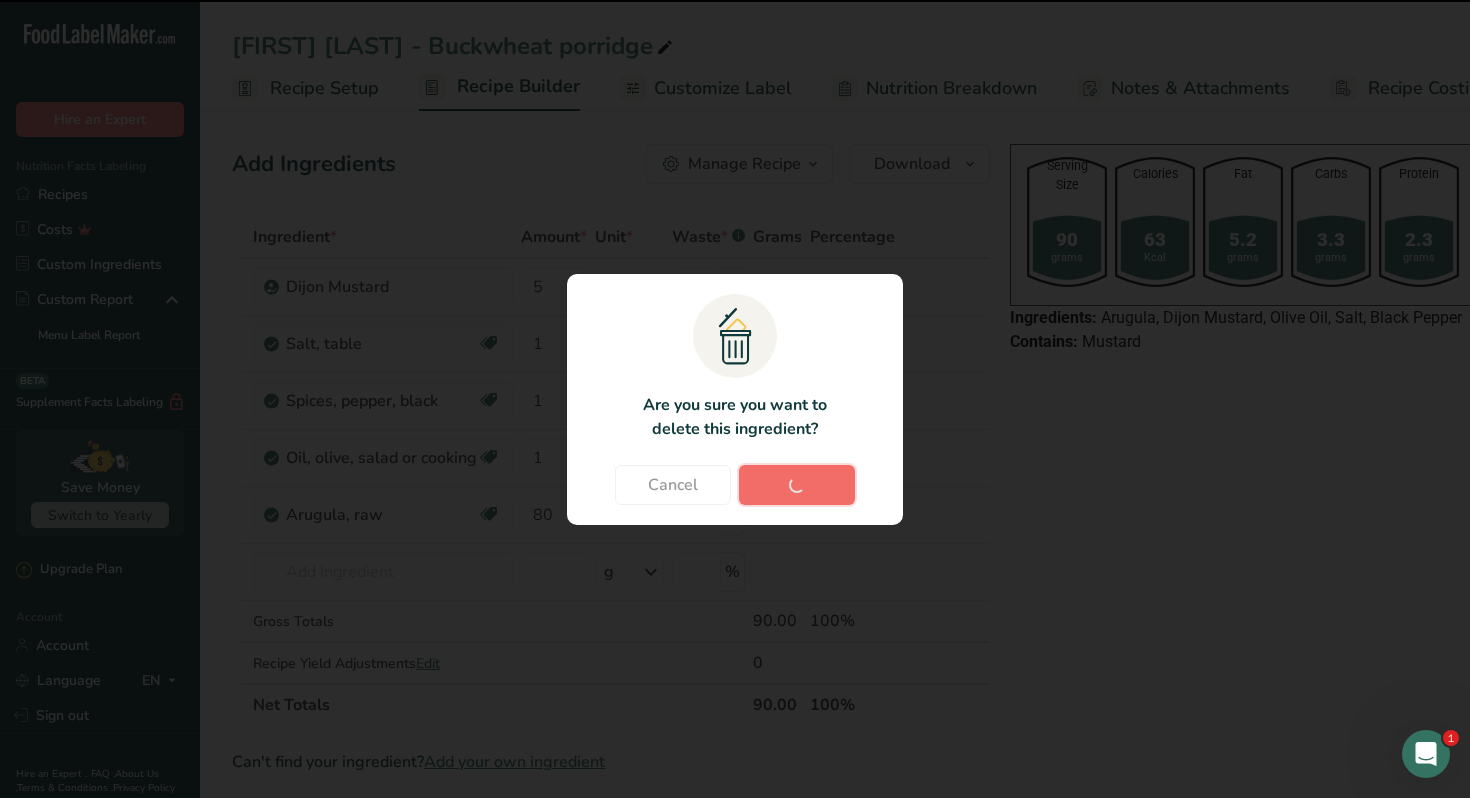 type on "1" 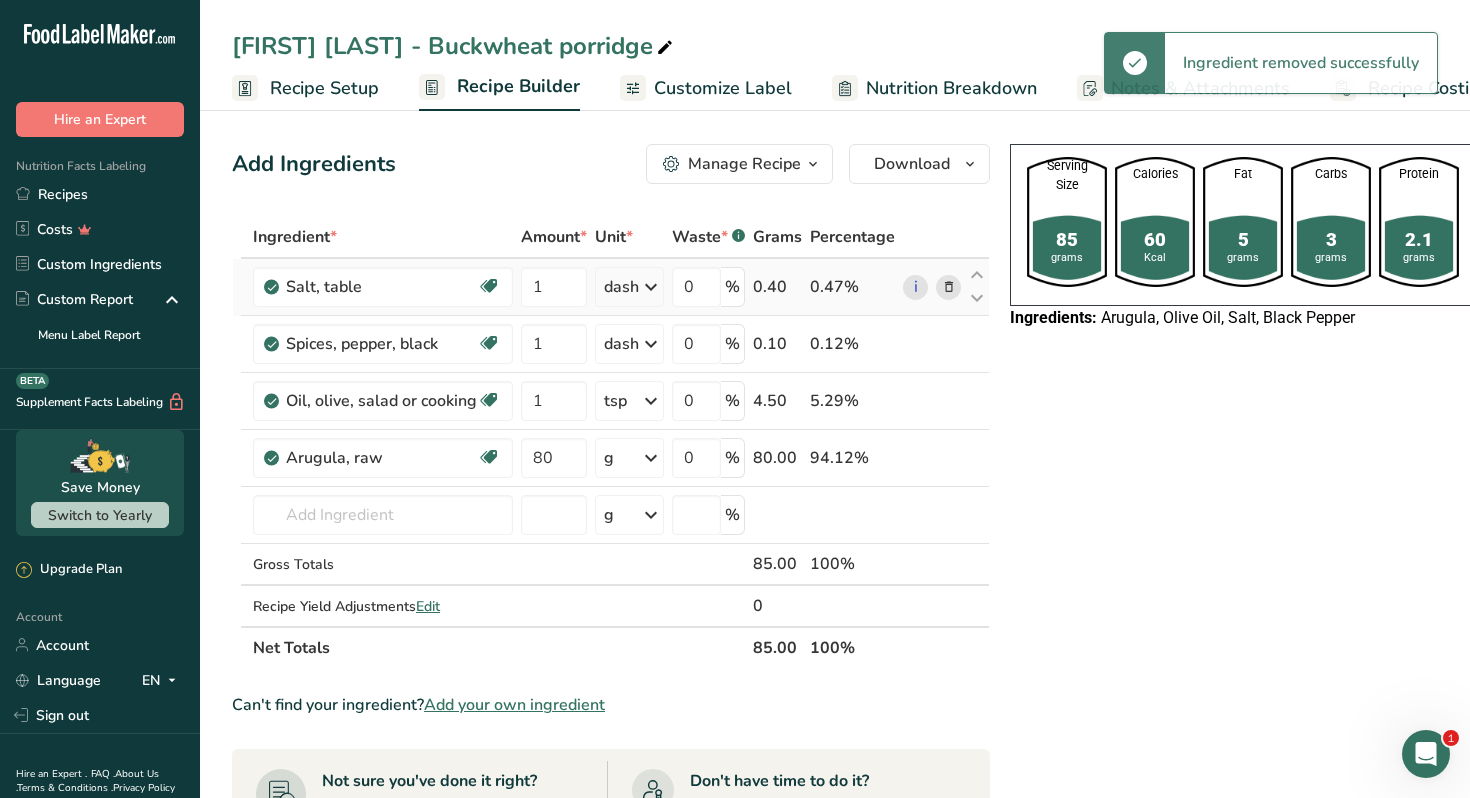 click at bounding box center [949, 287] 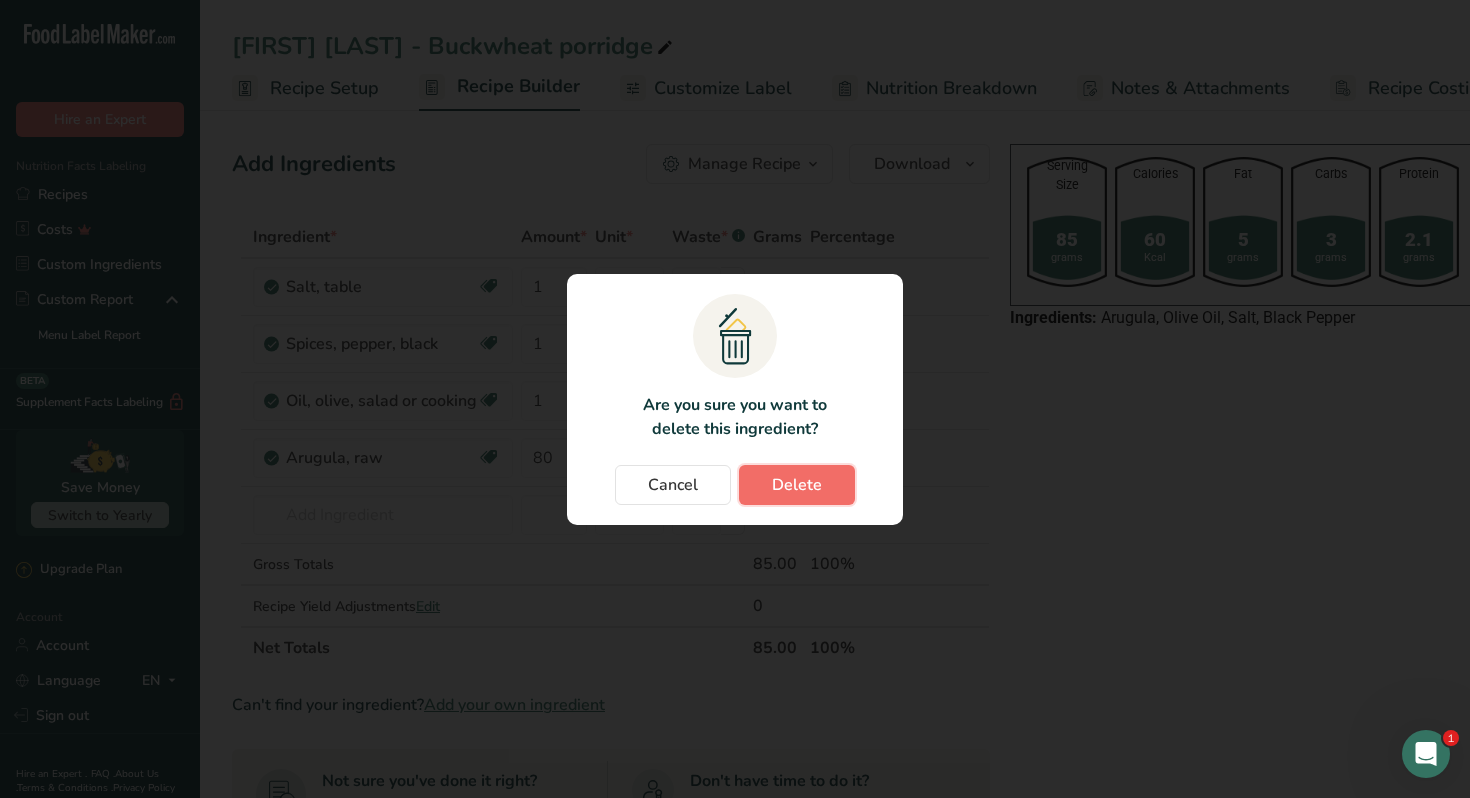 click on "Delete" at bounding box center [797, 485] 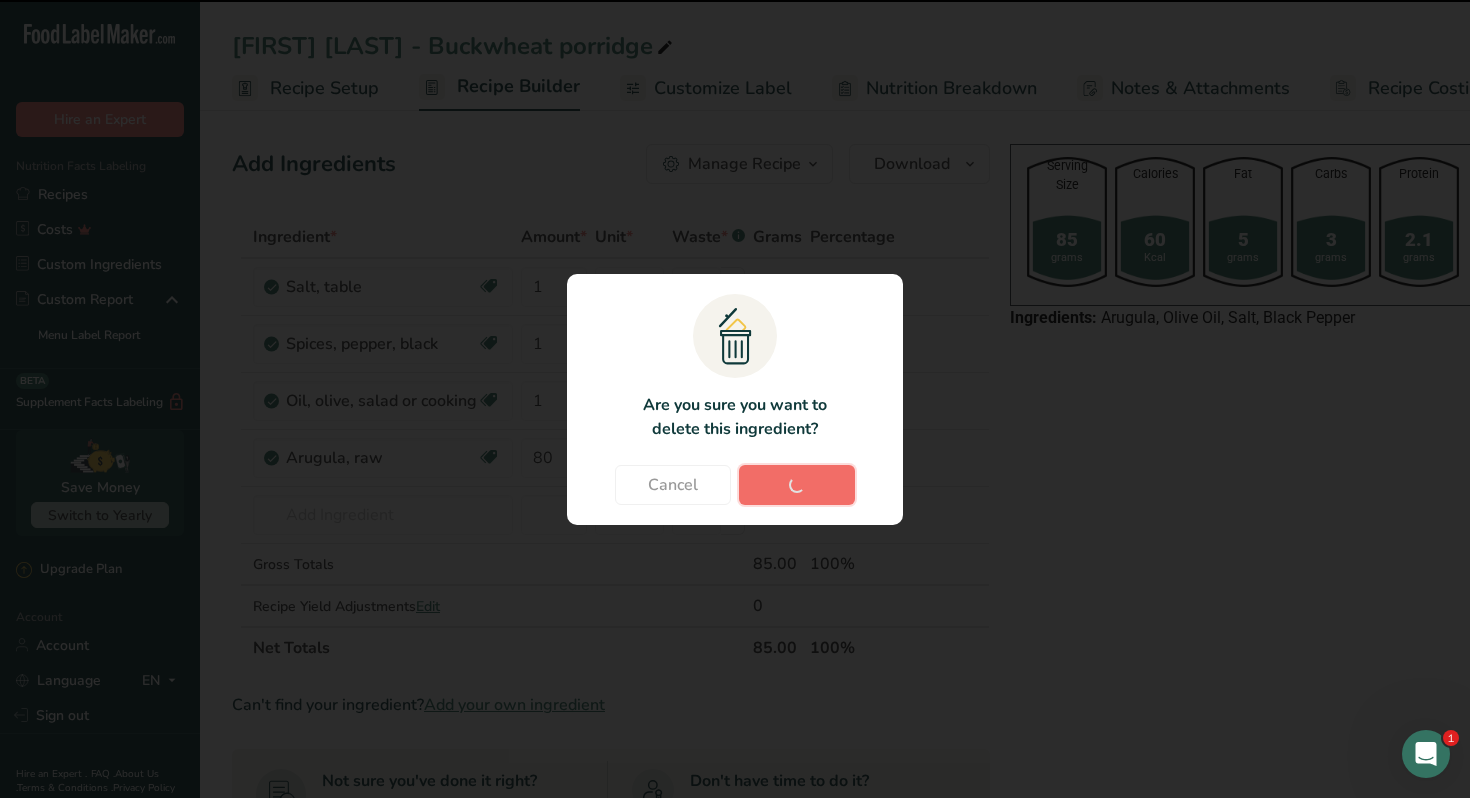 type on "80" 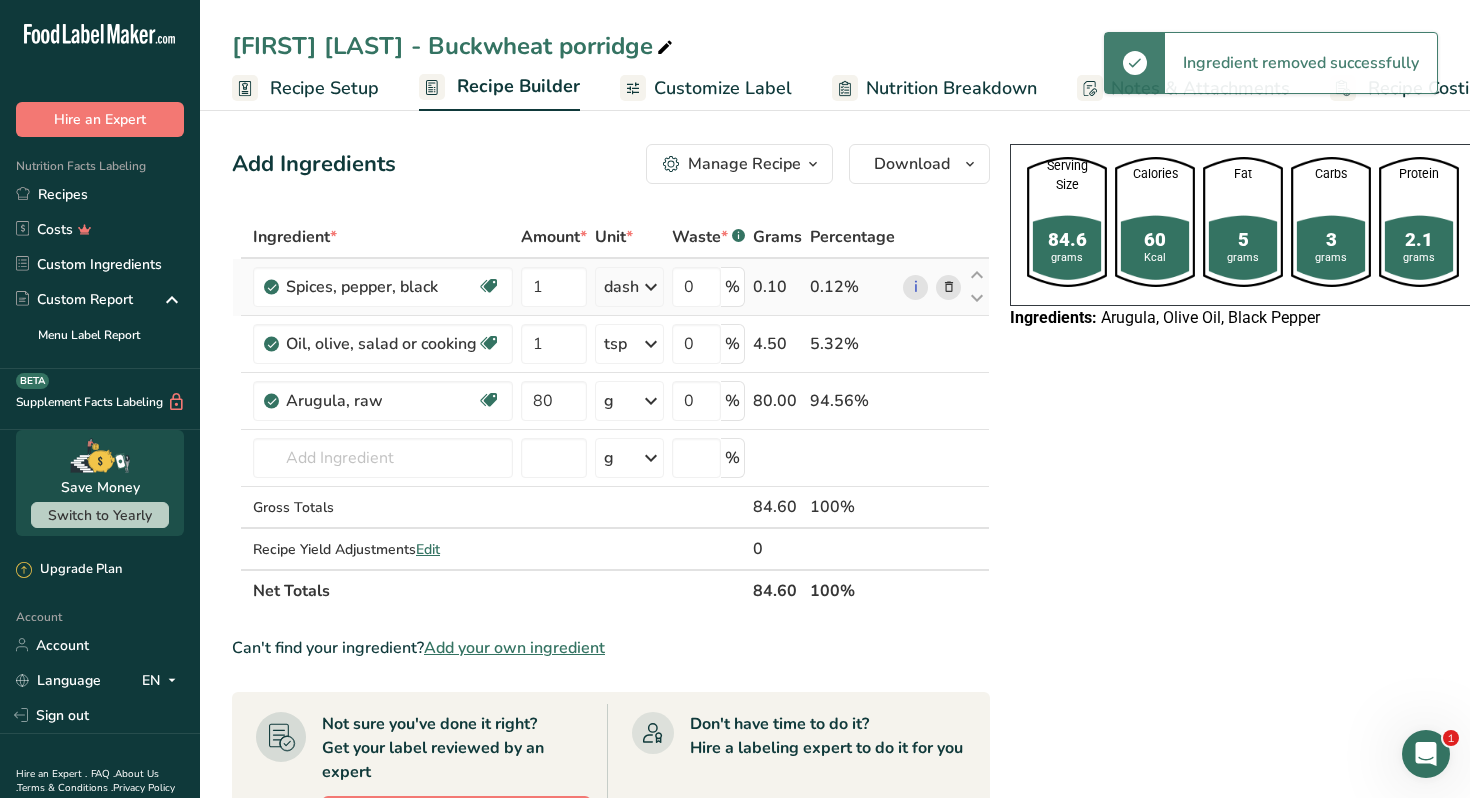click at bounding box center (949, 287) 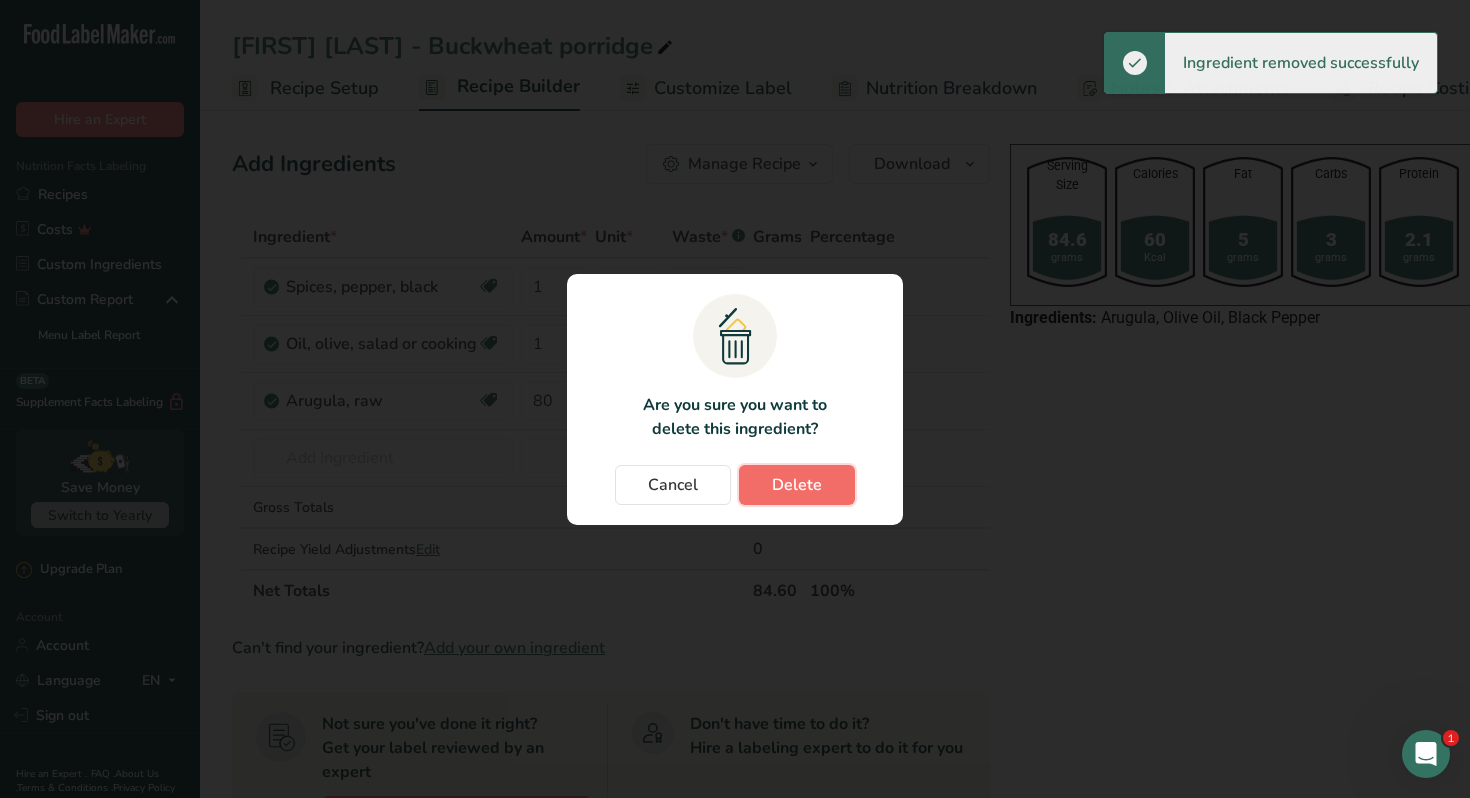 click on "Delete" at bounding box center (797, 485) 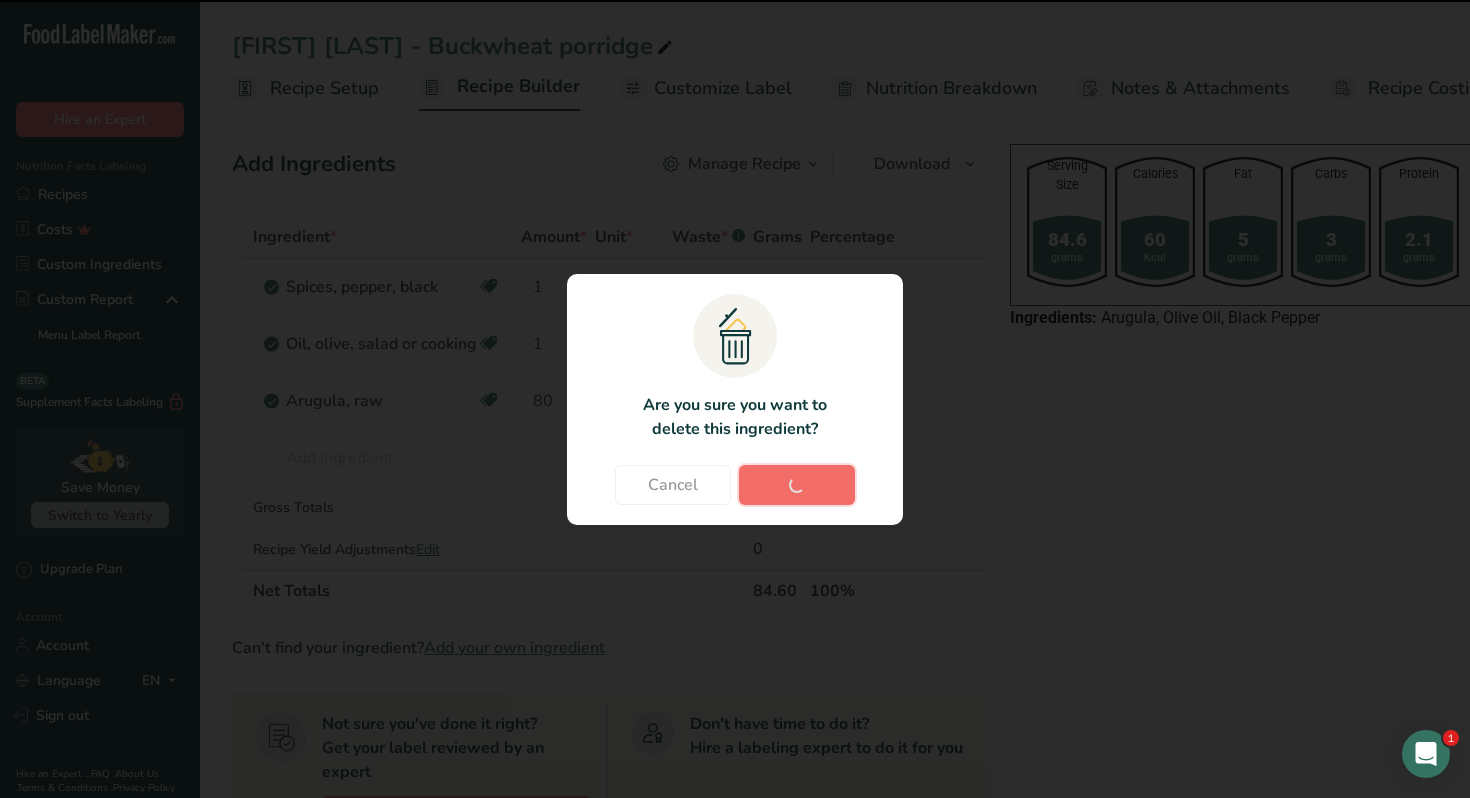 type on "80" 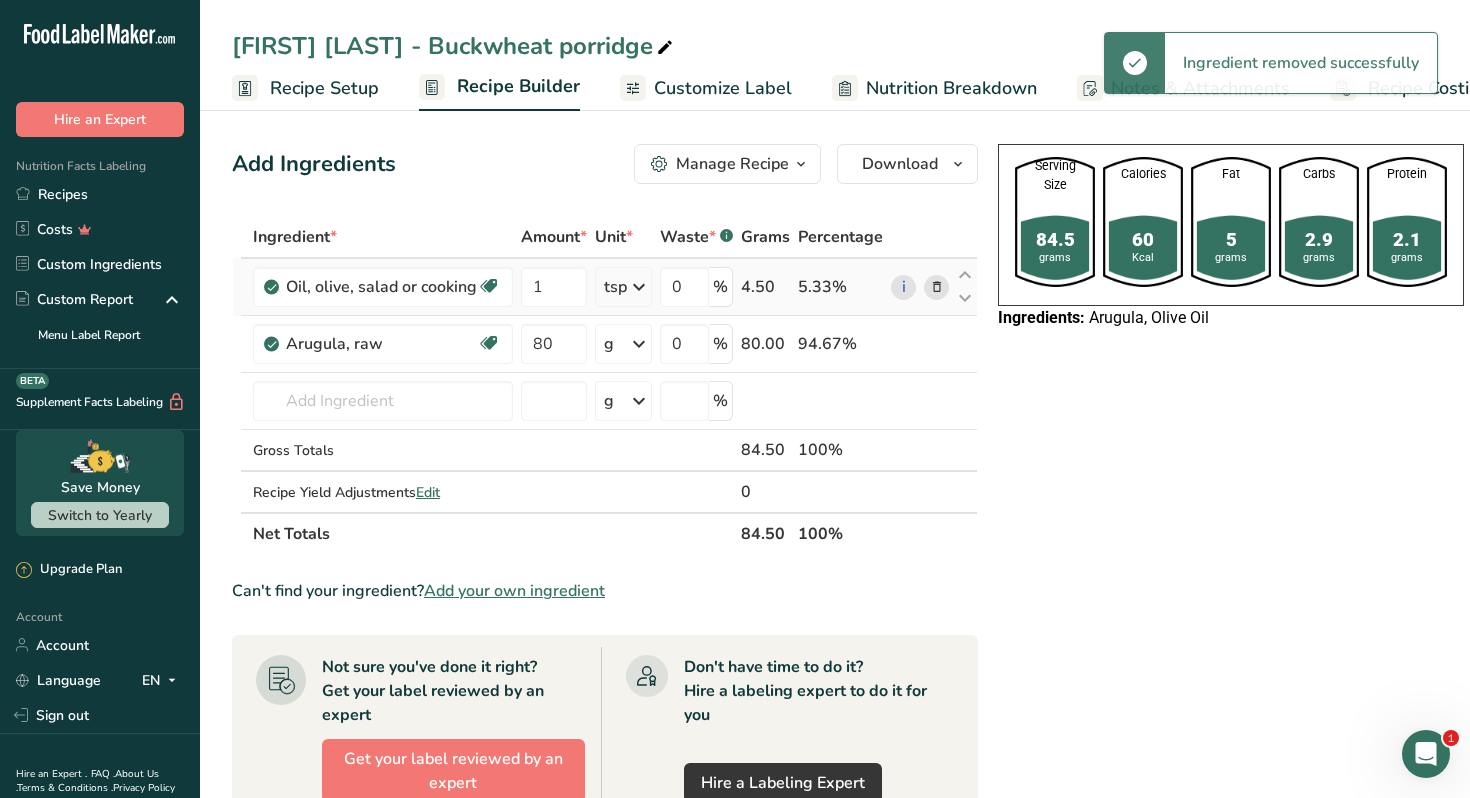 click at bounding box center (937, 287) 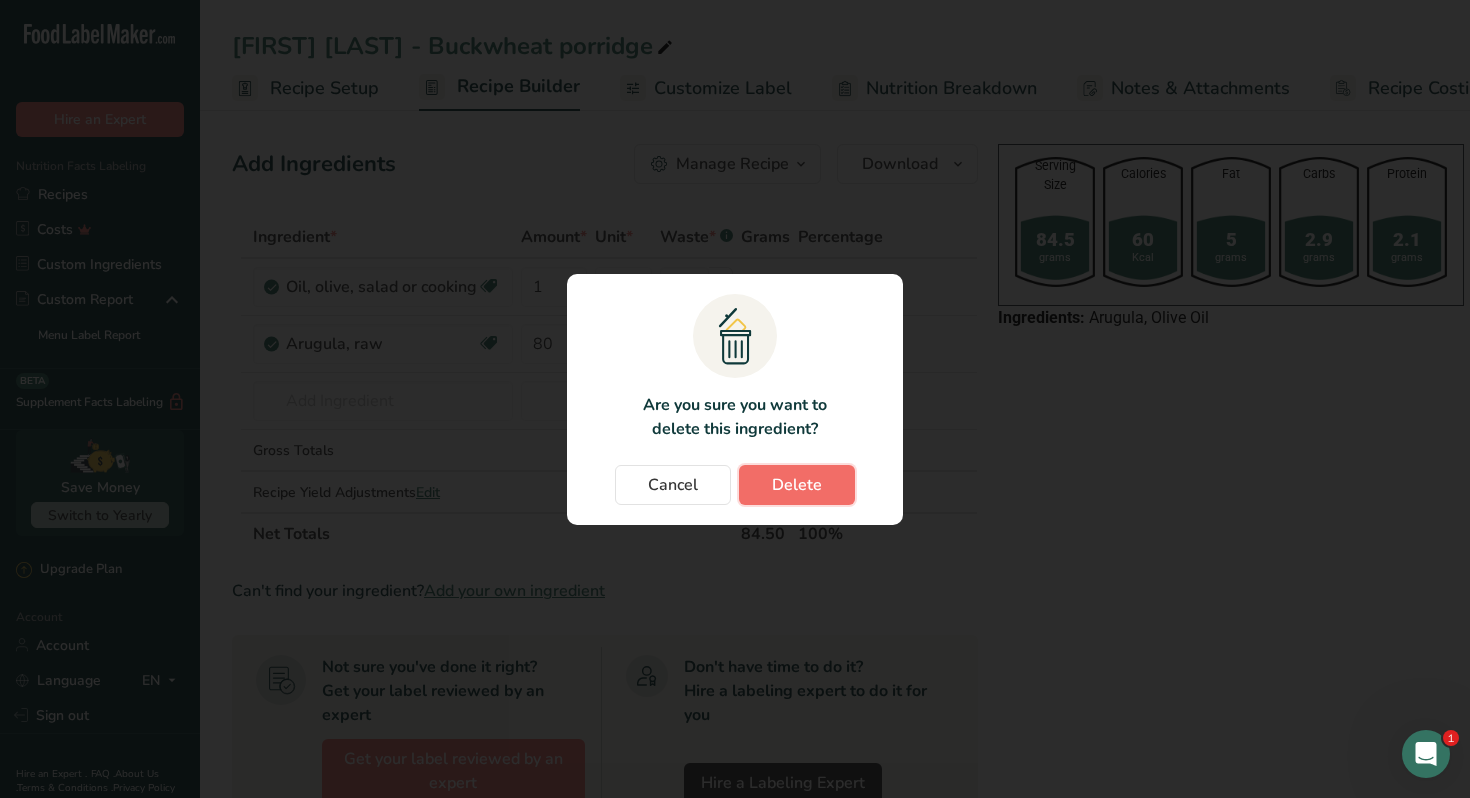 click on "Delete" at bounding box center [797, 485] 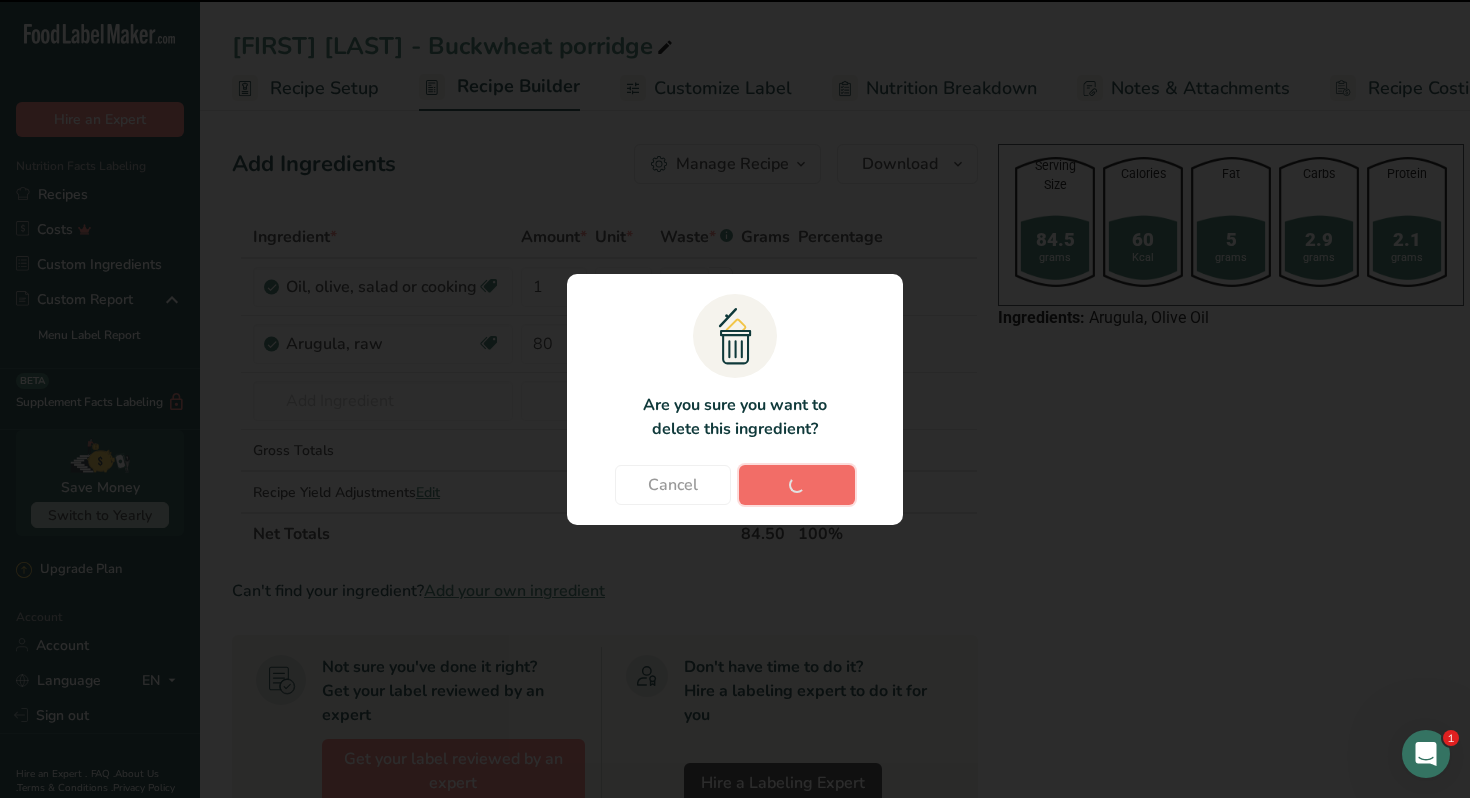 type on "80" 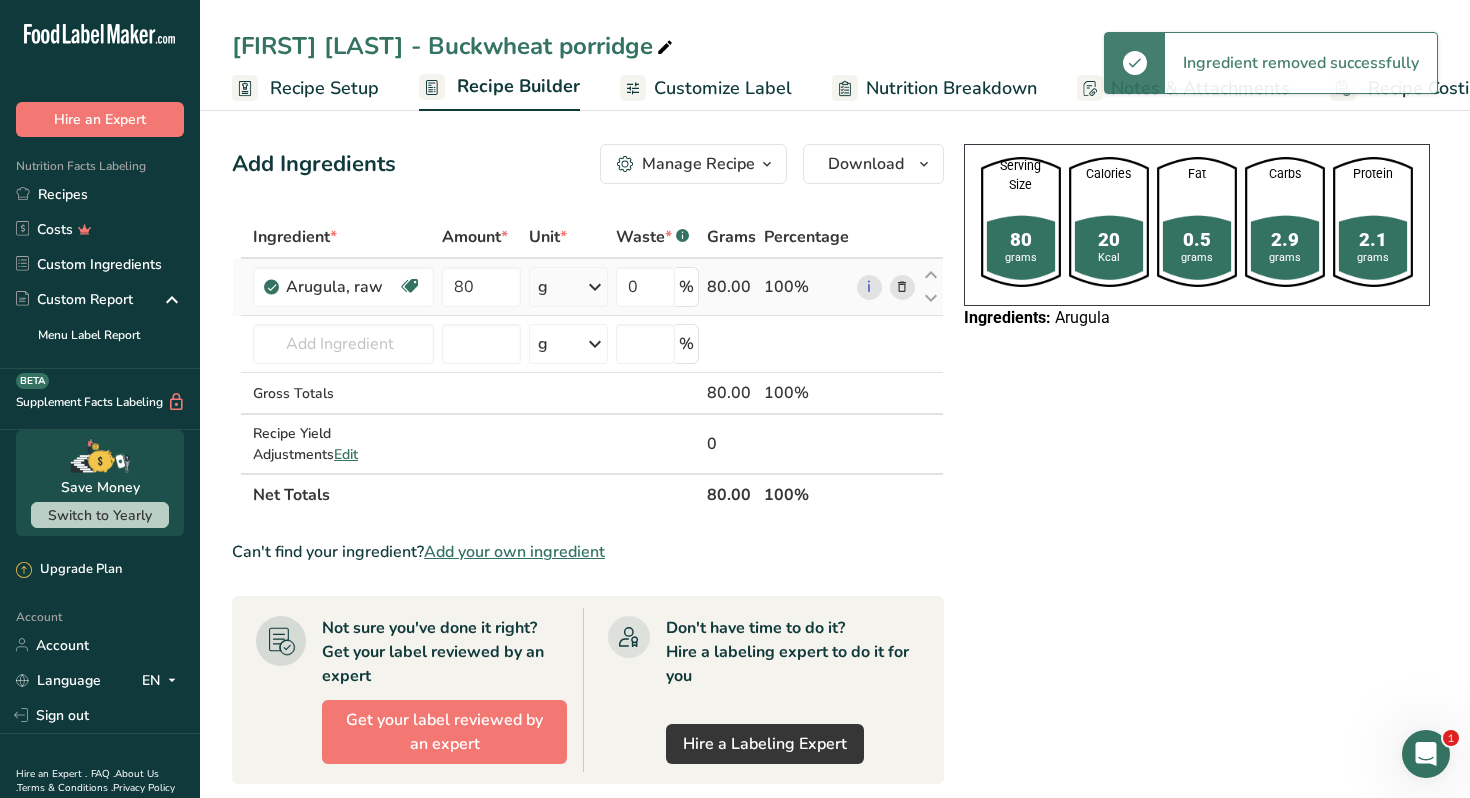 click at bounding box center [902, 287] 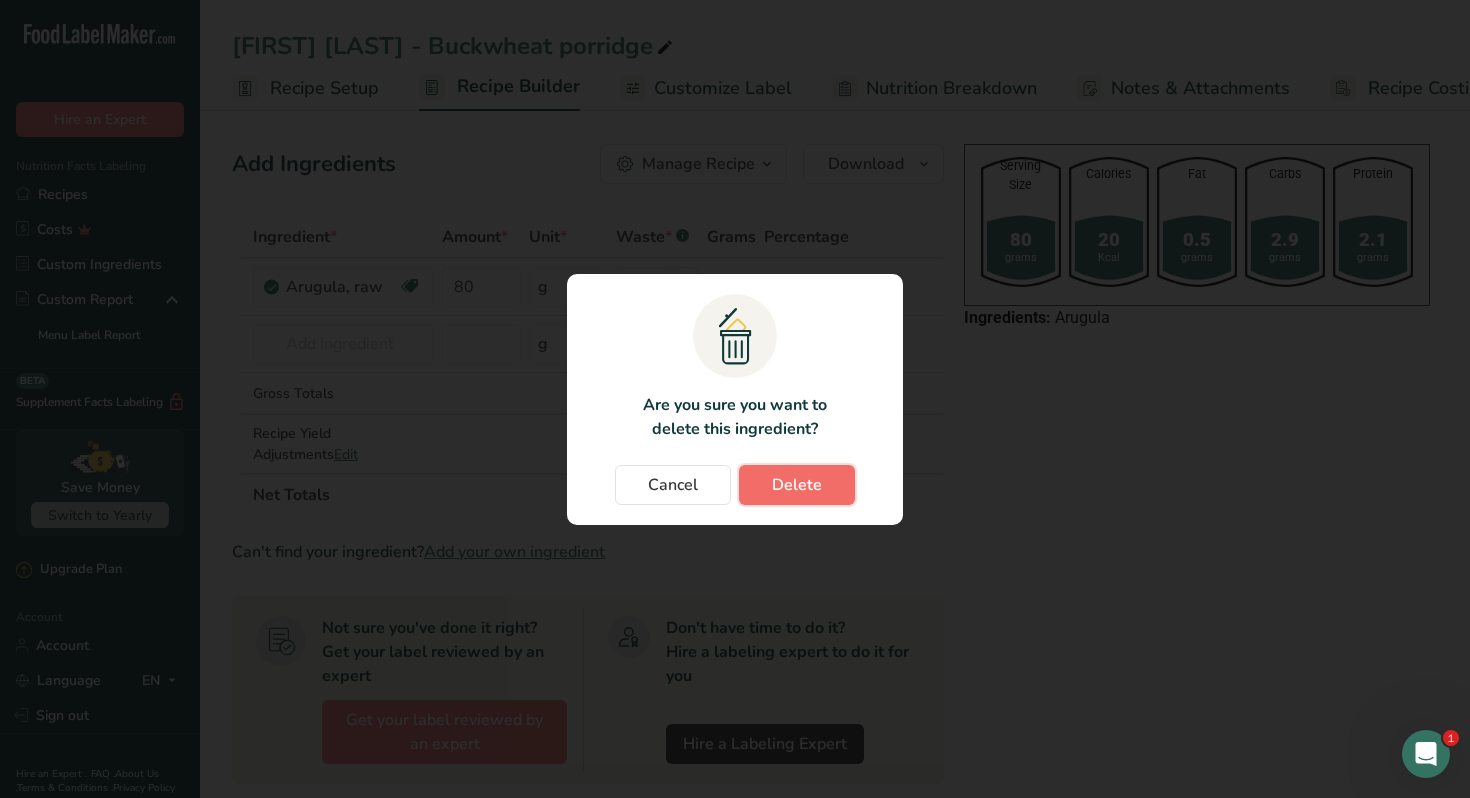 click on "Delete" at bounding box center [797, 485] 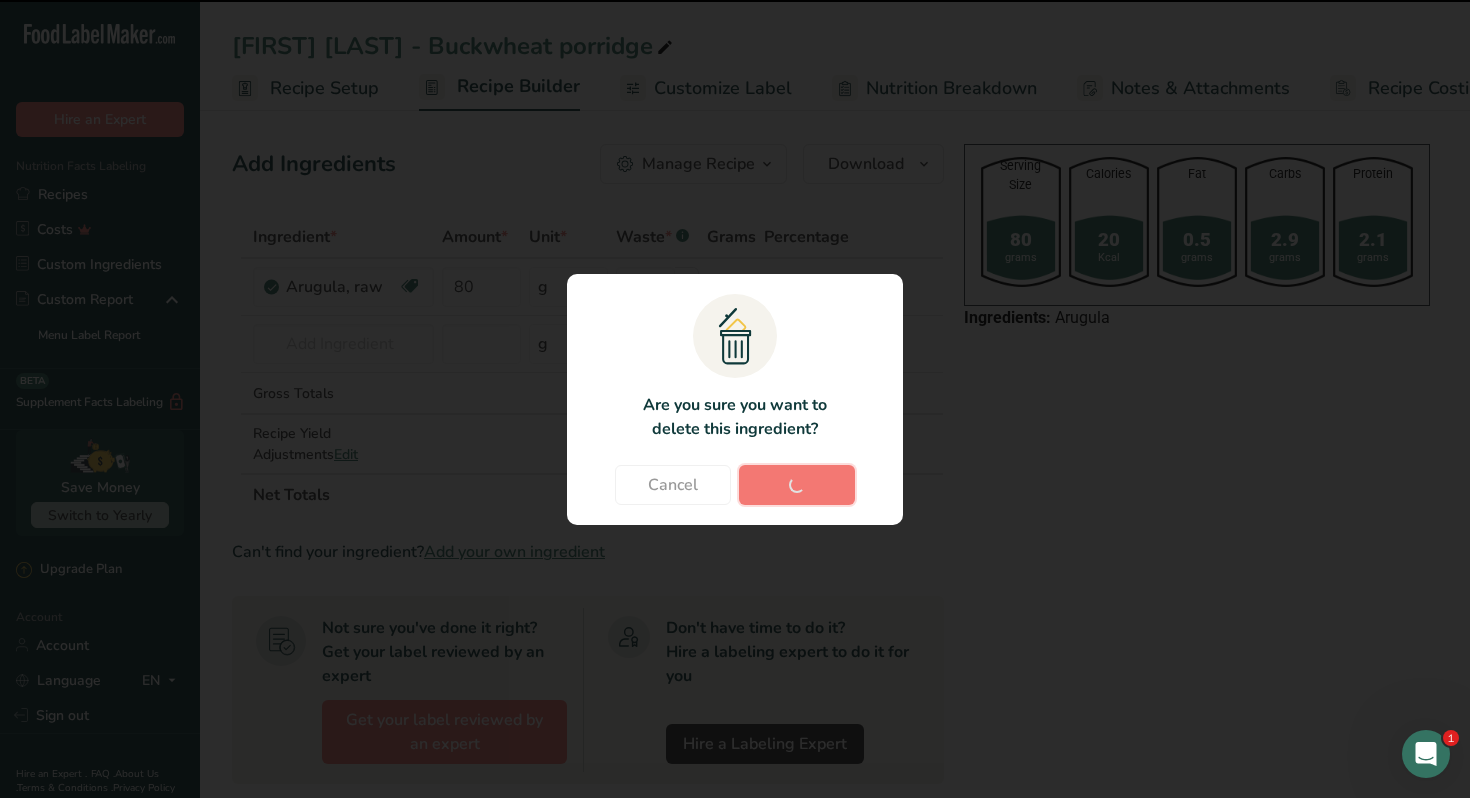 type 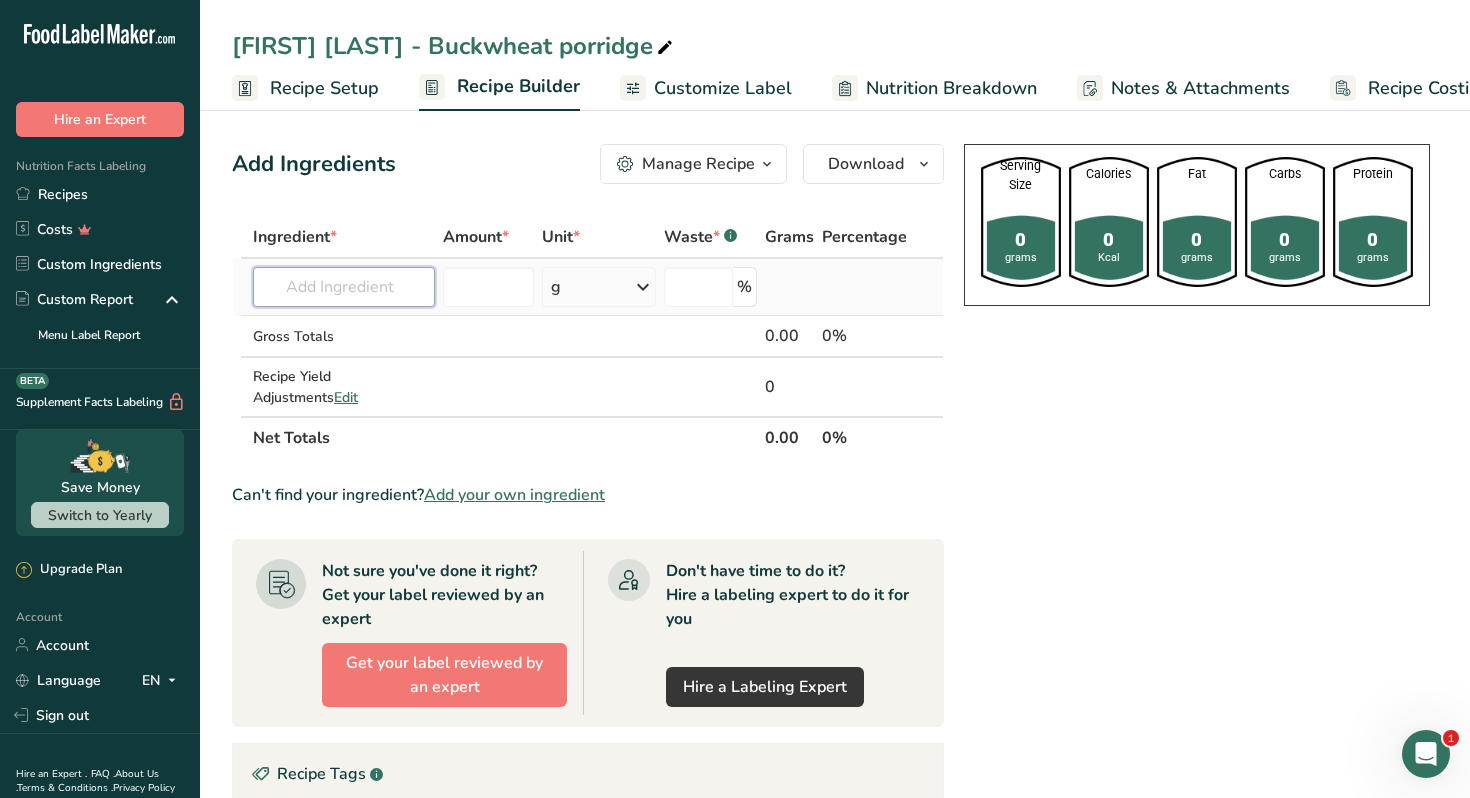 click at bounding box center (344, 287) 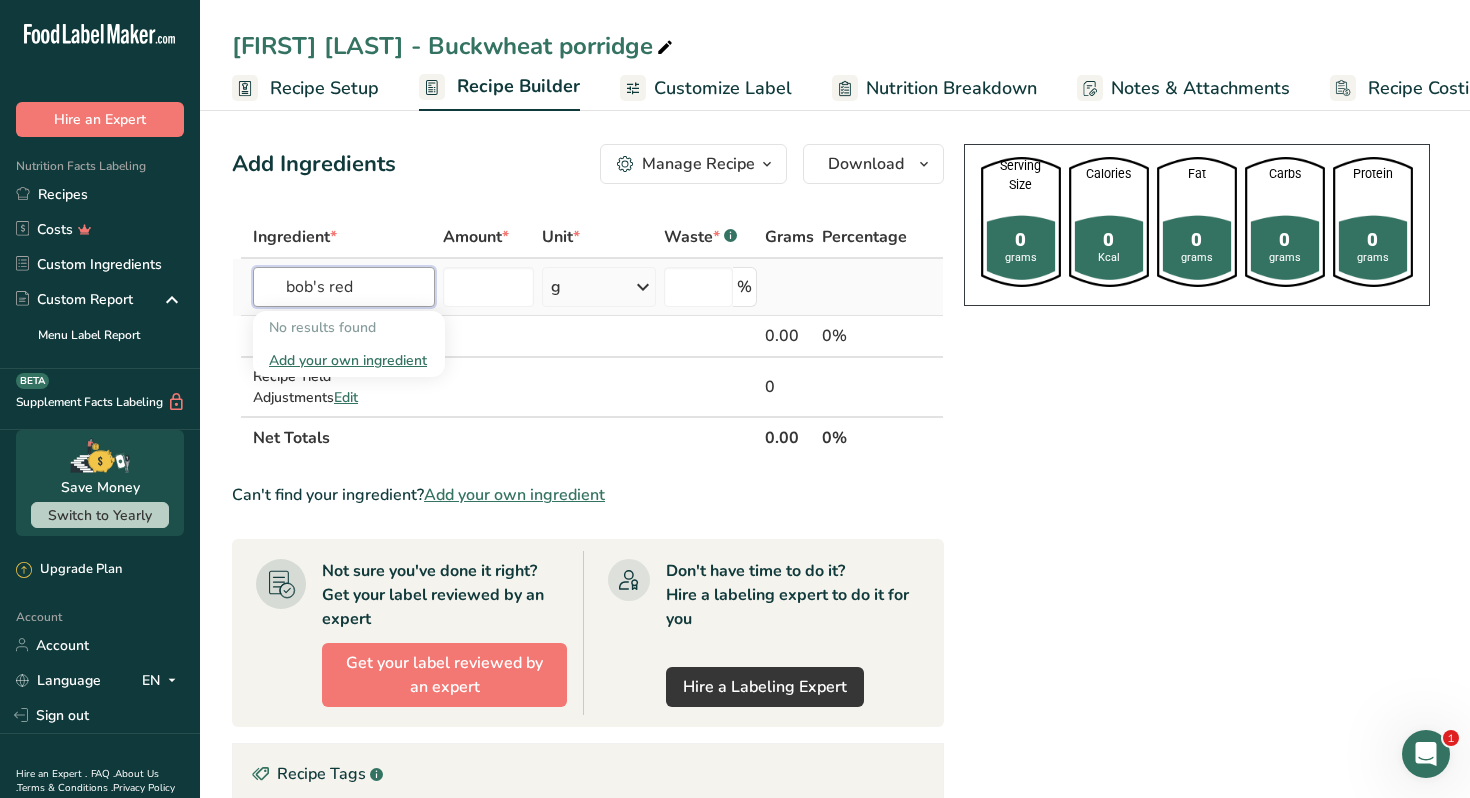 type on "bob's red" 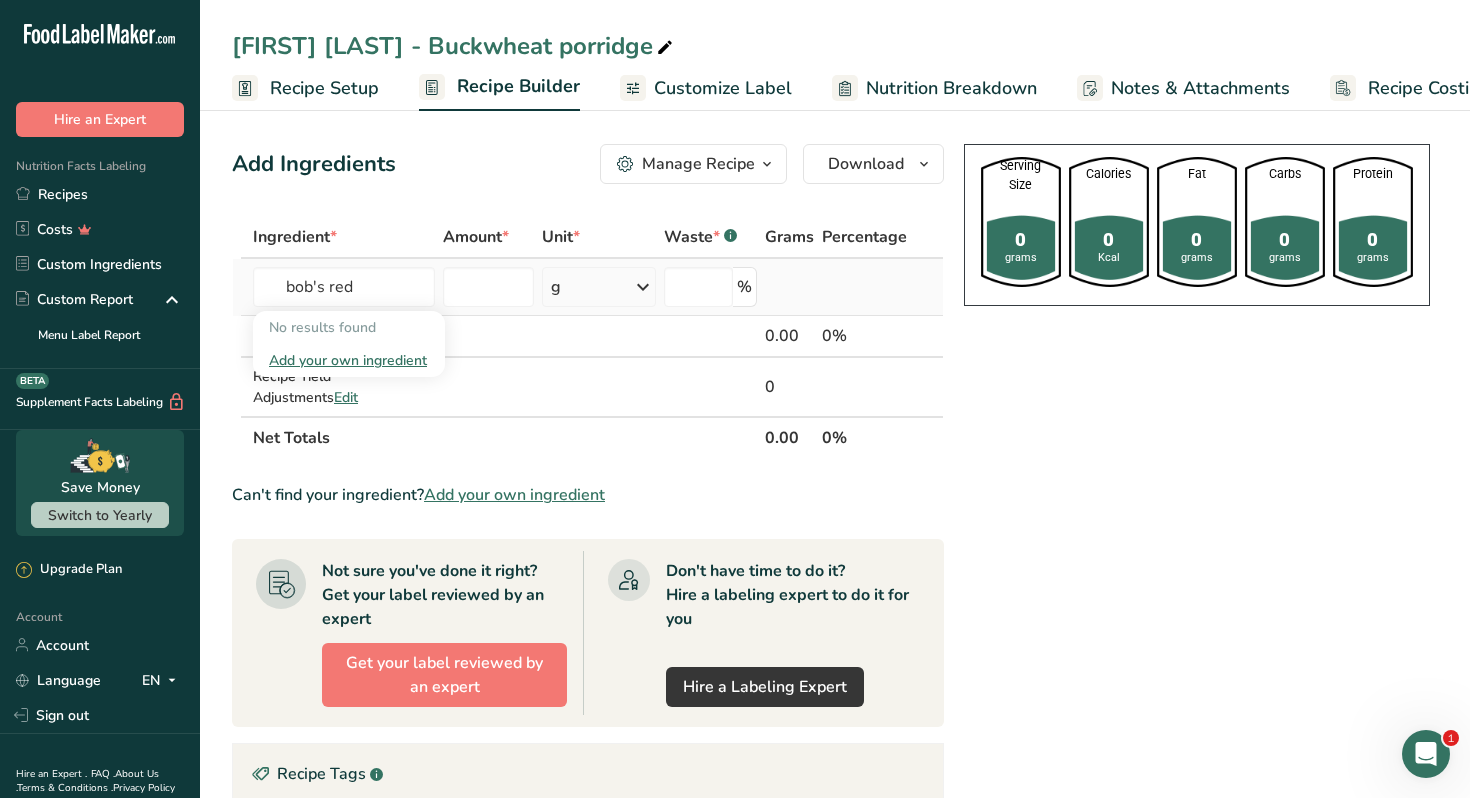 click on "Add your own ingredient" at bounding box center (349, 360) 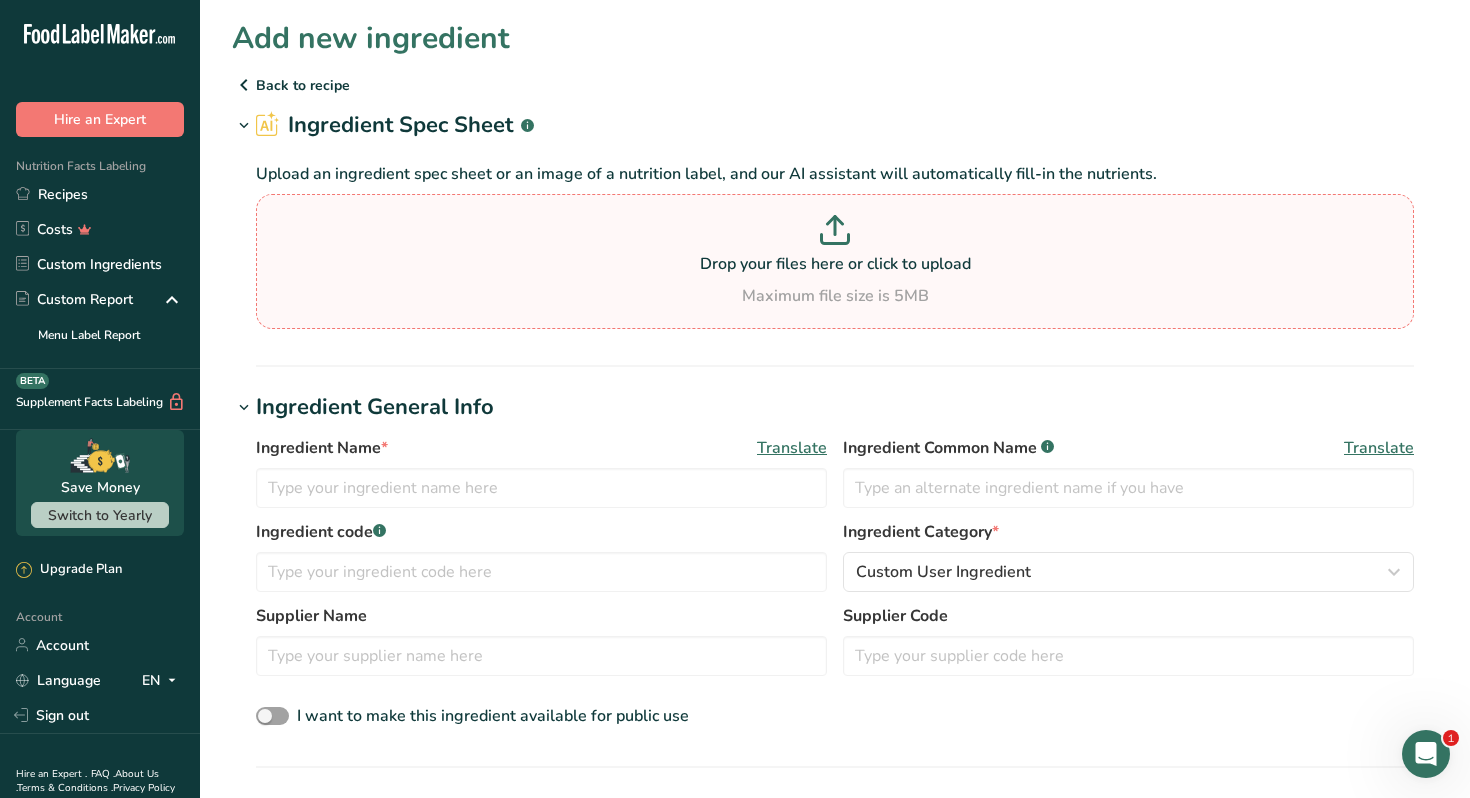 click on "Maximum file size is 5MB" at bounding box center (835, 296) 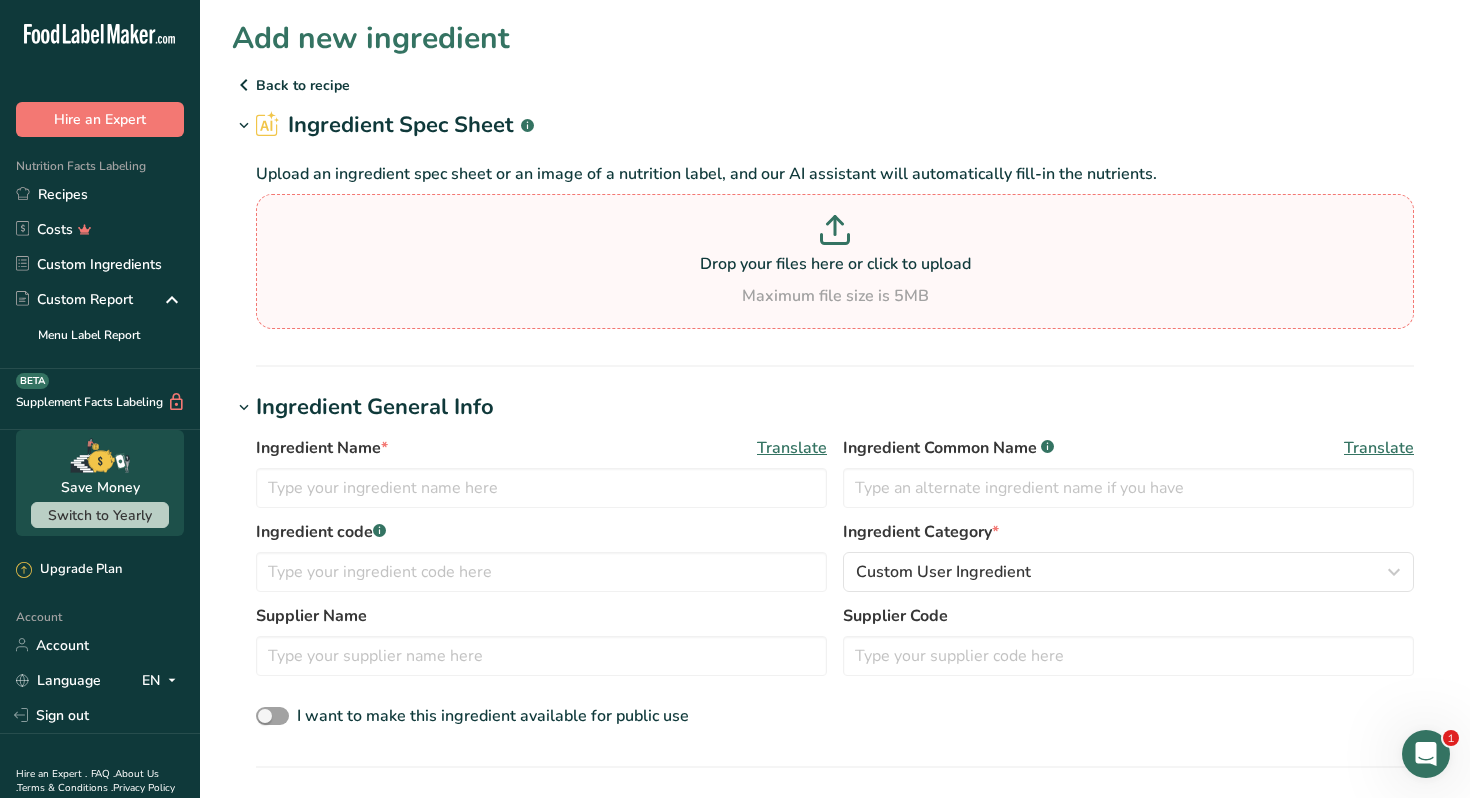 type on "C:\fakepath\buckwheat porridge image.jpg" 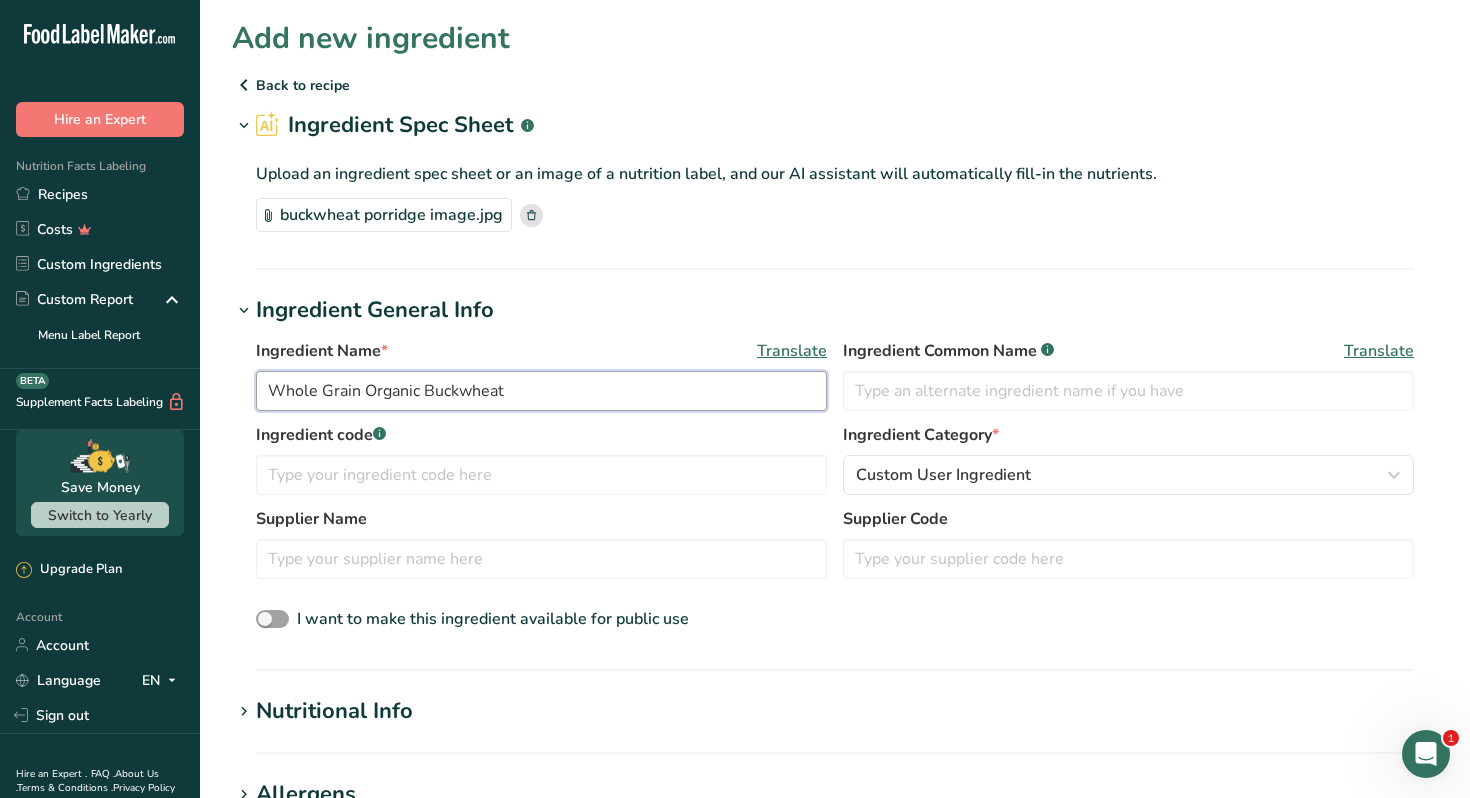 click on "Whole Grain Organic Buckwheat" at bounding box center (541, 391) 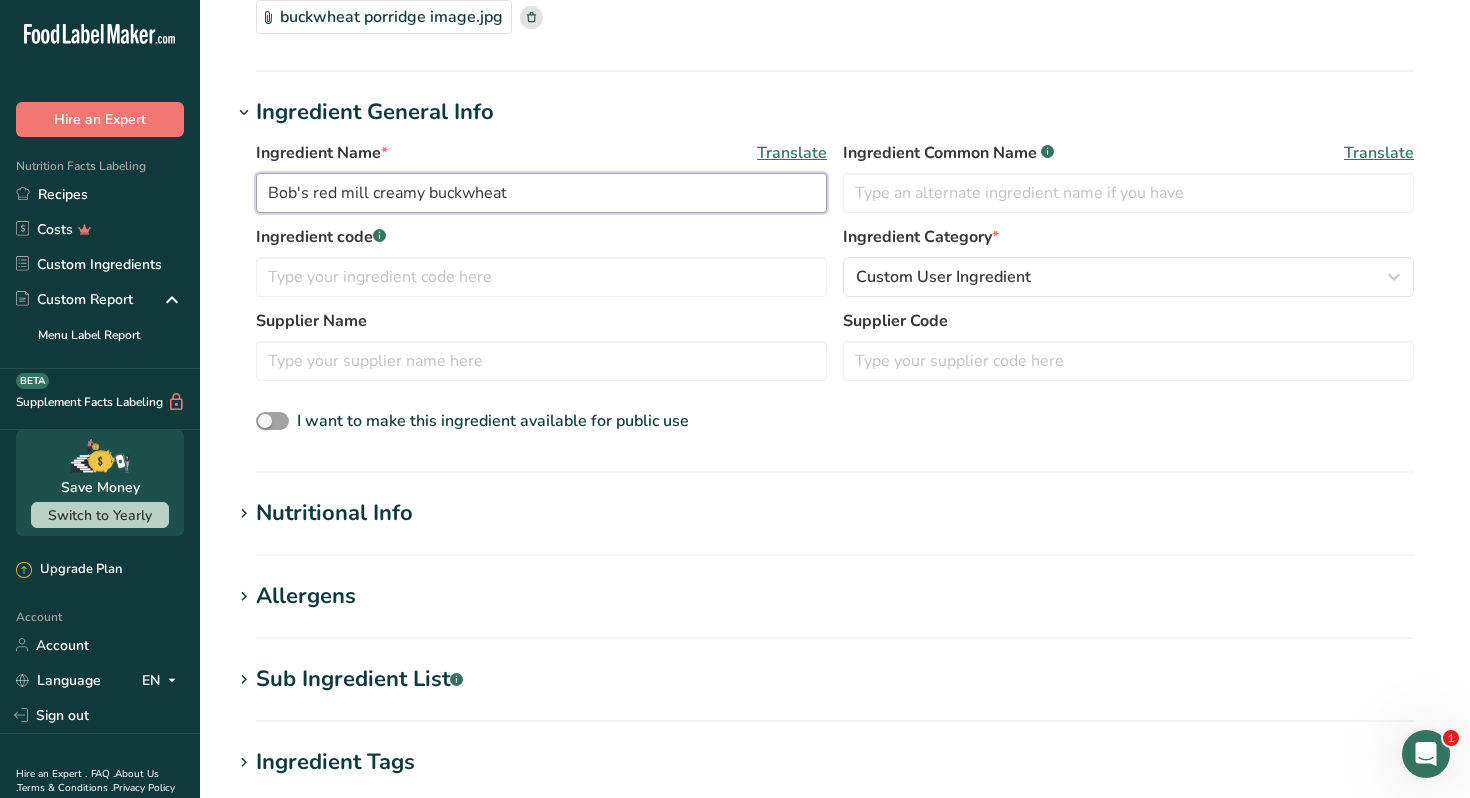 scroll, scrollTop: 199, scrollLeft: 0, axis: vertical 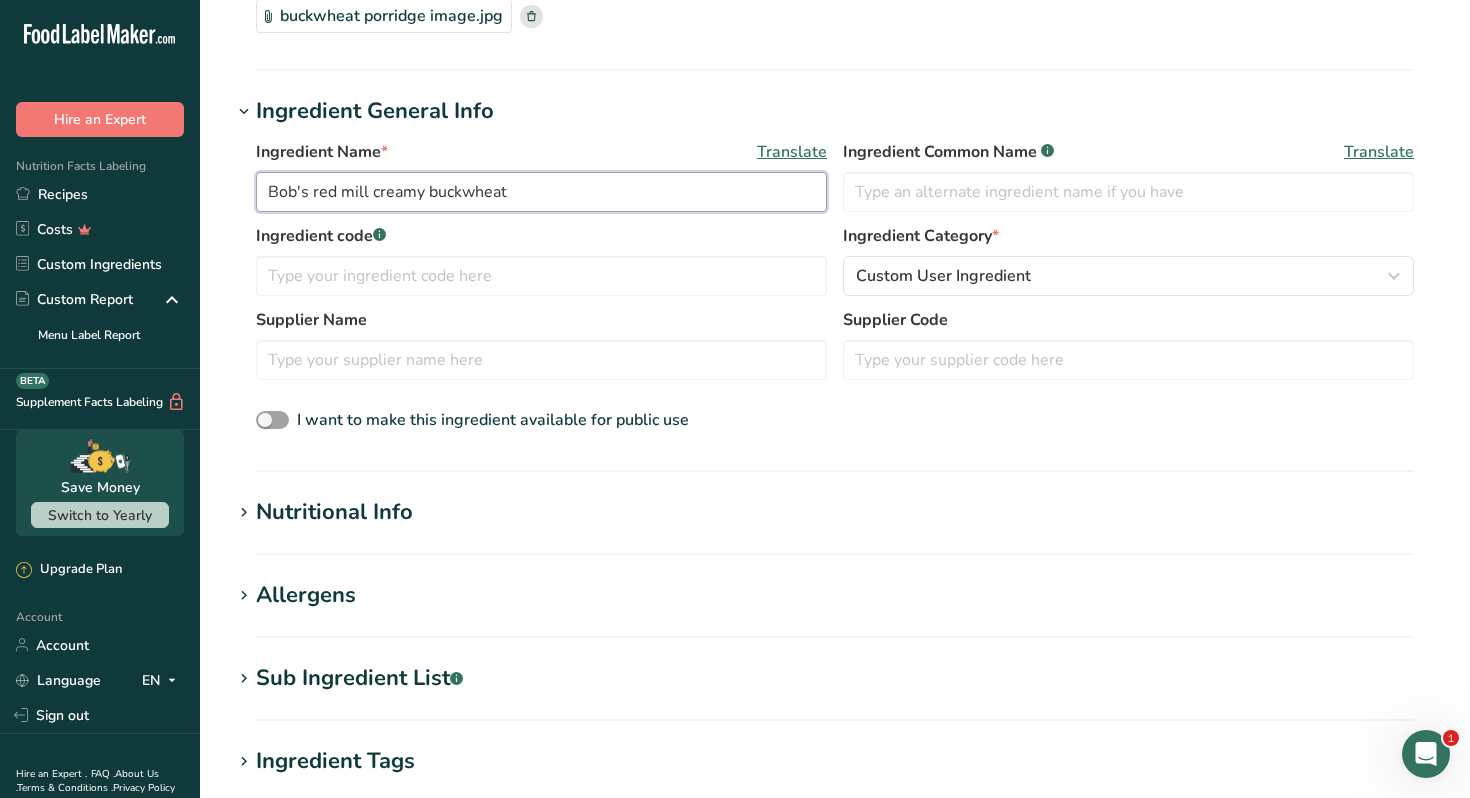 type on "Bob's red mill creamy buckwheat" 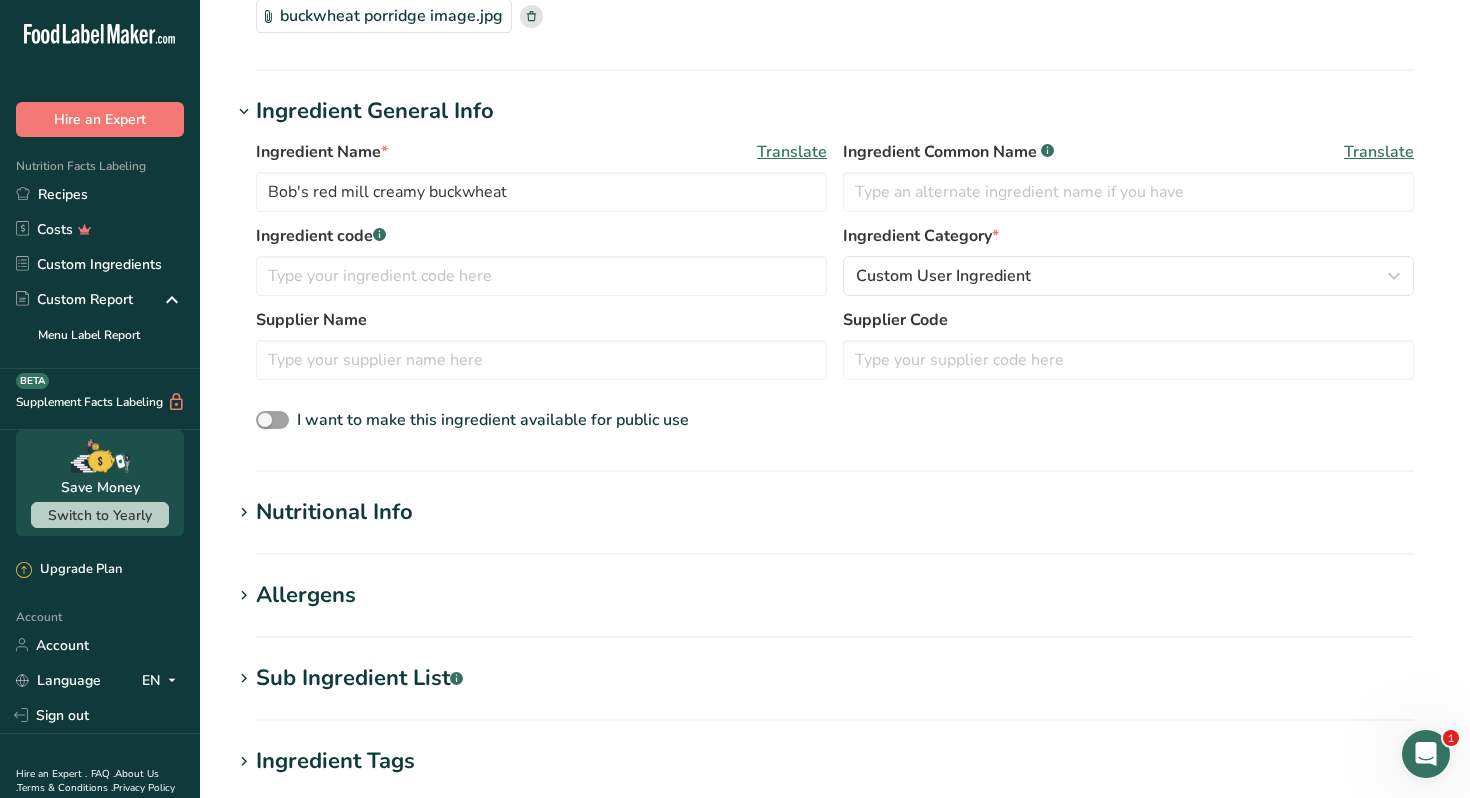 click on "Nutritional Info" at bounding box center (334, 512) 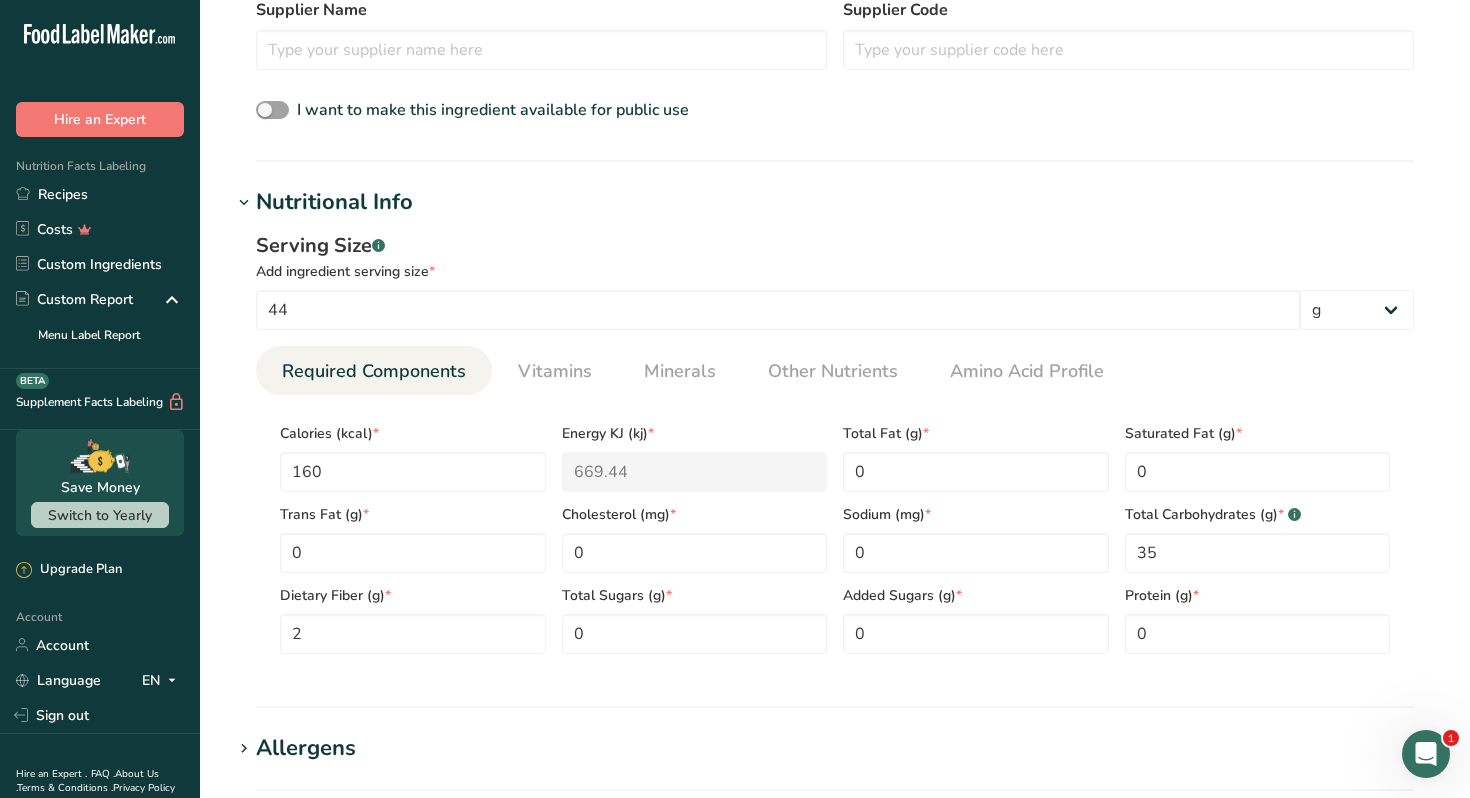 scroll, scrollTop: 514, scrollLeft: 0, axis: vertical 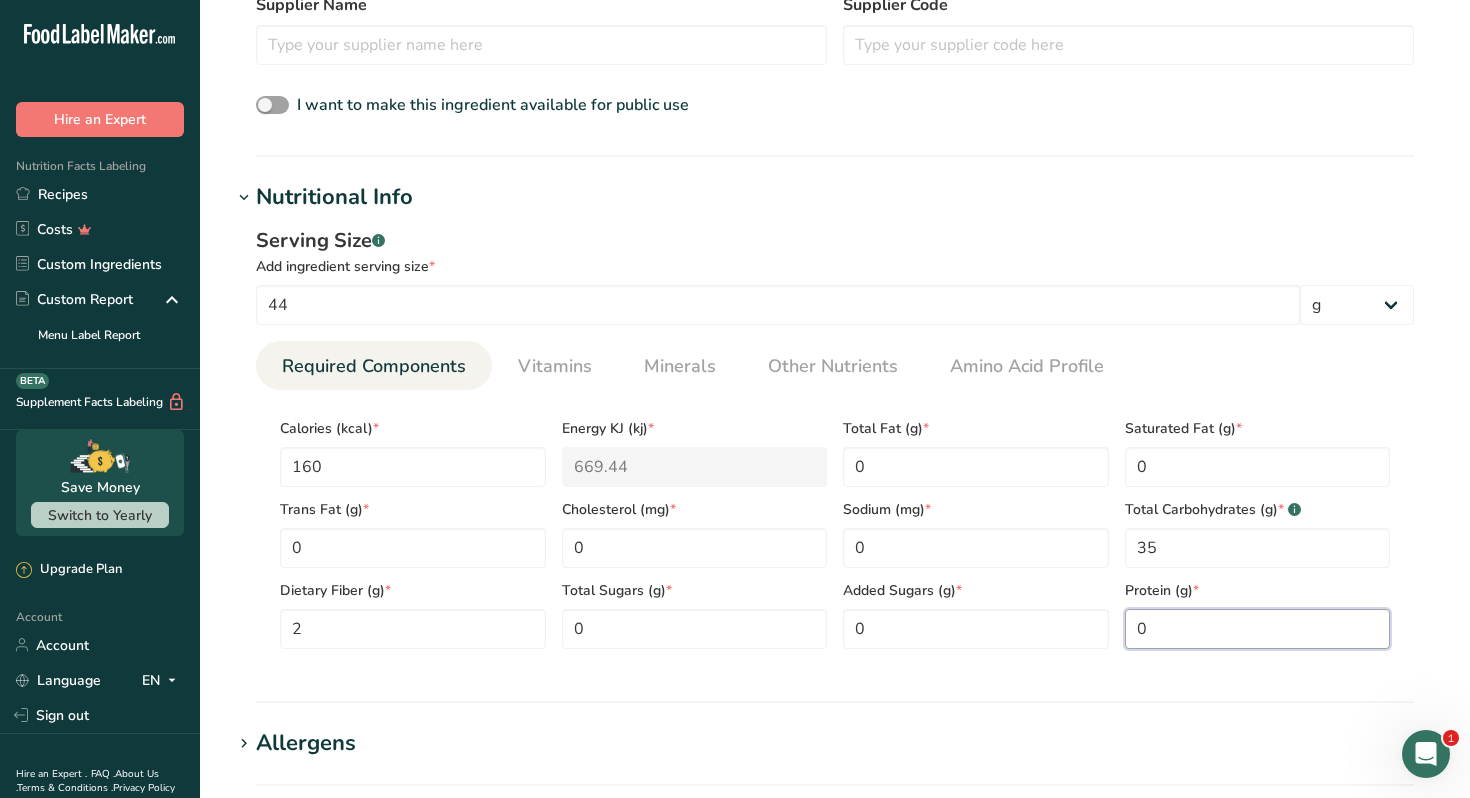 click on "0" at bounding box center (1258, 629) 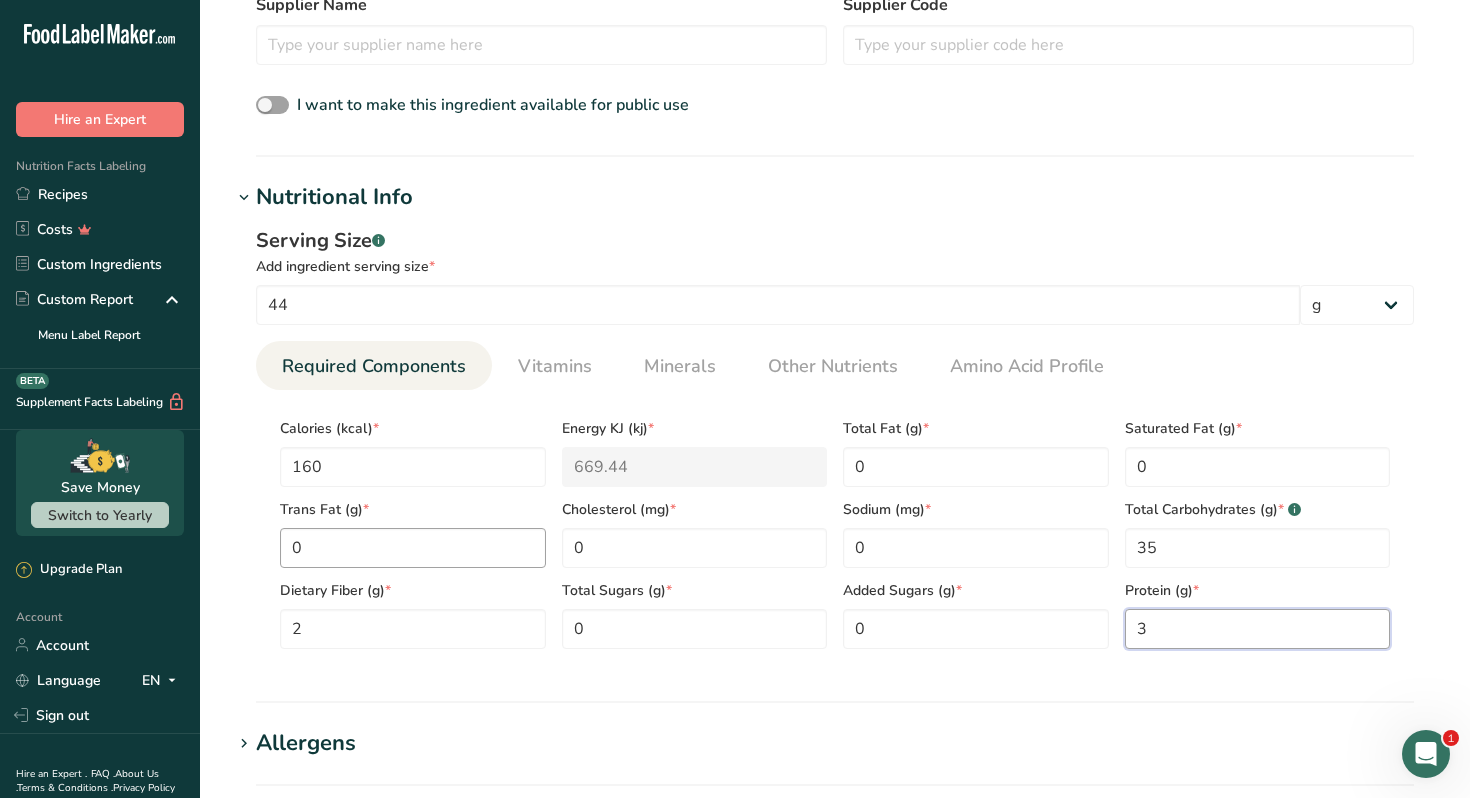 type on "3" 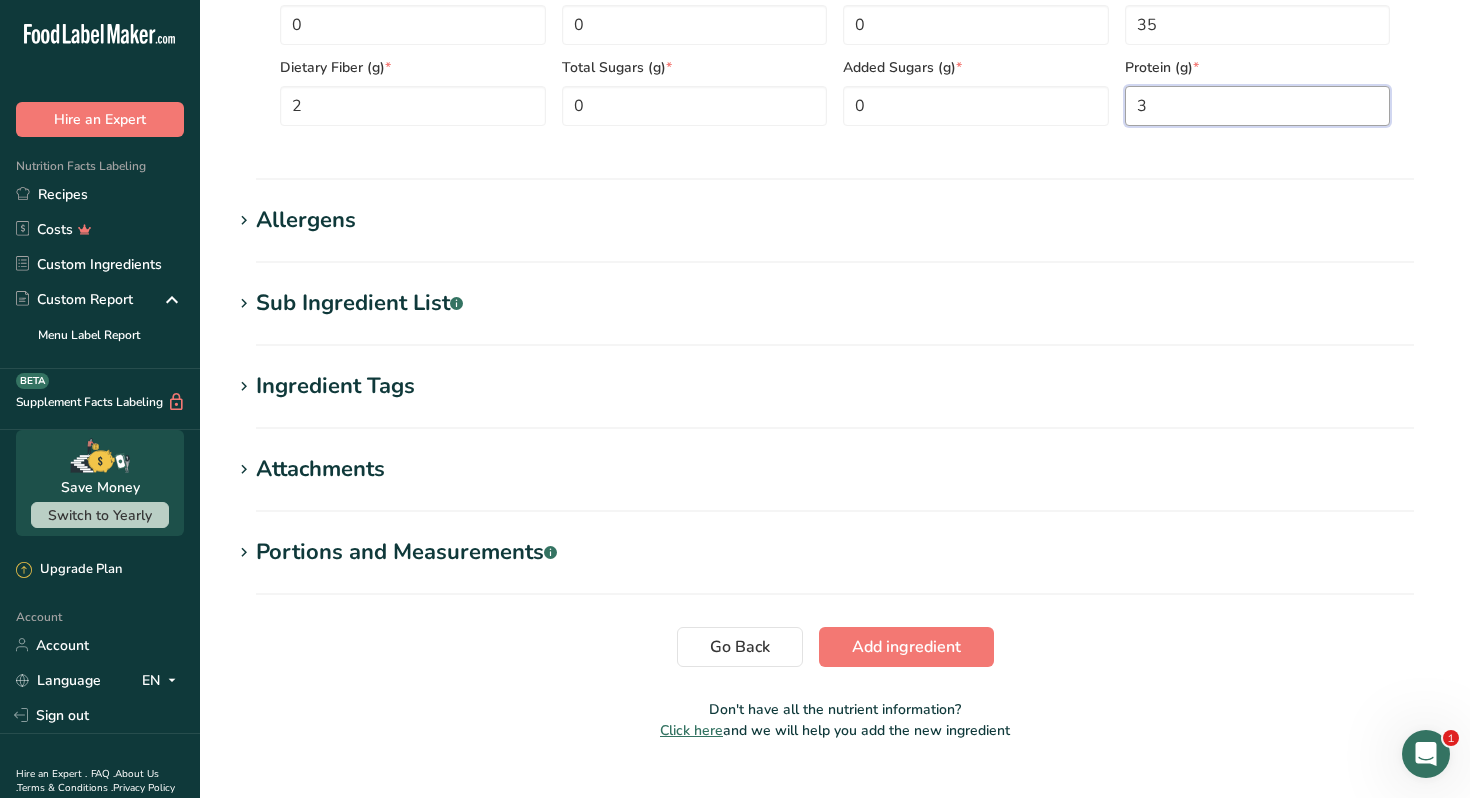 scroll, scrollTop: 1045, scrollLeft: 0, axis: vertical 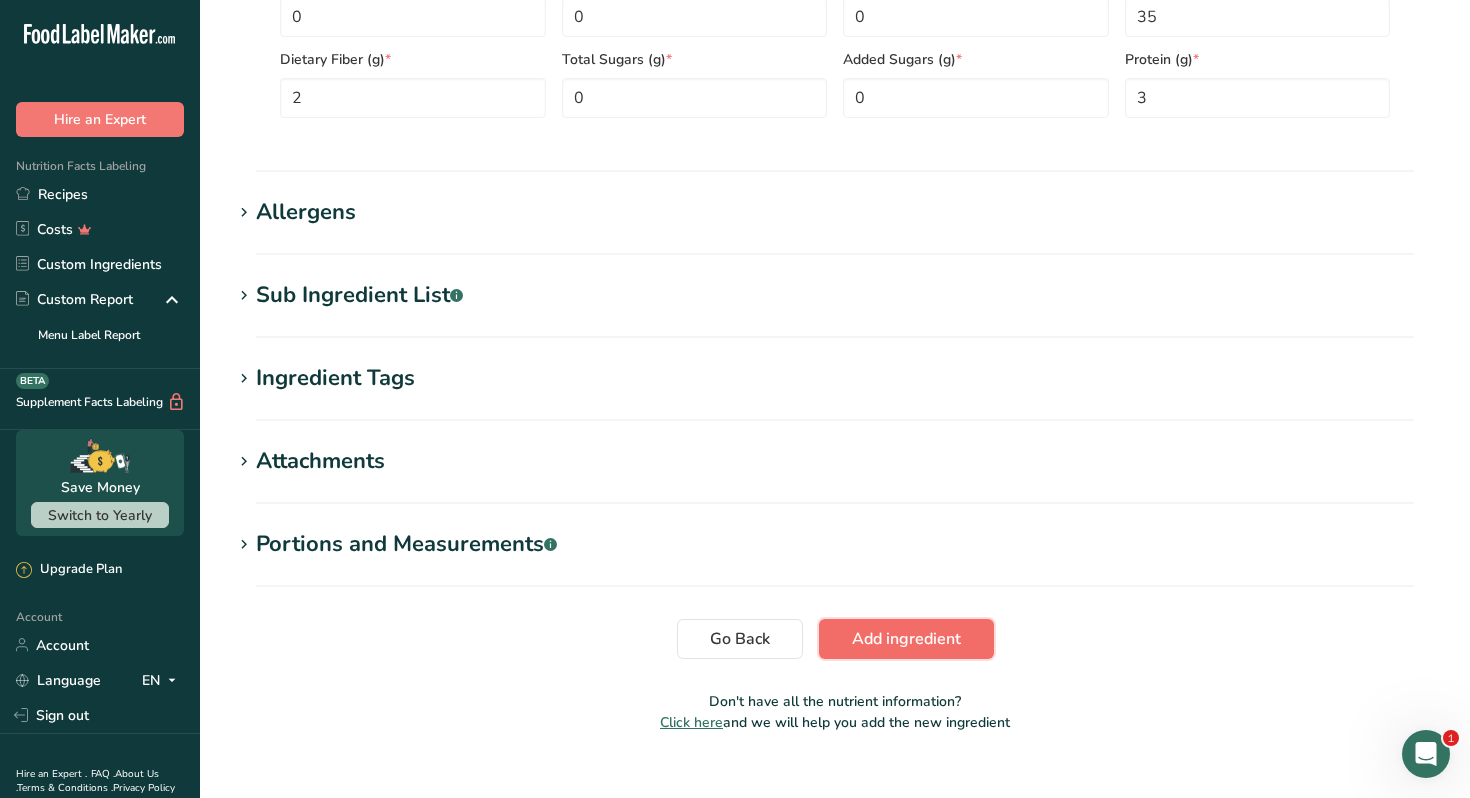 click on "Add ingredient" at bounding box center [906, 639] 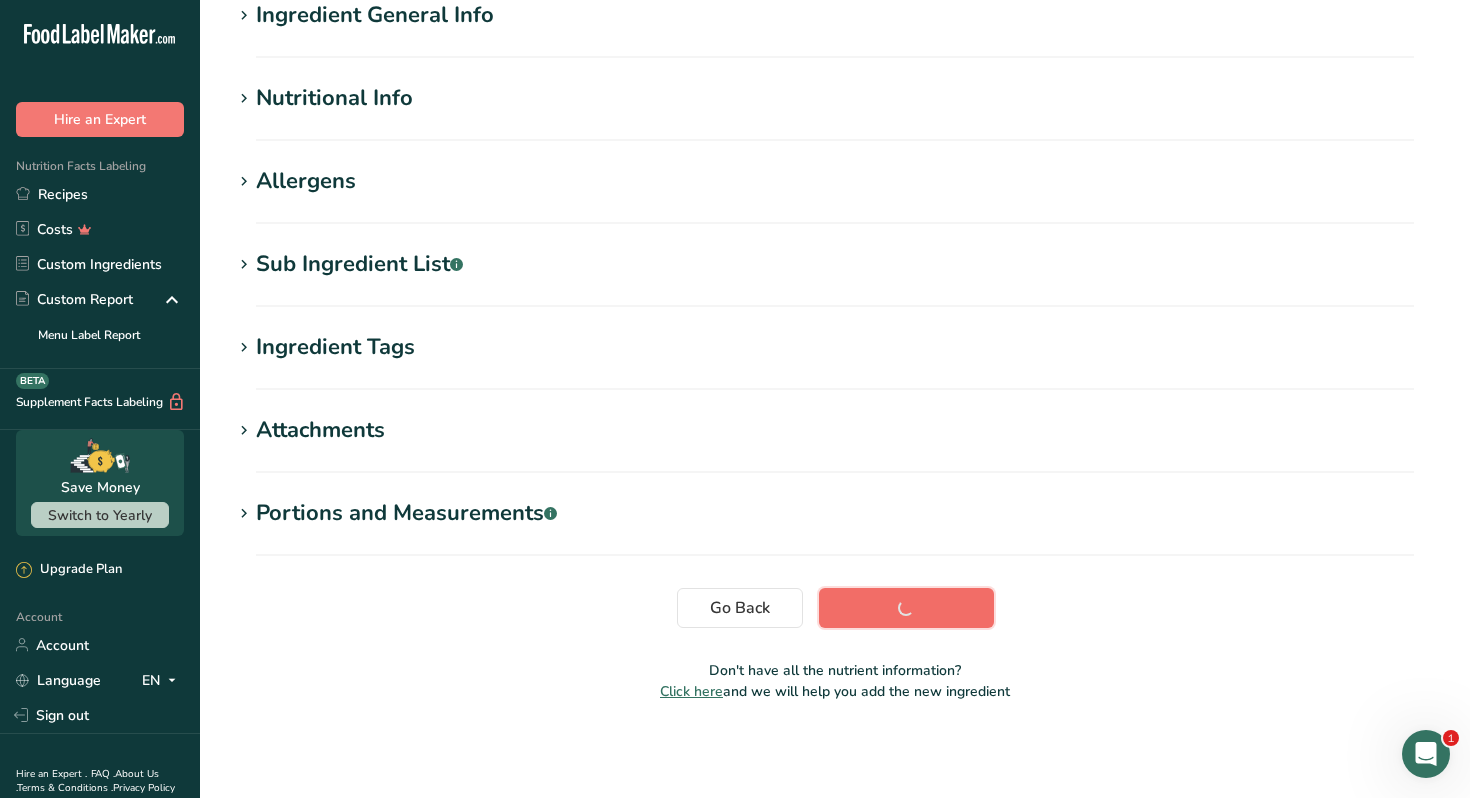 scroll, scrollTop: 193, scrollLeft: 0, axis: vertical 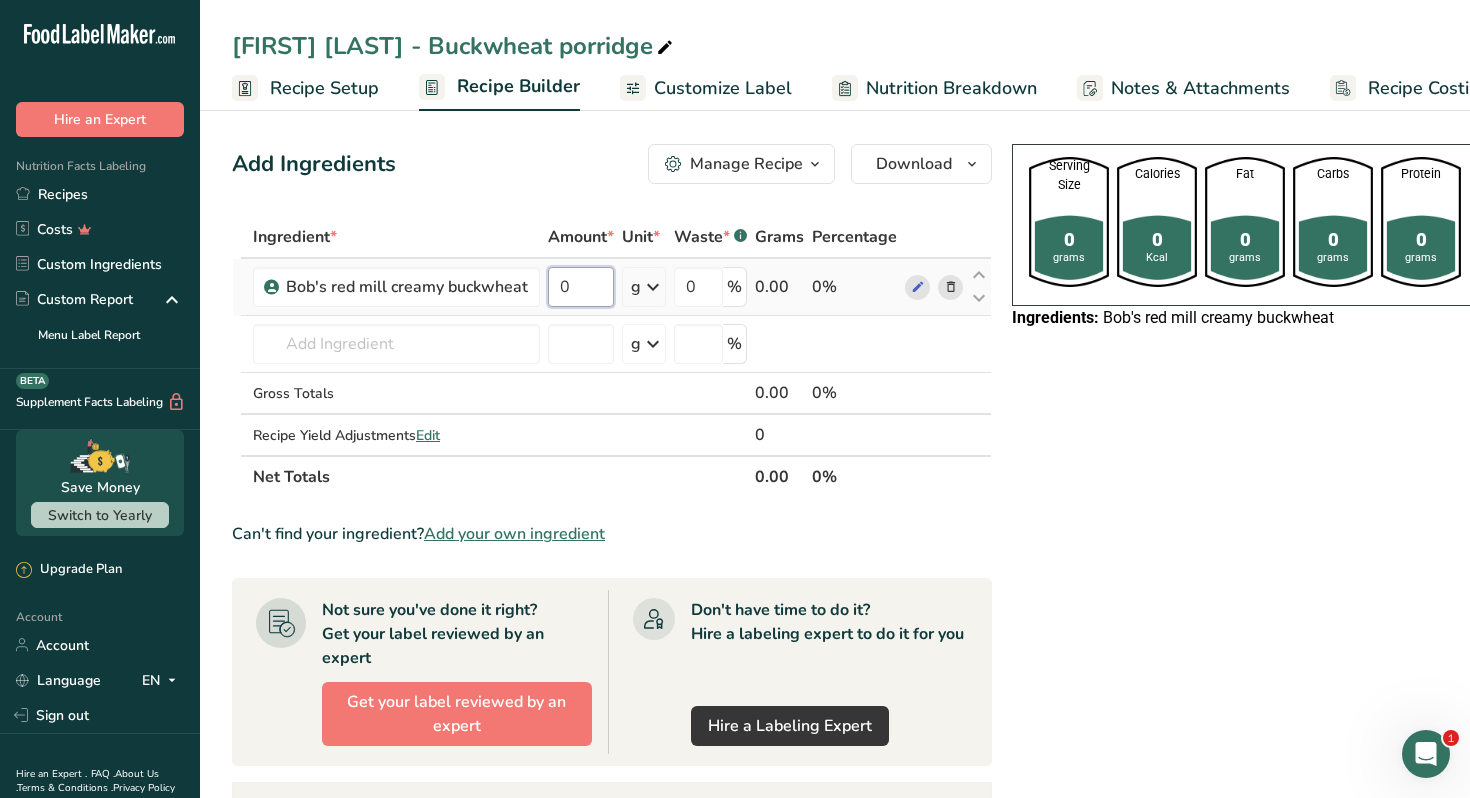 click on "0" at bounding box center (581, 287) 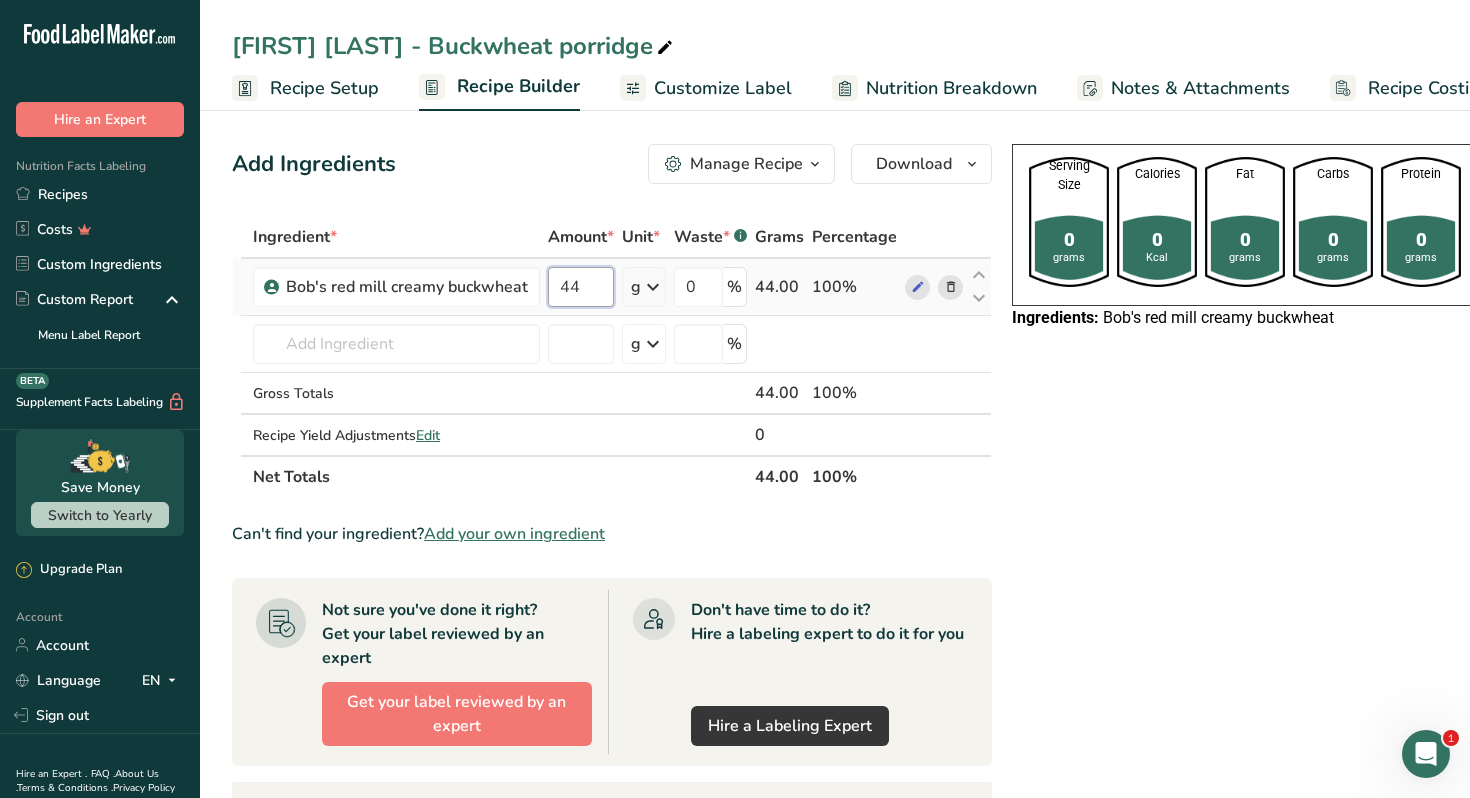 type on "44" 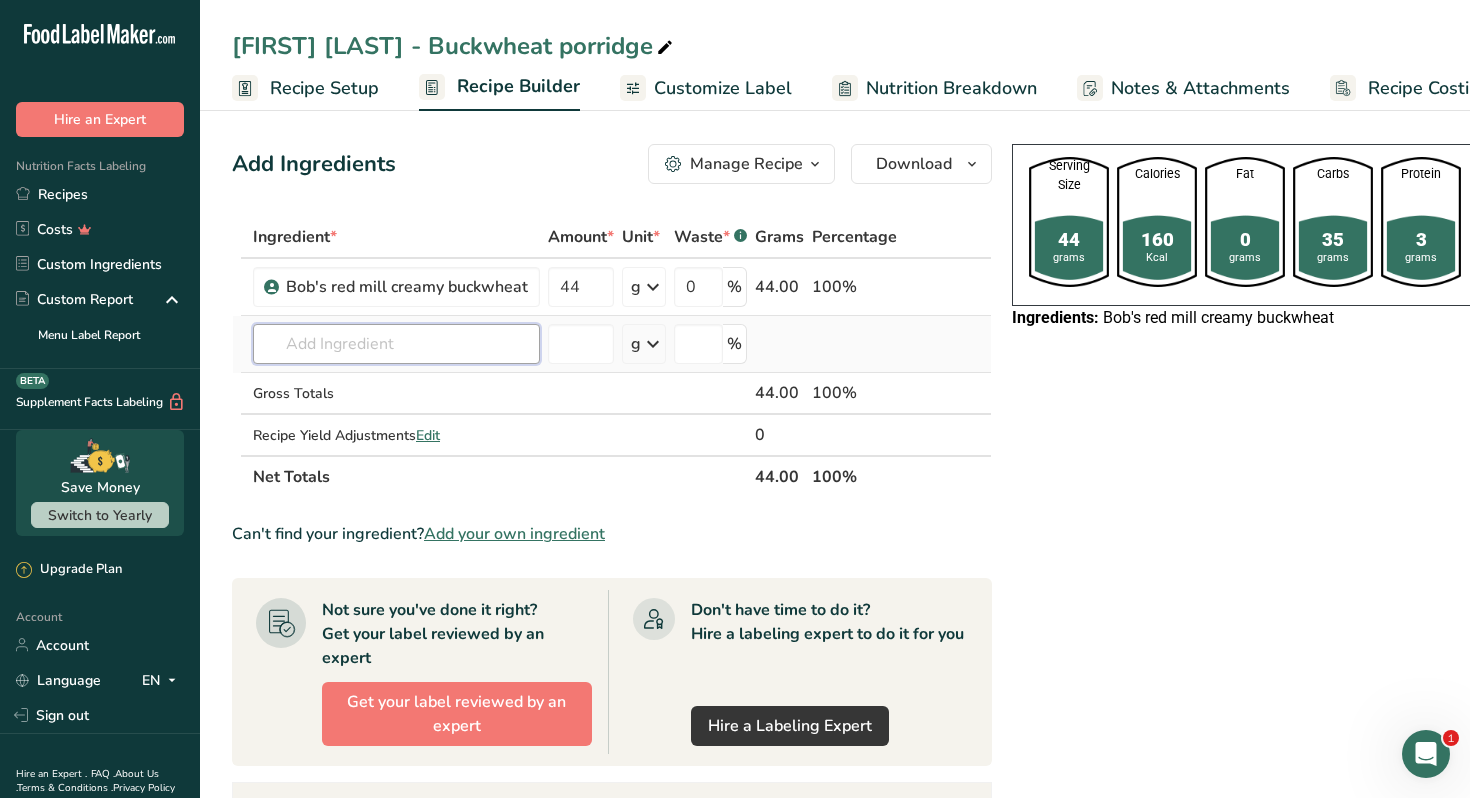 click at bounding box center [396, 344] 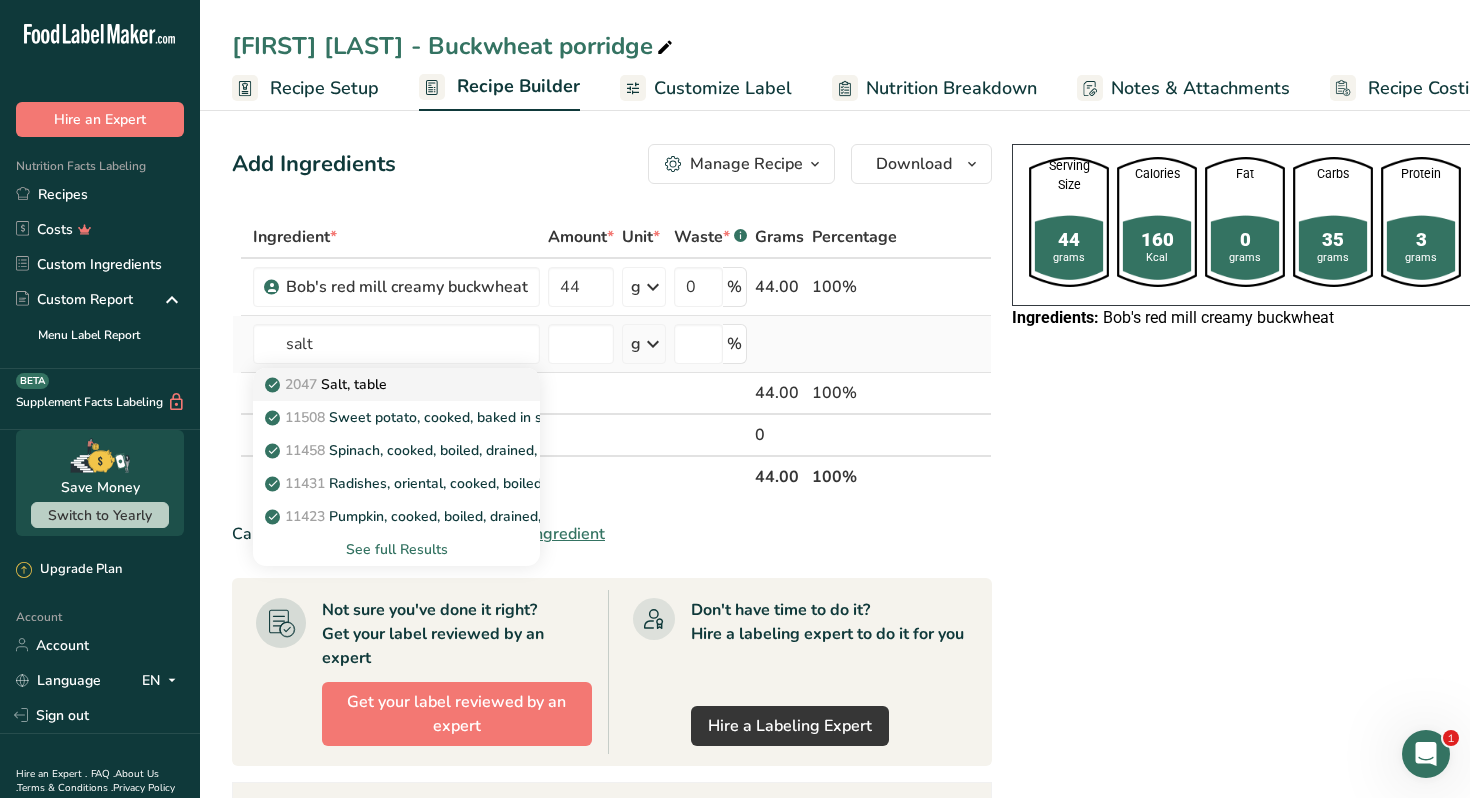 click on "2047
Salt, table" at bounding box center (328, 384) 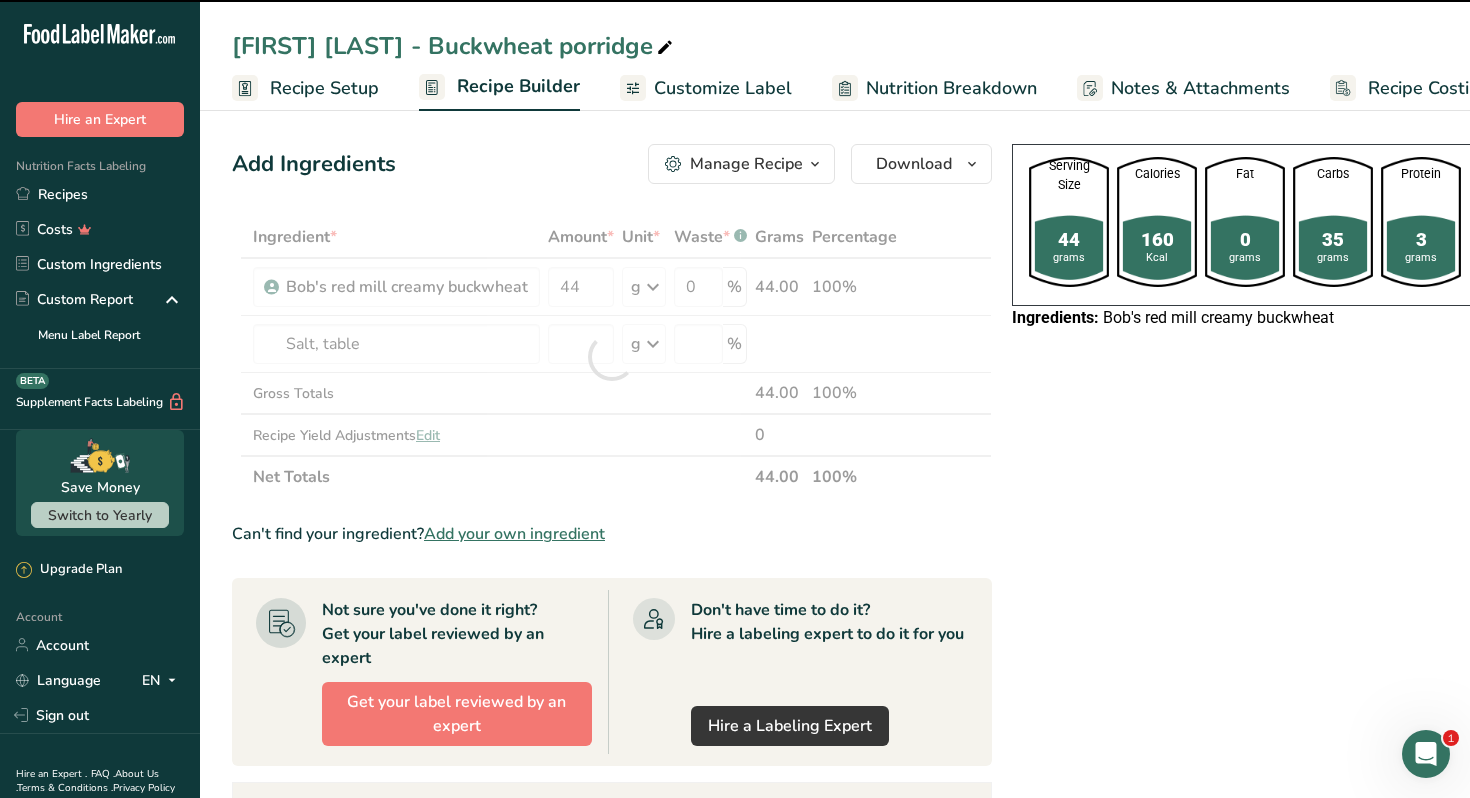 type on "0" 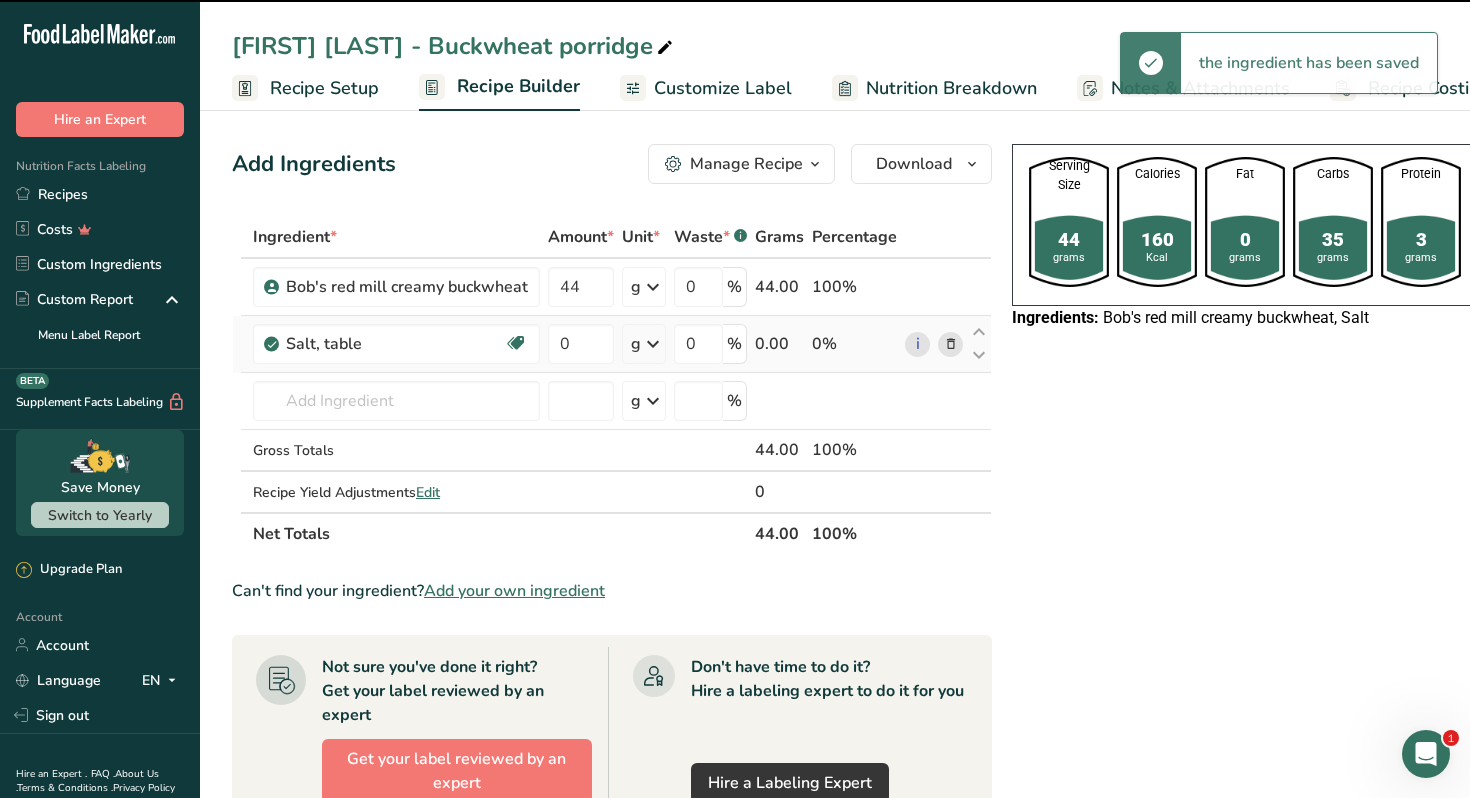 click at bounding box center (653, 344) 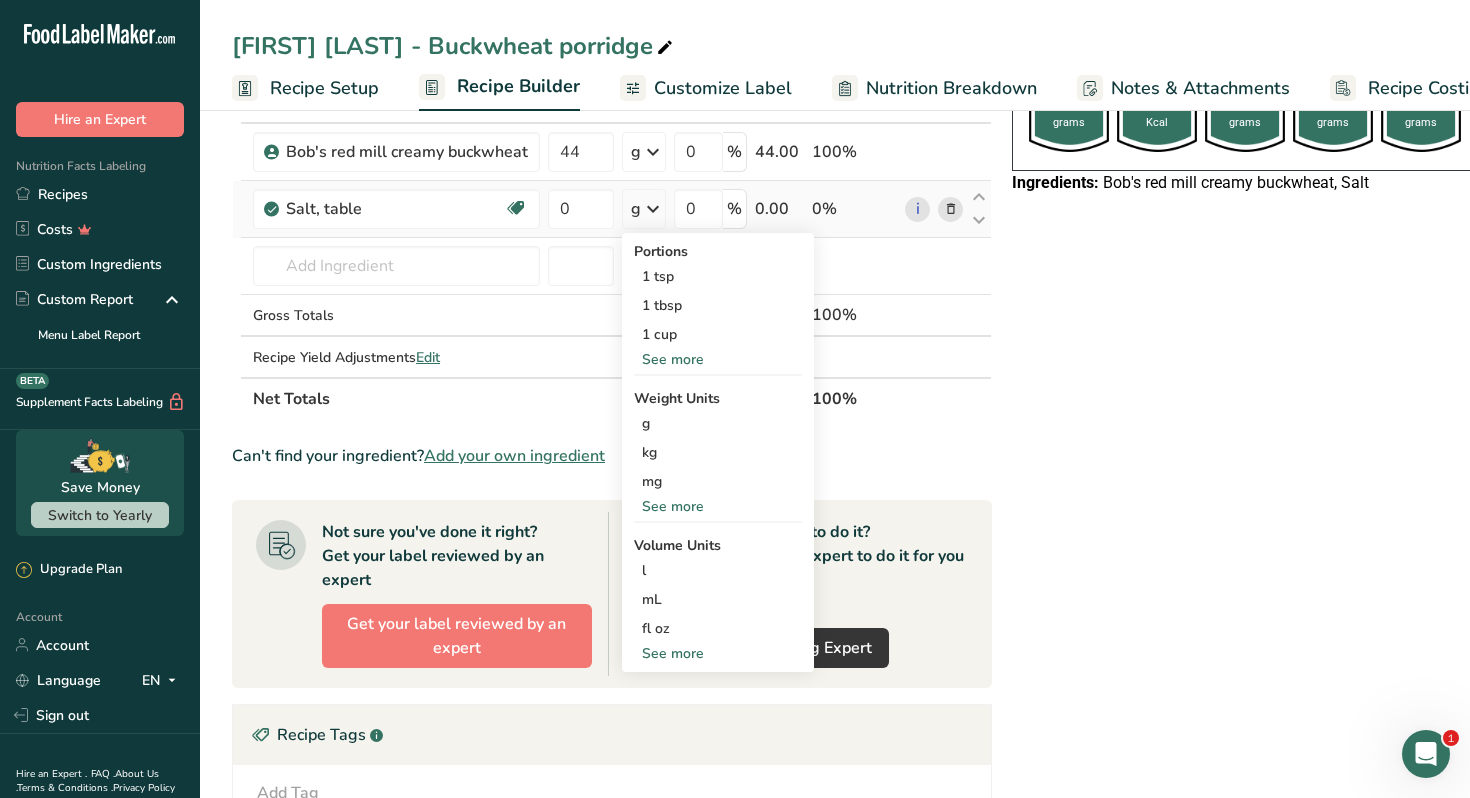 scroll, scrollTop: 138, scrollLeft: 0, axis: vertical 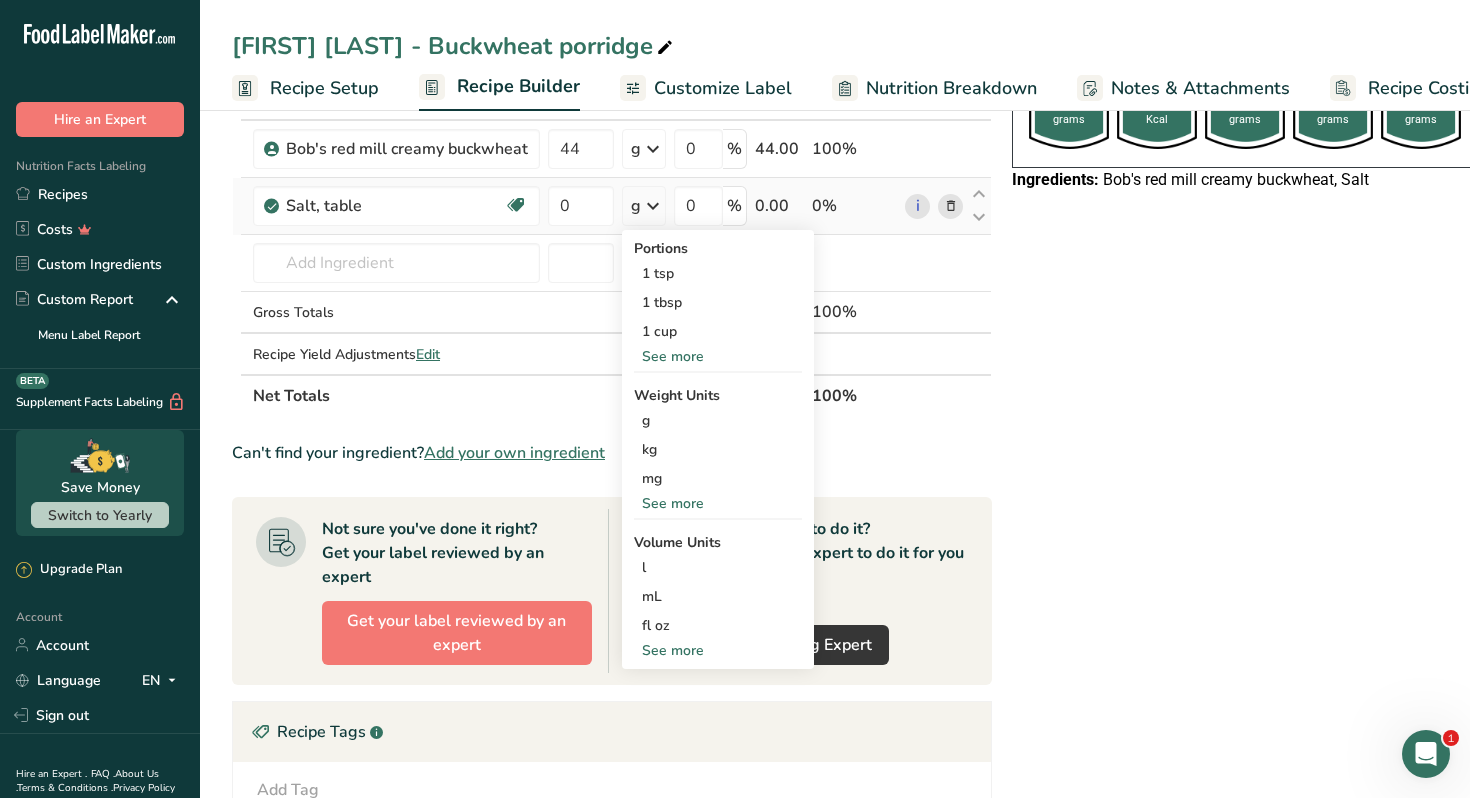click on "See more" at bounding box center [718, 650] 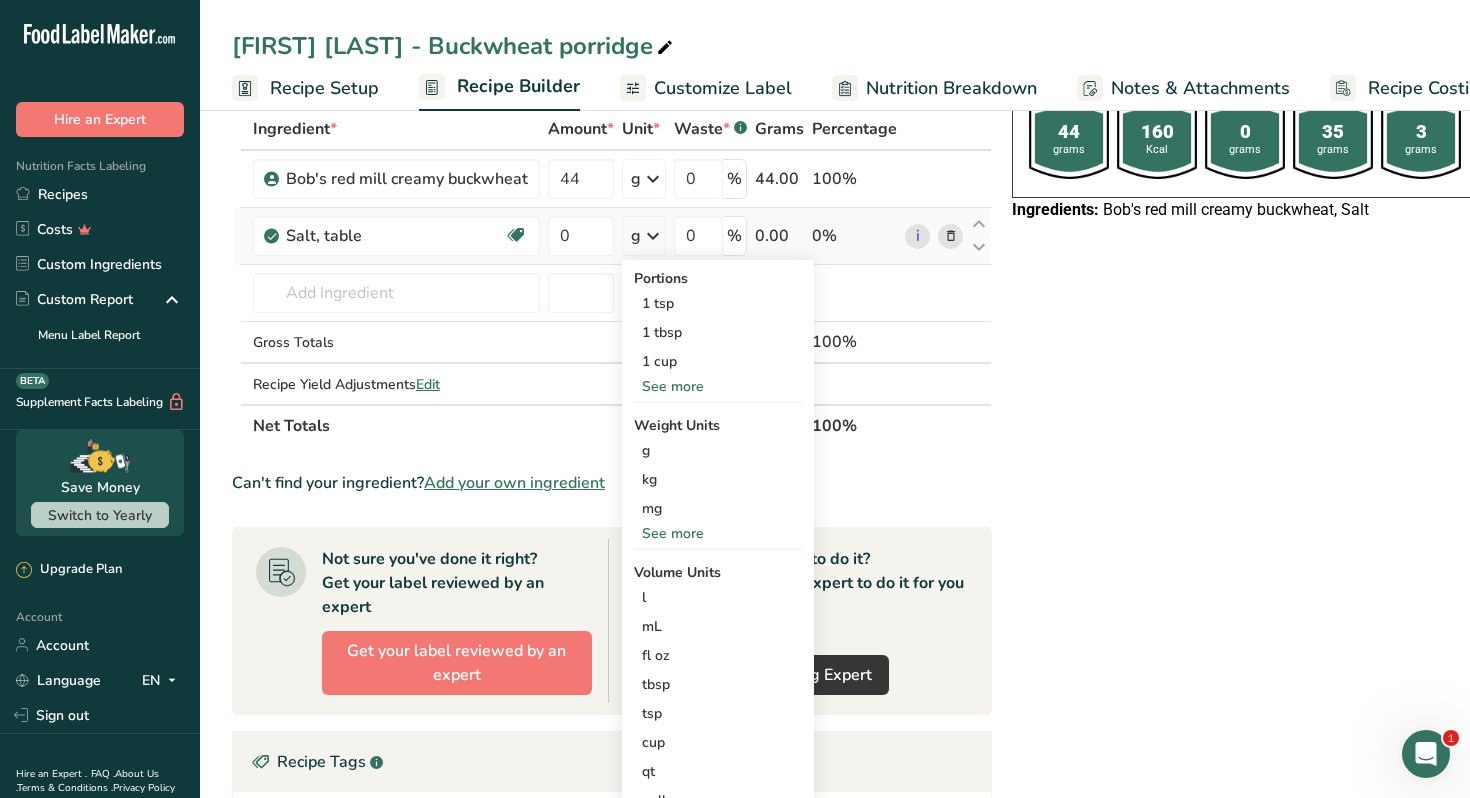 scroll, scrollTop: 100, scrollLeft: 0, axis: vertical 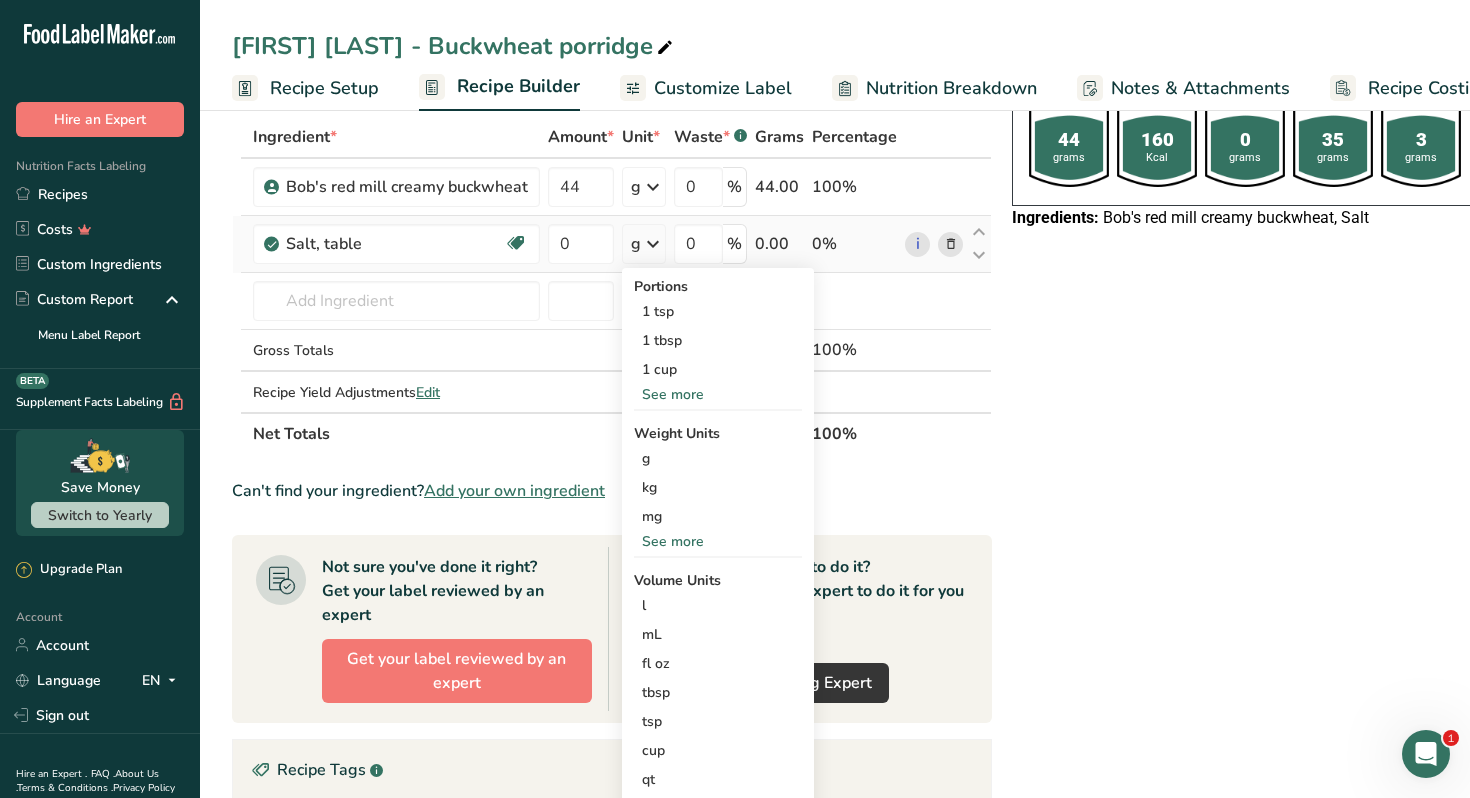 click on "See more" at bounding box center (718, 394) 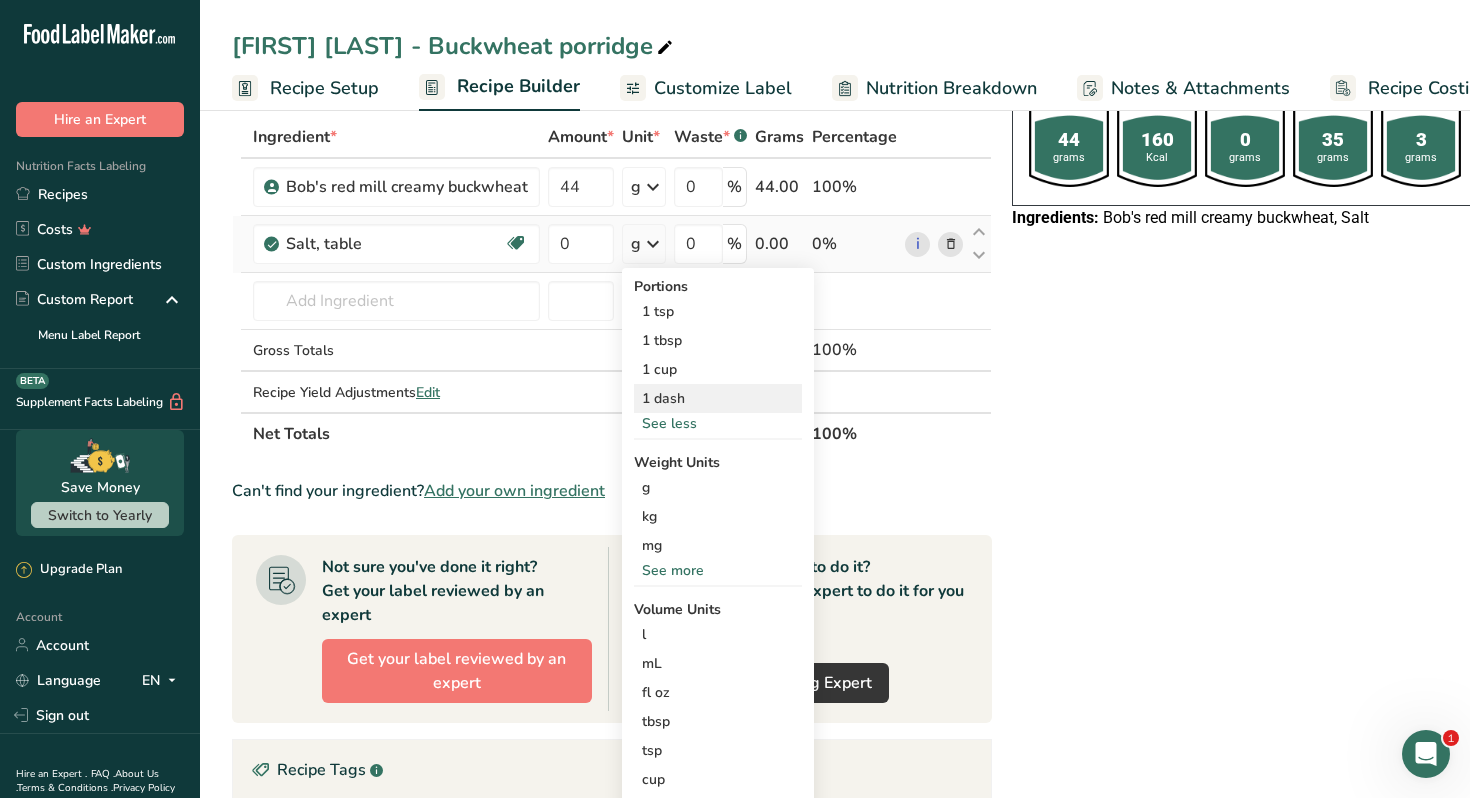 click on "1 dash" at bounding box center [718, 398] 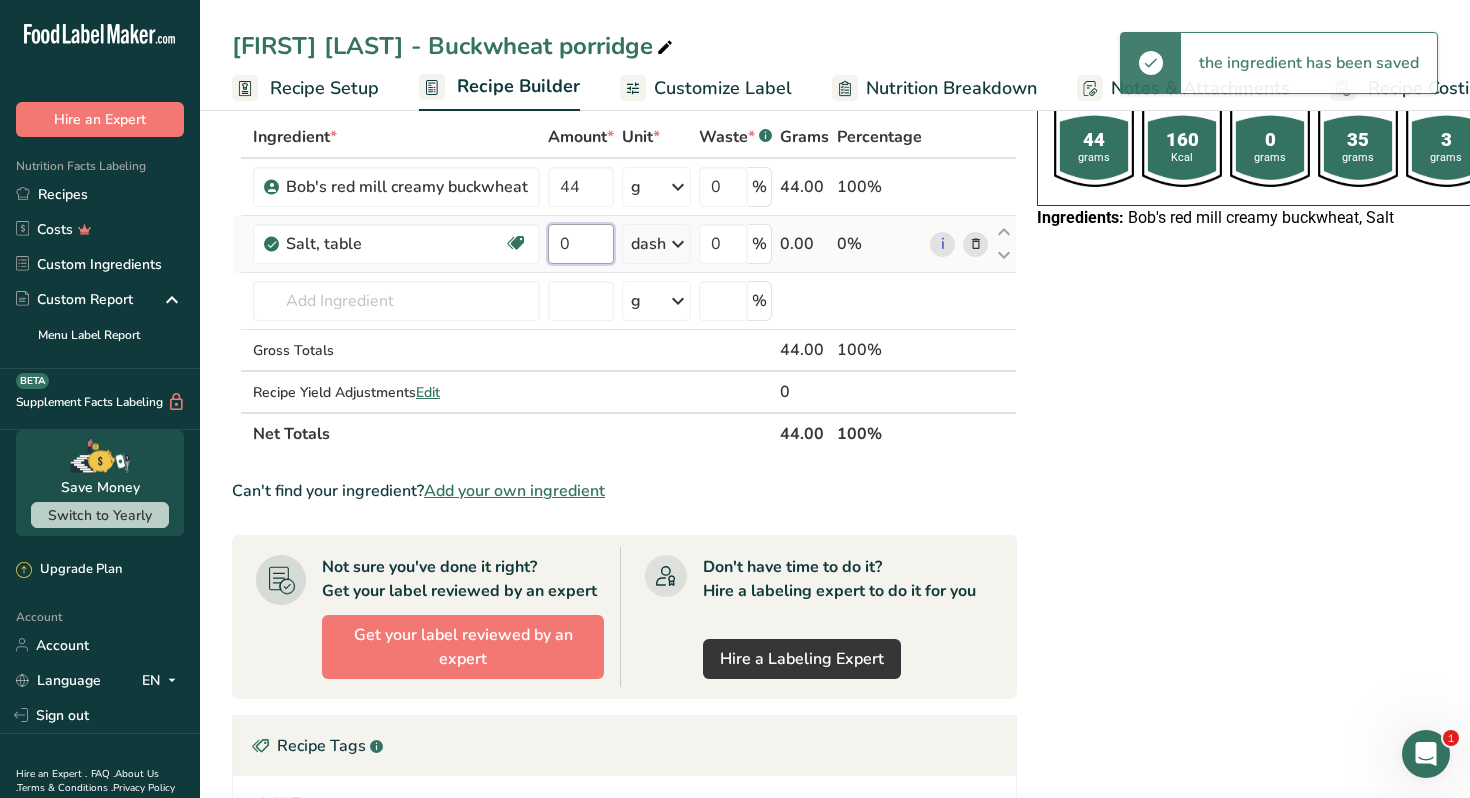 click on "0" at bounding box center [581, 244] 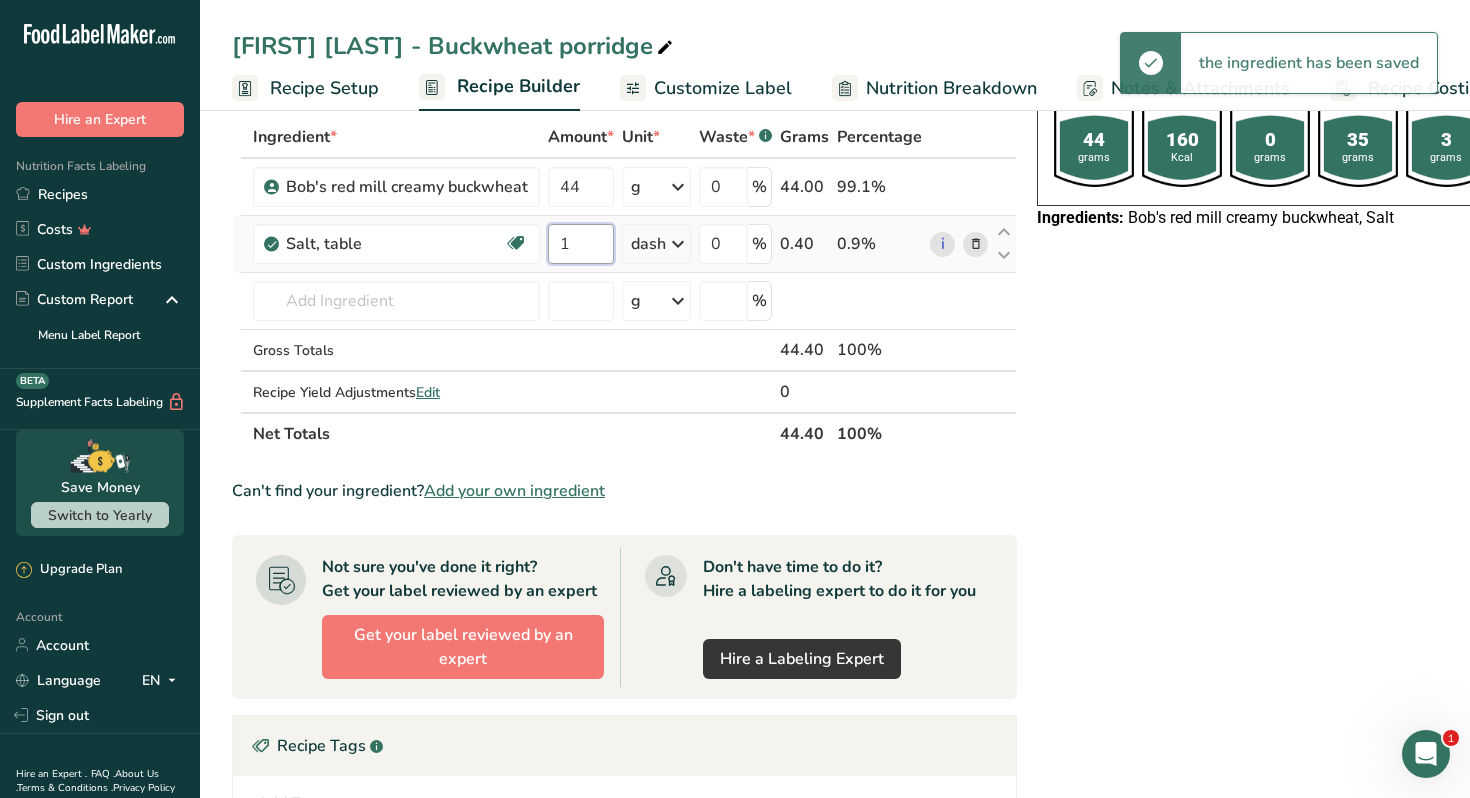 type on "1" 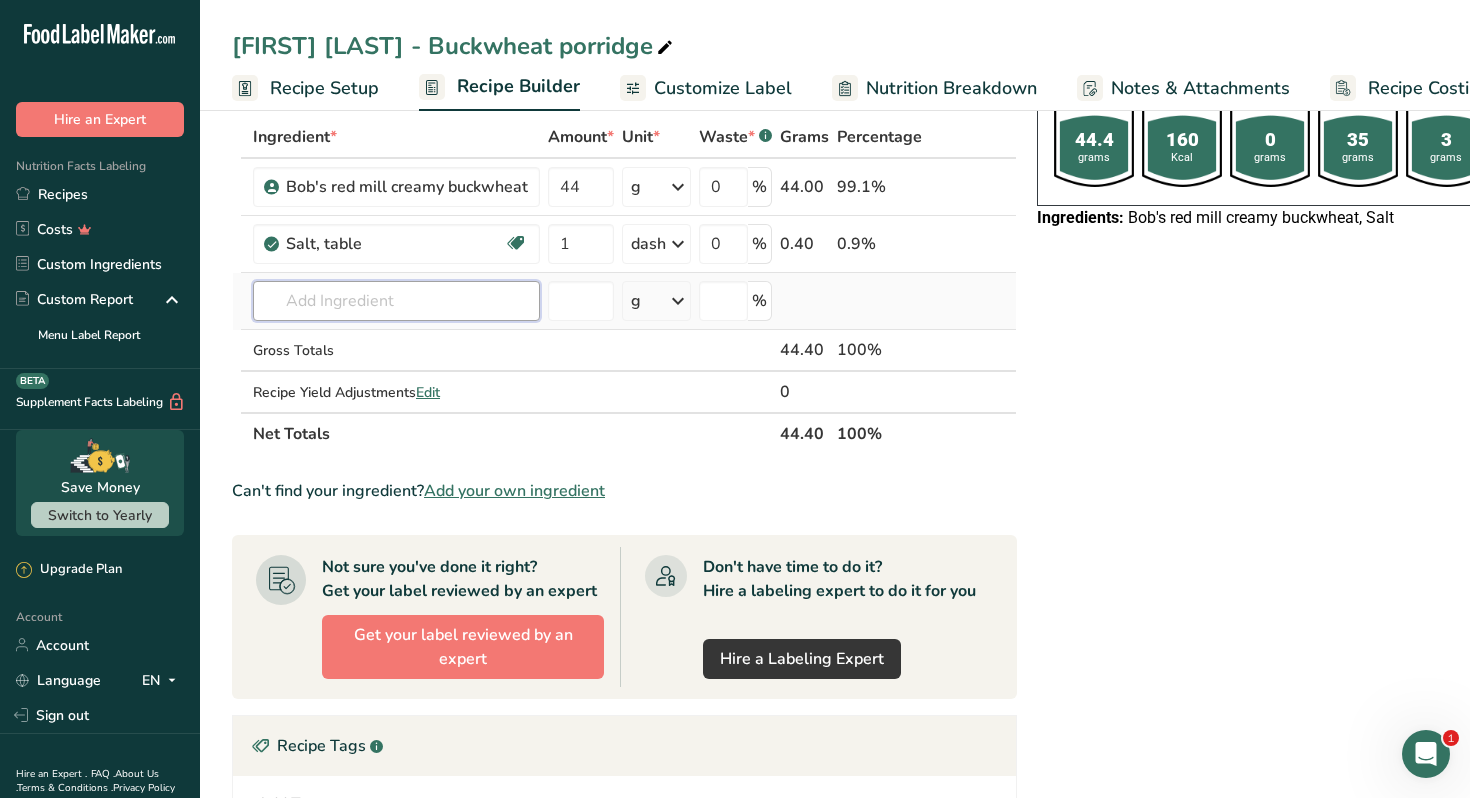 click at bounding box center [396, 301] 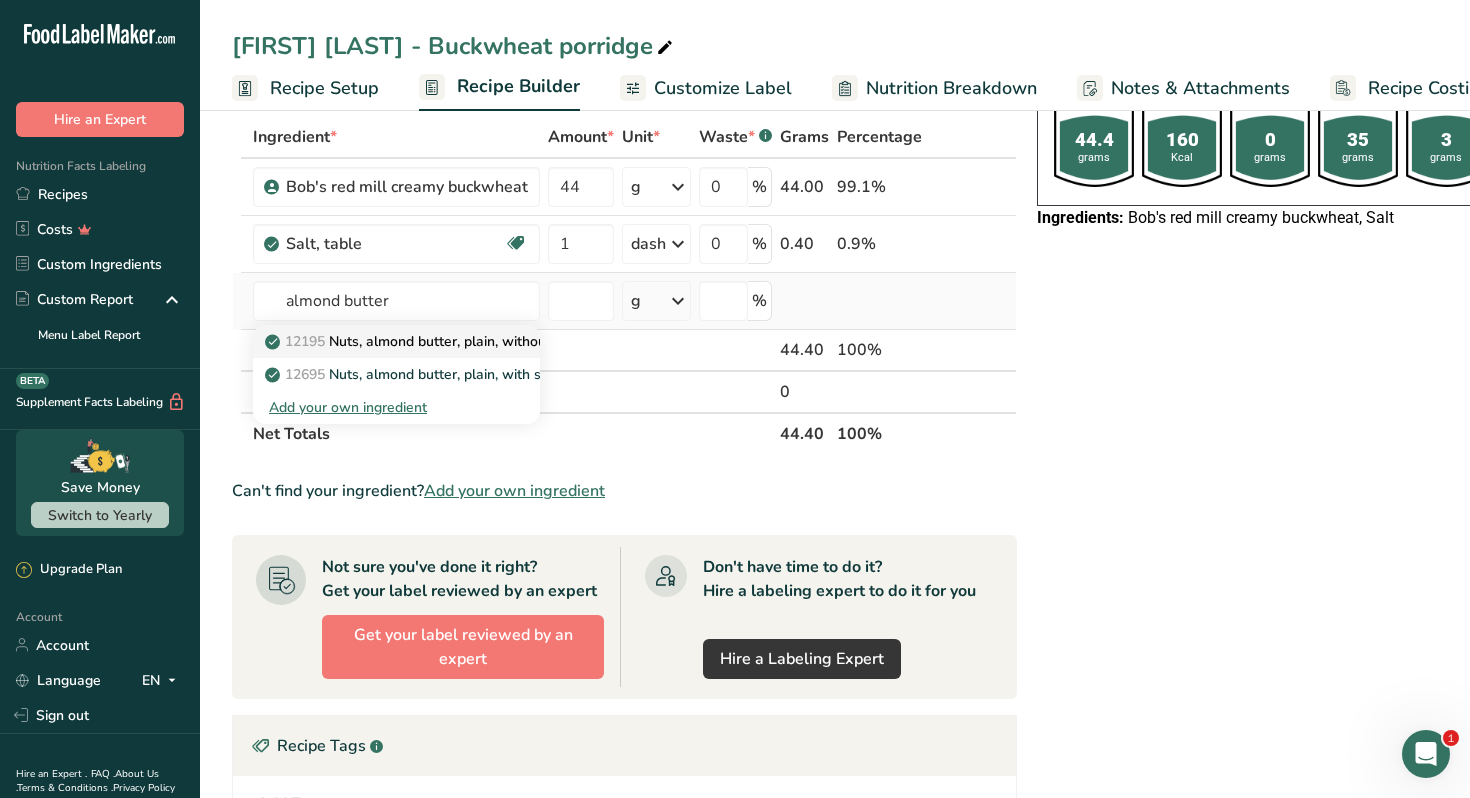 click on "12195
Nuts, almond butter, plain, without salt added" at bounding box center (446, 341) 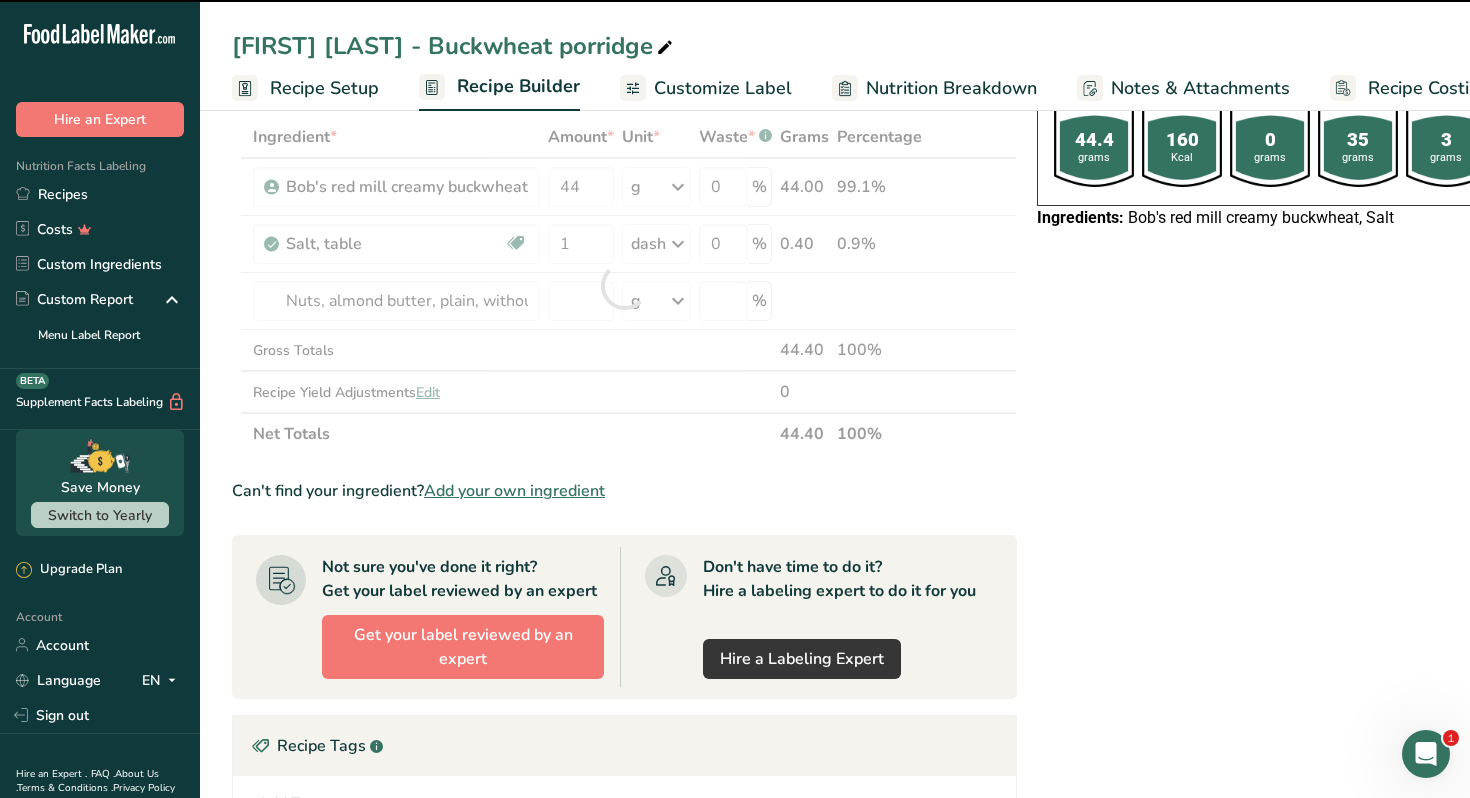 type on "0" 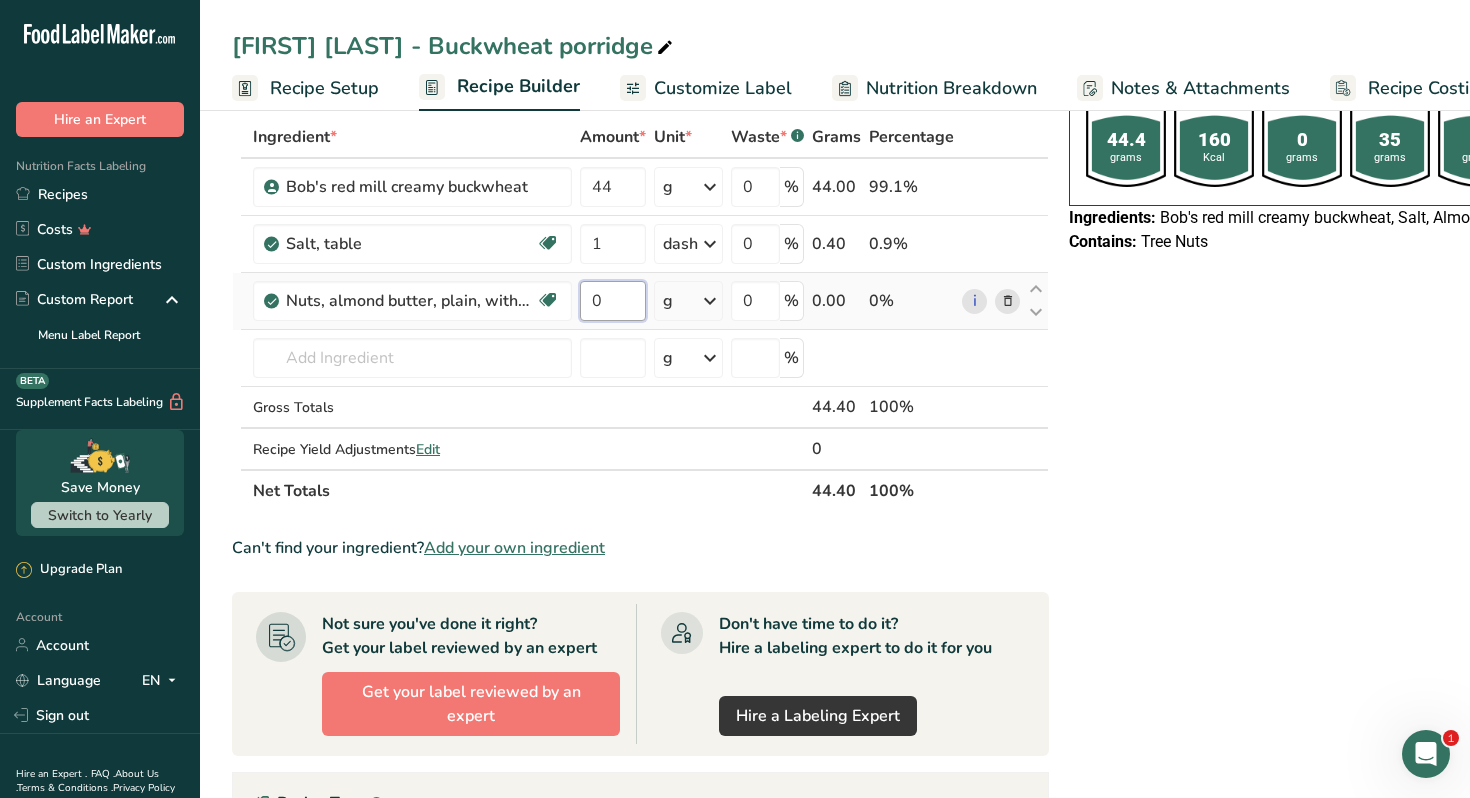 click on "0" at bounding box center (613, 301) 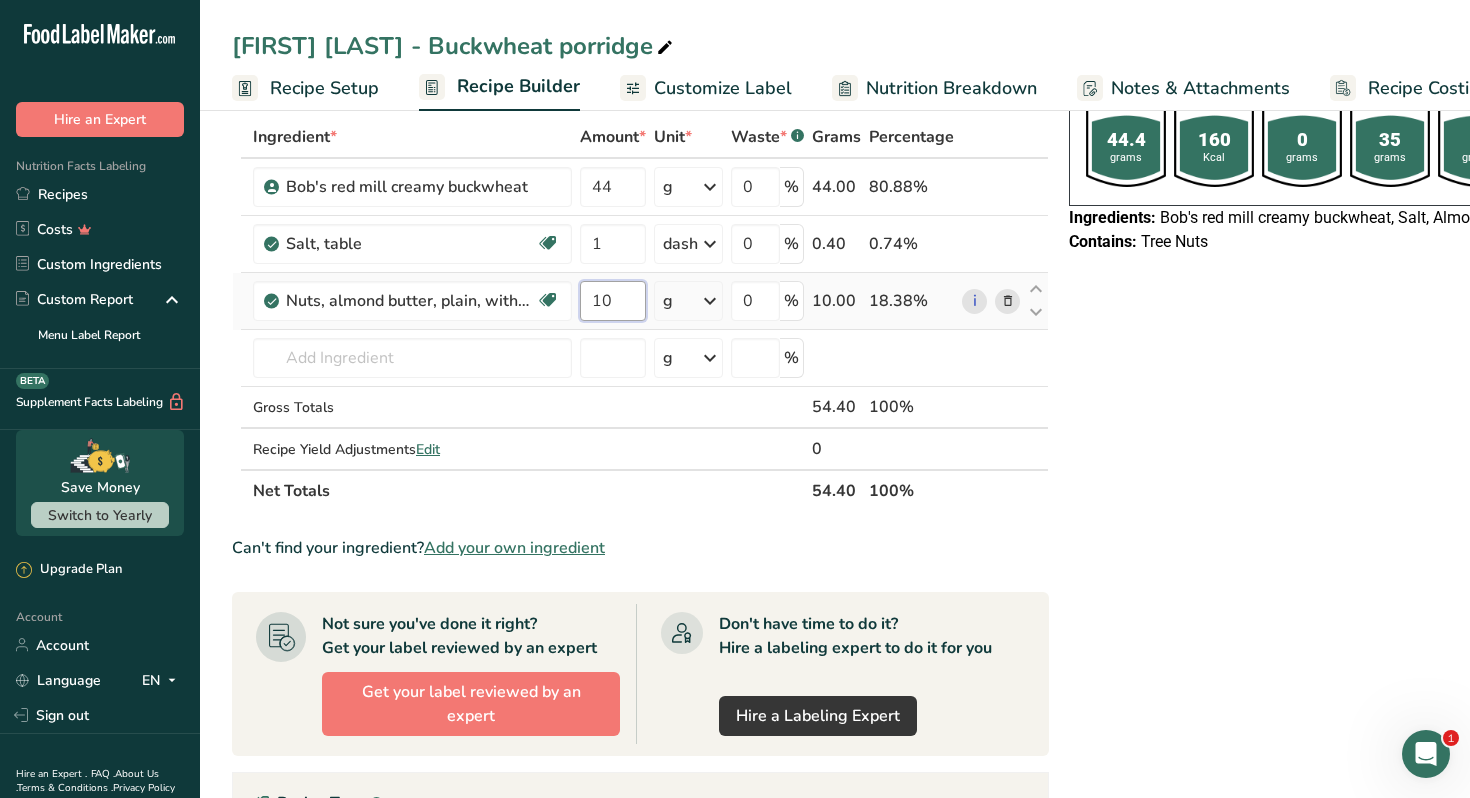 type on "10" 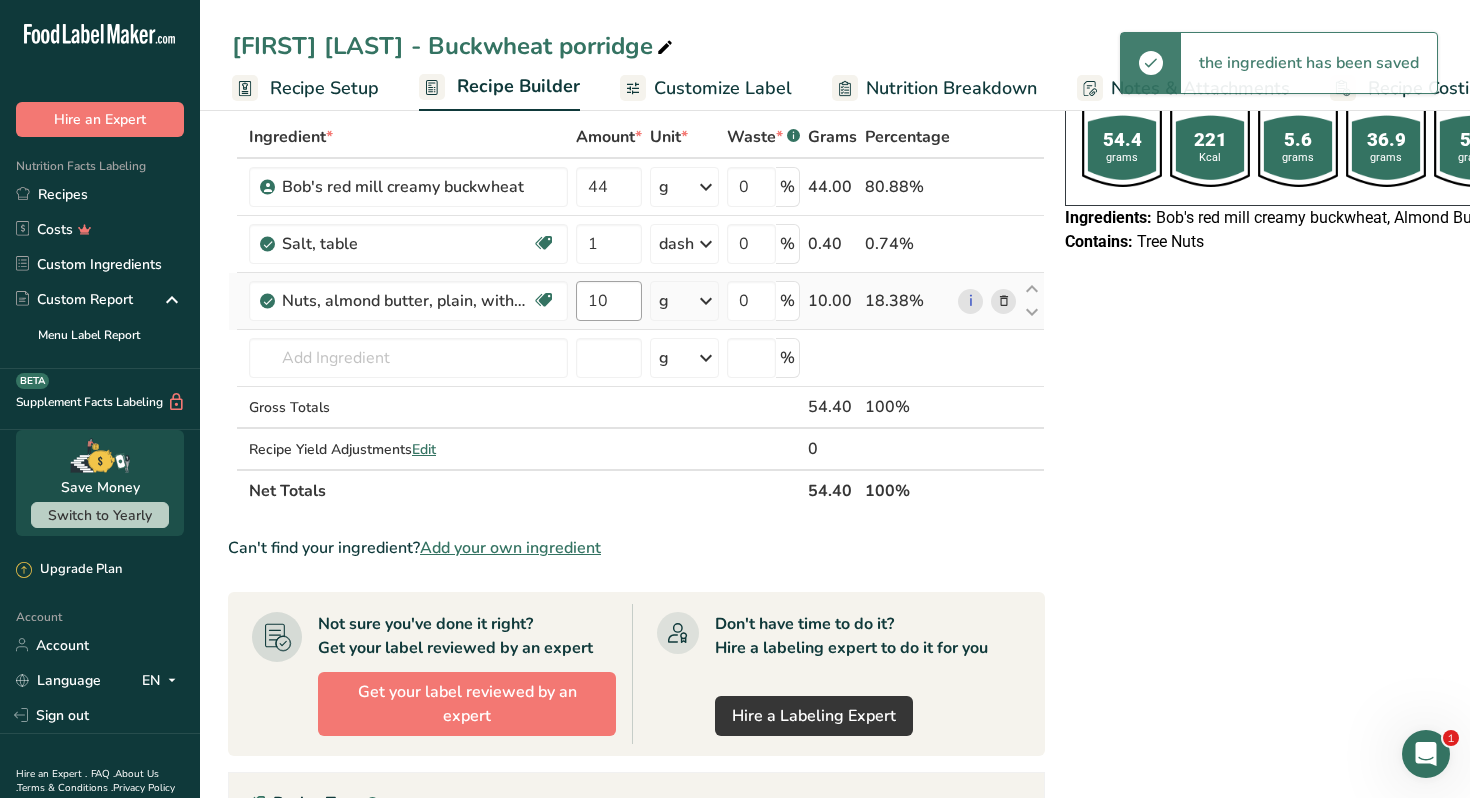 scroll, scrollTop: 0, scrollLeft: 14, axis: horizontal 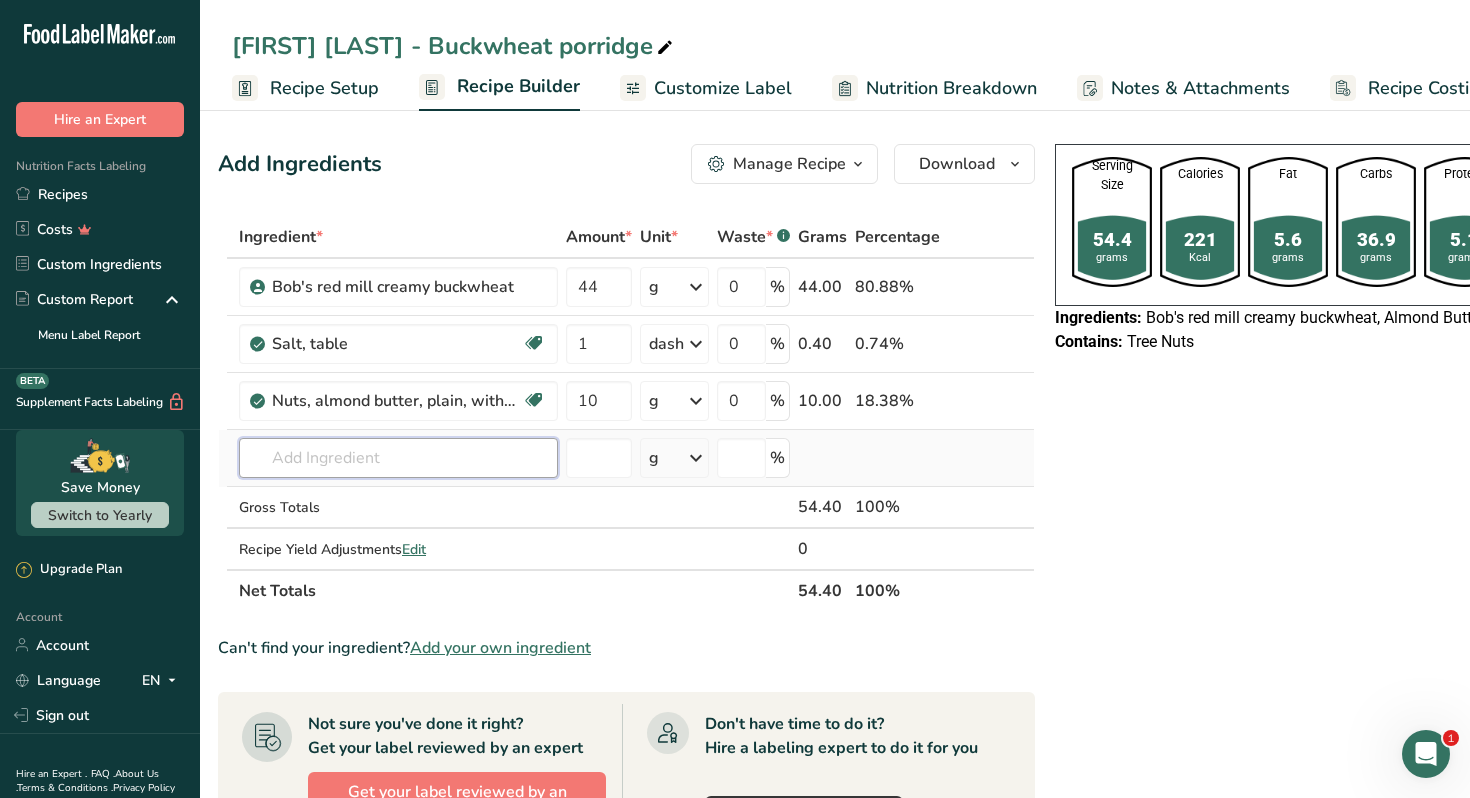 click at bounding box center (398, 458) 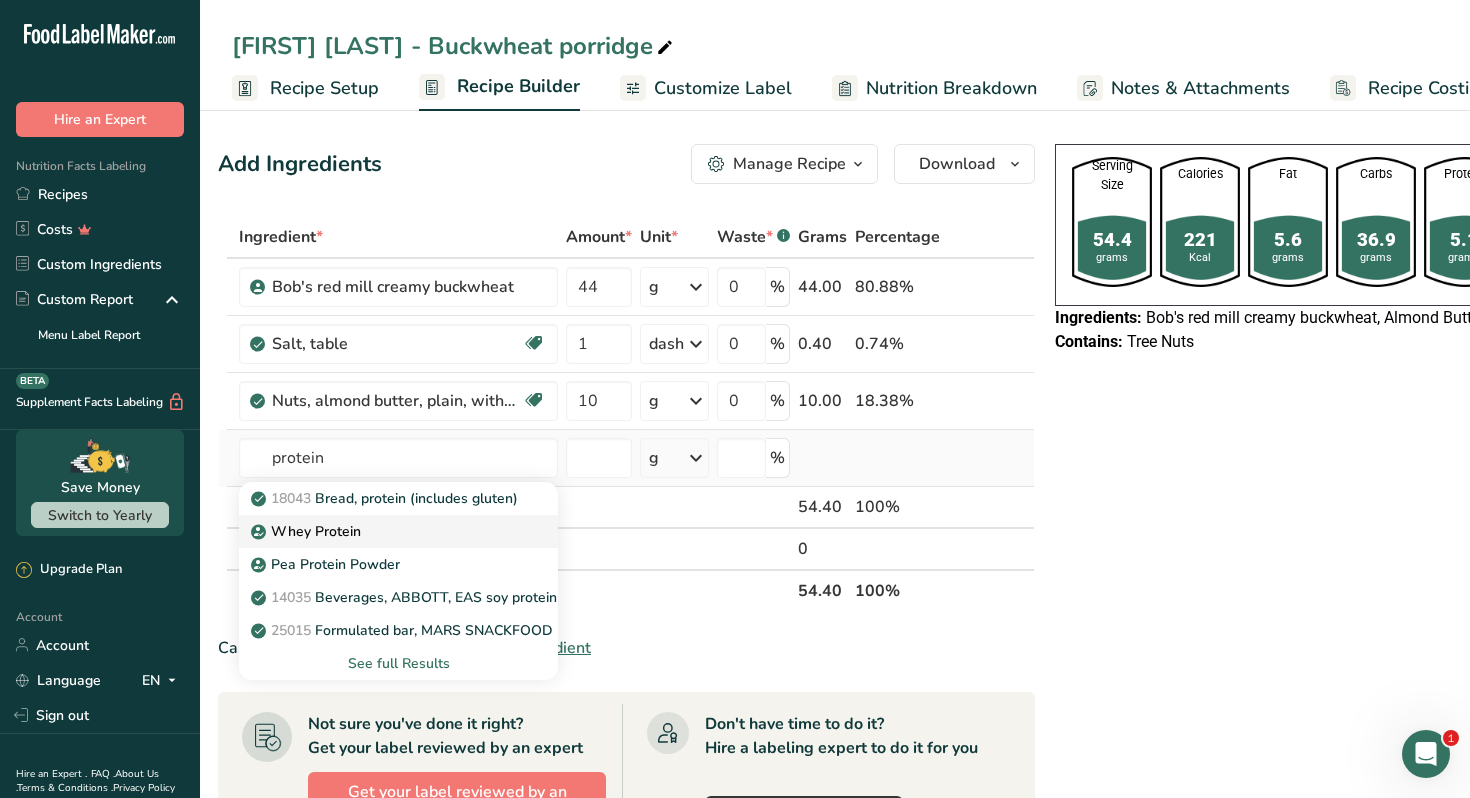 click on "Whey Protein" at bounding box center [382, 531] 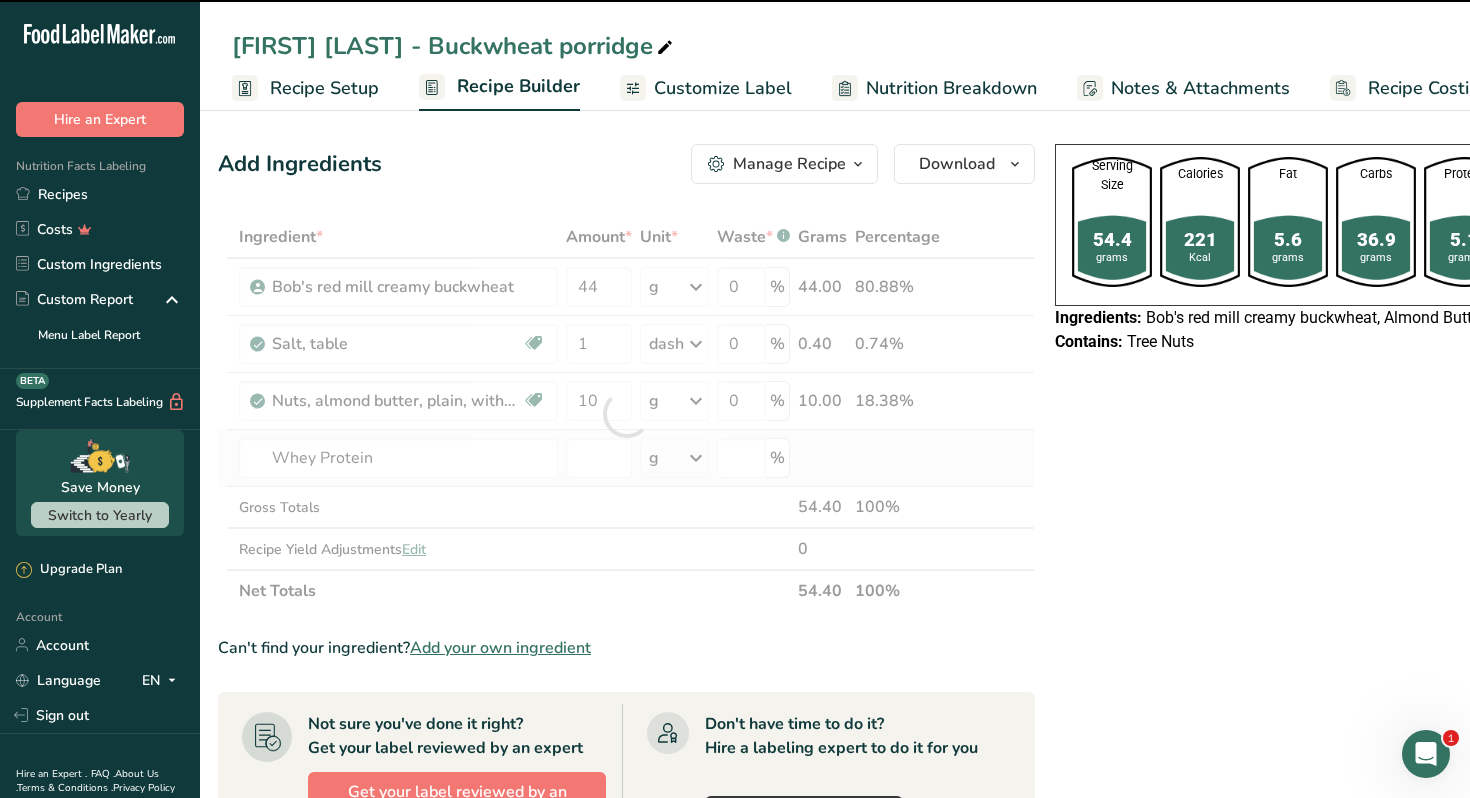 type on "0" 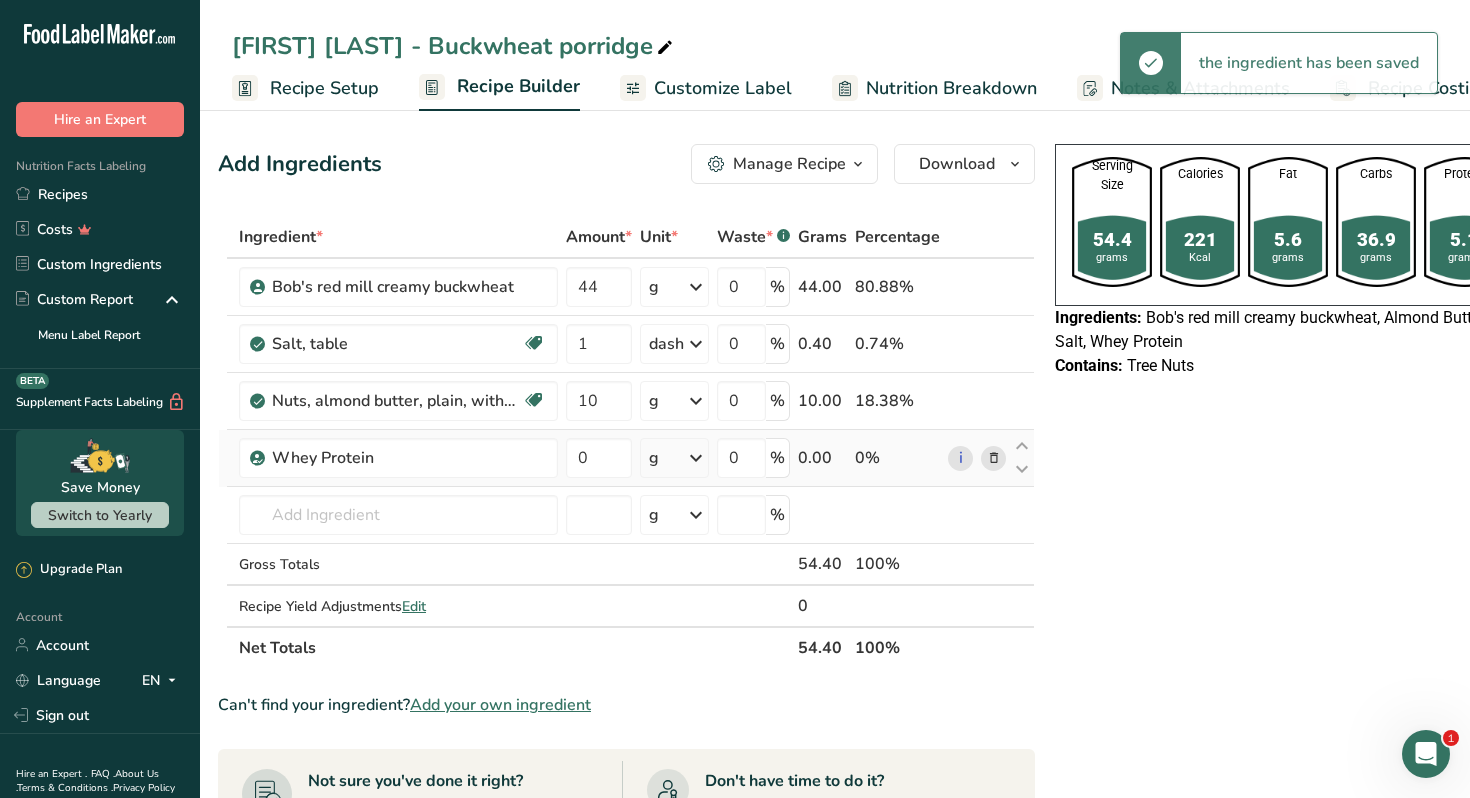 click on "g" at bounding box center [674, 458] 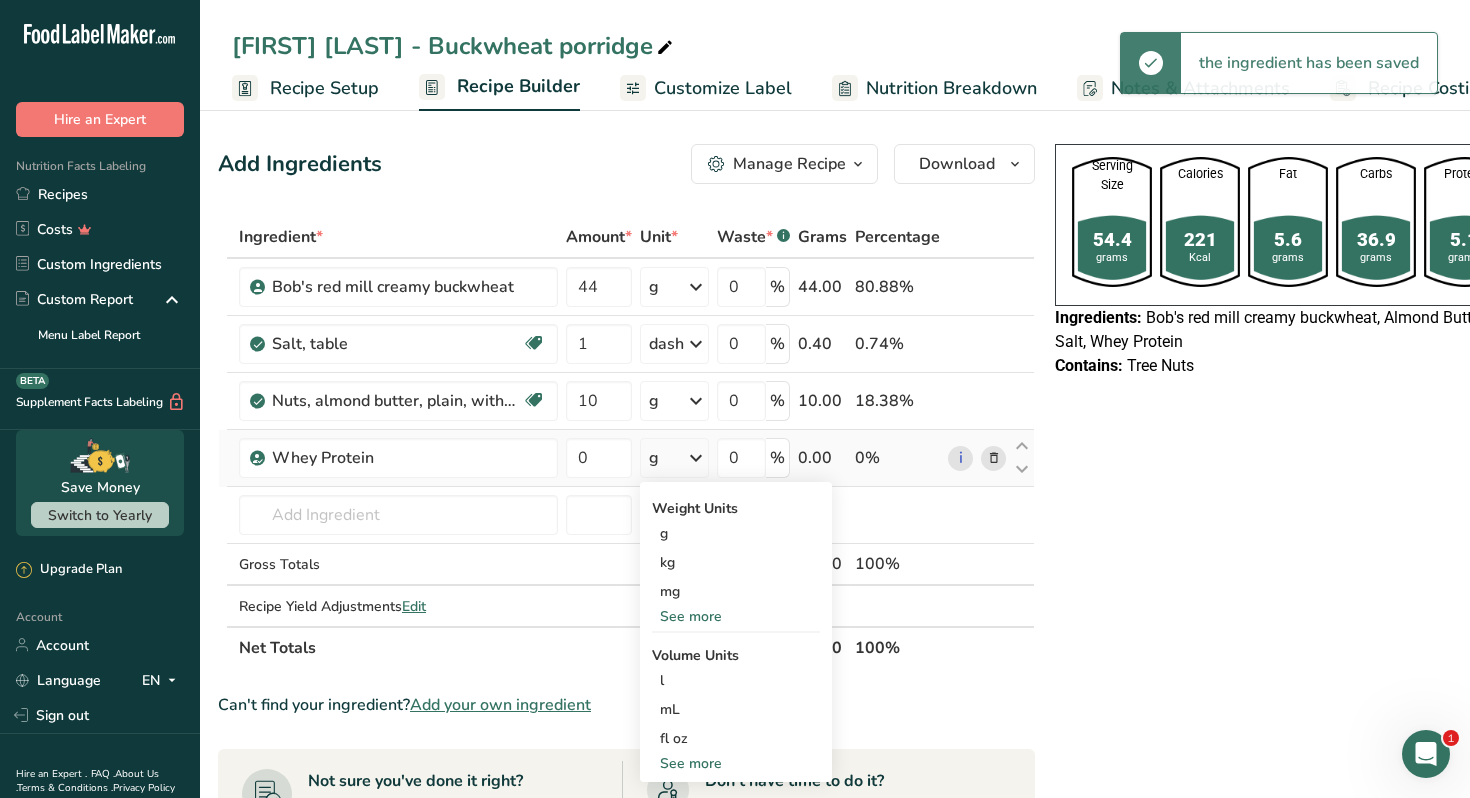 click on "g" at bounding box center (674, 458) 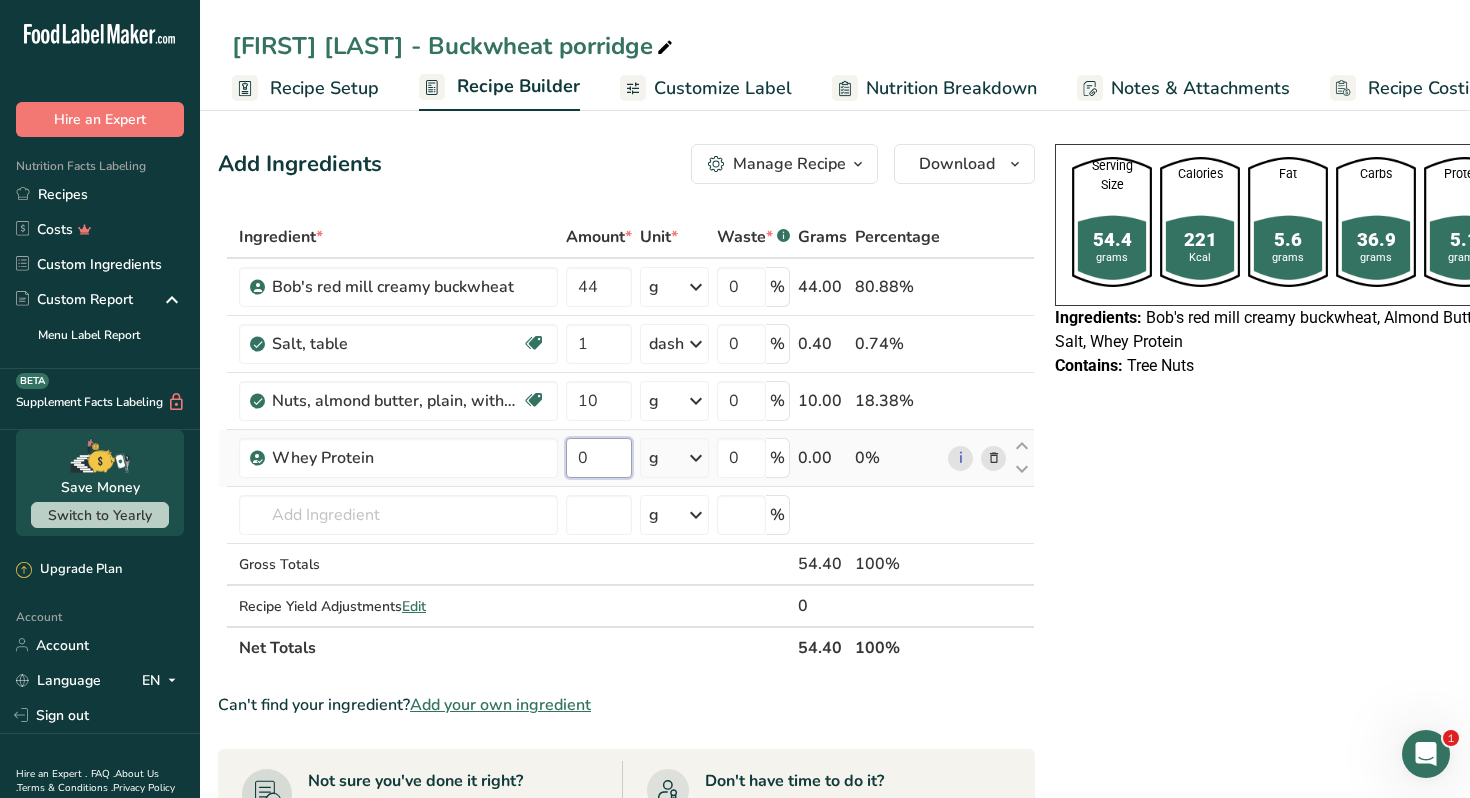click on "0" at bounding box center (599, 458) 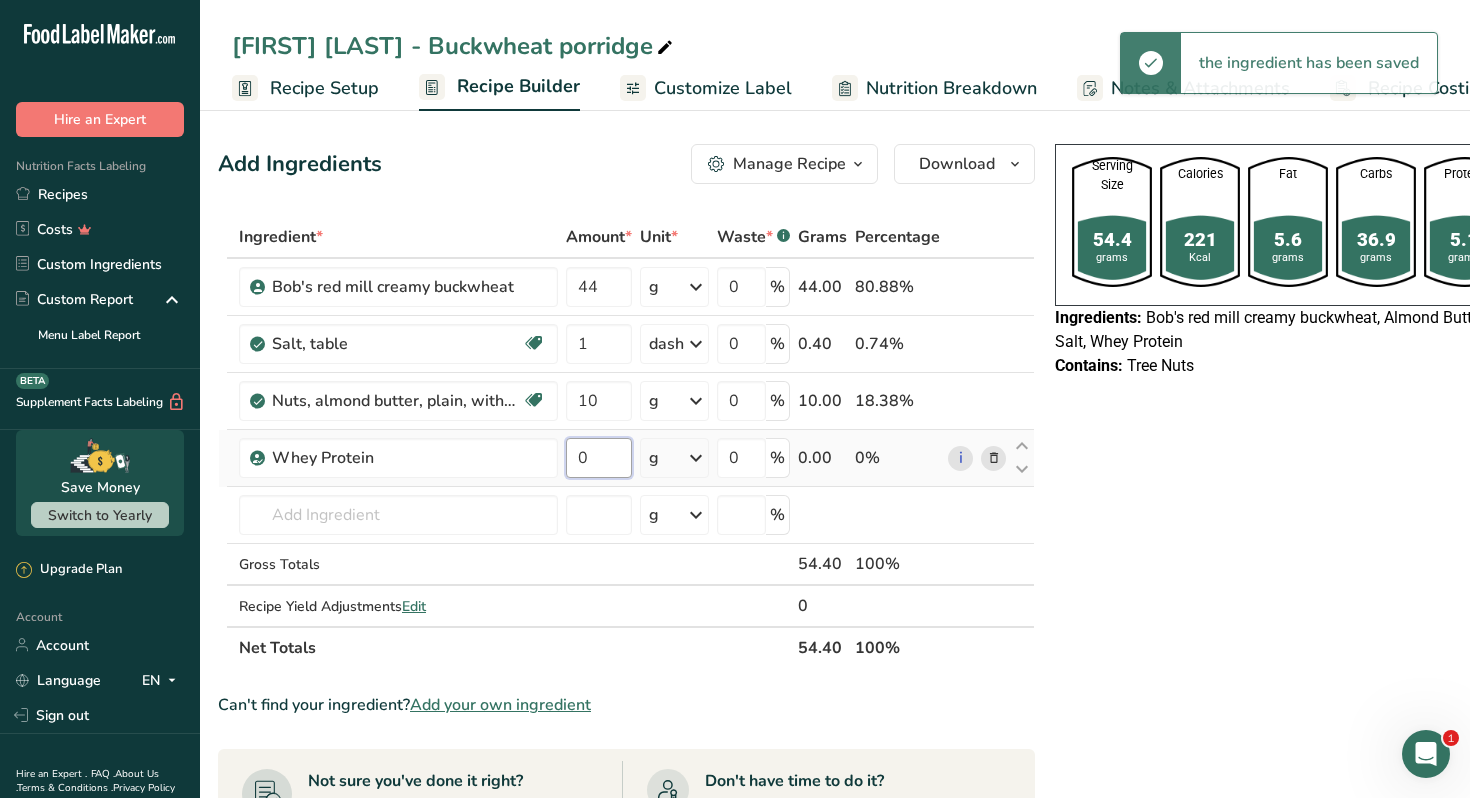 click on "0" at bounding box center [599, 458] 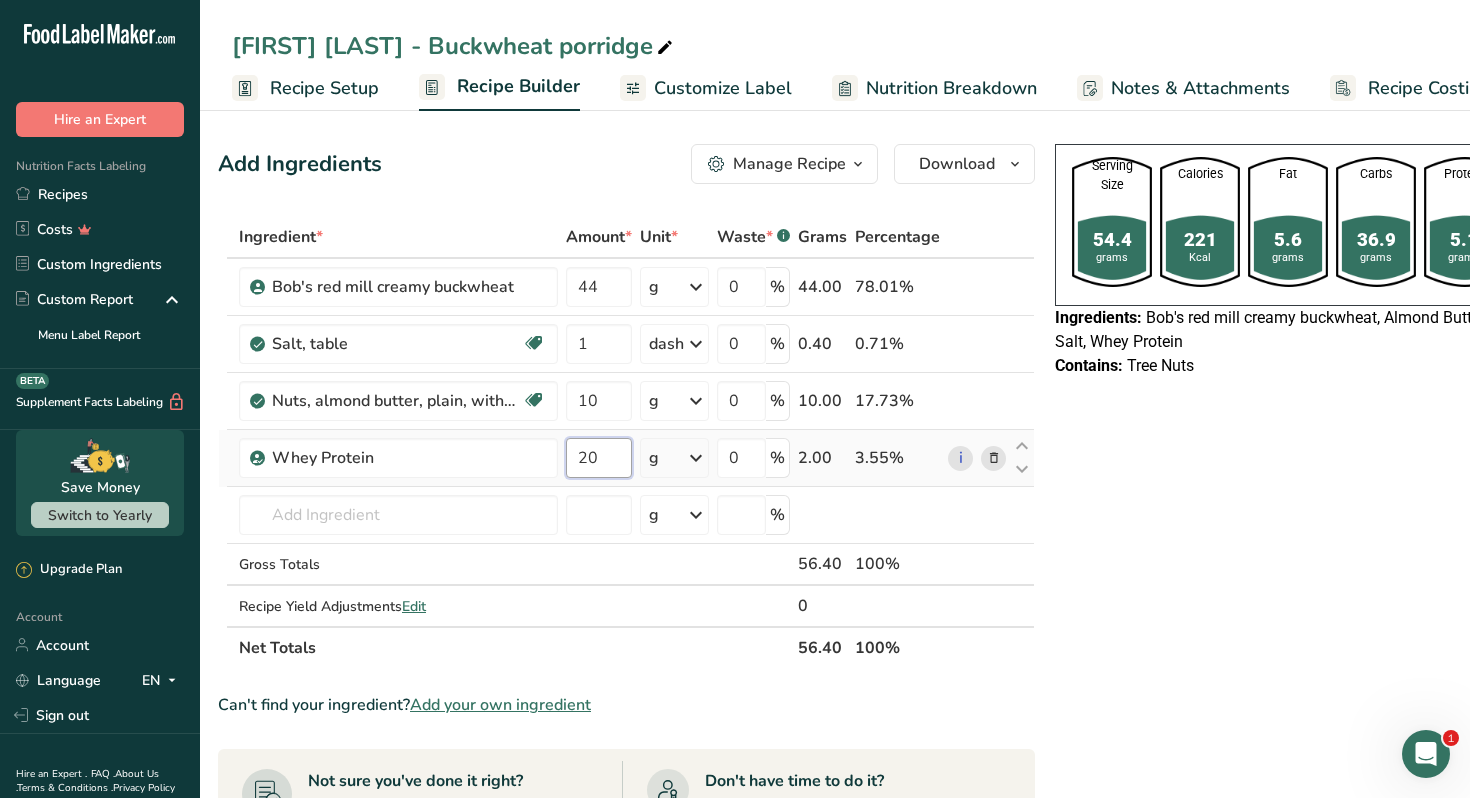 type on "20" 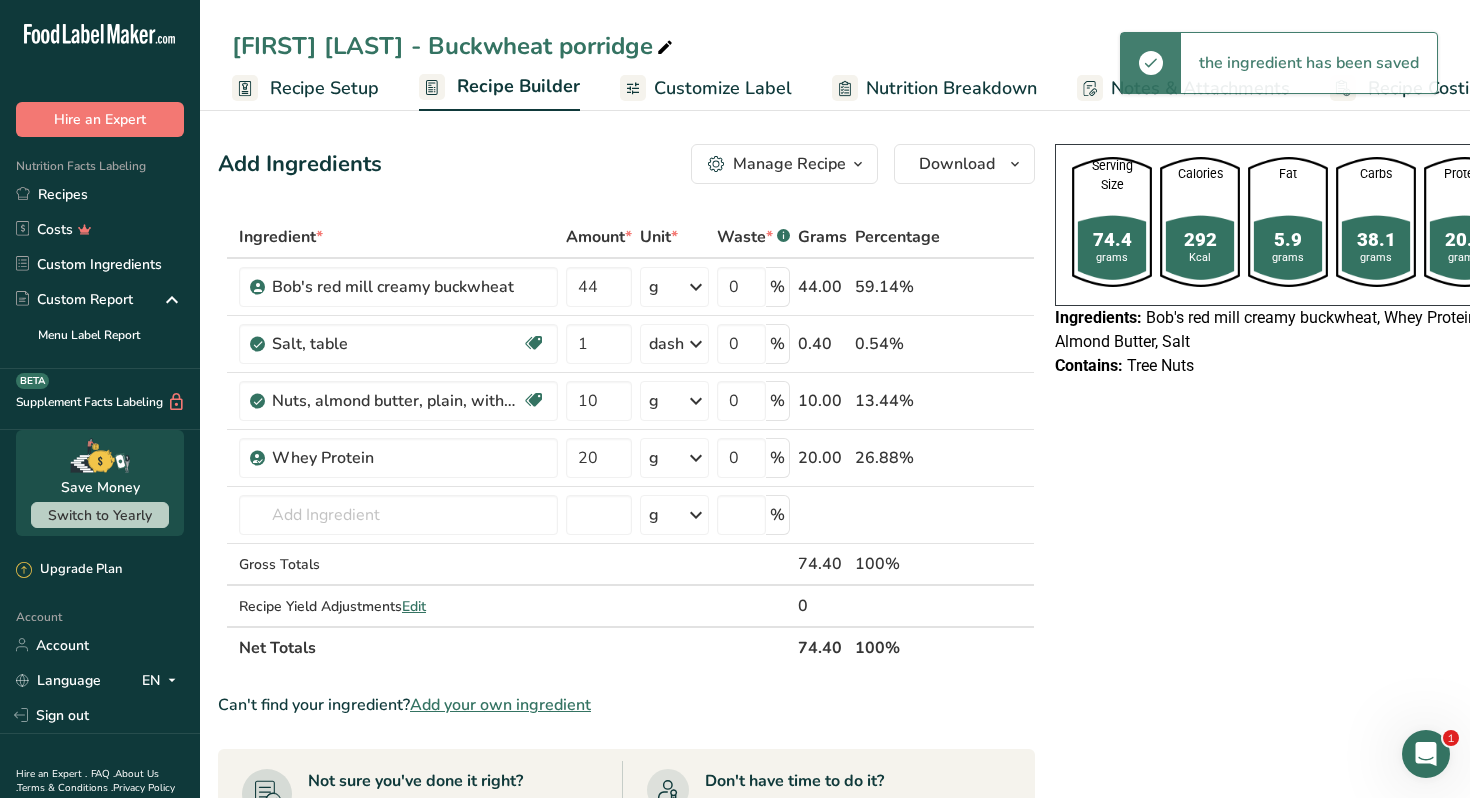 scroll, scrollTop: 2, scrollLeft: 0, axis: vertical 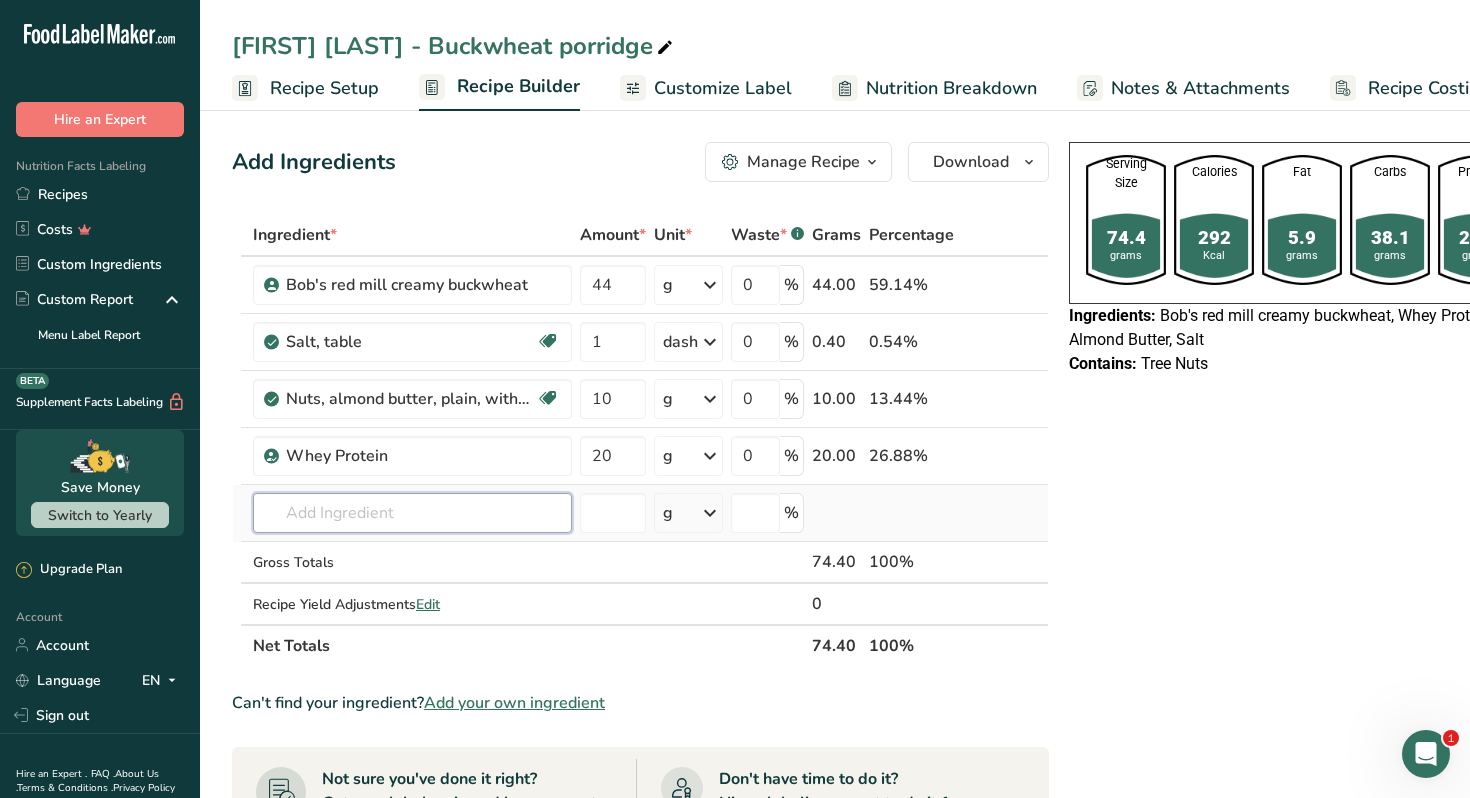 click at bounding box center [412, 513] 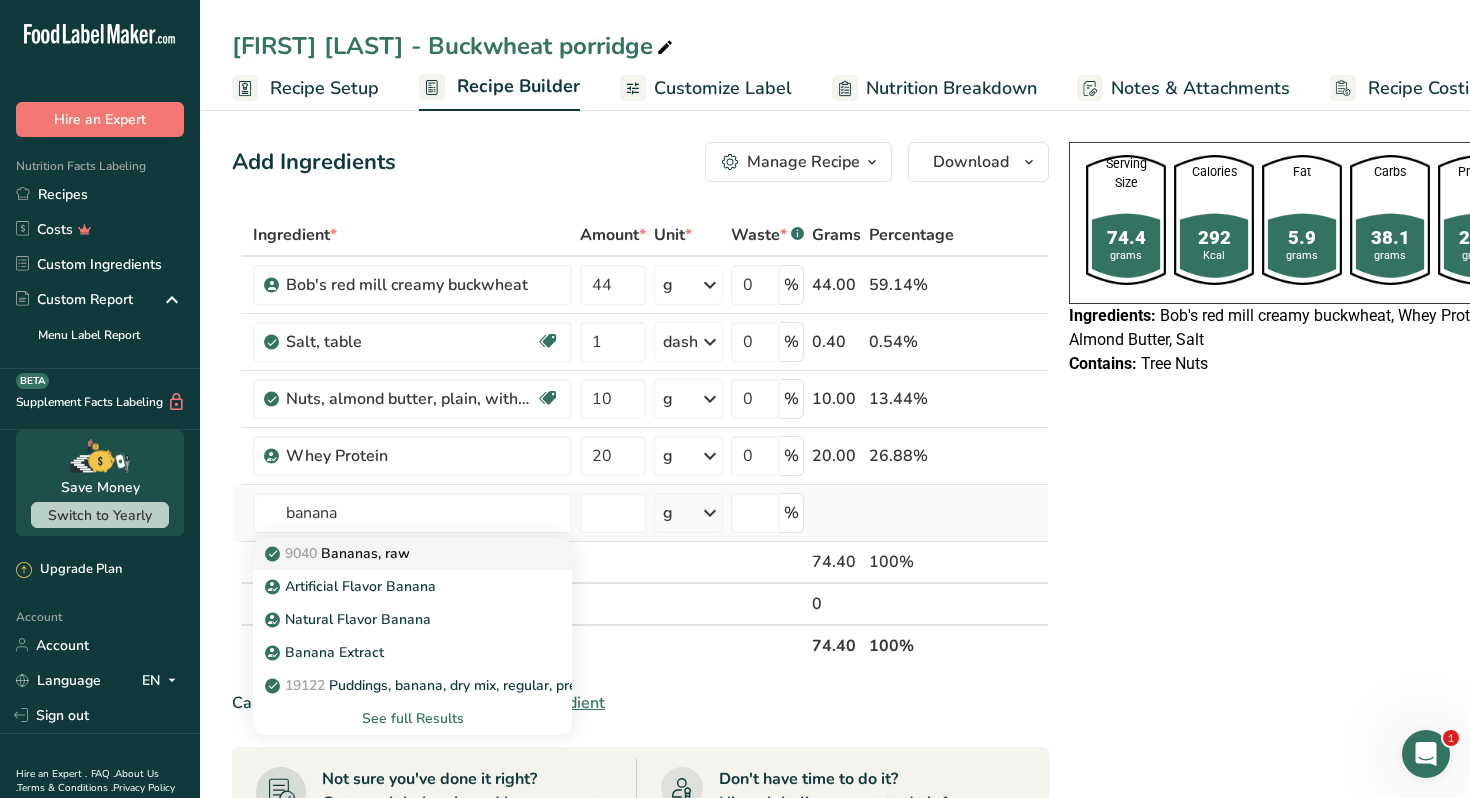 click on "9040
Bananas, raw" at bounding box center [396, 553] 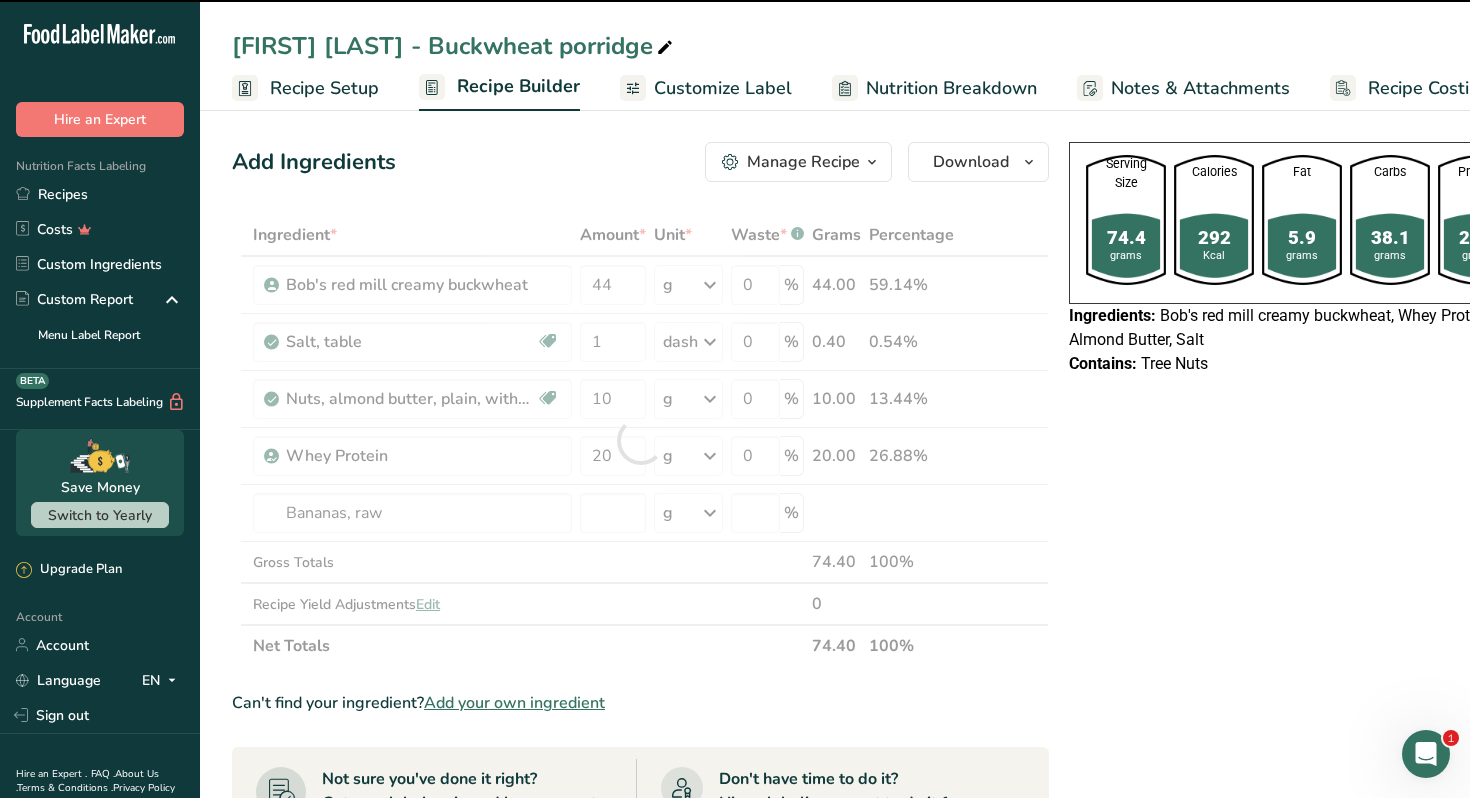 type on "0" 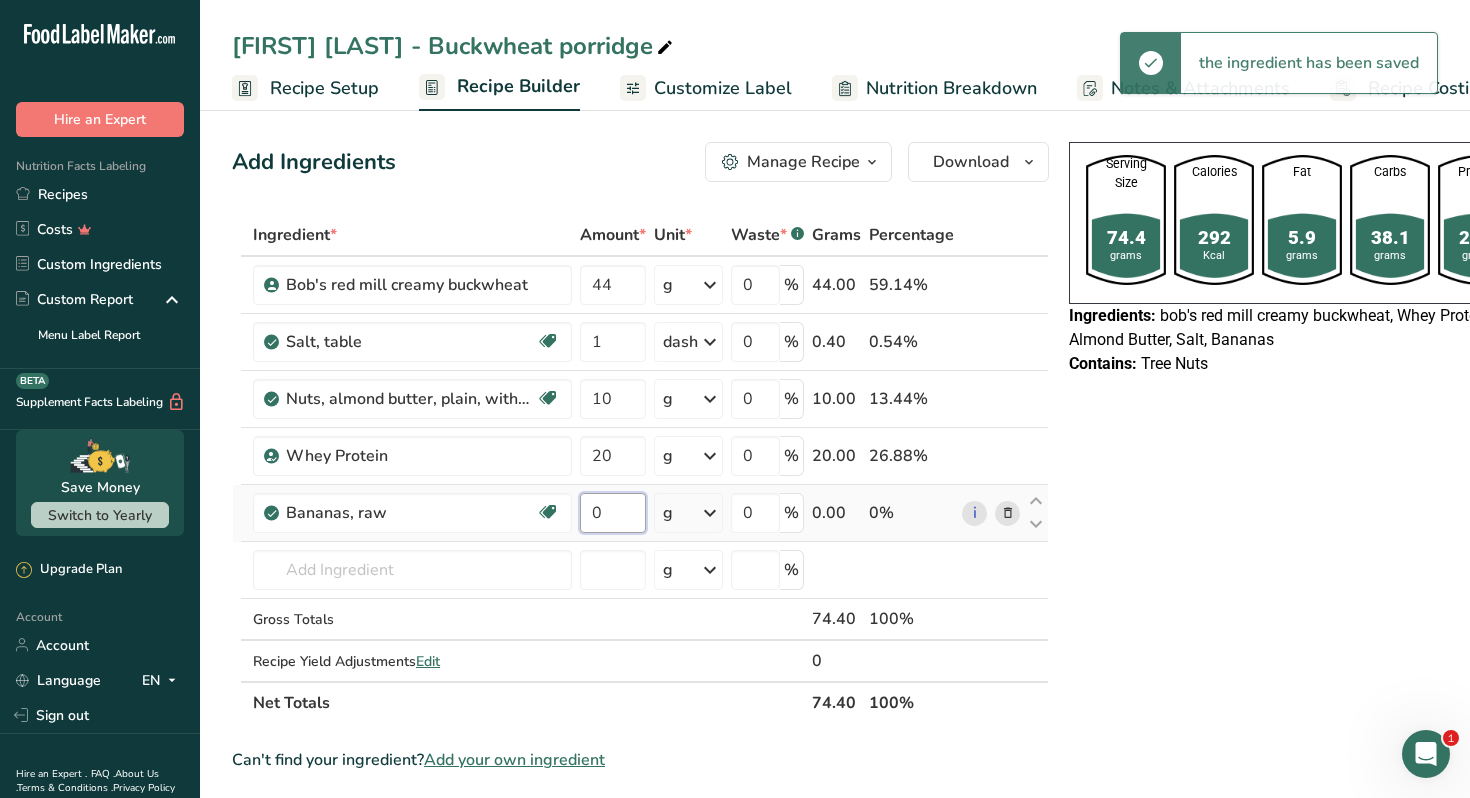 click on "0" at bounding box center (613, 513) 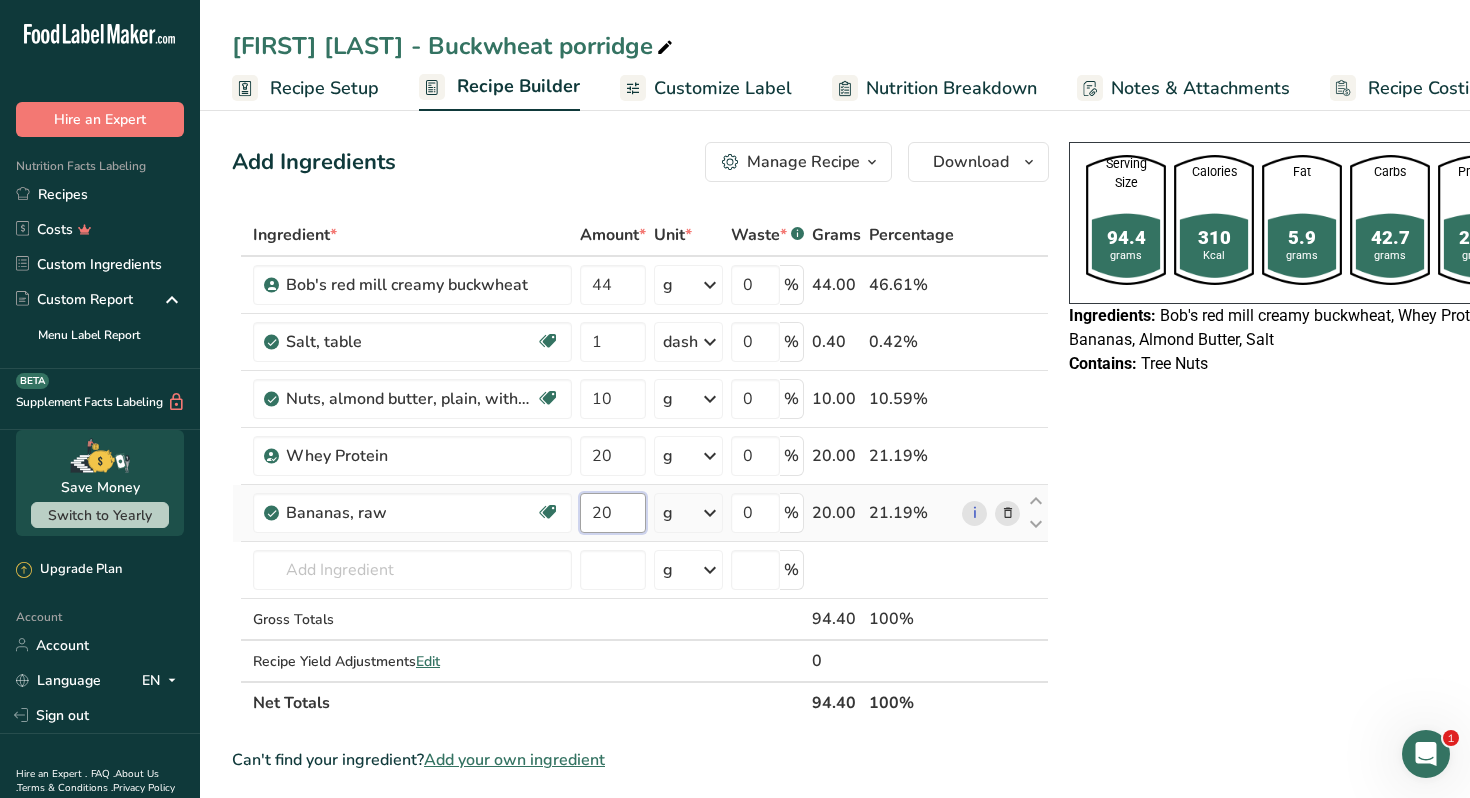click on "20" at bounding box center [613, 513] 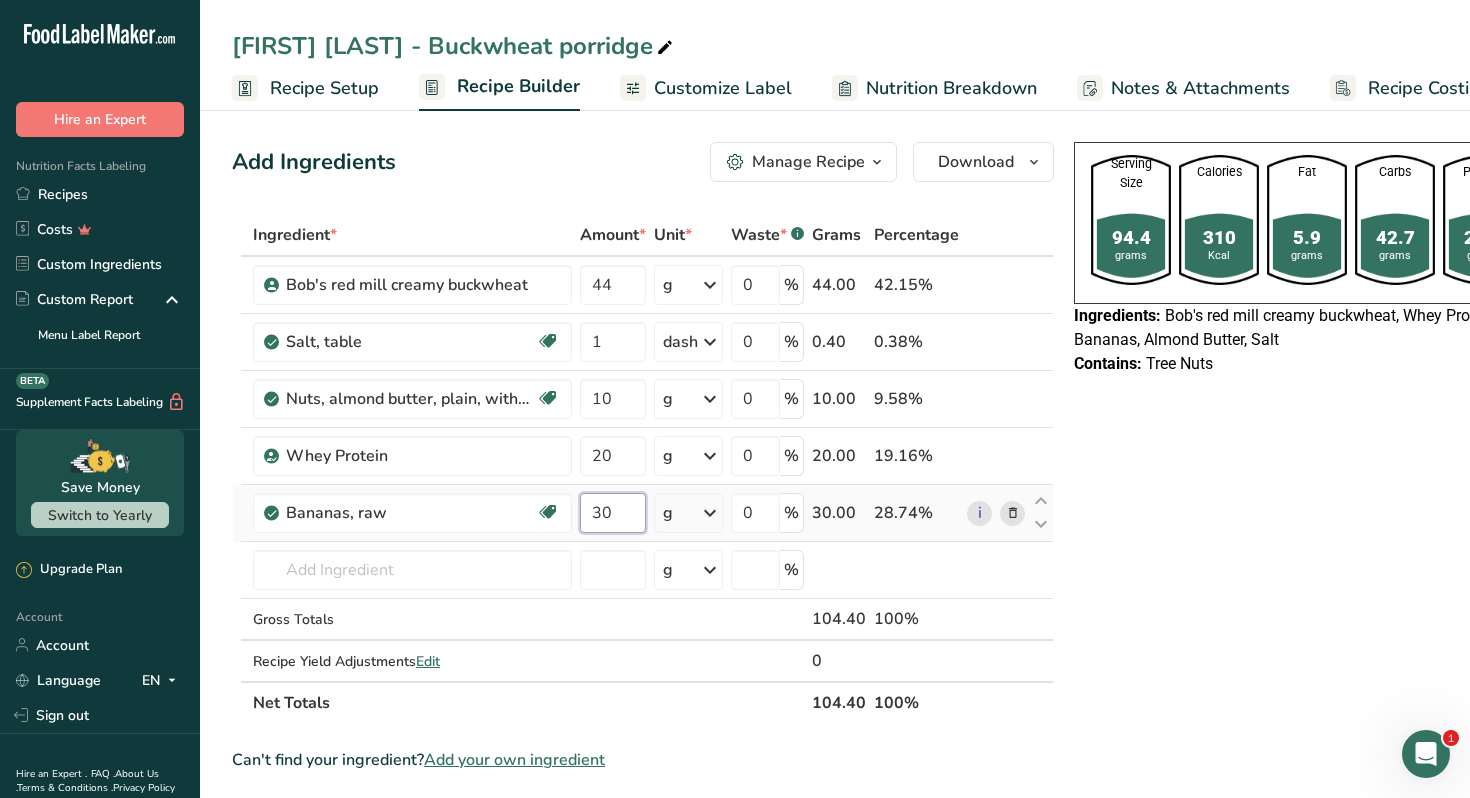 type on "30" 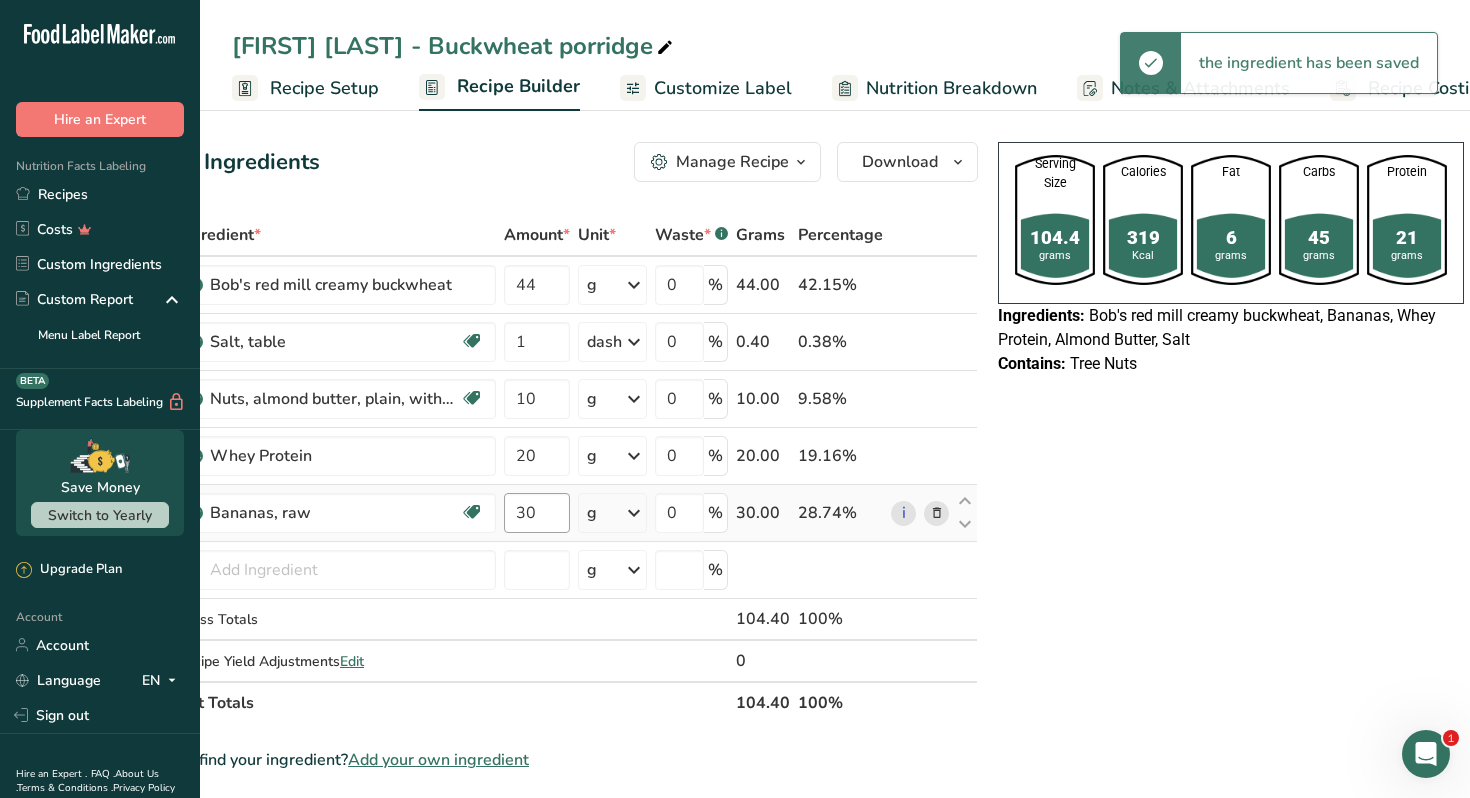 scroll, scrollTop: 0, scrollLeft: 0, axis: both 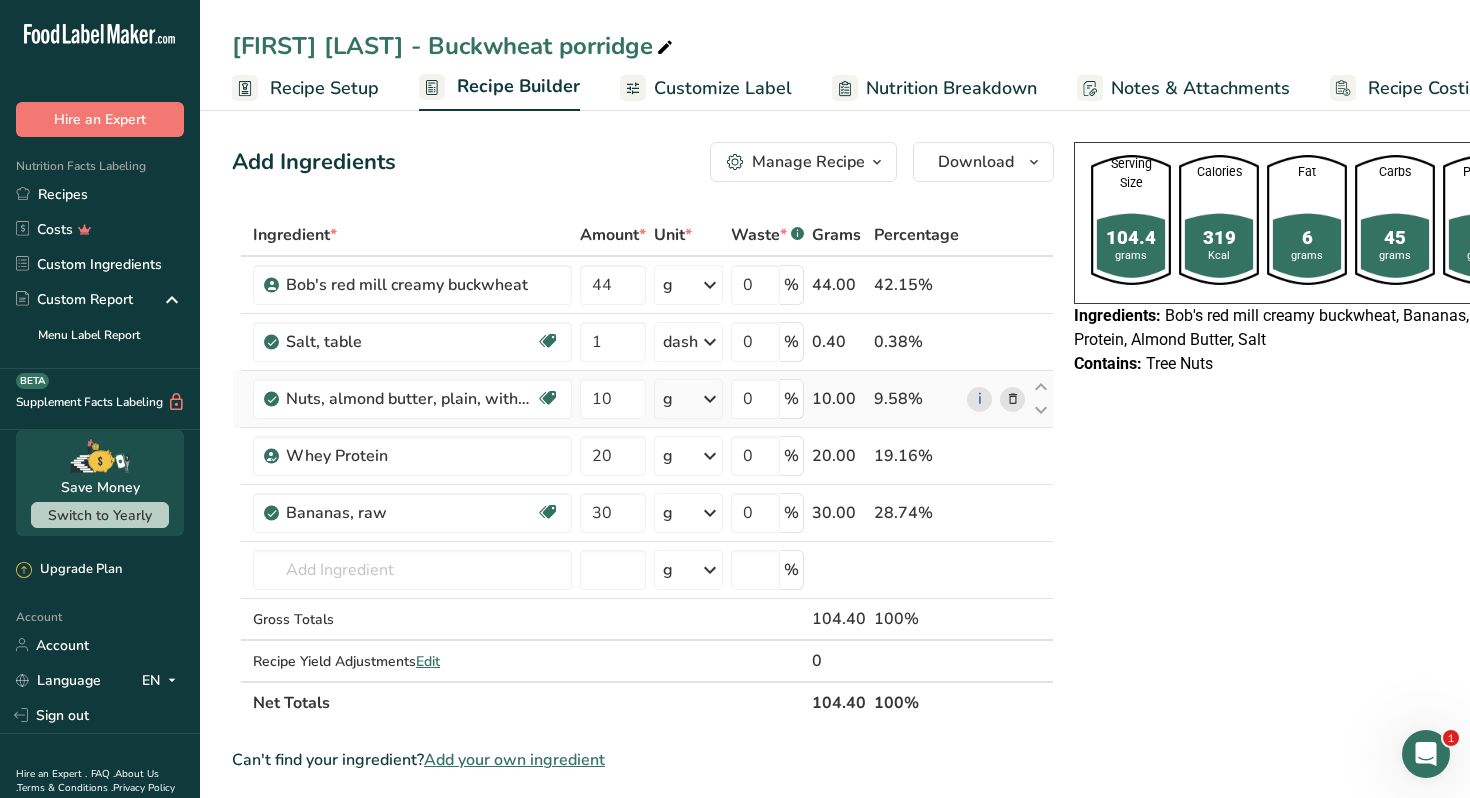 click on "g" at bounding box center [688, 399] 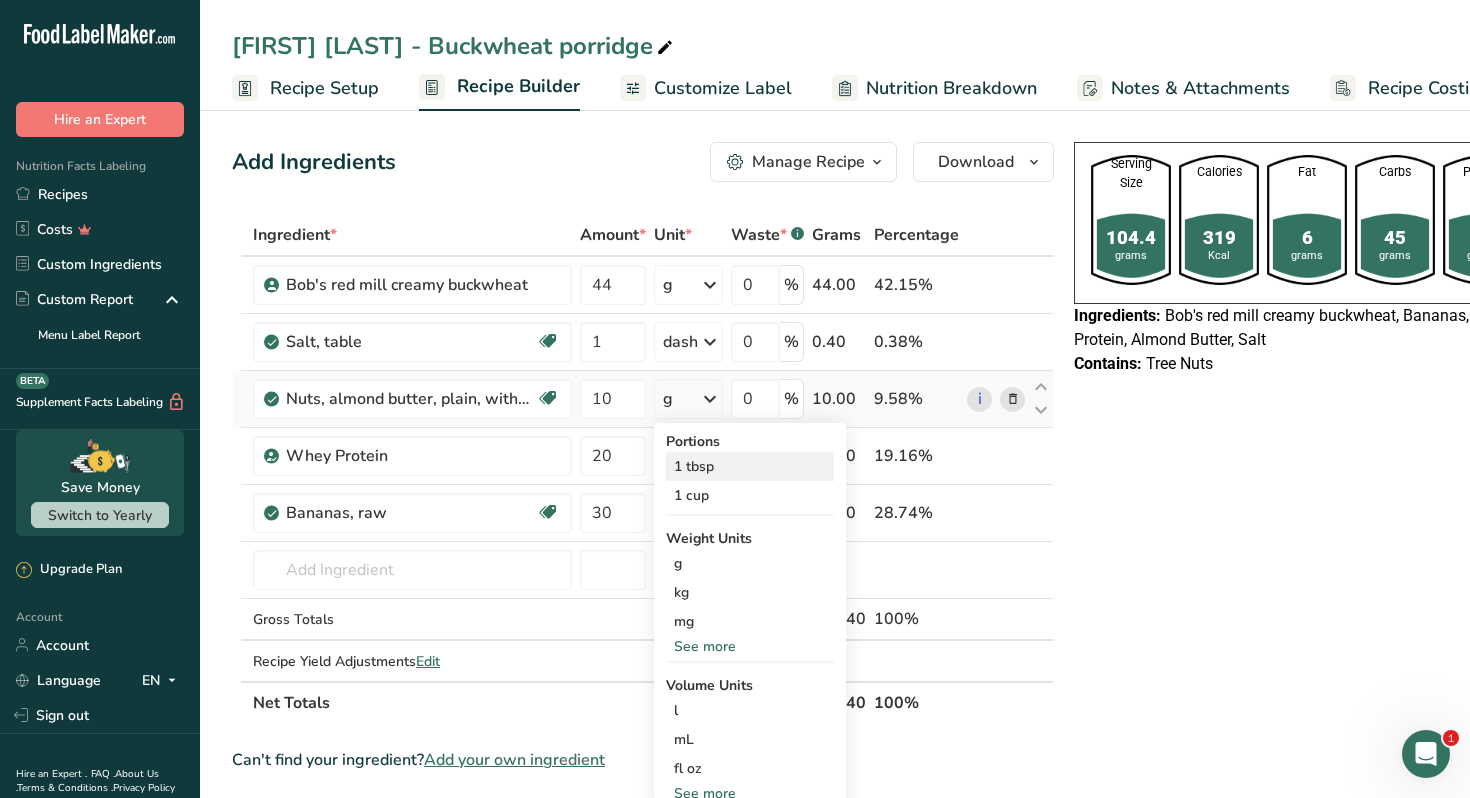 click on "1 tbsp" at bounding box center [750, 466] 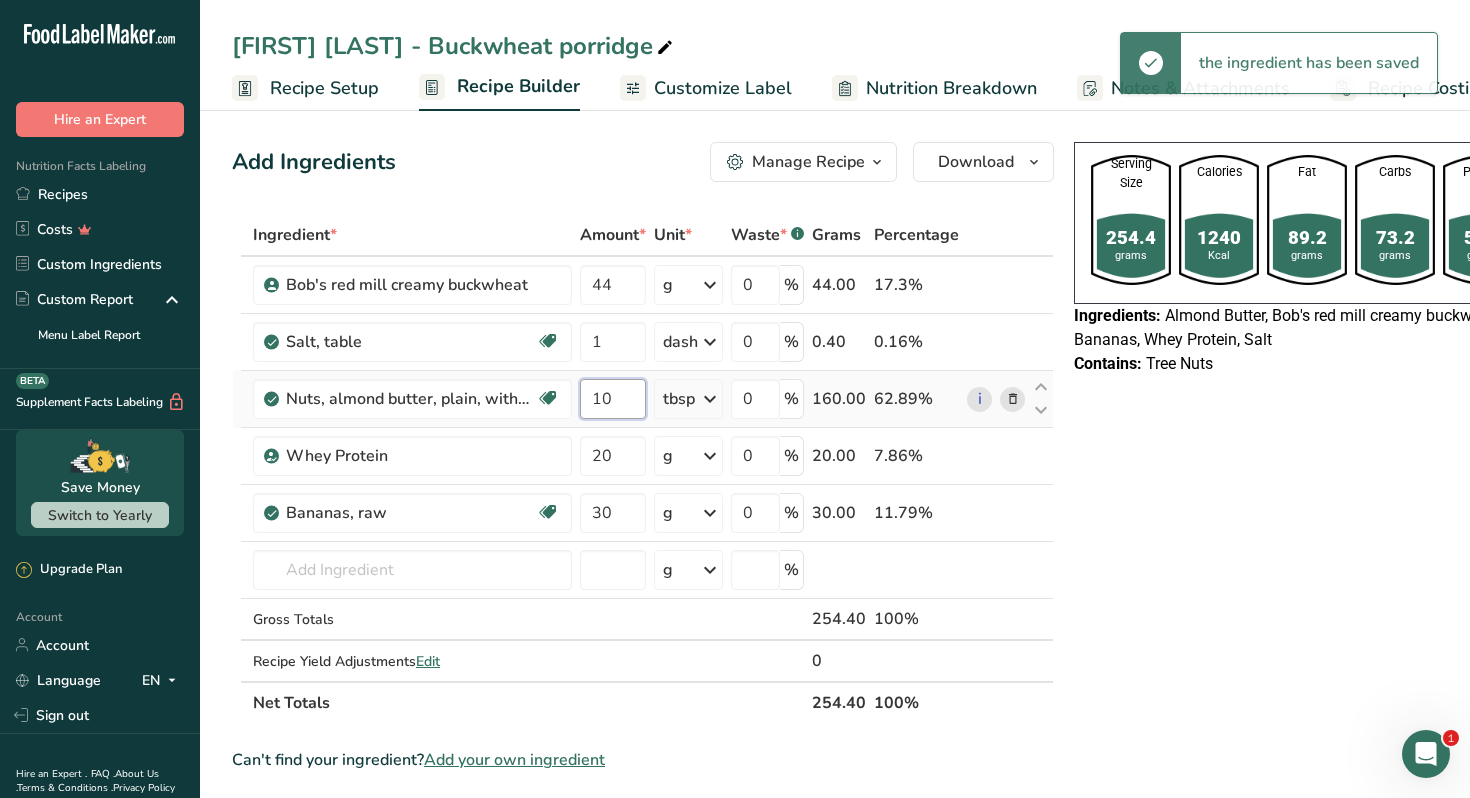 click on "10" at bounding box center (613, 399) 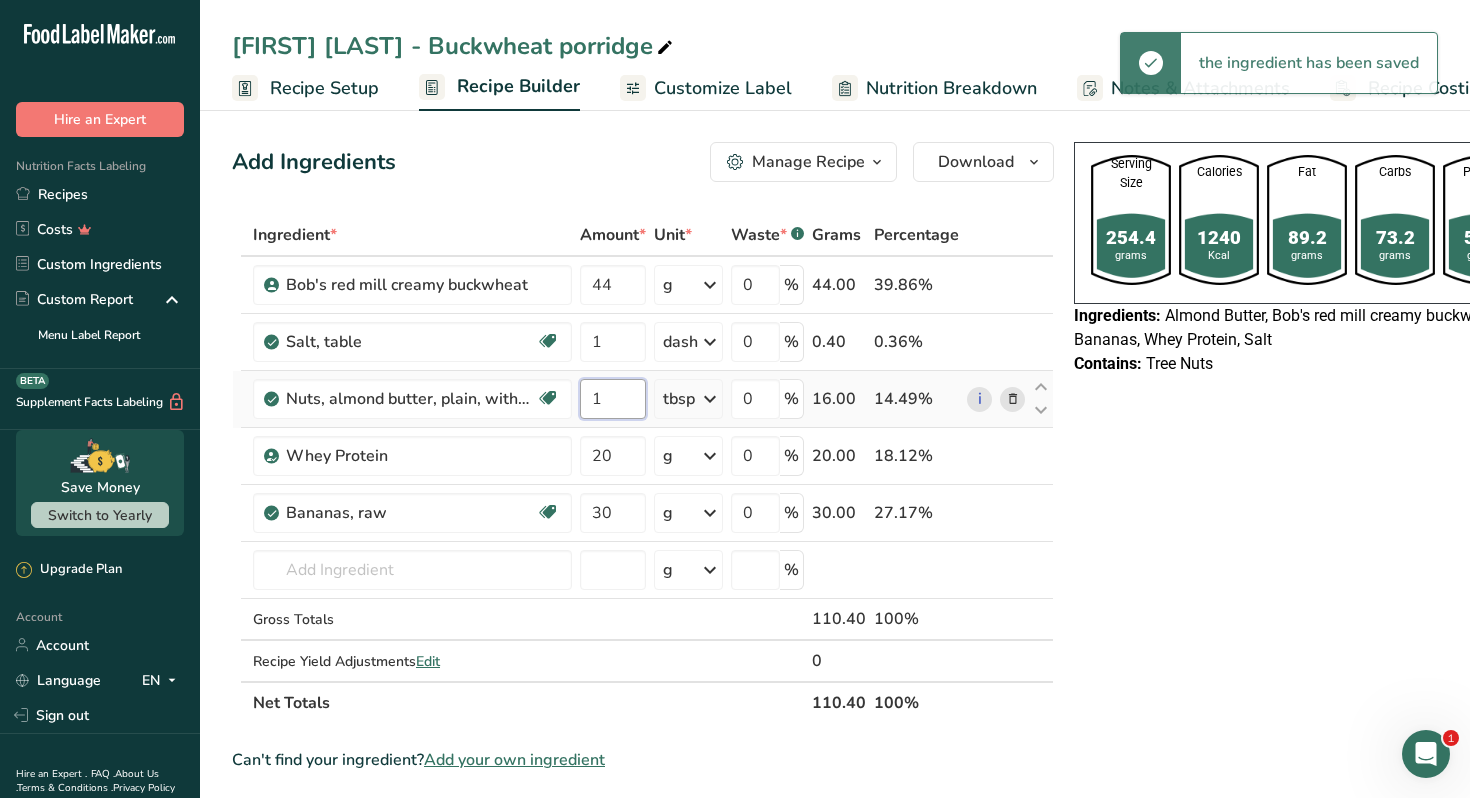 type on "1" 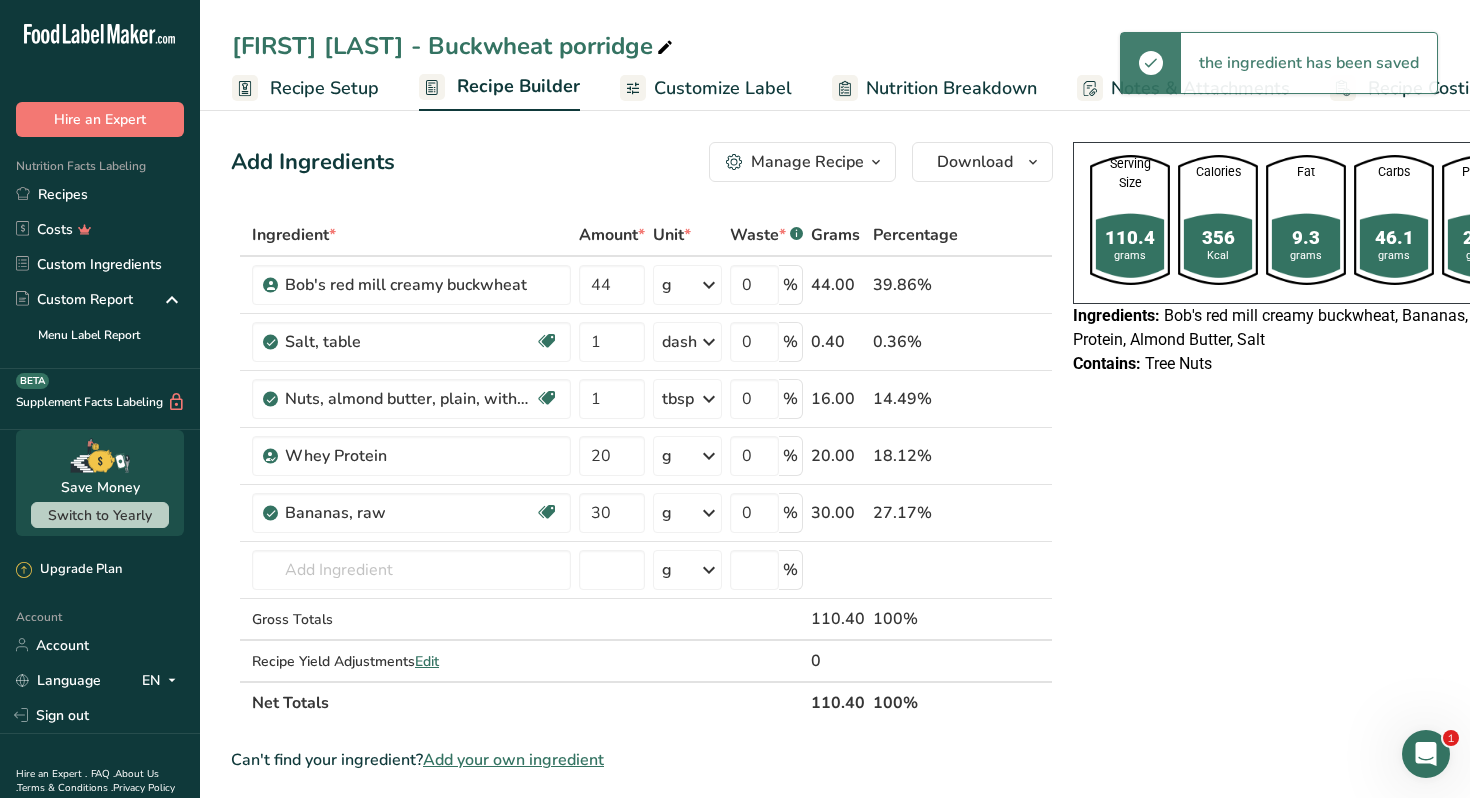scroll, scrollTop: 0, scrollLeft: 0, axis: both 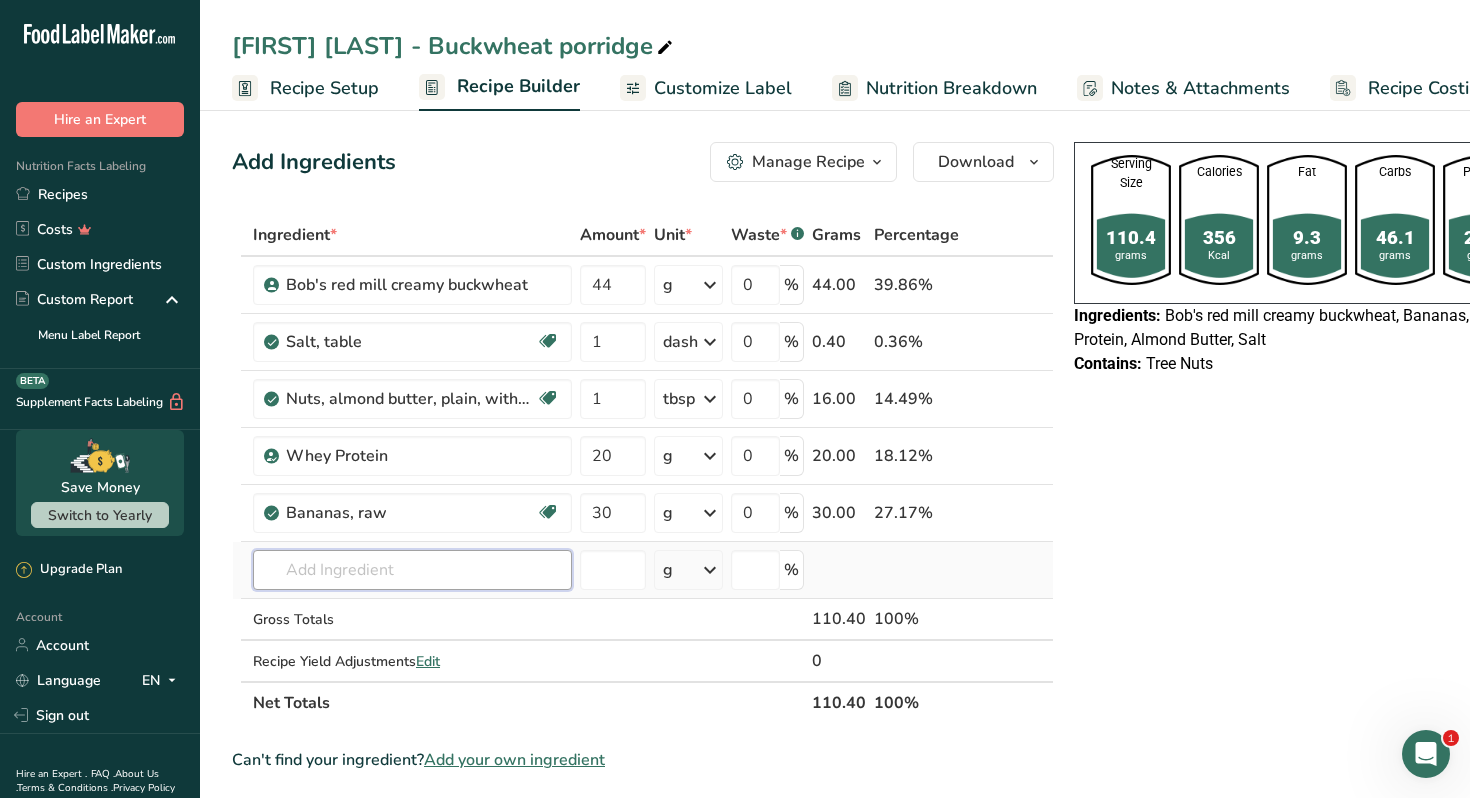 click at bounding box center [412, 570] 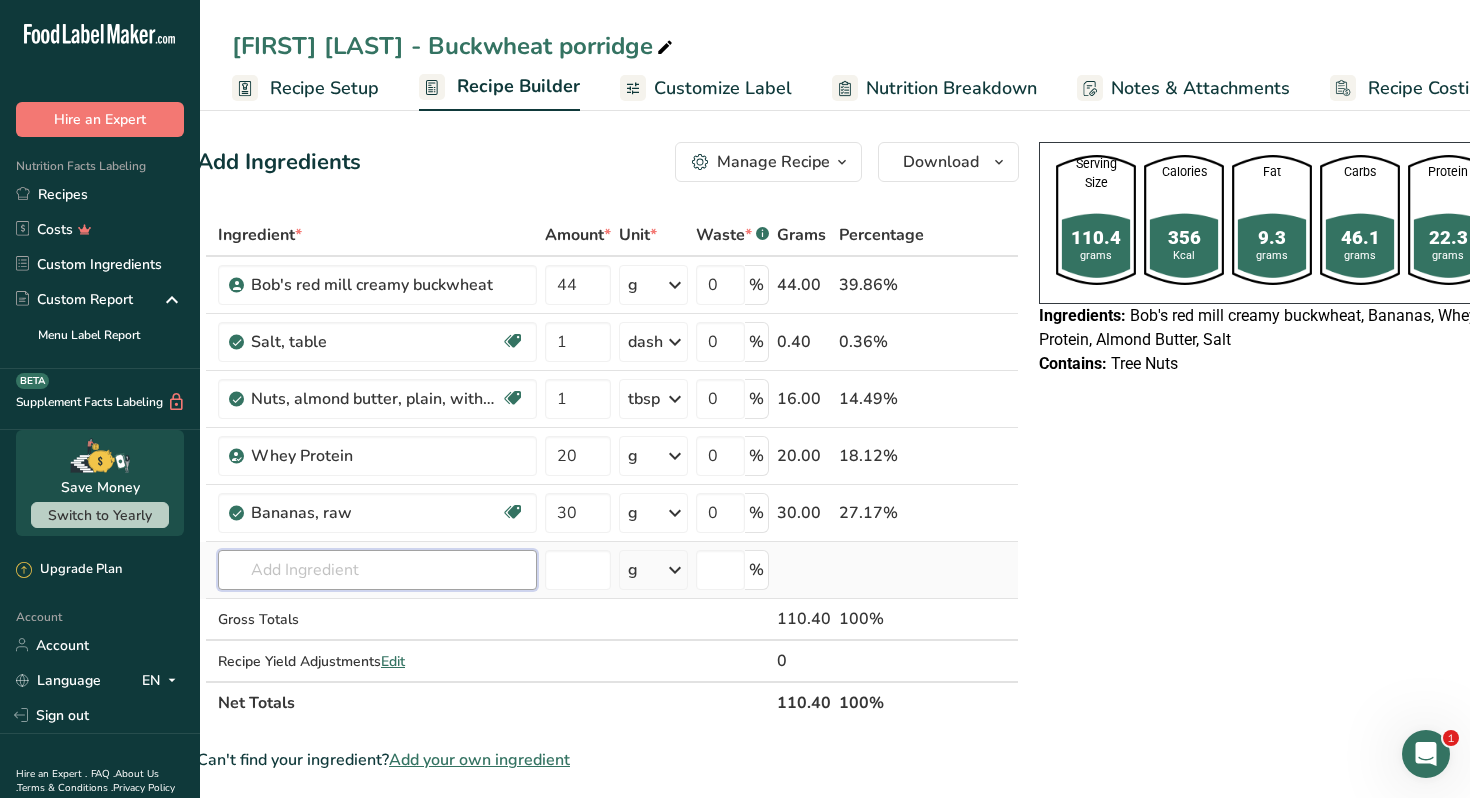 scroll, scrollTop: 0, scrollLeft: 0, axis: both 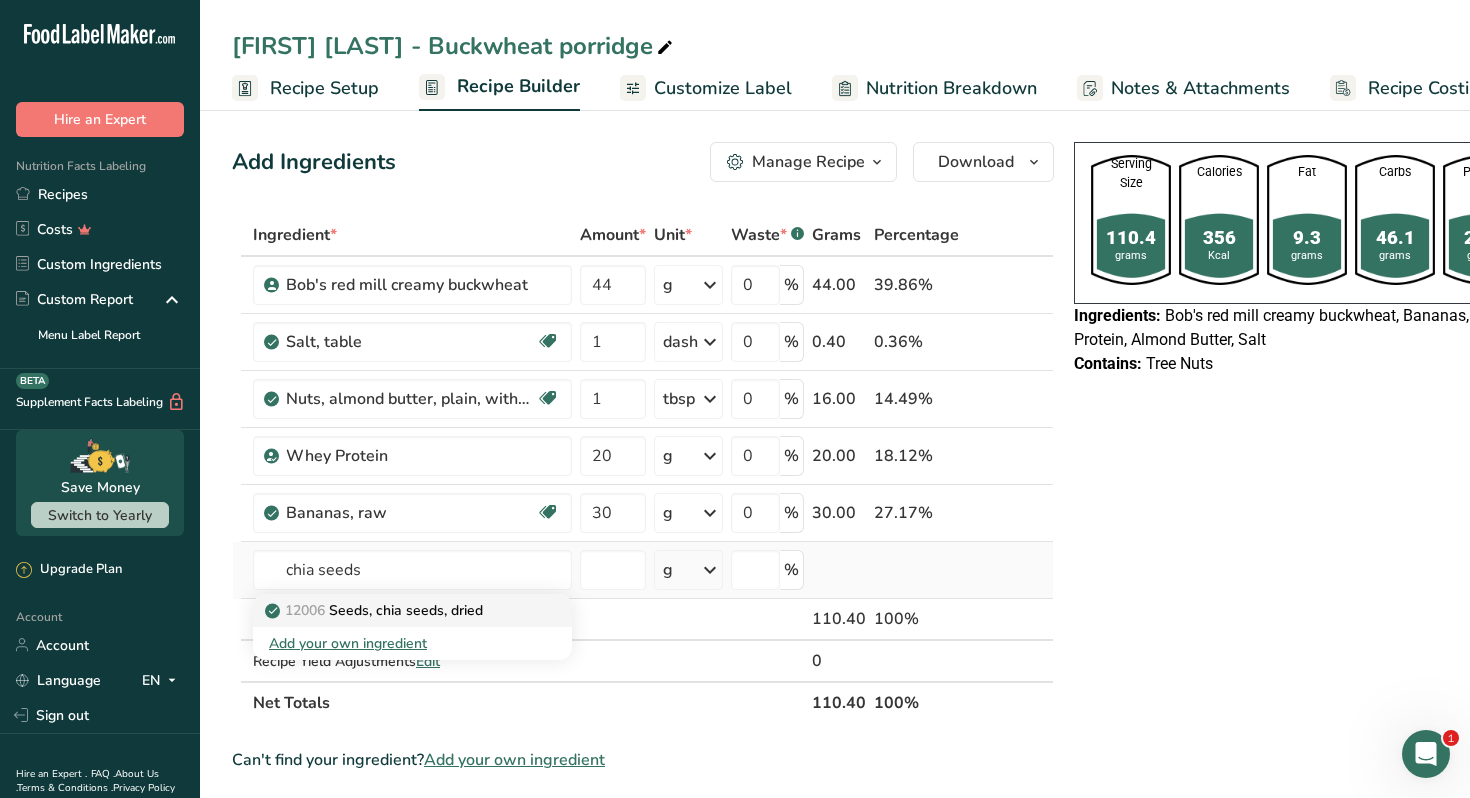 click on "12006
Seeds, chia seeds, dried" at bounding box center [376, 610] 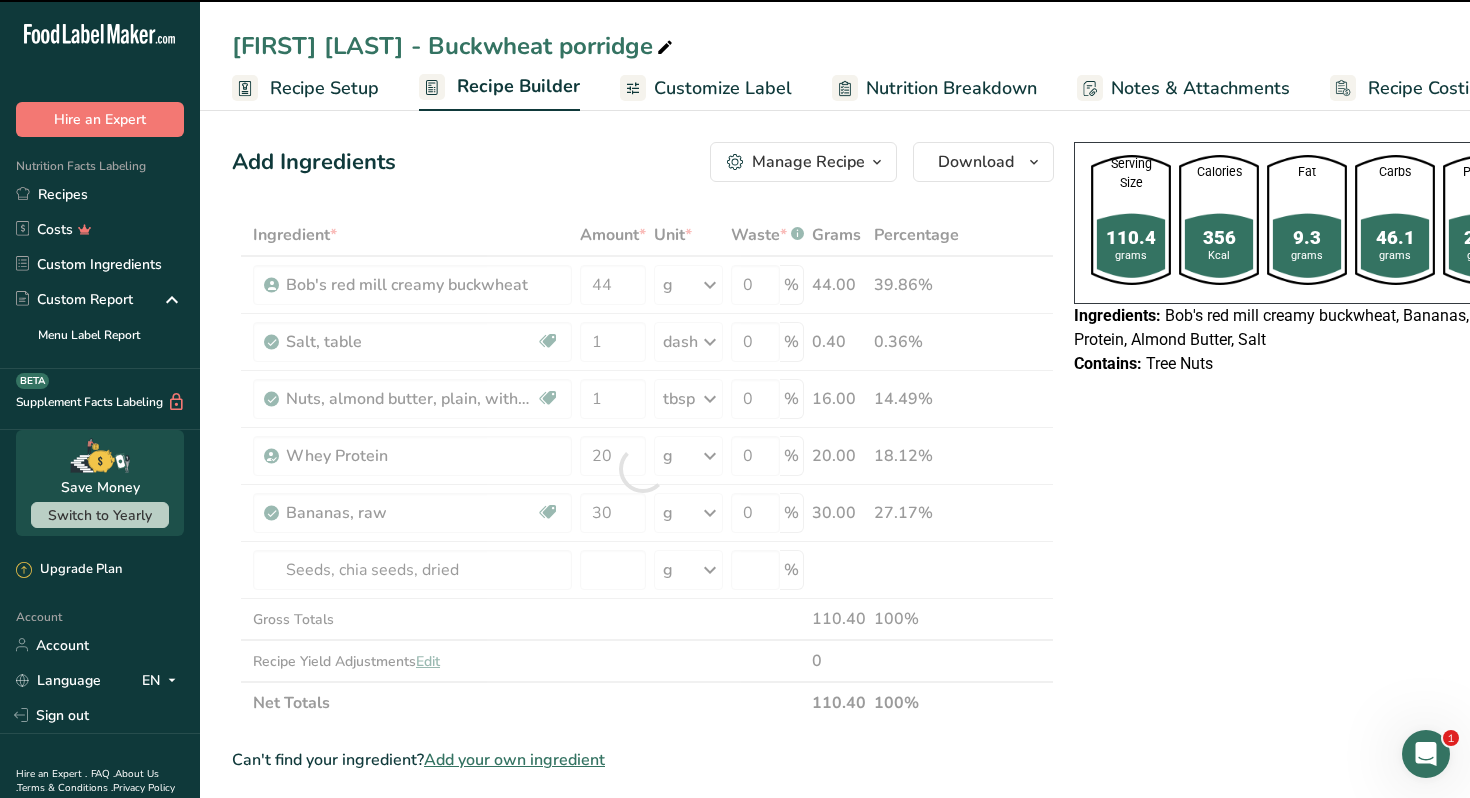 type on "0" 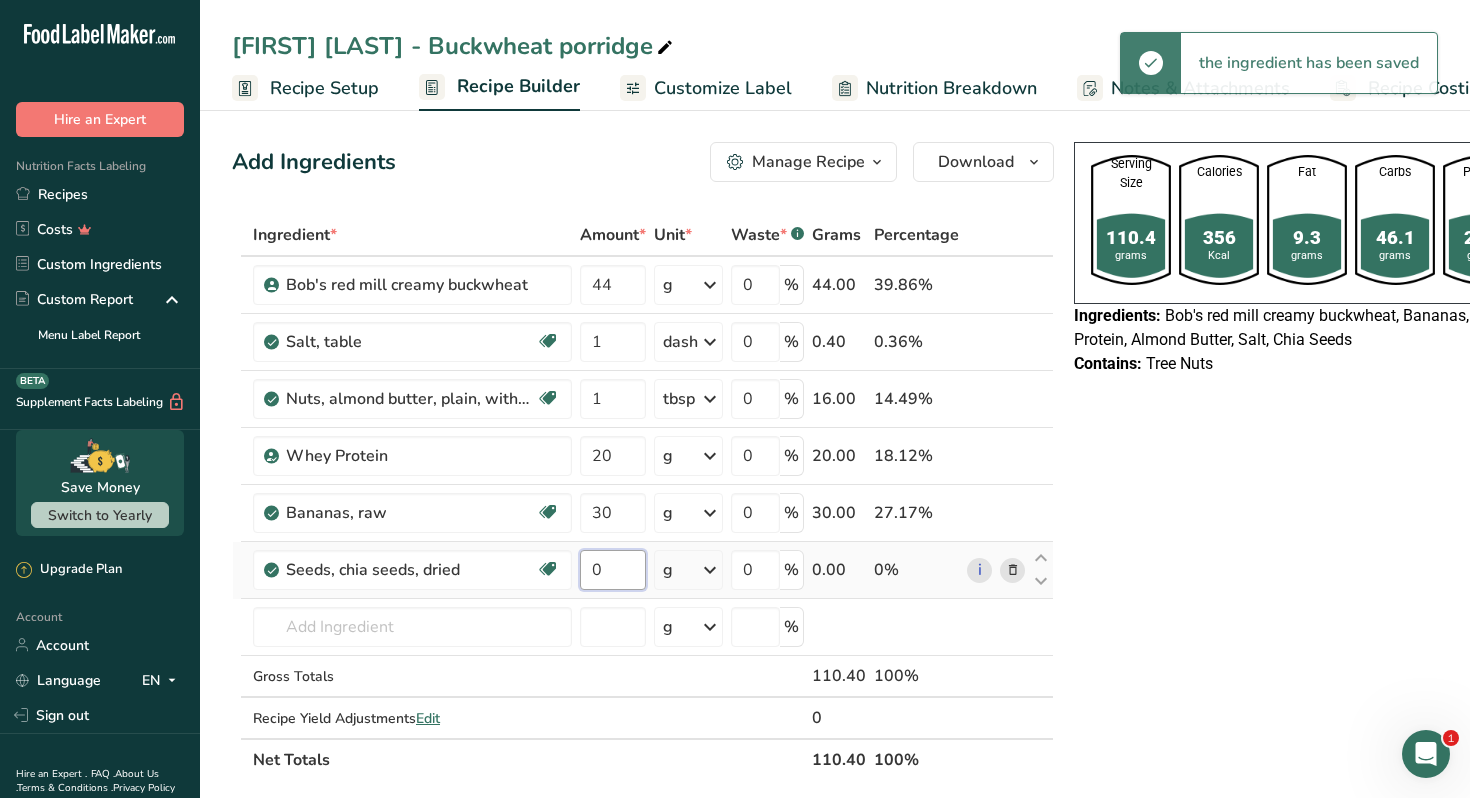 click on "0" at bounding box center (613, 570) 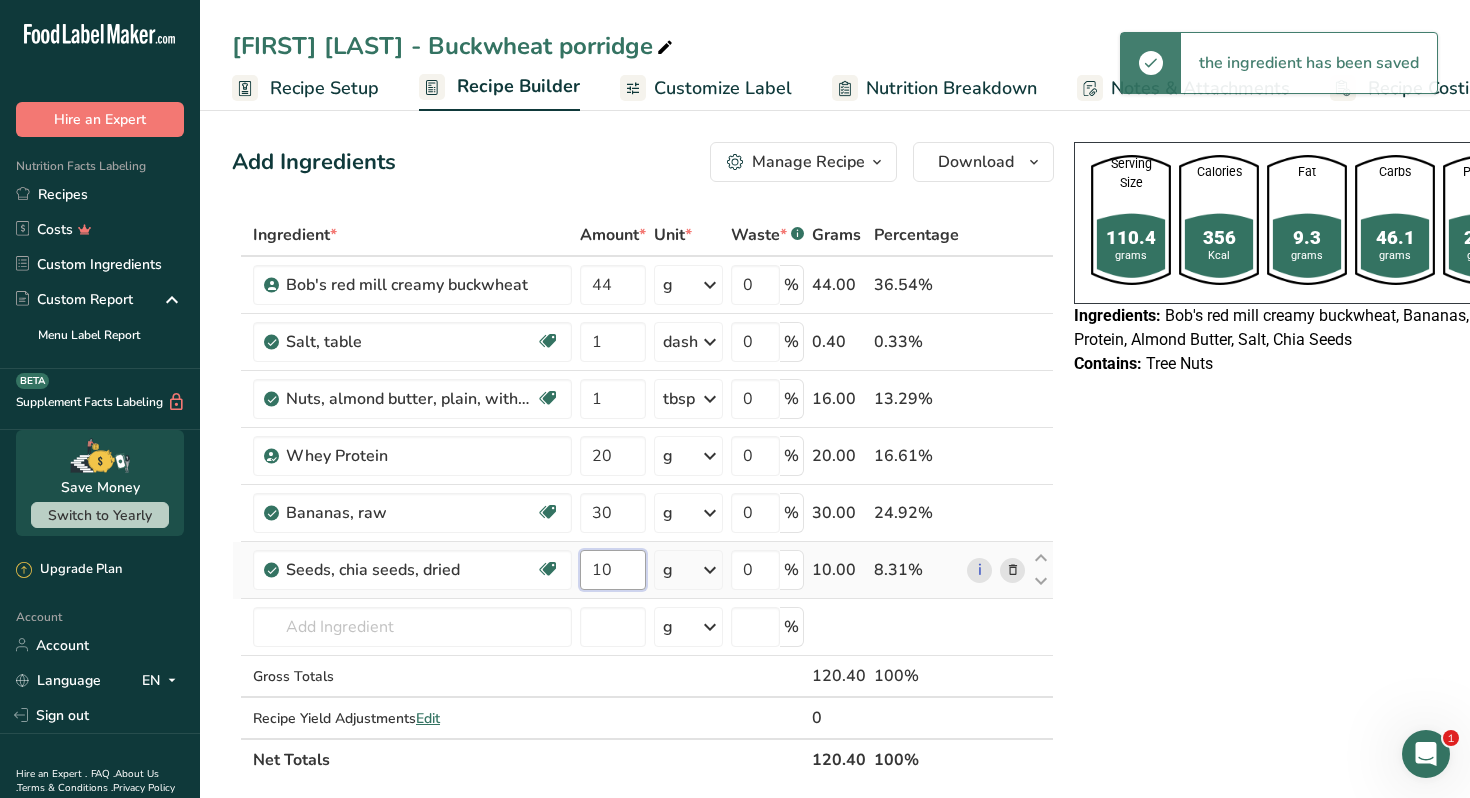 type on "10" 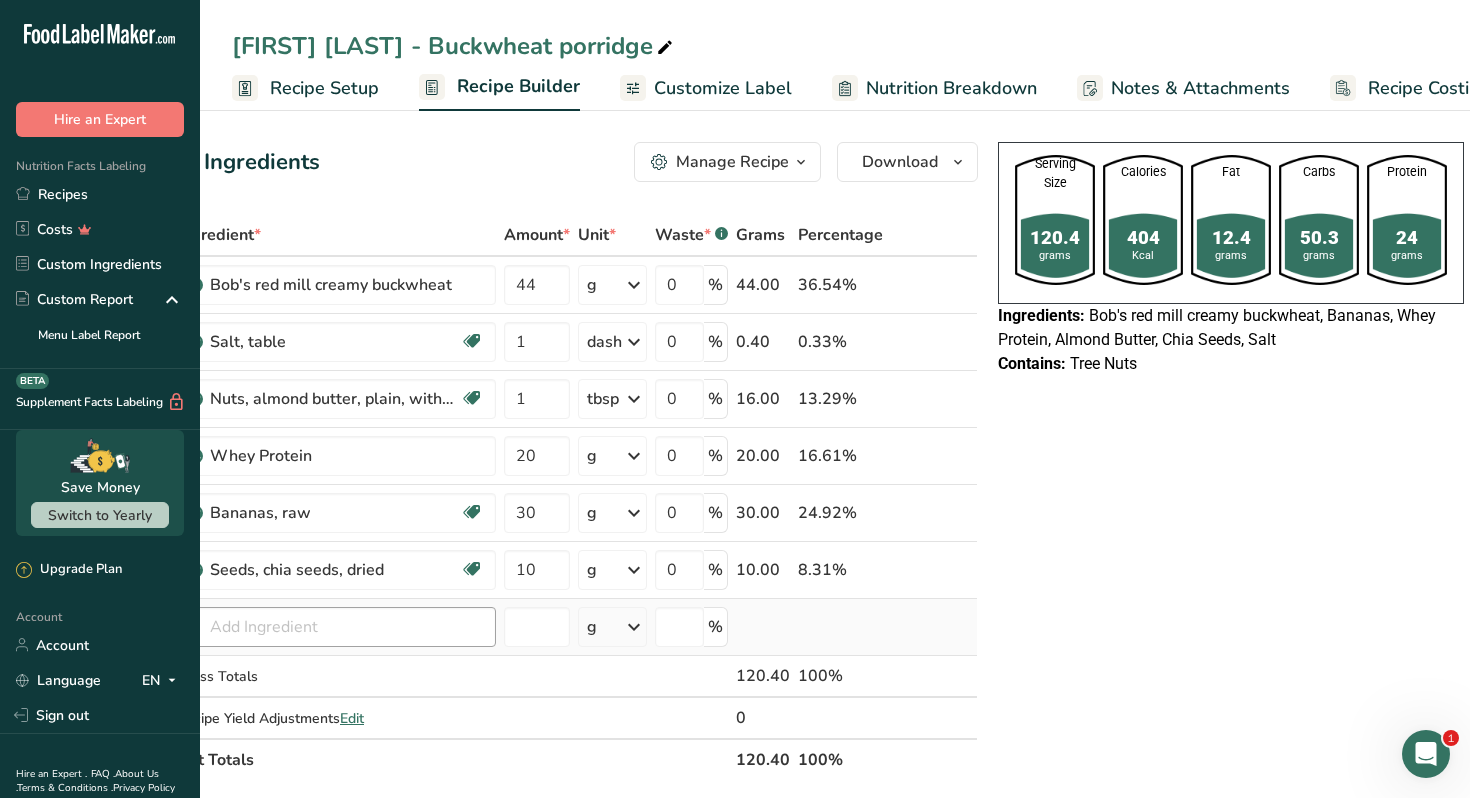 scroll, scrollTop: 0, scrollLeft: 0, axis: both 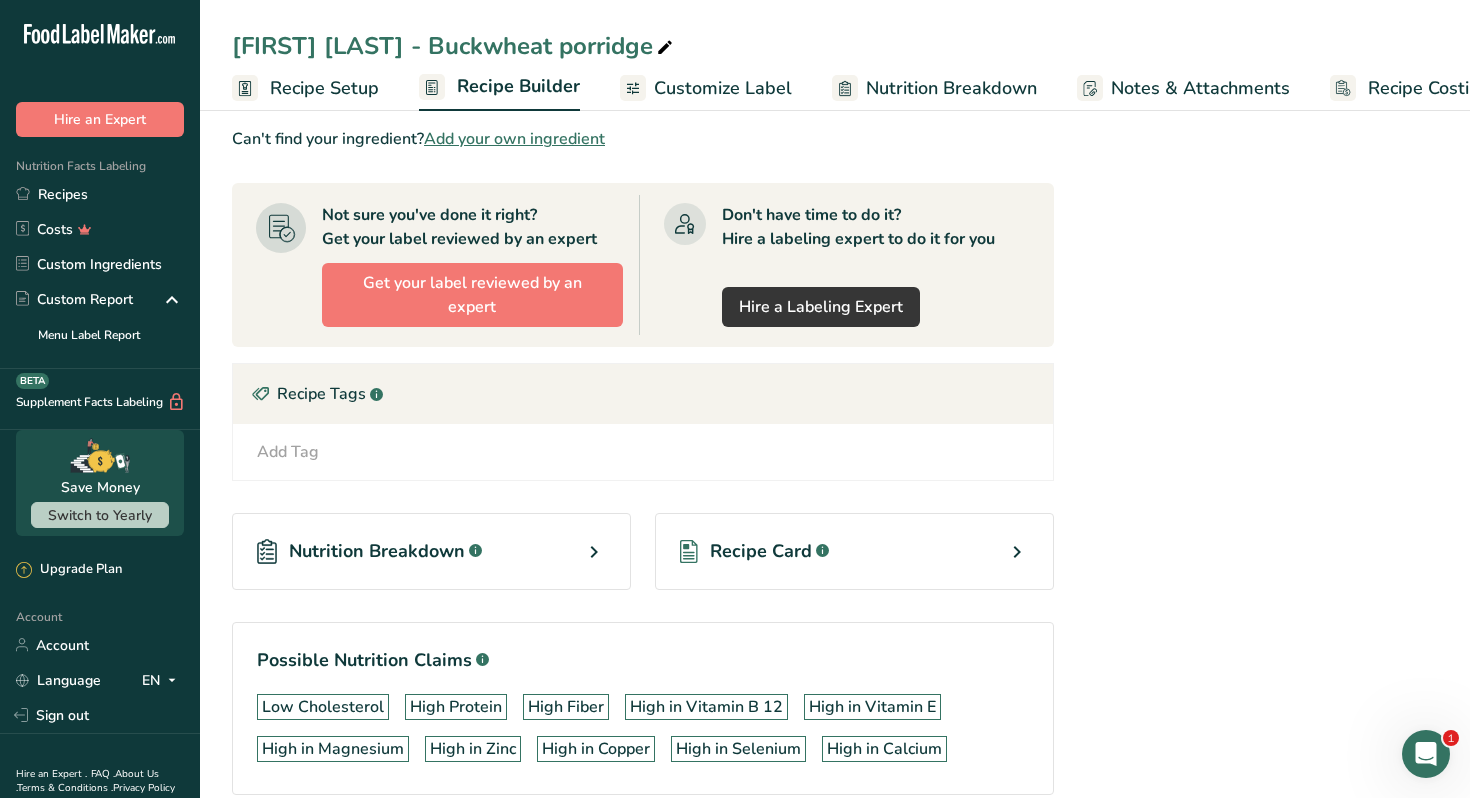 click on "Recipe Card
.a-a{fill:#347362;}.b-a{fill:#fff;}" at bounding box center (854, 551) 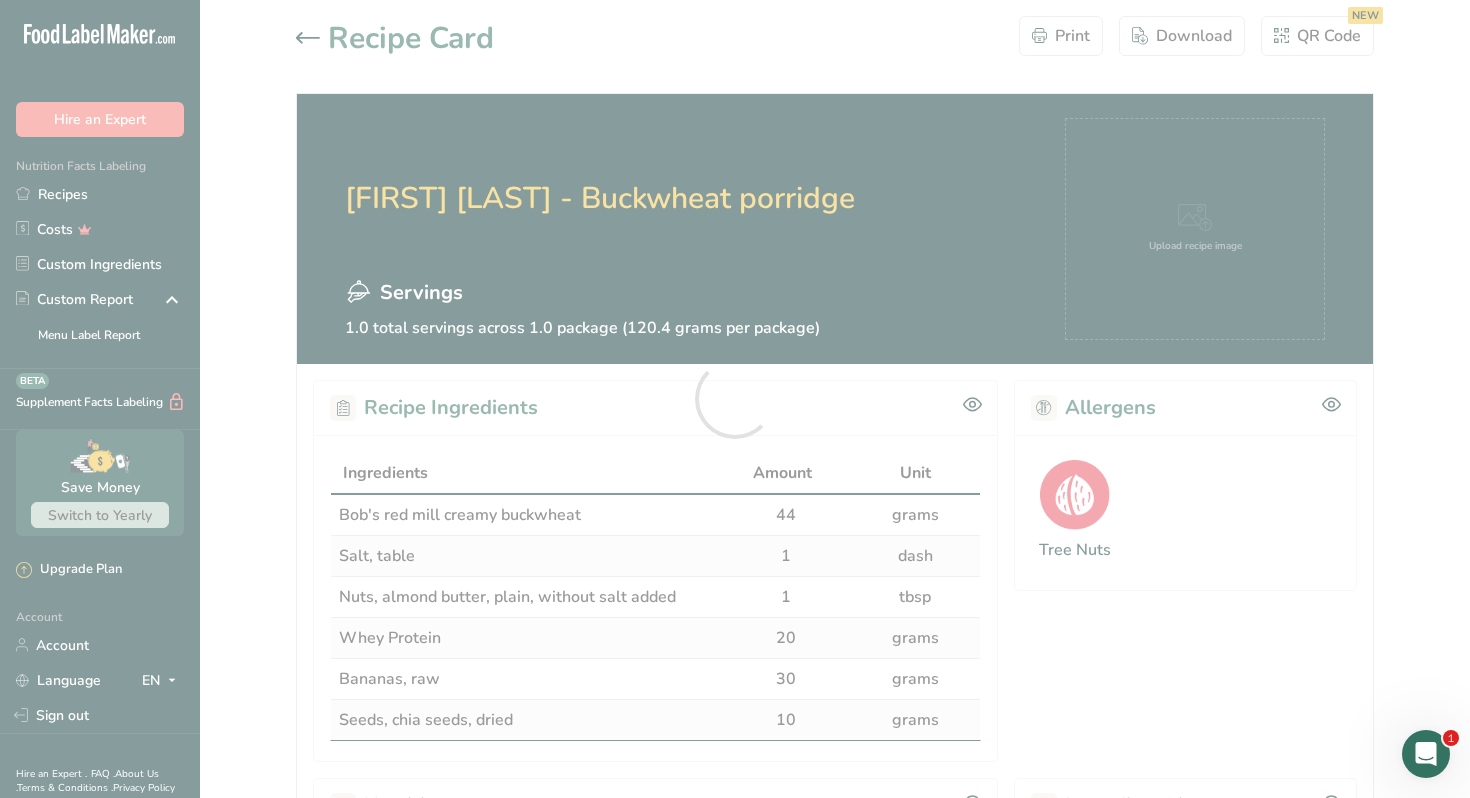 scroll, scrollTop: 0, scrollLeft: 0, axis: both 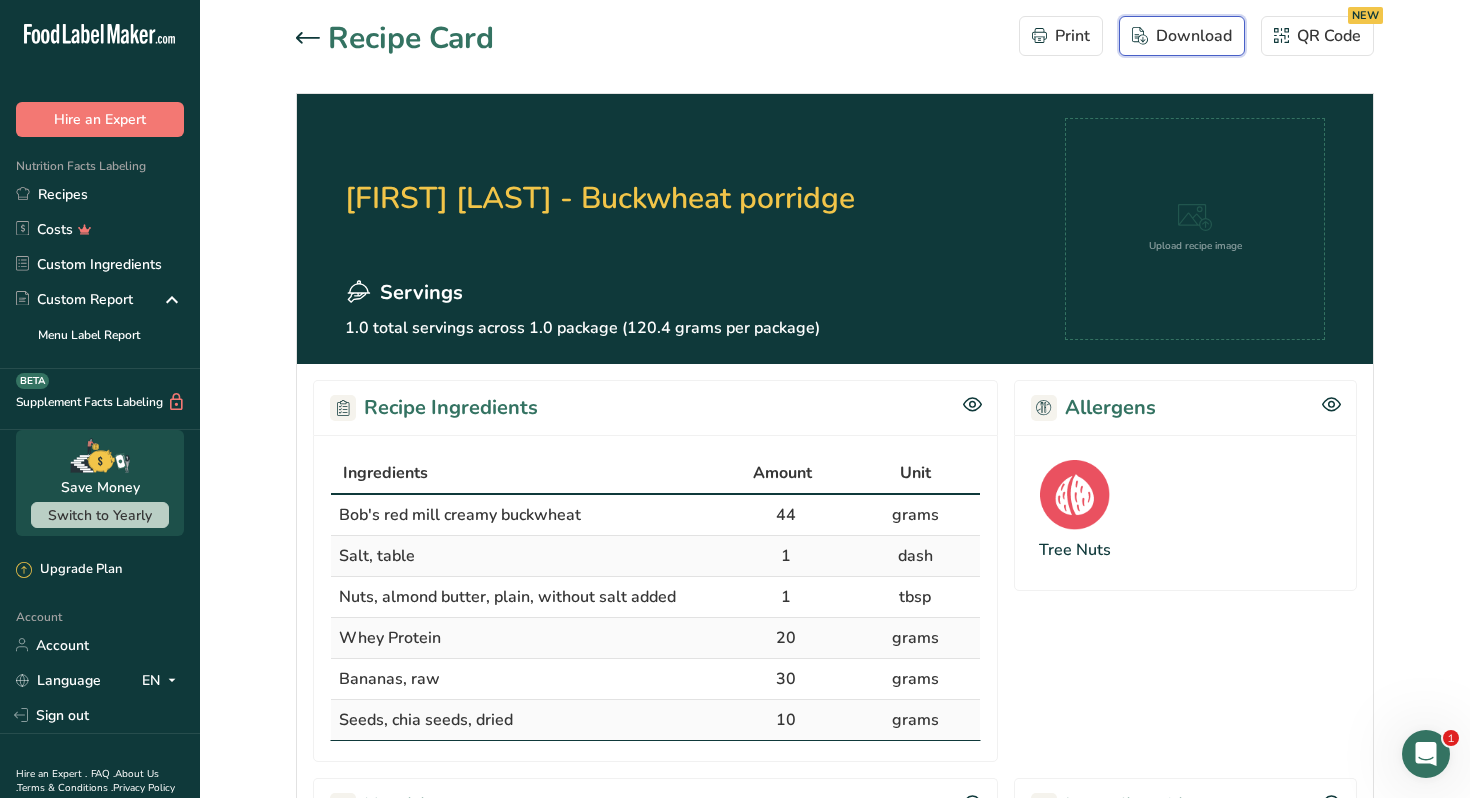click on "Download" at bounding box center (1182, 36) 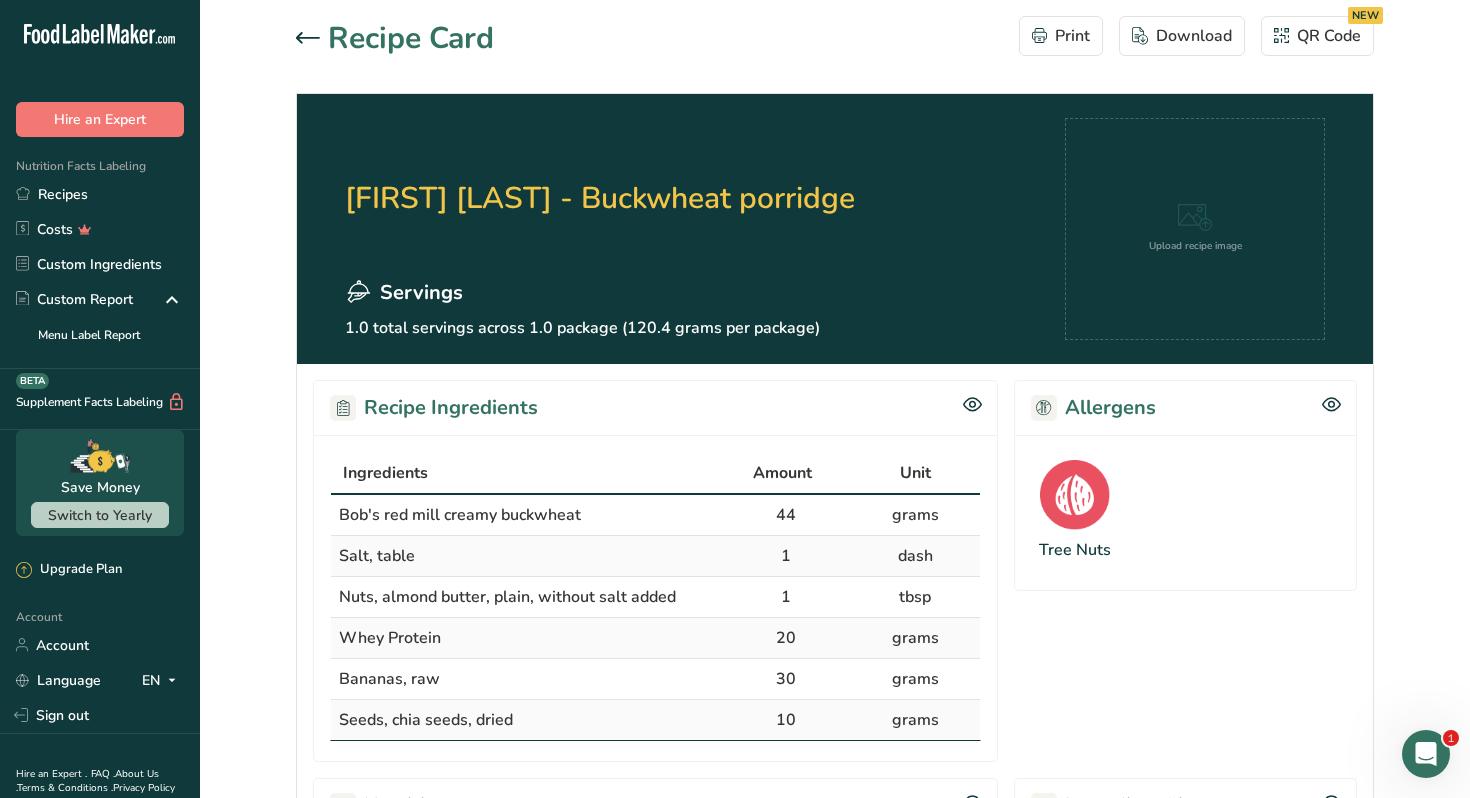 click 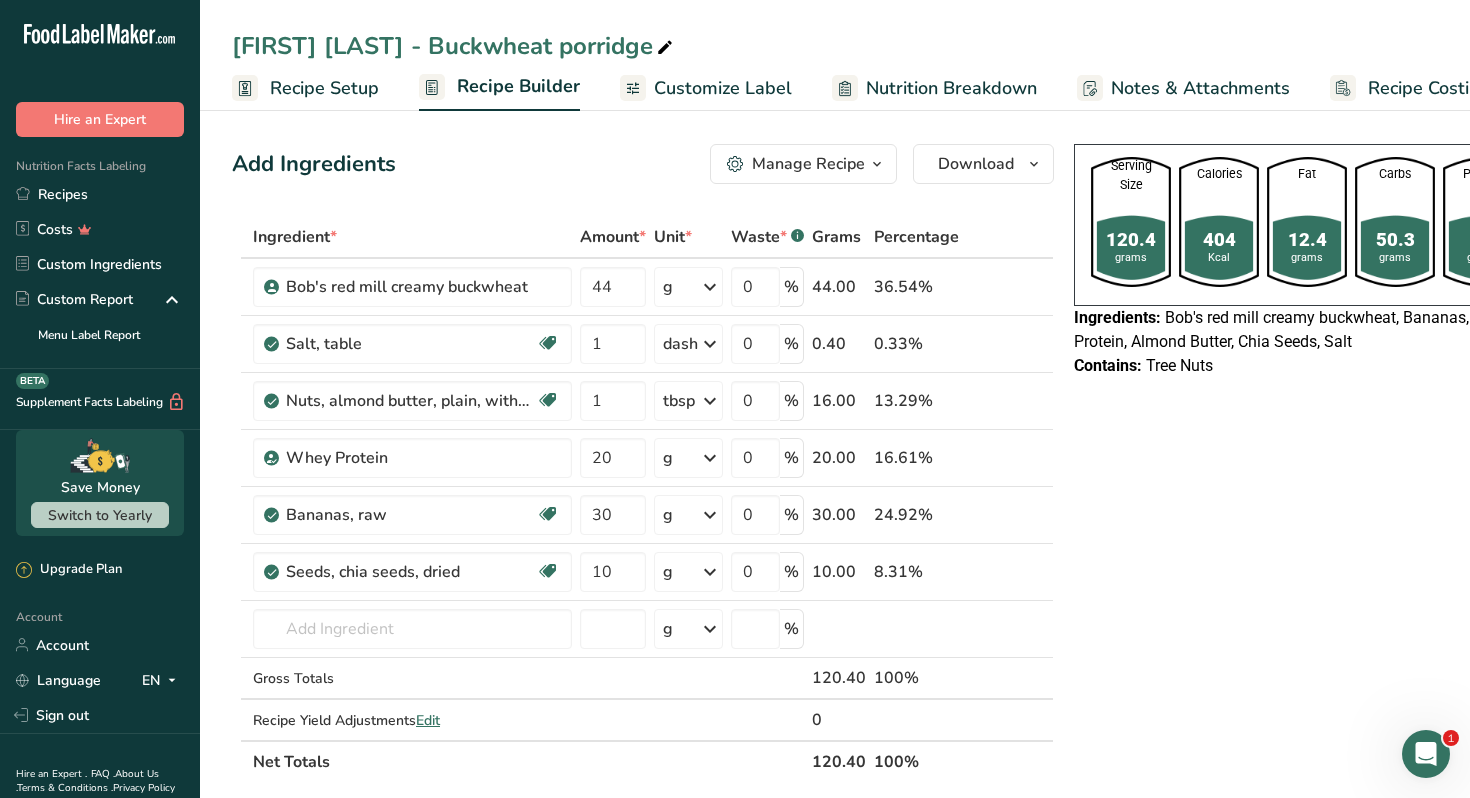 click on "Customize Label" at bounding box center (723, 88) 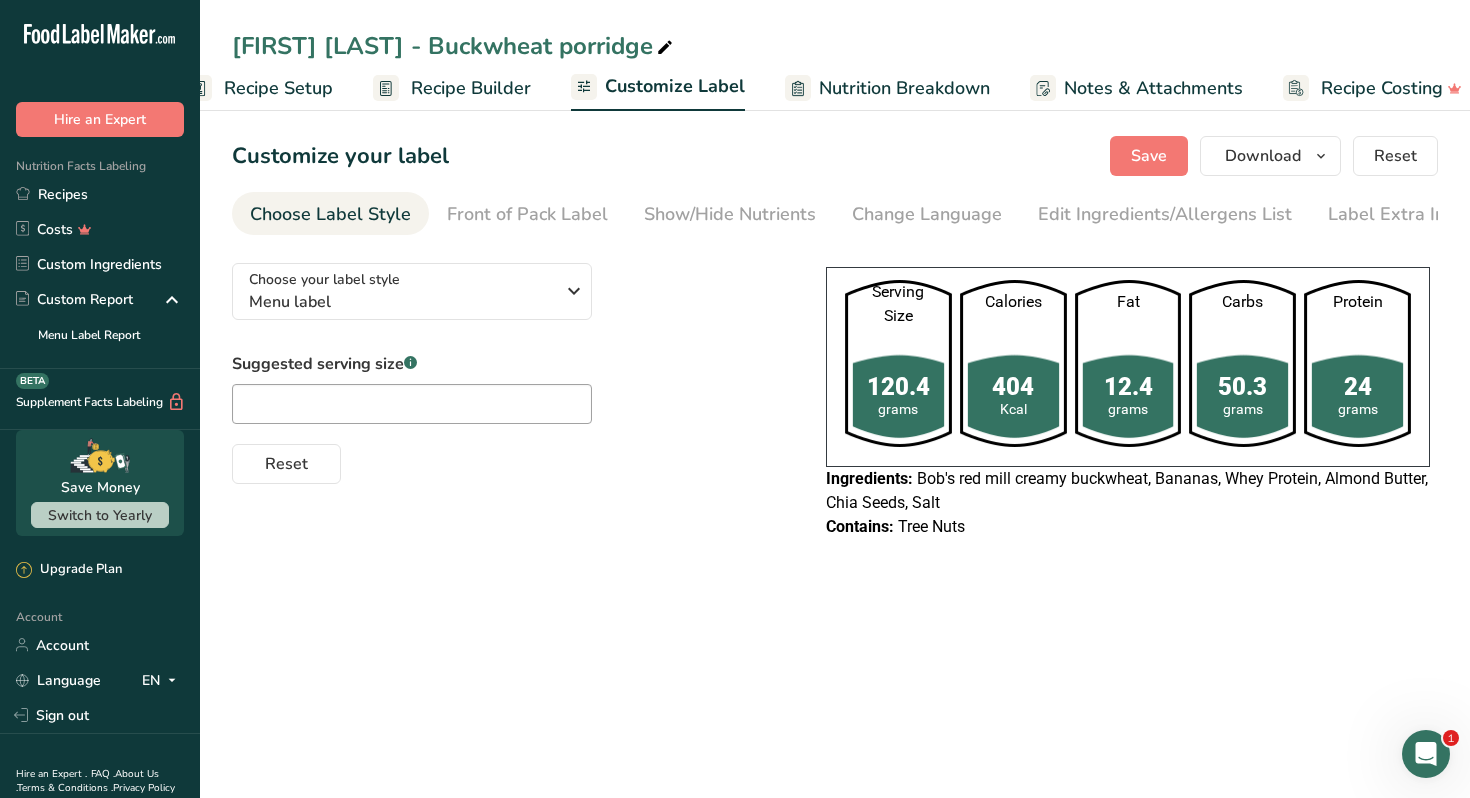 scroll, scrollTop: 0, scrollLeft: 70, axis: horizontal 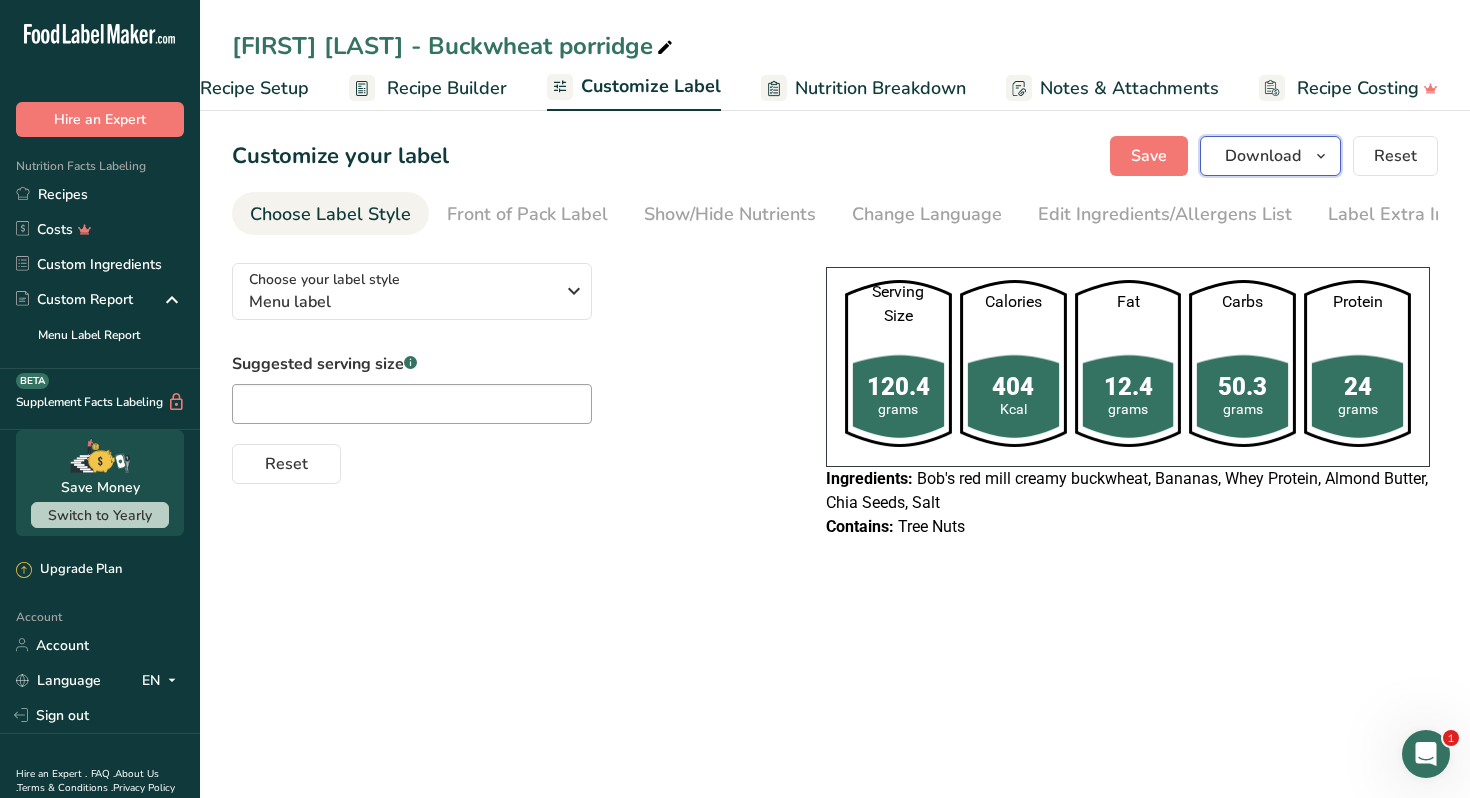 click at bounding box center (1321, 156) 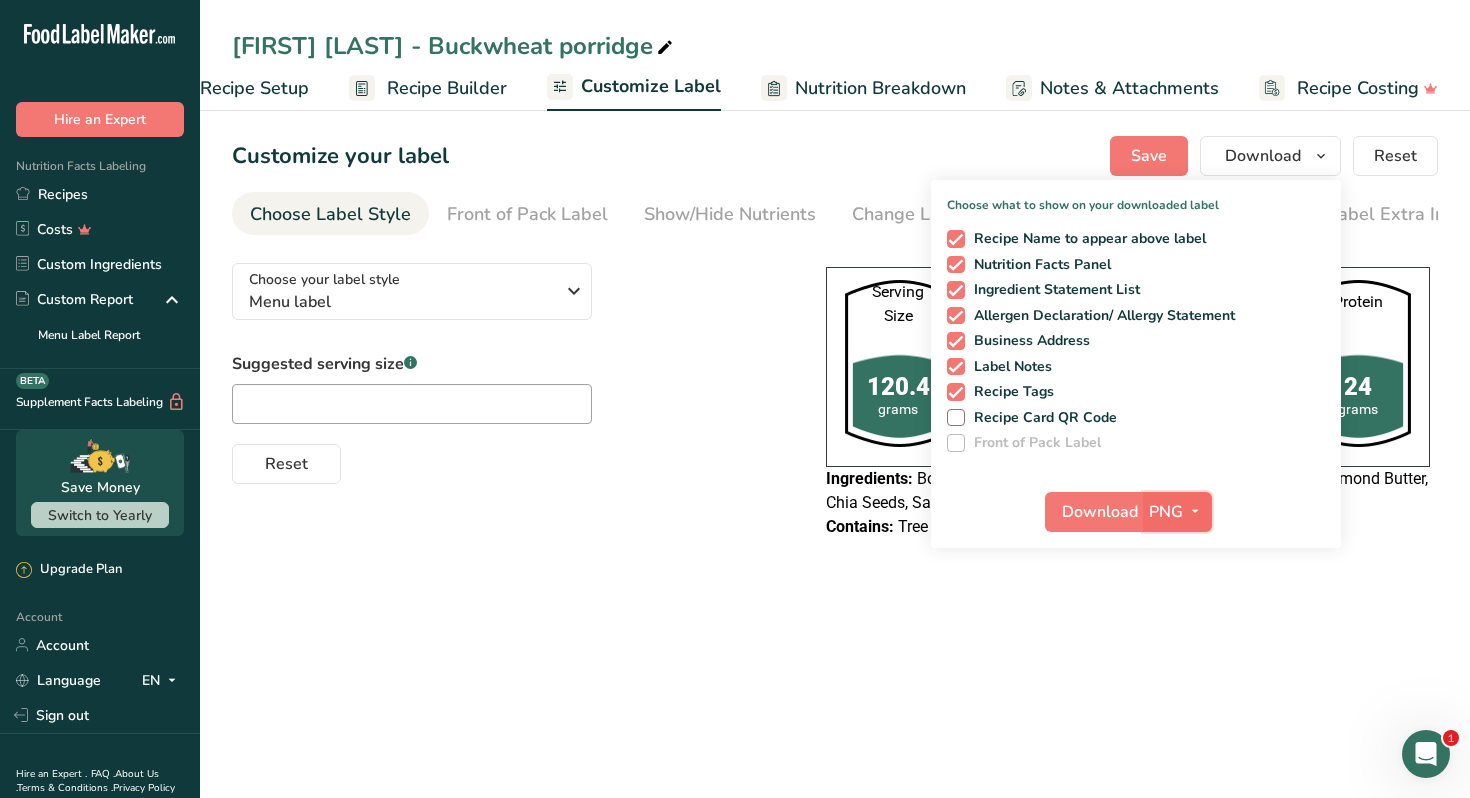 click on "PNG" at bounding box center [1166, 512] 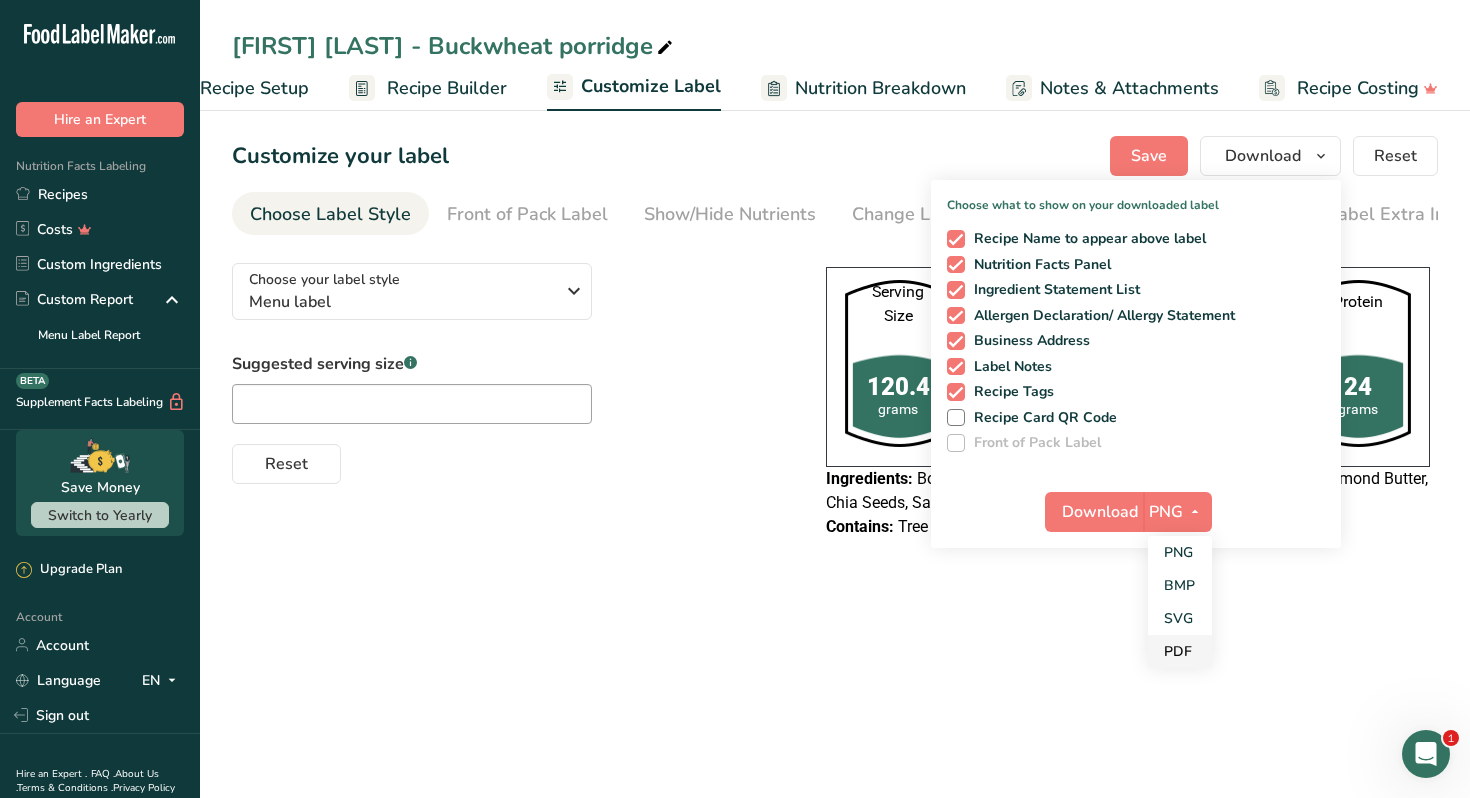 click on "PDF" at bounding box center (1180, 651) 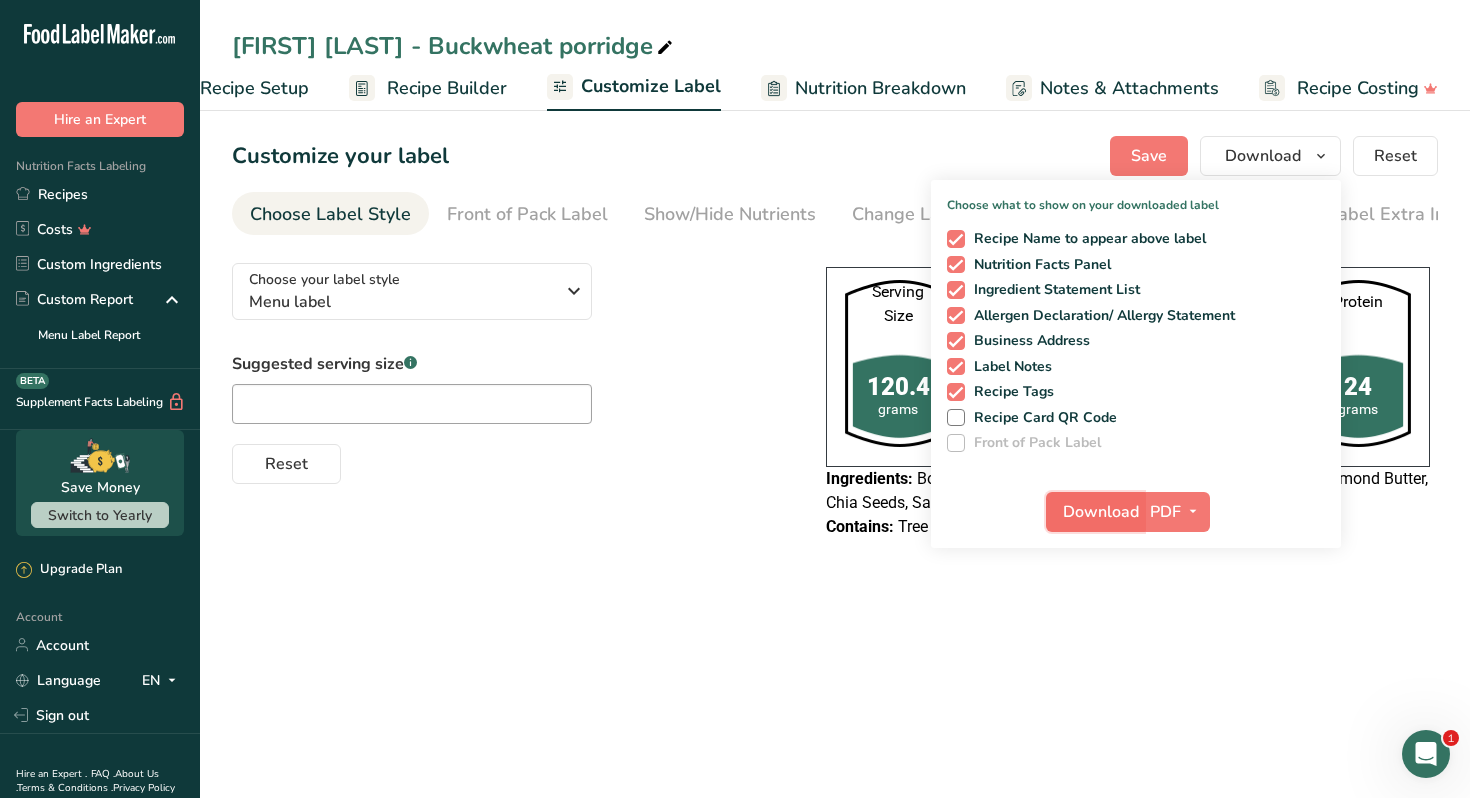 click on "Download" at bounding box center [1101, 512] 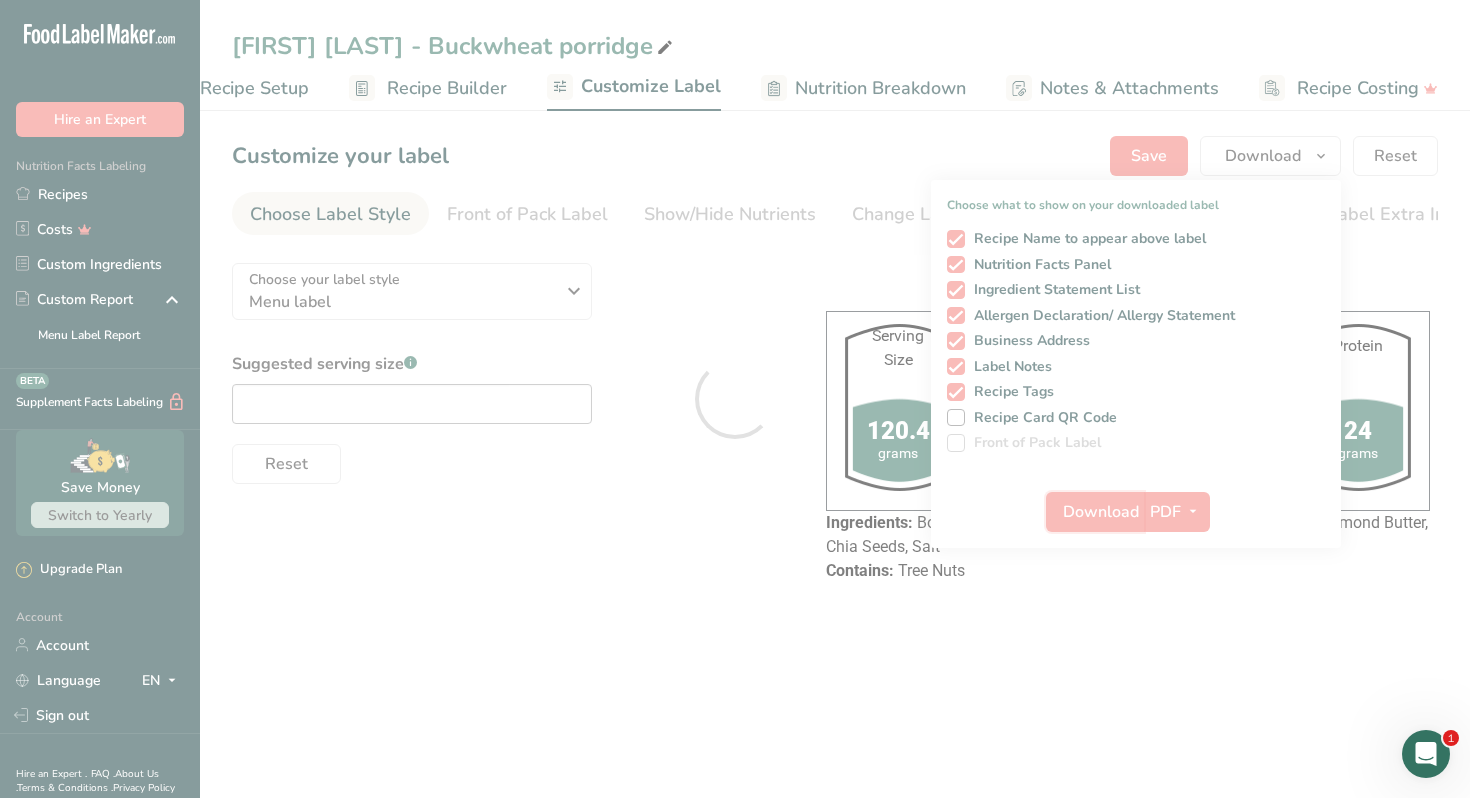 scroll, scrollTop: 0, scrollLeft: 0, axis: both 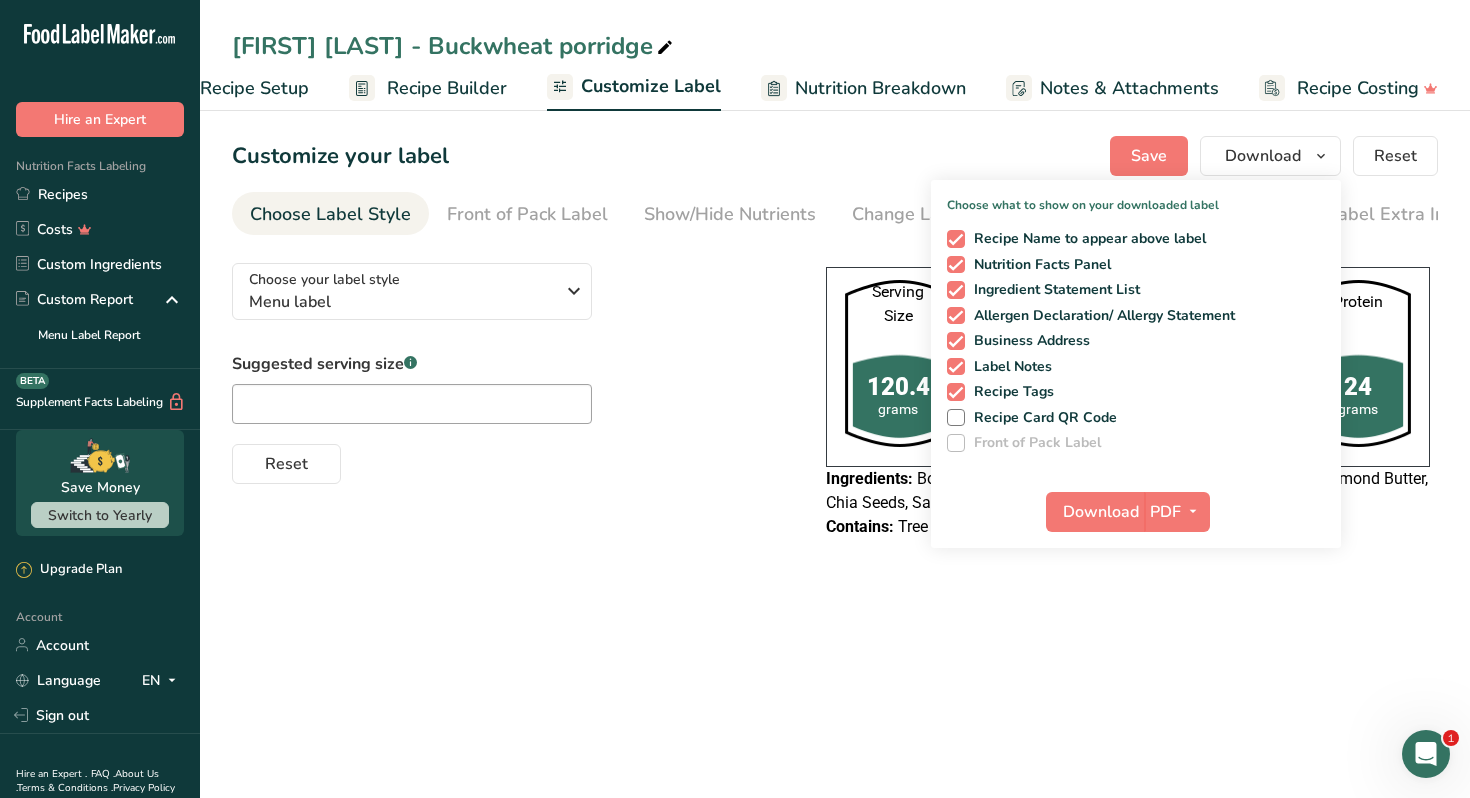 click on "Choose your label style
Menu label
USA (FDA)
Standard FDA label
Tabular FDA label
Linear FDA label
Simplified FDA label
Dual Column FDA label (Per Serving/Per Container)
Dual Column FDA label (As Sold/As Prepared)
Aggregate Standard FDA label
Standard FDA label with Micronutrients listed side-by-side
UK (FSA)
UK Mandatory Label "Back of Pack"
UK Traffic Light Label  "Front of Pack"
Canadian (CFIA)
Canadian Standard label
Canadian Dual Column label
Australia & New Zealanad (FSANZ)" at bounding box center (835, 403) 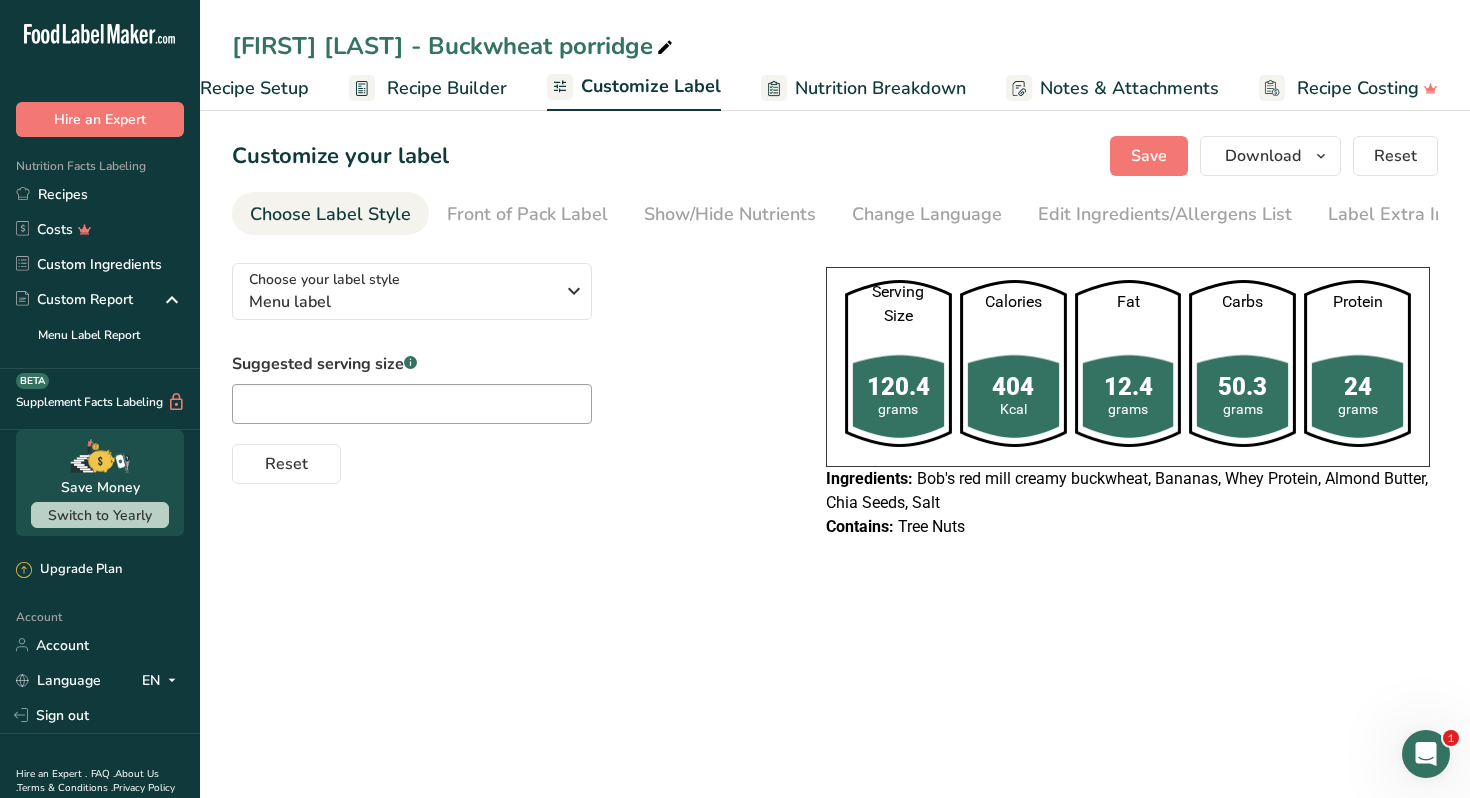 click on "Recipe Builder" at bounding box center [447, 88] 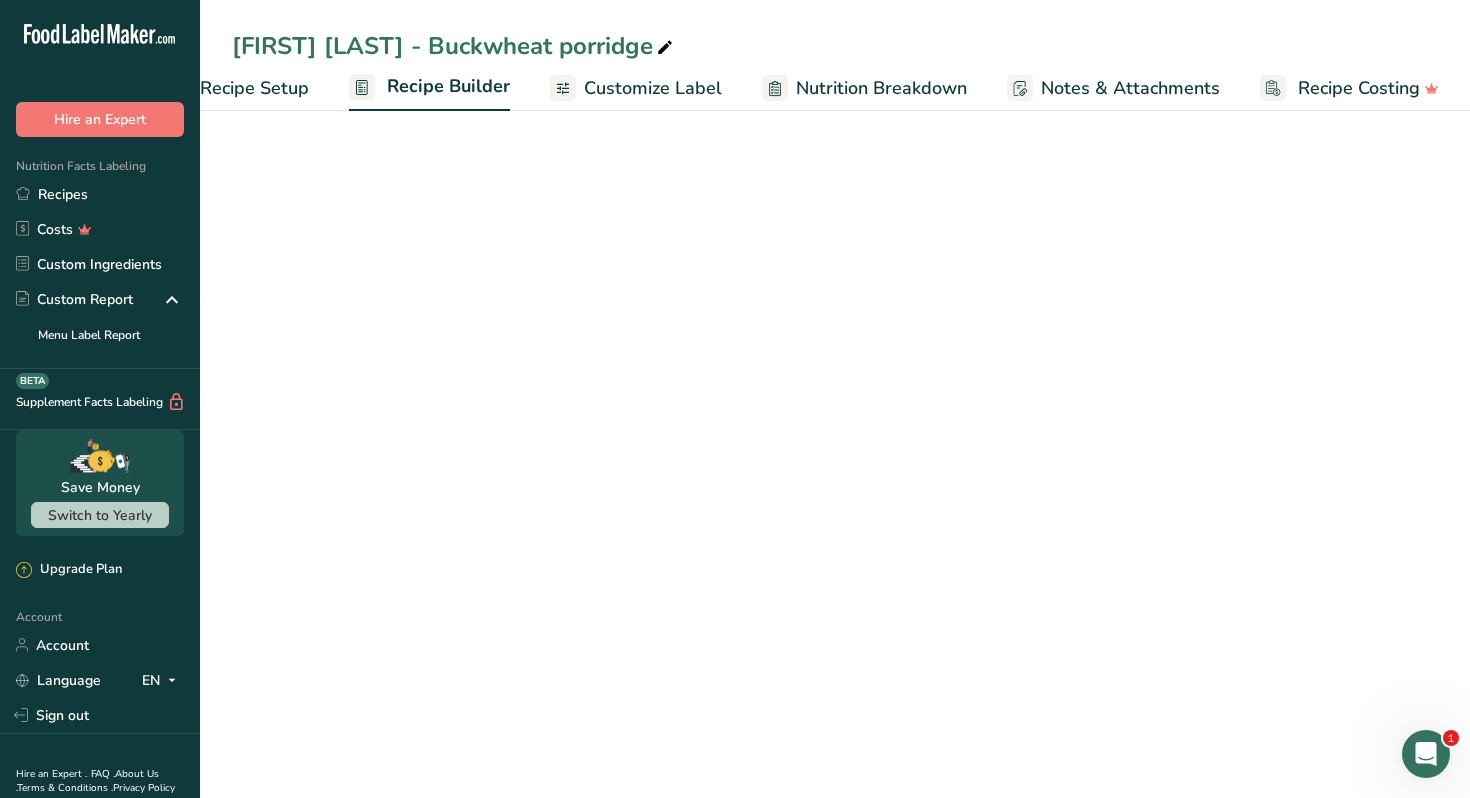 scroll, scrollTop: 0, scrollLeft: 70, axis: horizontal 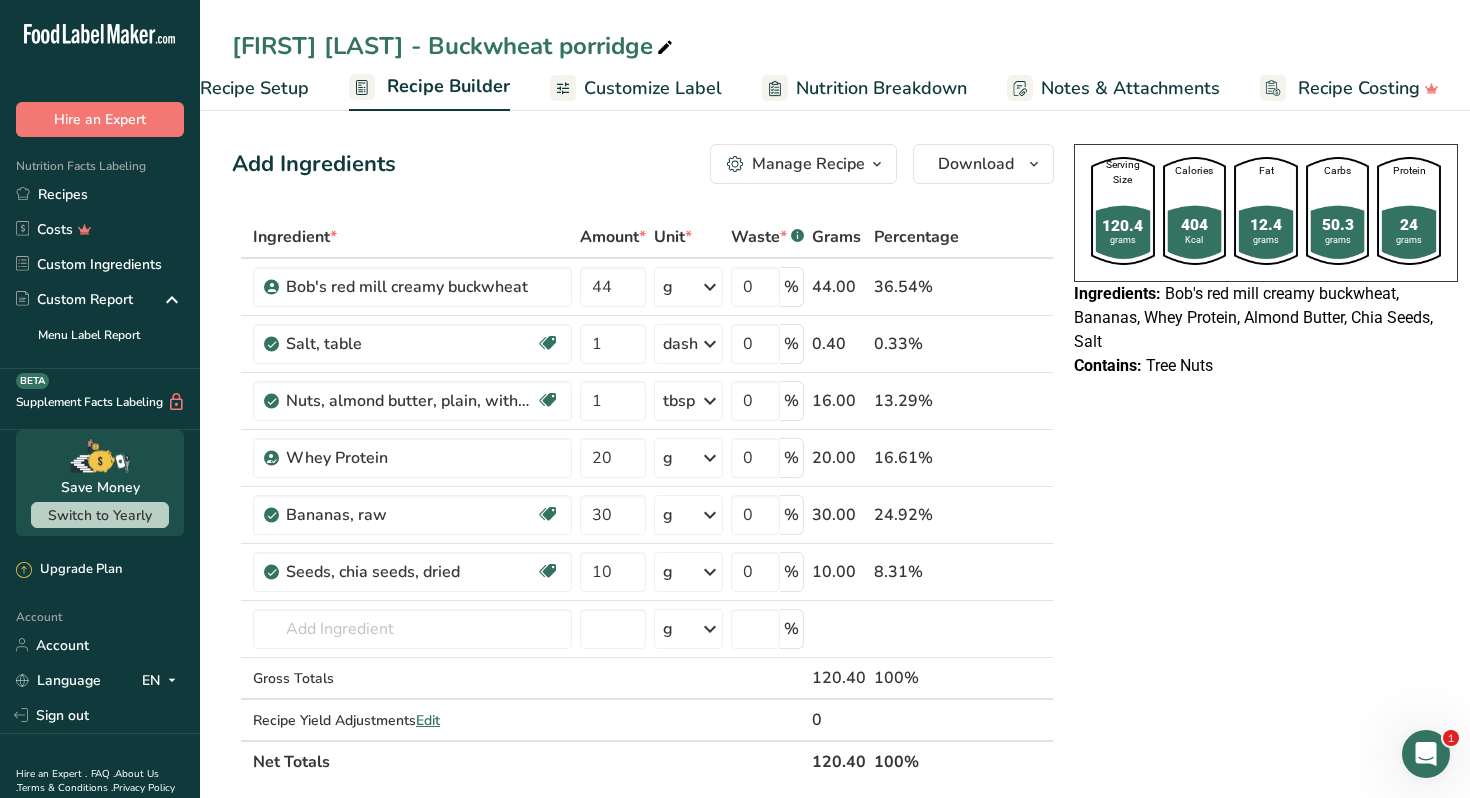 click at bounding box center (877, 164) 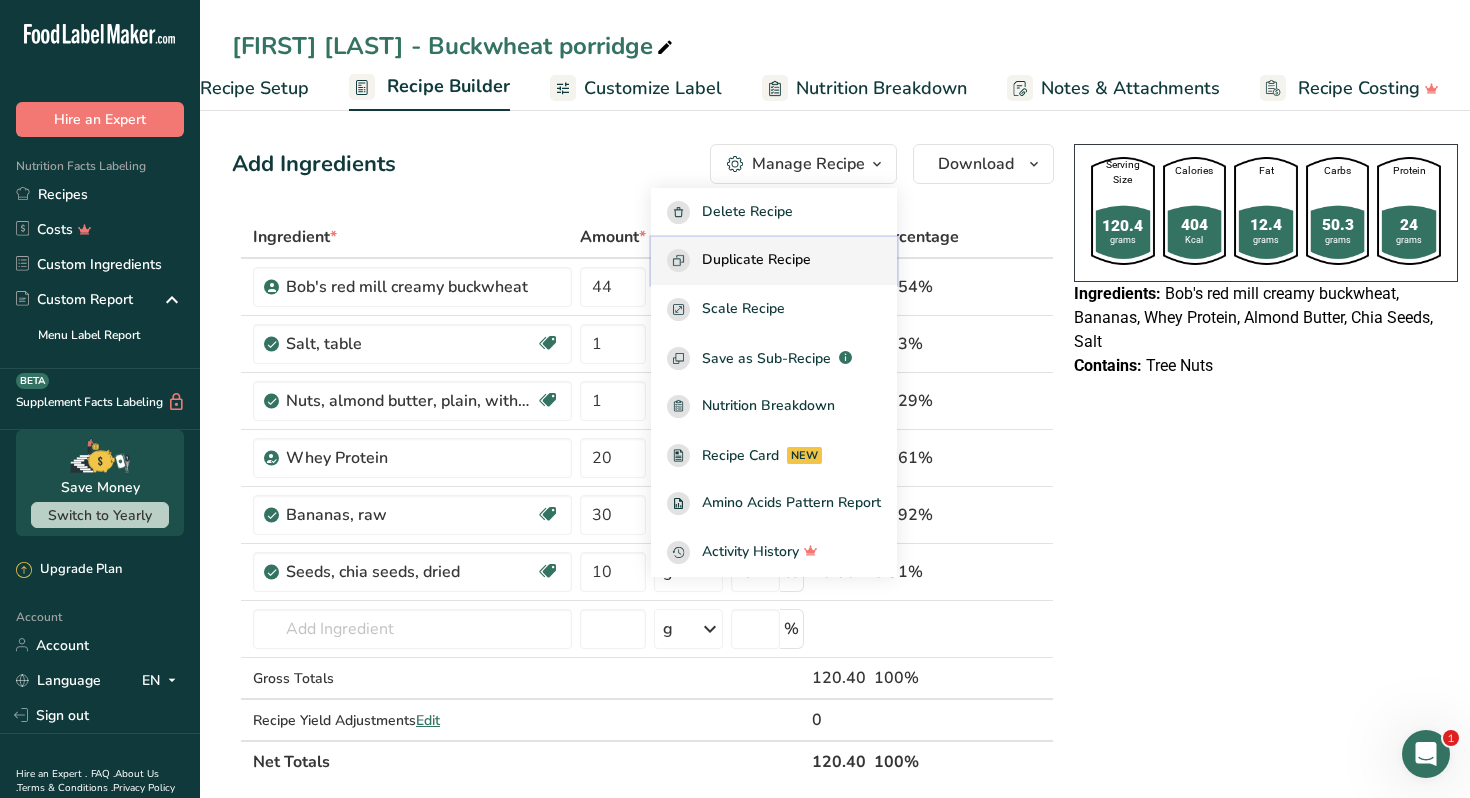 click on "Duplicate Recipe" at bounding box center [756, 260] 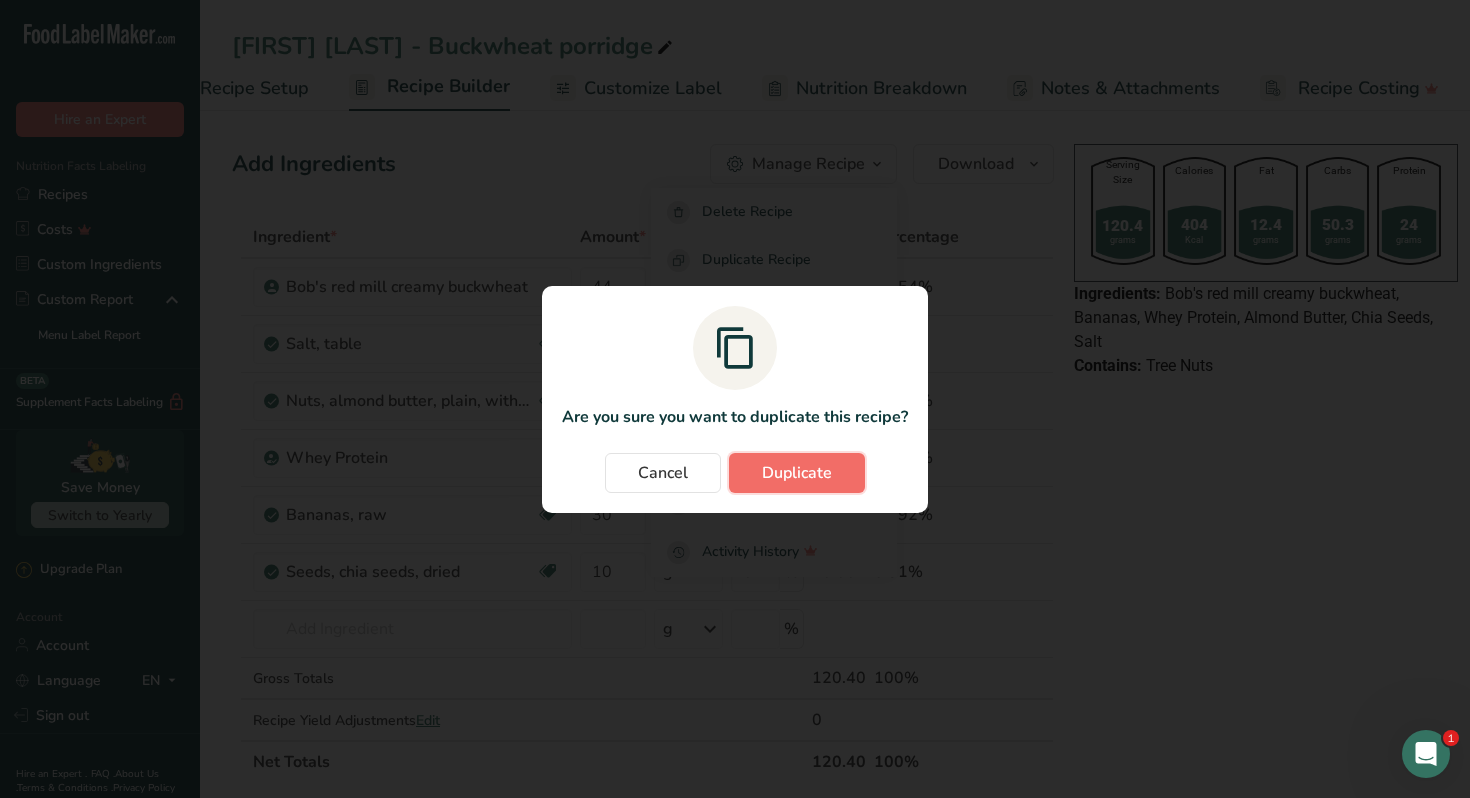 click on "Duplicate" at bounding box center [797, 473] 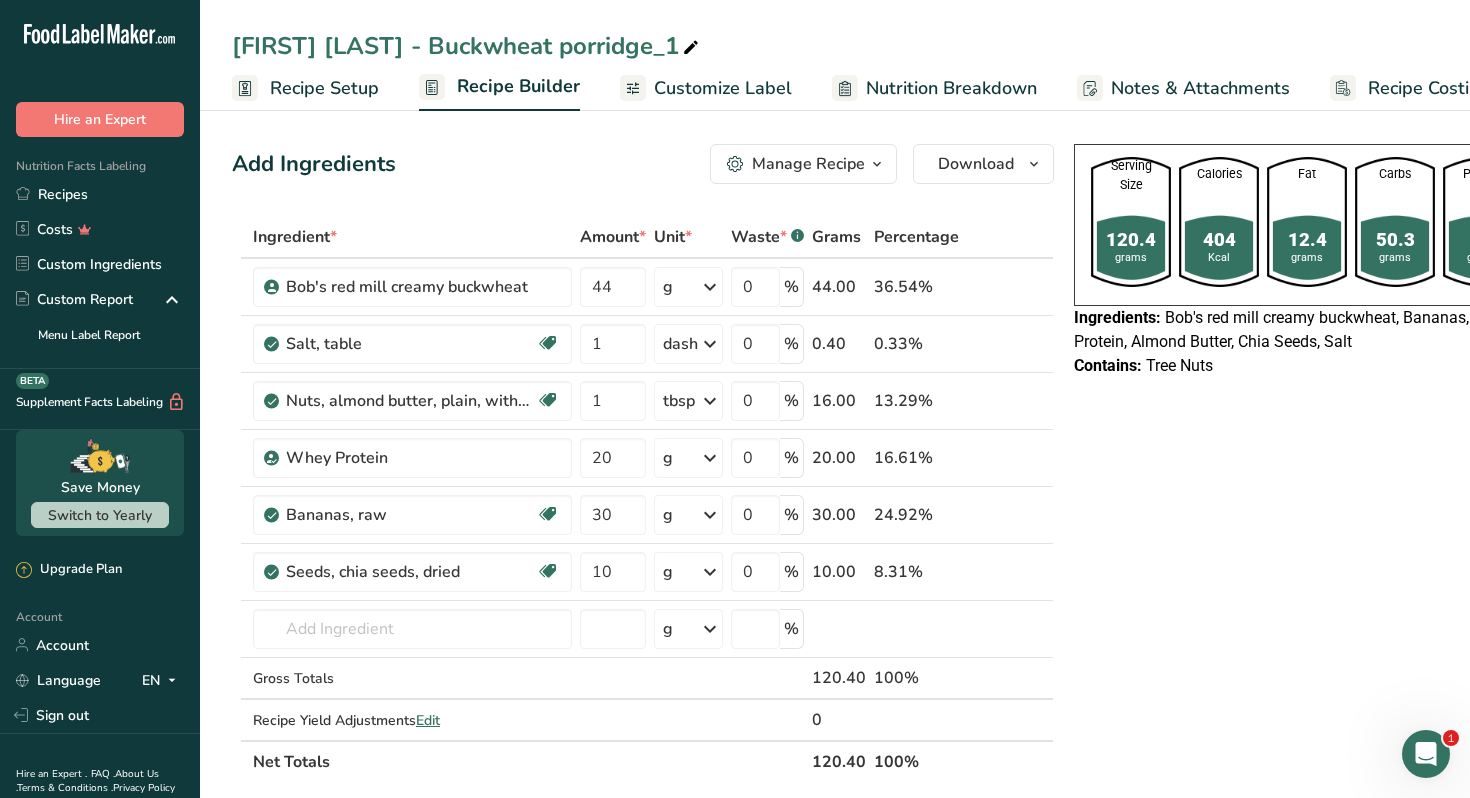 click at bounding box center [691, 48] 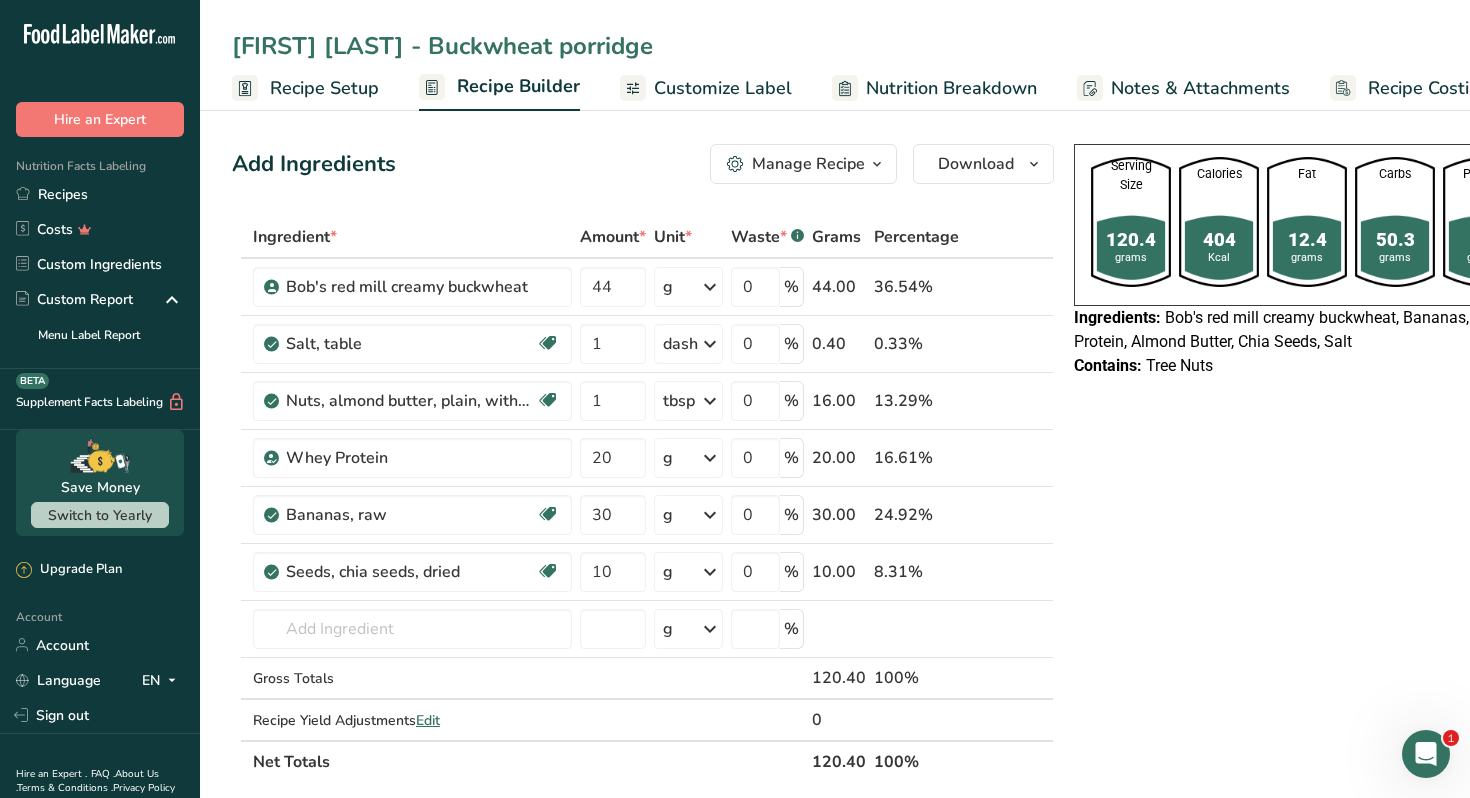 click on "[FIRST] [LAST] - Buckwheat porridge" at bounding box center [835, 46] 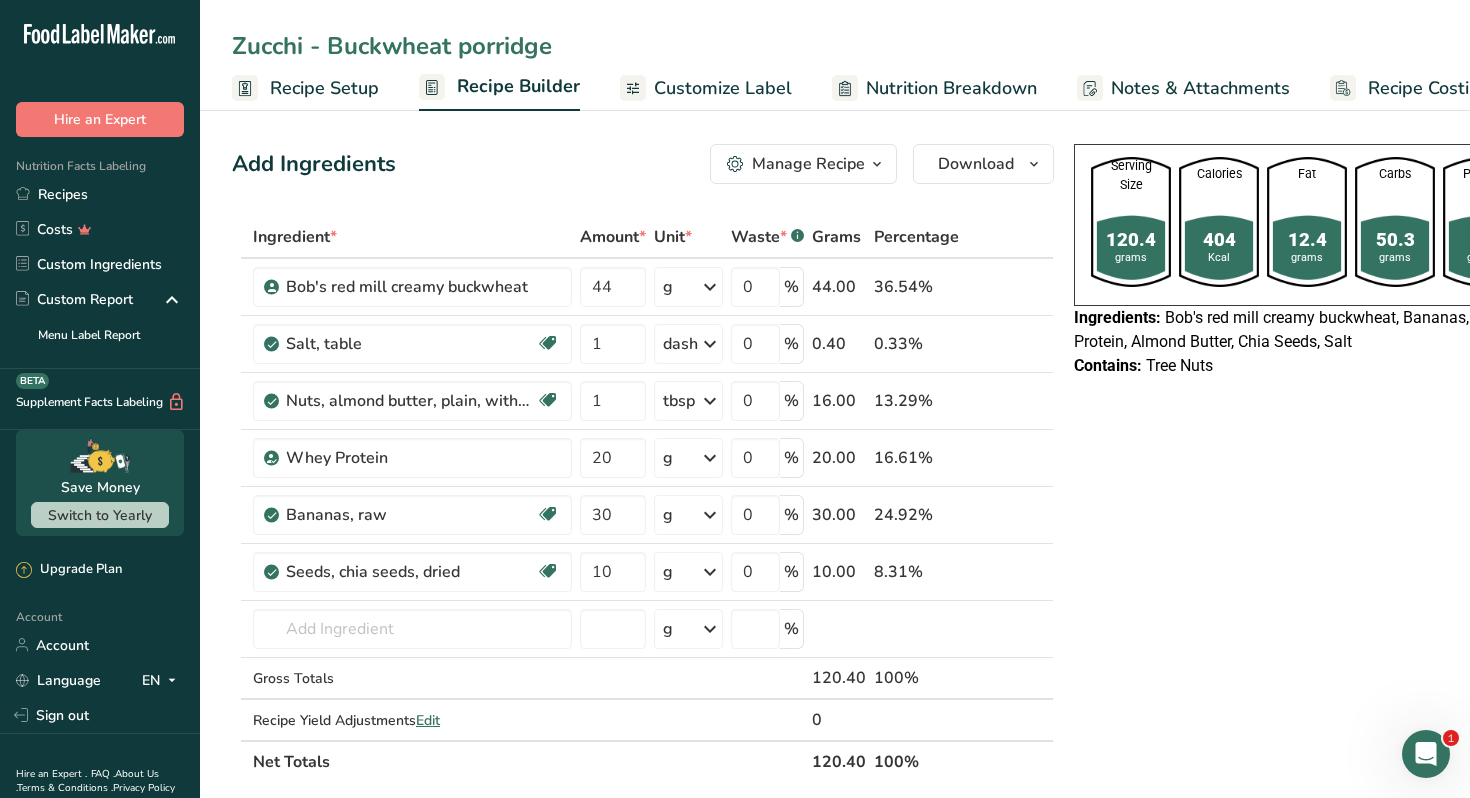 type on "Zucchi - Buckwheat porridge" 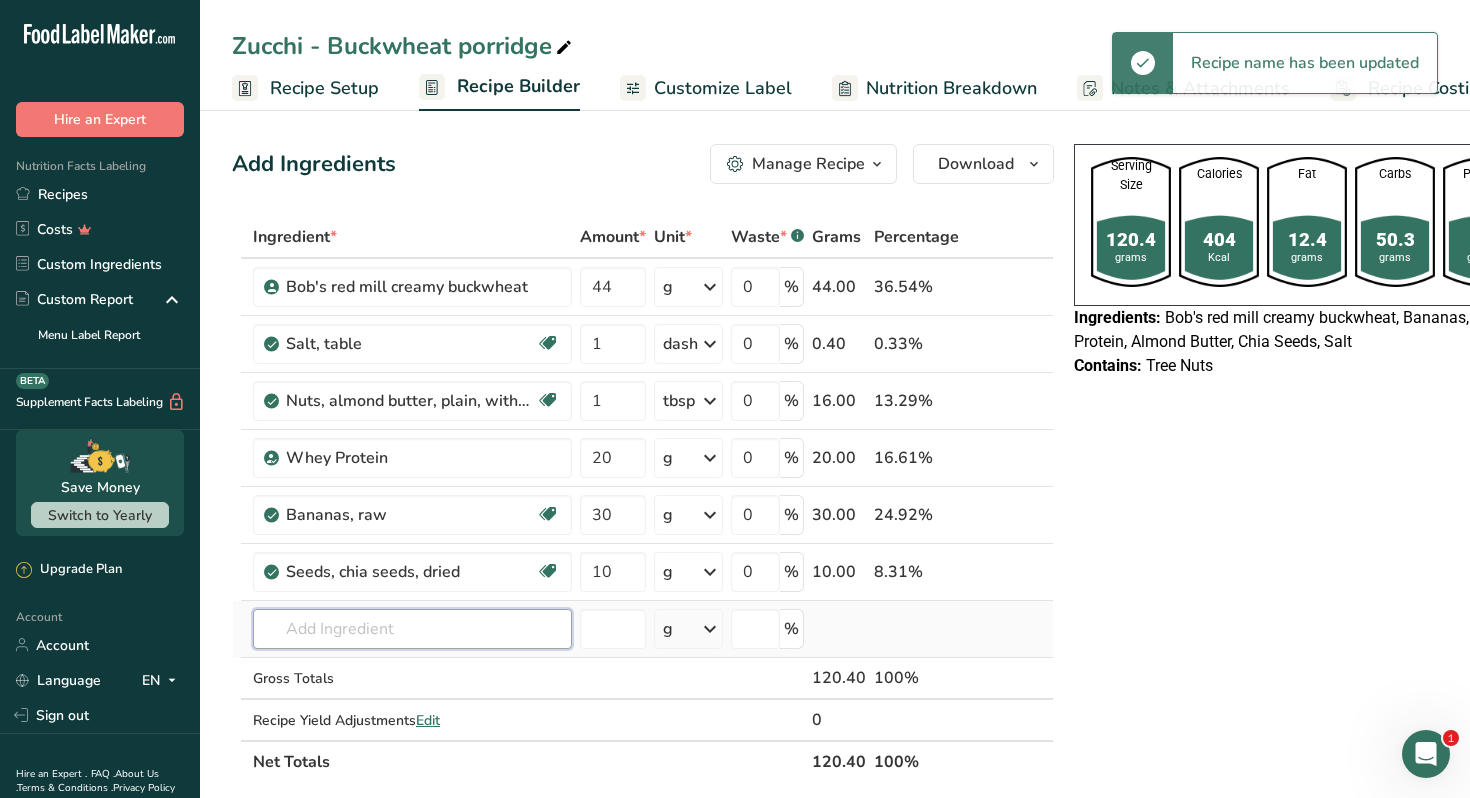 click at bounding box center (412, 629) 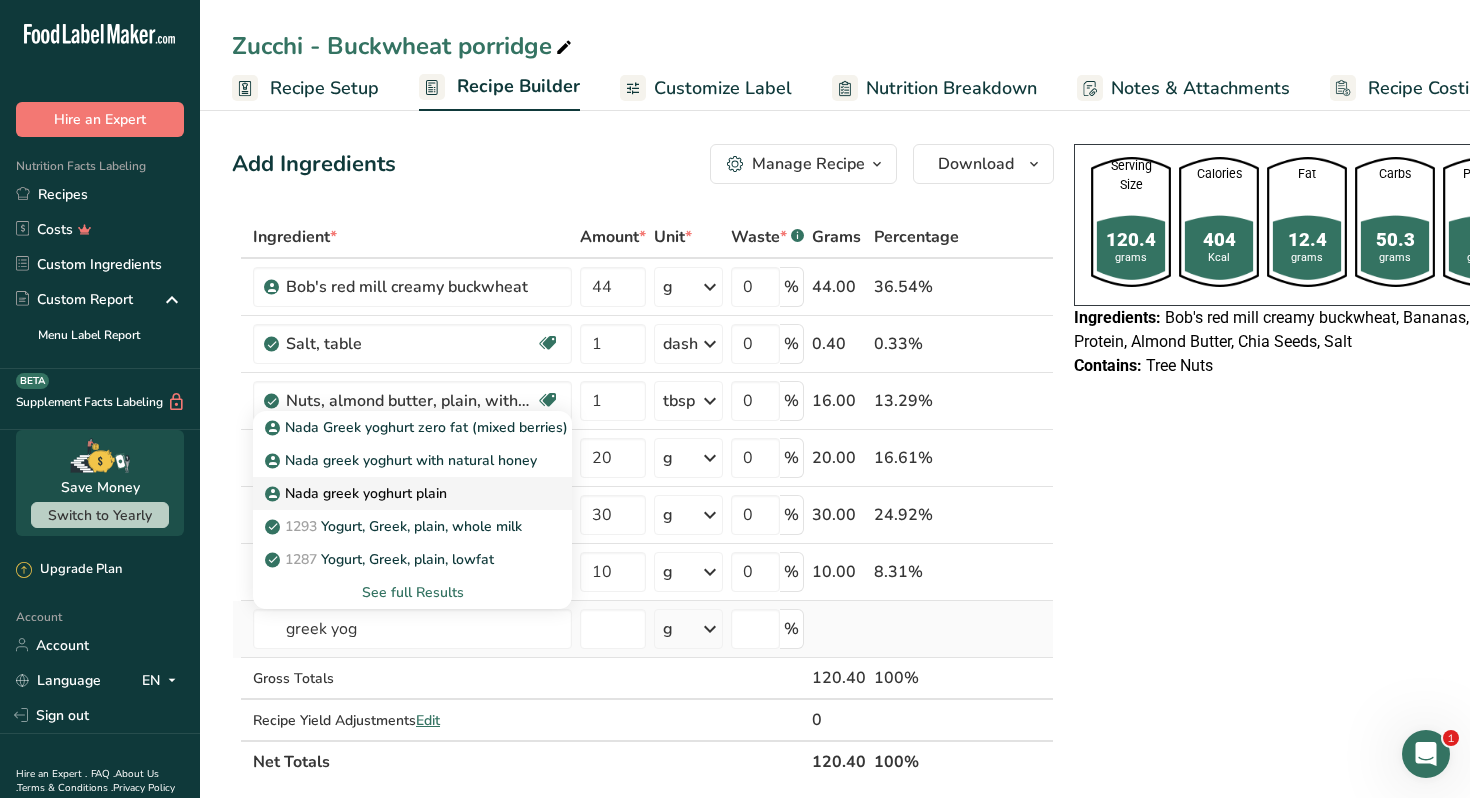 click on "Nada greek yoghurt plain" at bounding box center [396, 493] 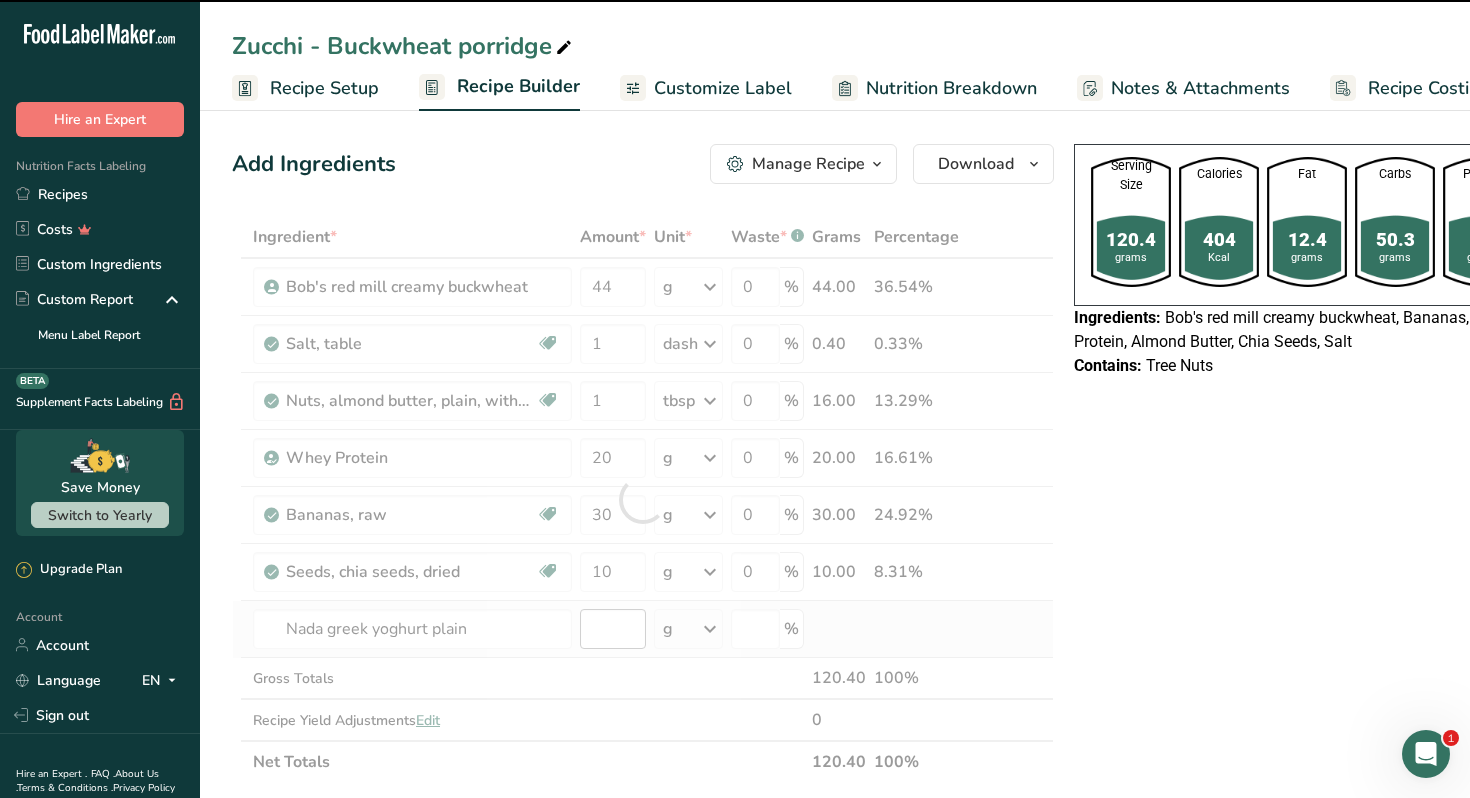 type on "0" 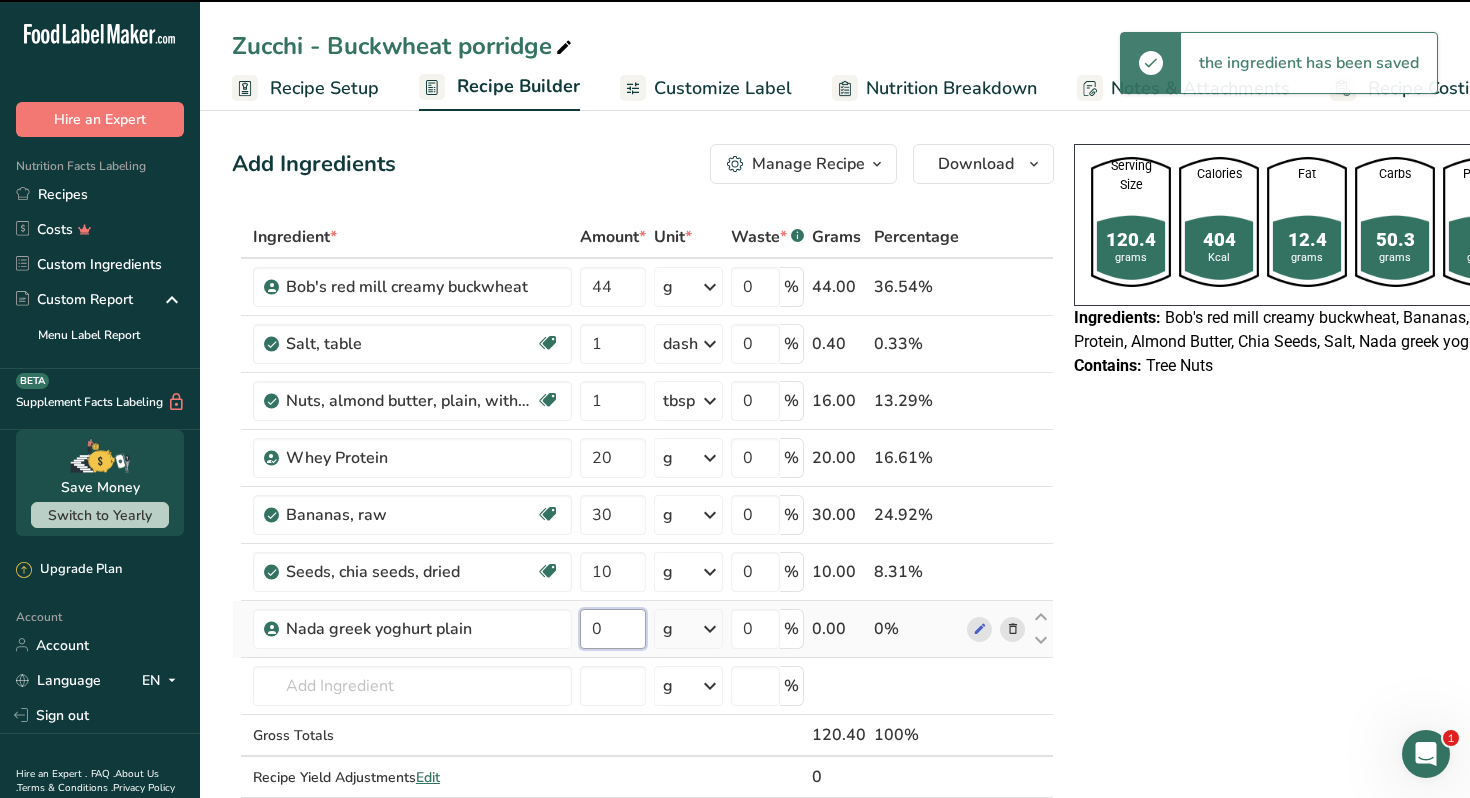 click on "0" at bounding box center (613, 629) 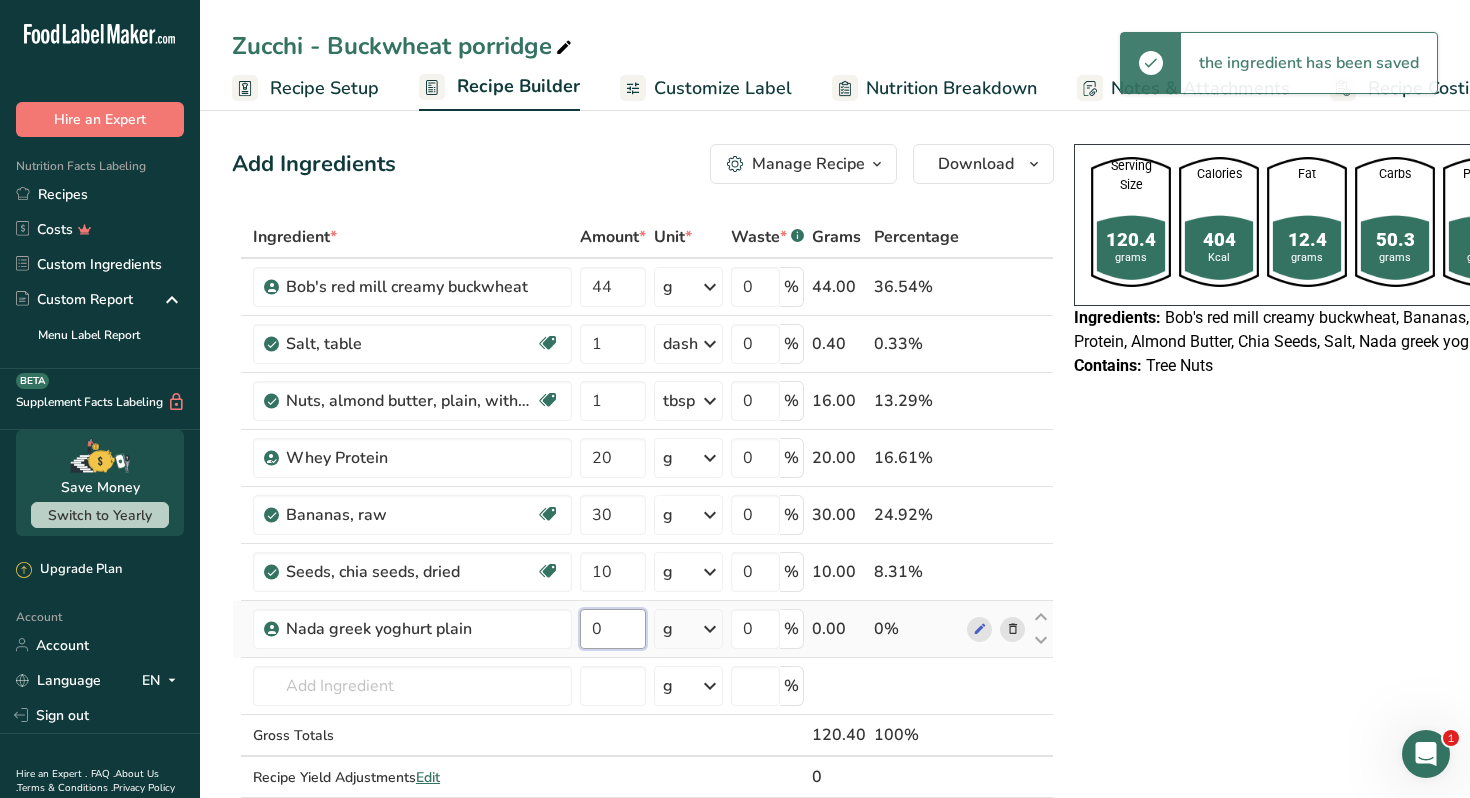 click on "0" at bounding box center (613, 629) 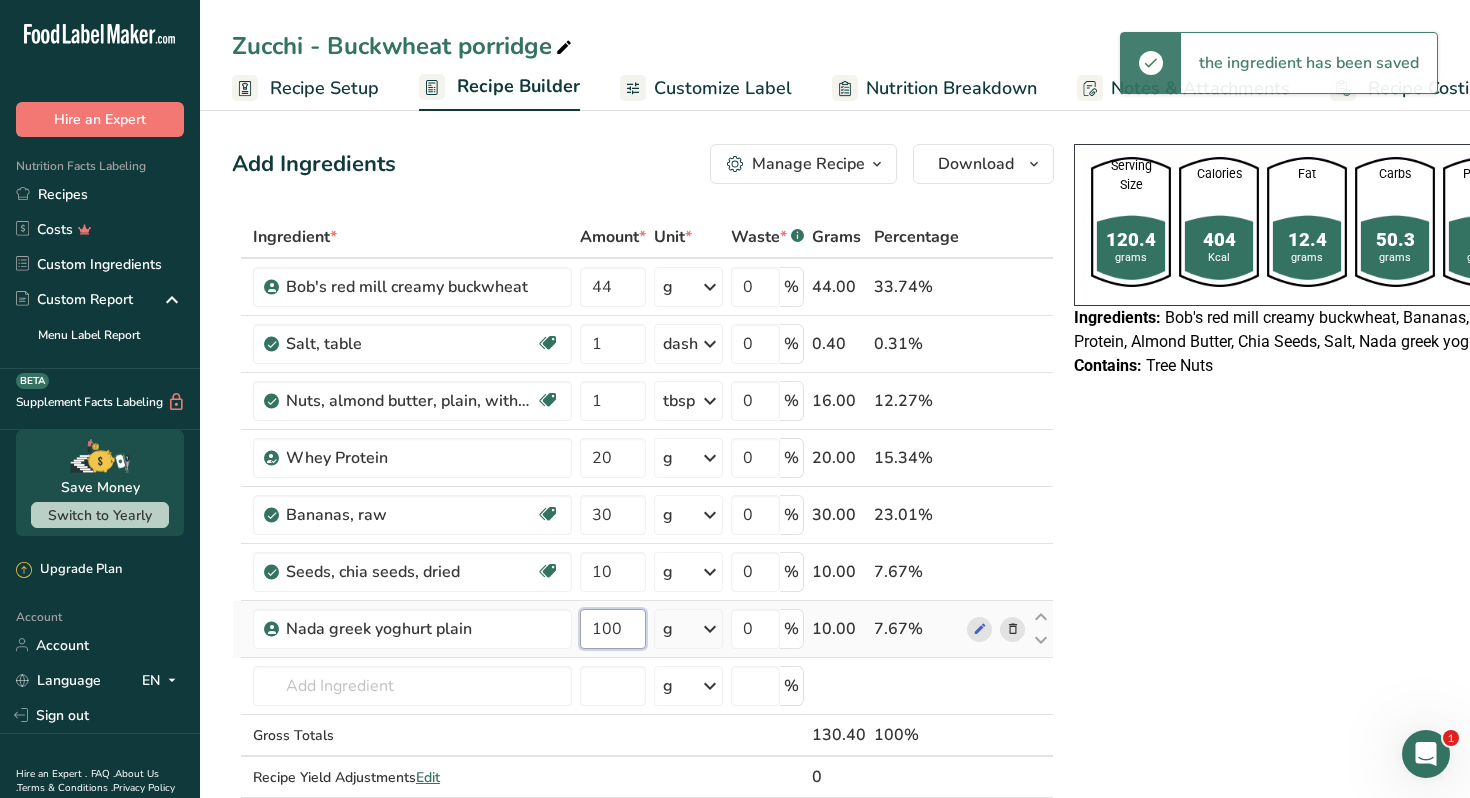 type on "100" 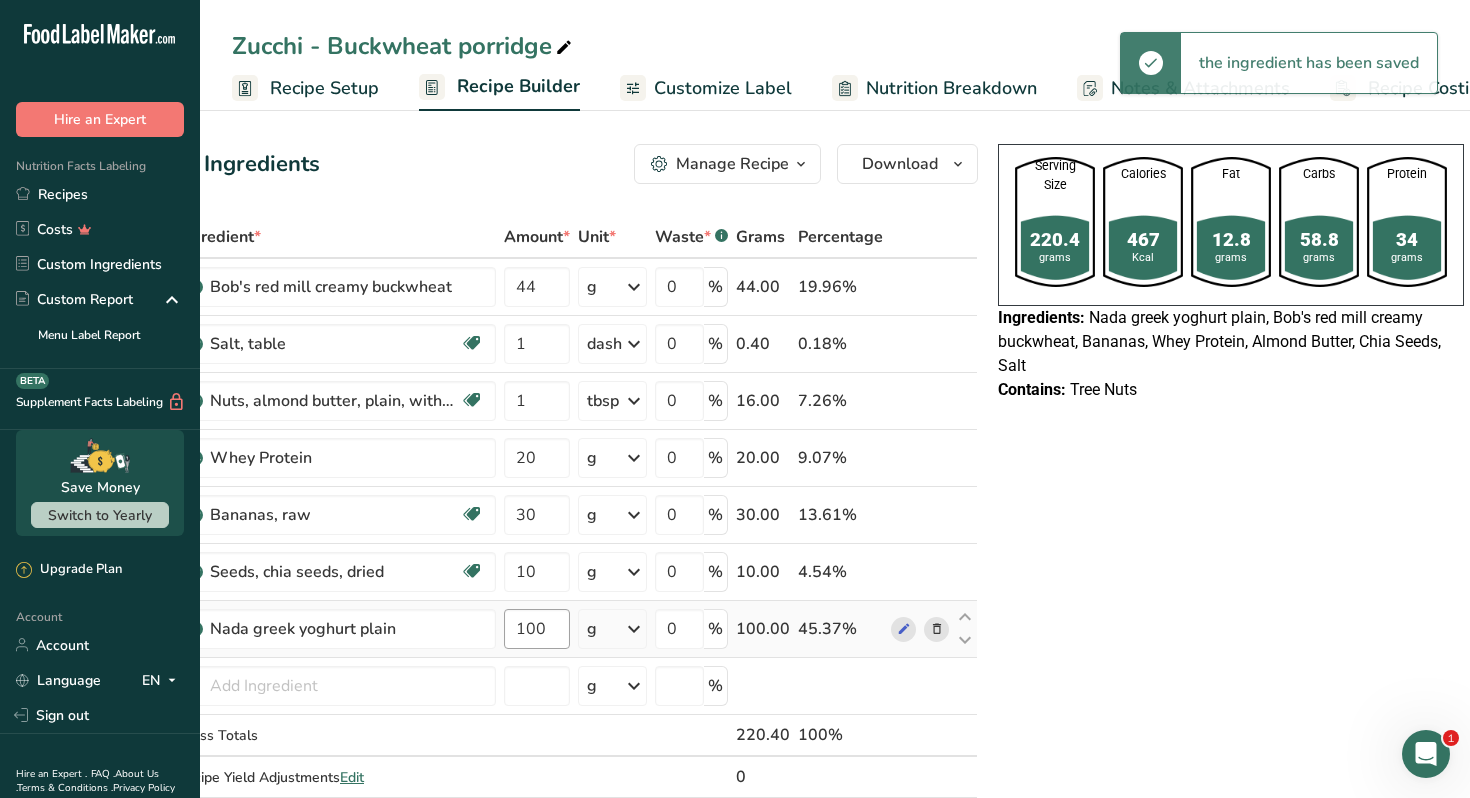 scroll, scrollTop: 0, scrollLeft: 0, axis: both 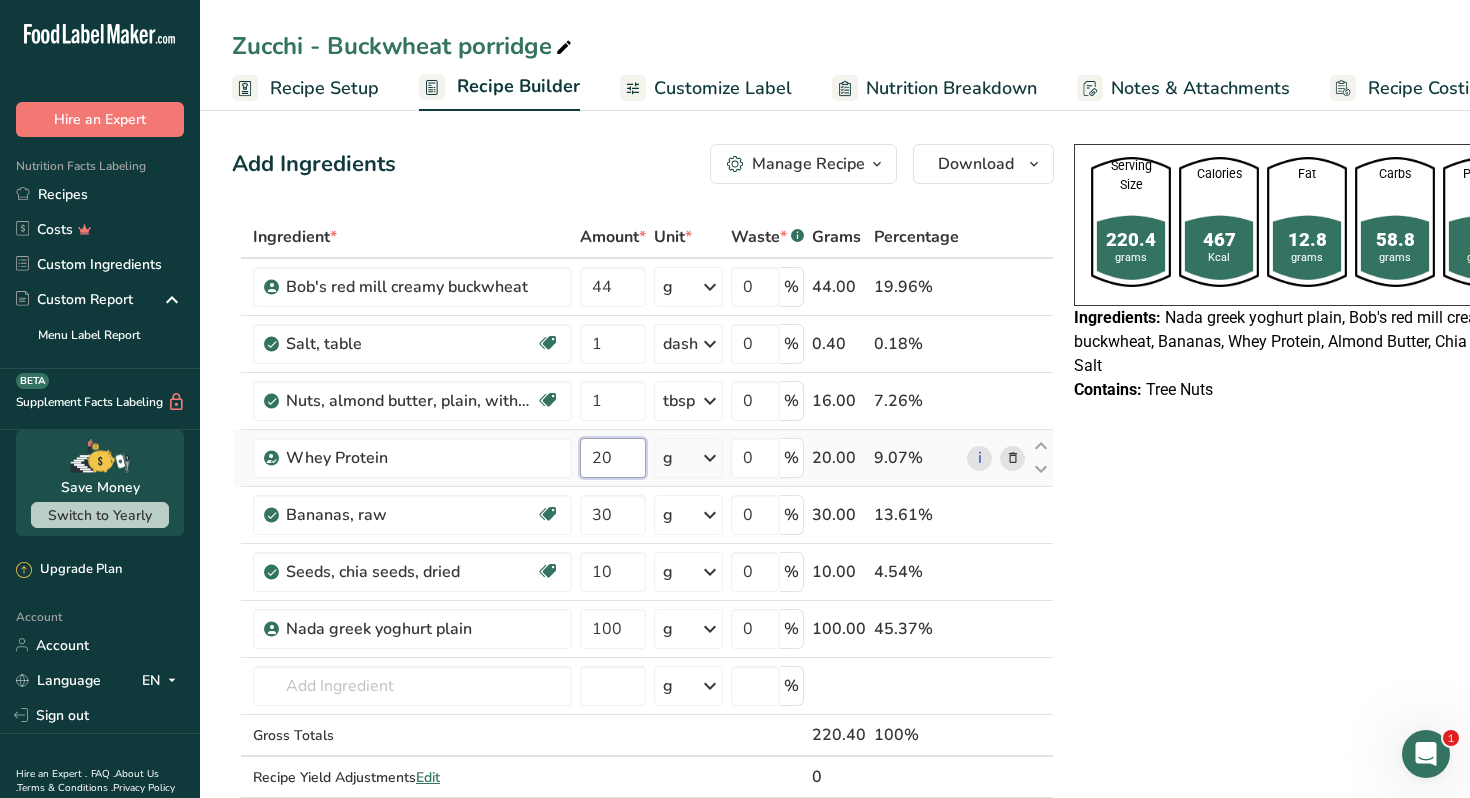 click on "20" at bounding box center (613, 458) 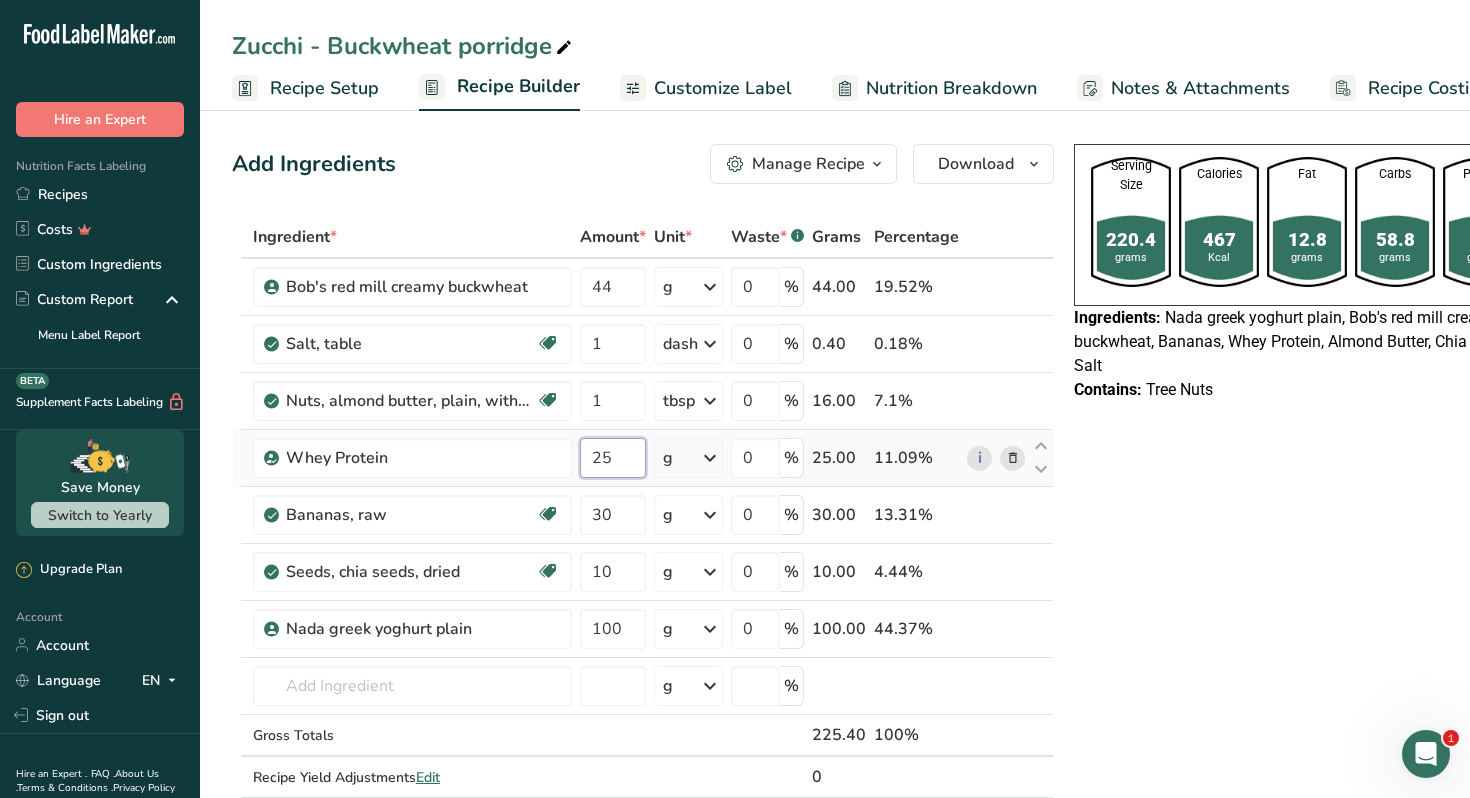 type on "25" 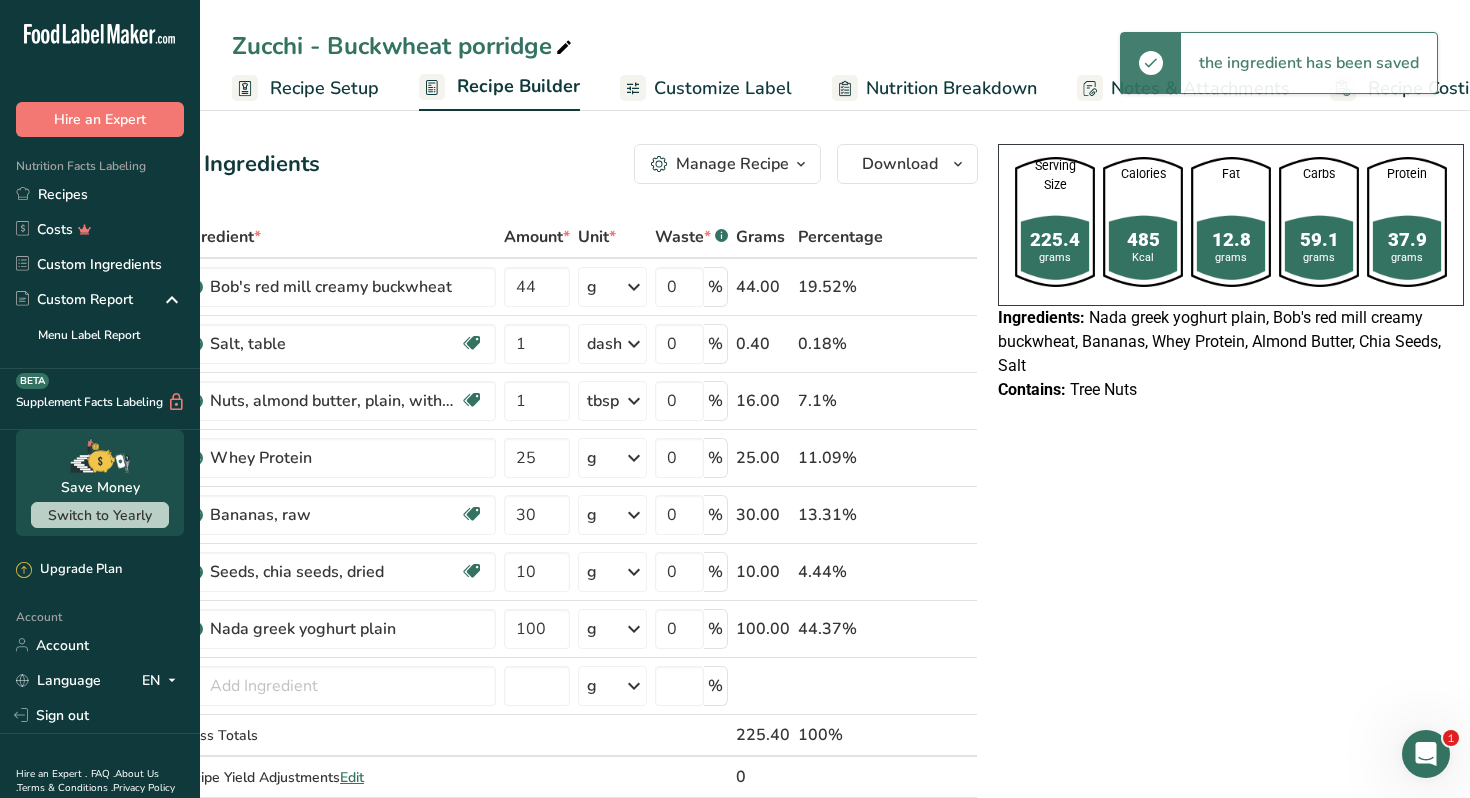 scroll, scrollTop: 0, scrollLeft: 0, axis: both 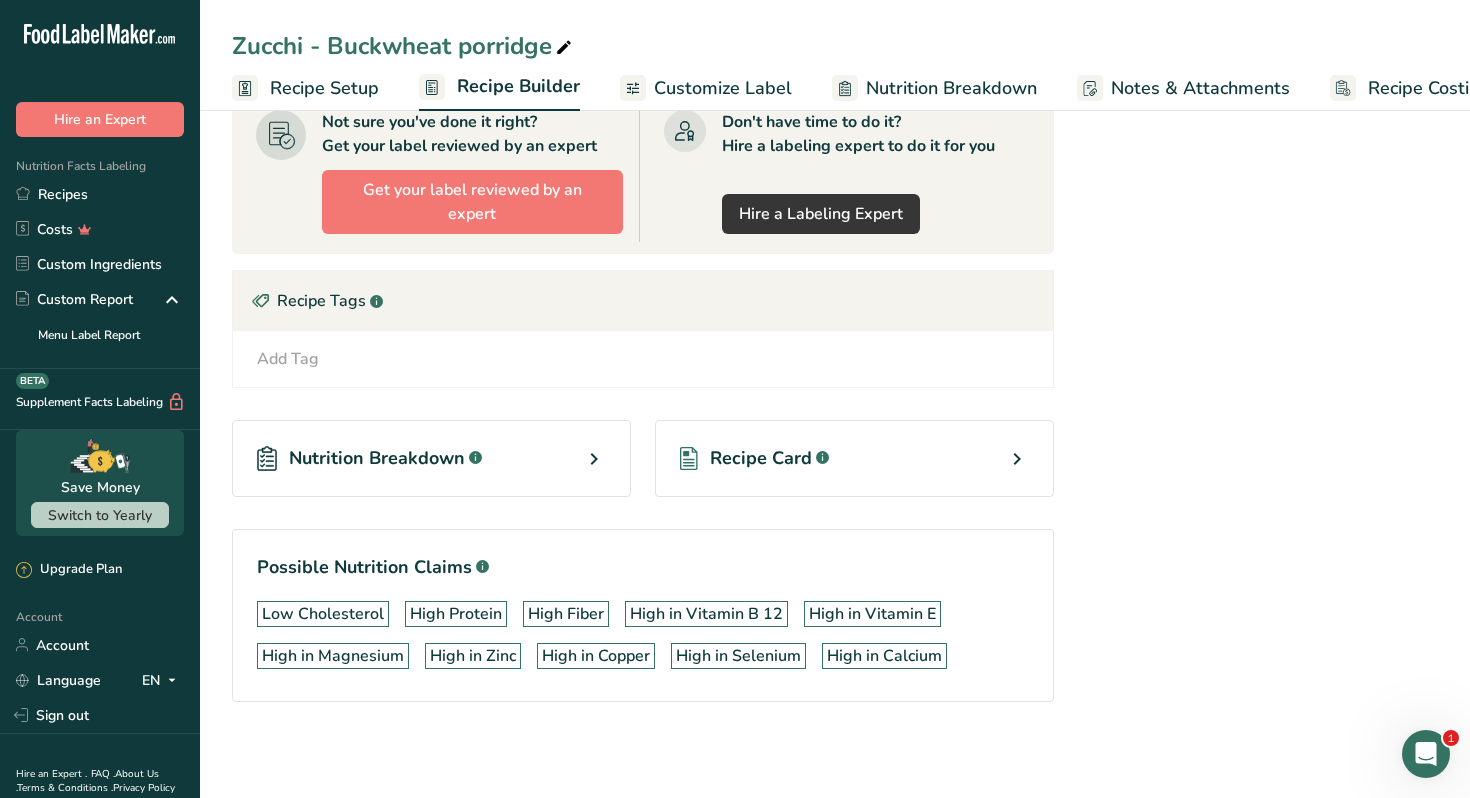 click on "Recipe Card
.a-a{fill:#347362;}.b-a{fill:#fff;}" at bounding box center (854, 458) 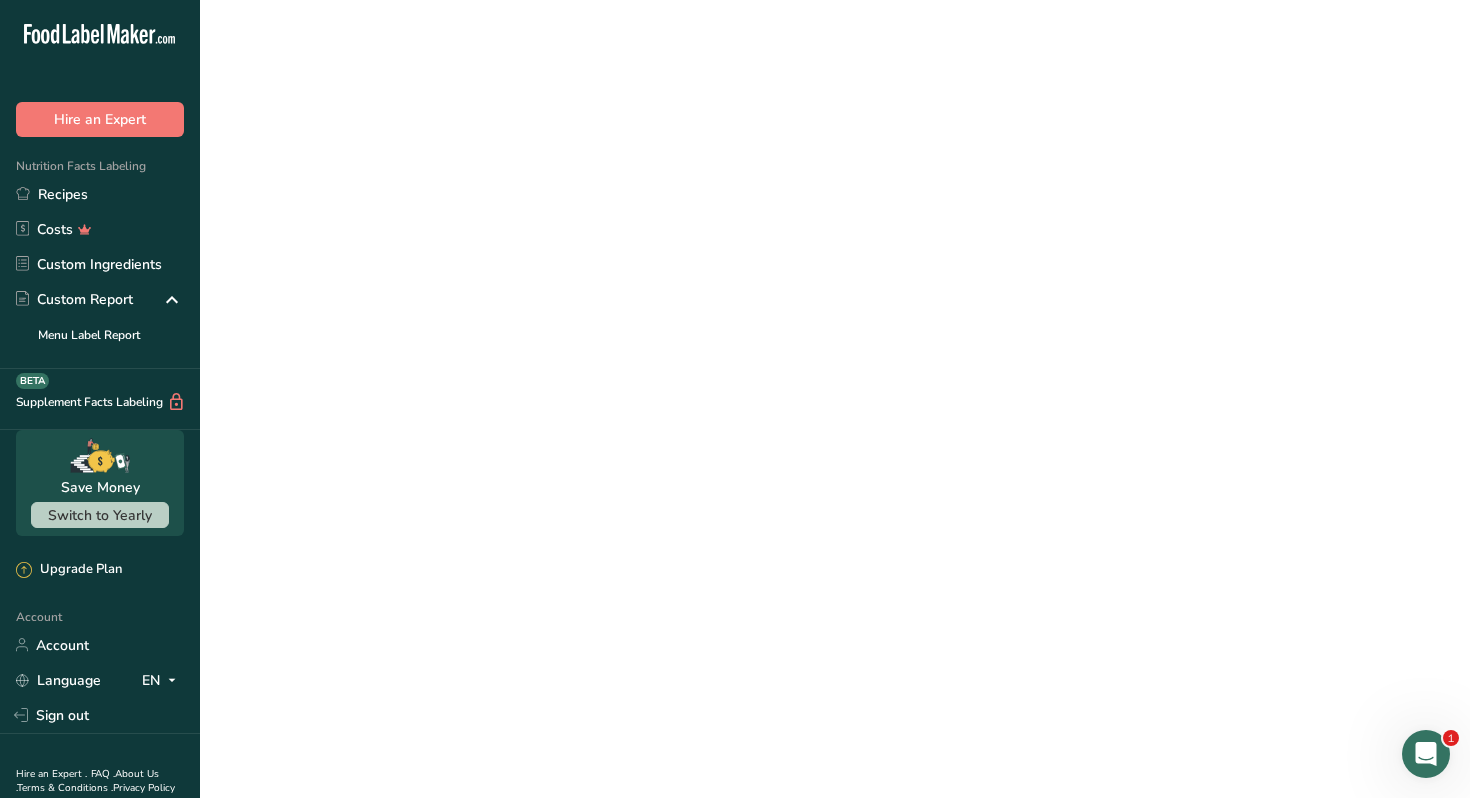 scroll, scrollTop: 0, scrollLeft: 0, axis: both 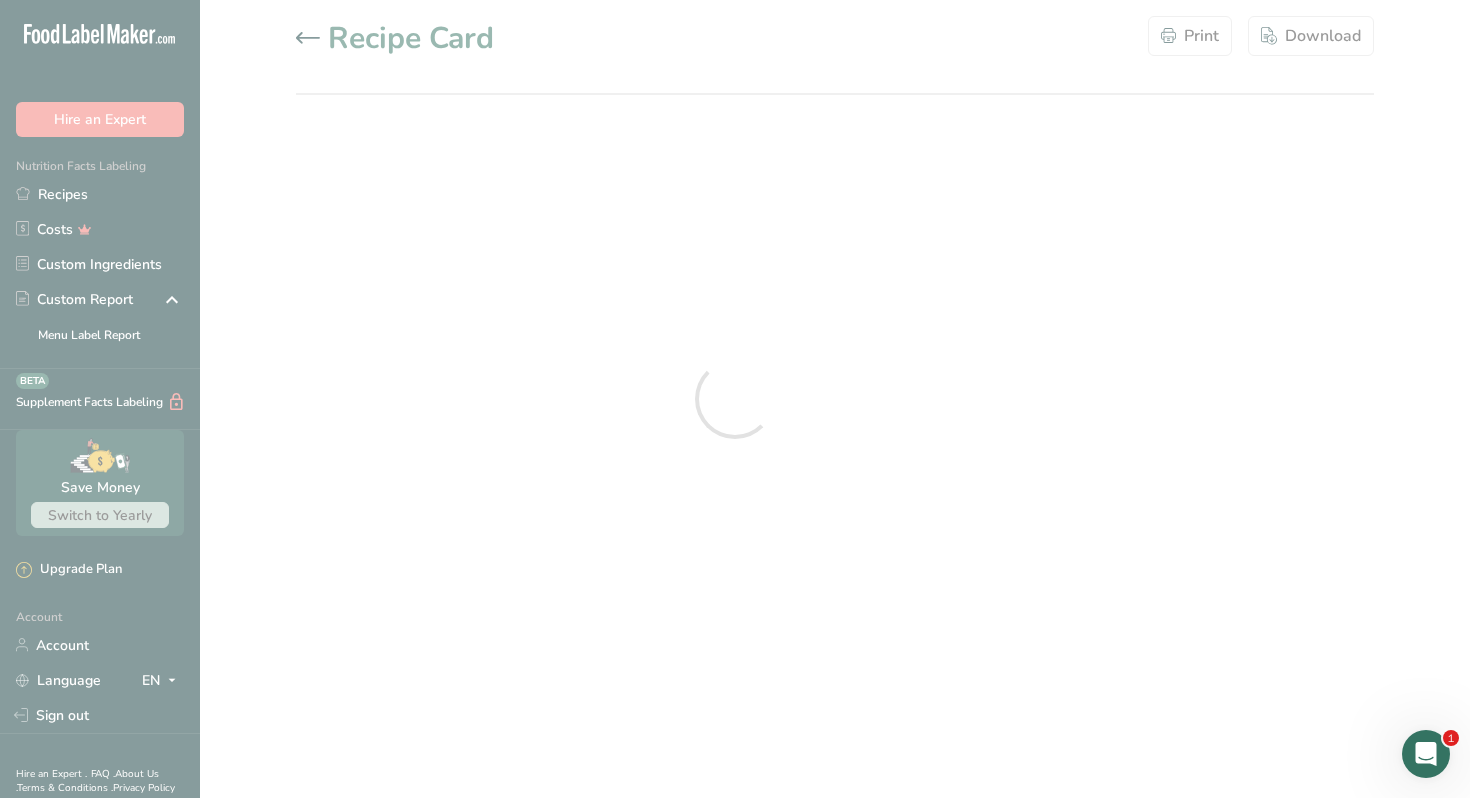 click at bounding box center [735, 399] 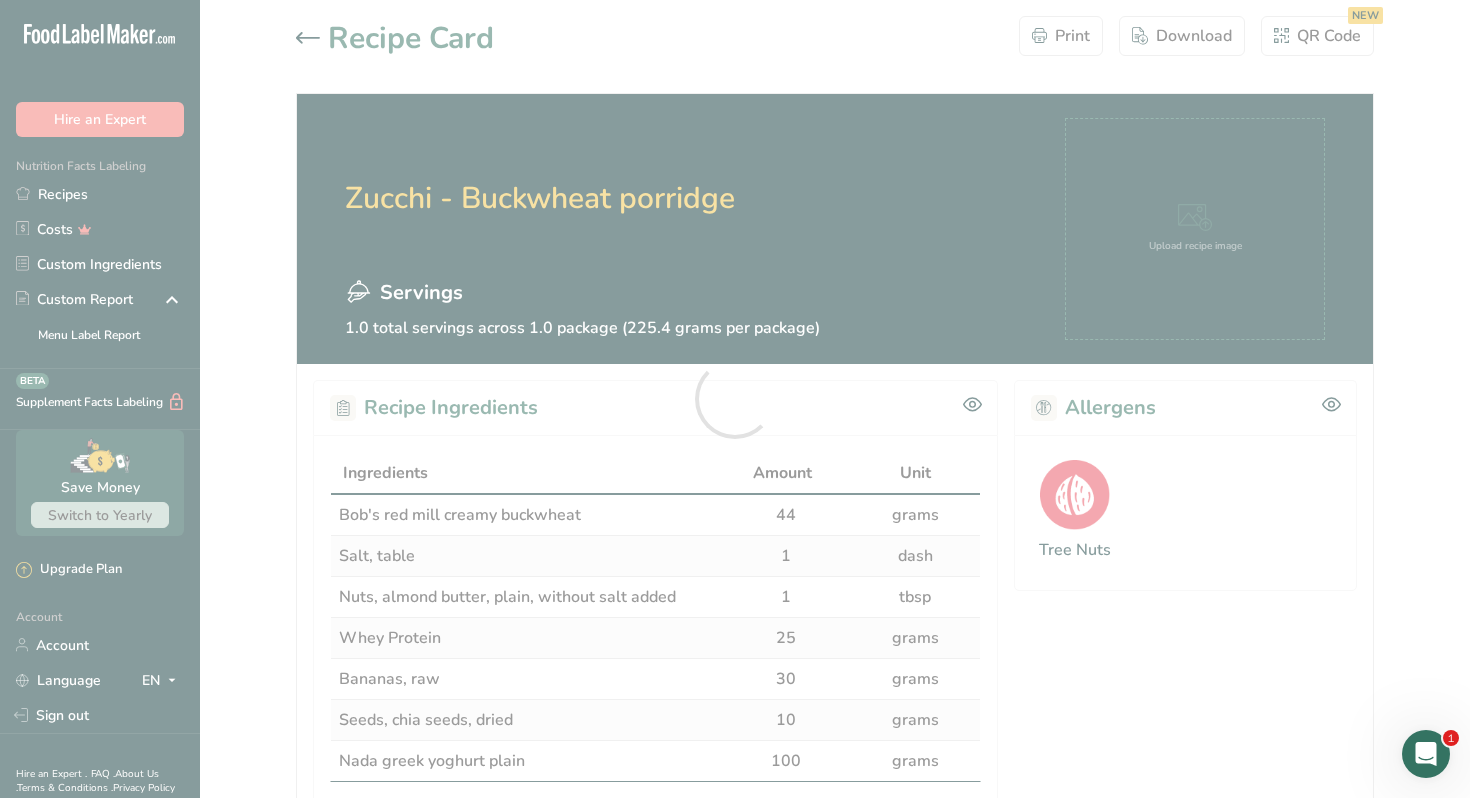 scroll, scrollTop: 0, scrollLeft: 0, axis: both 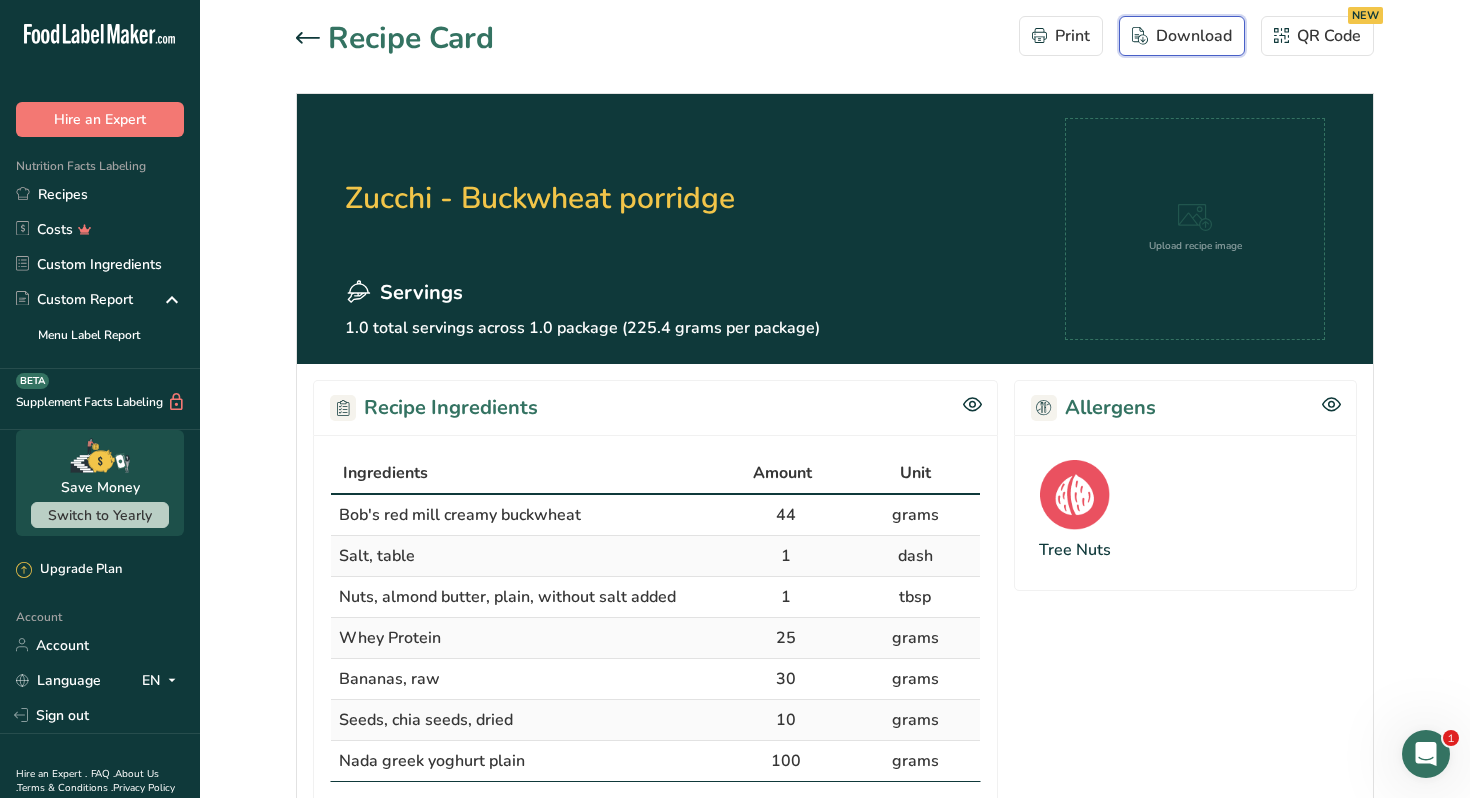 click on "Download" at bounding box center [1182, 36] 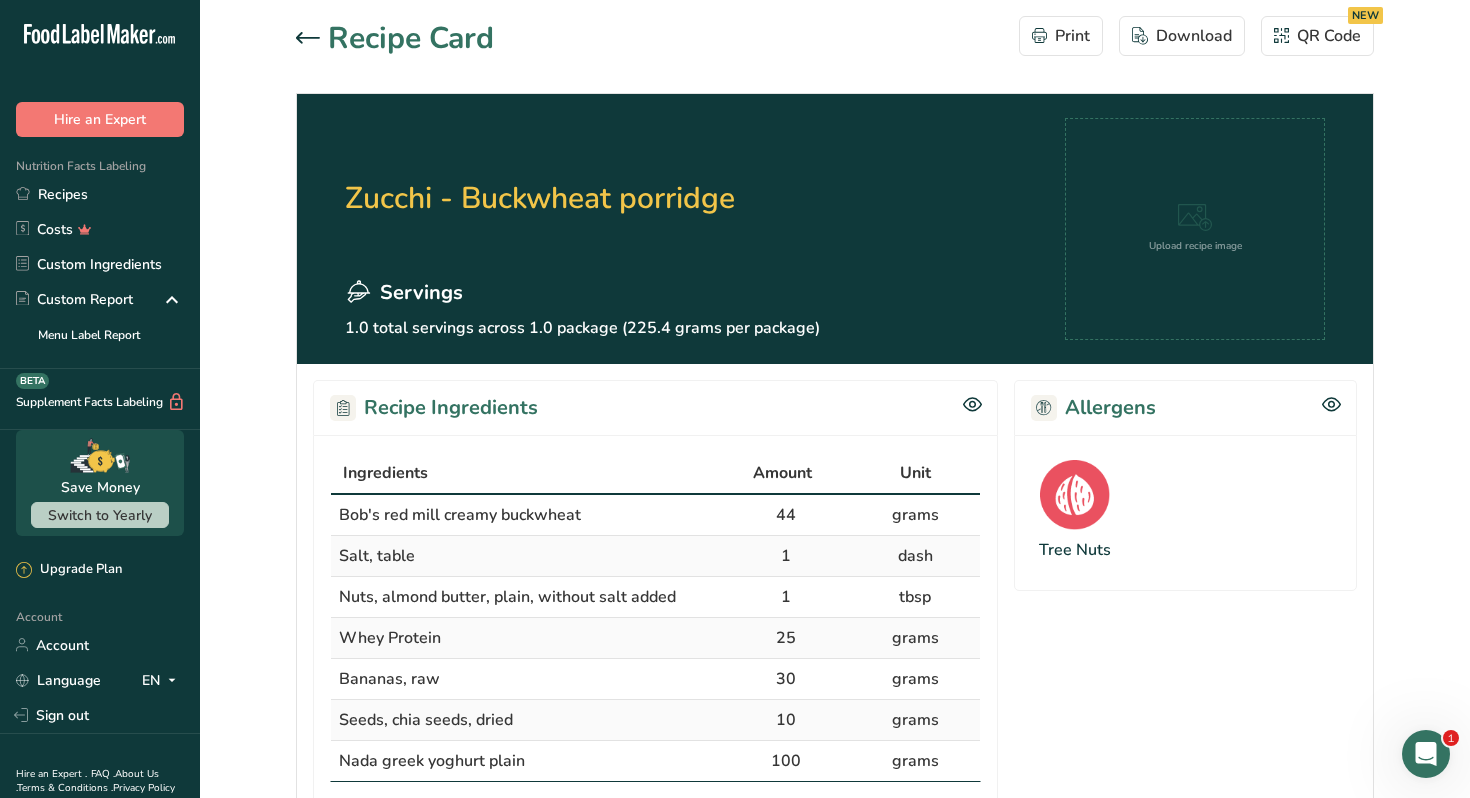scroll, scrollTop: 0, scrollLeft: 0, axis: both 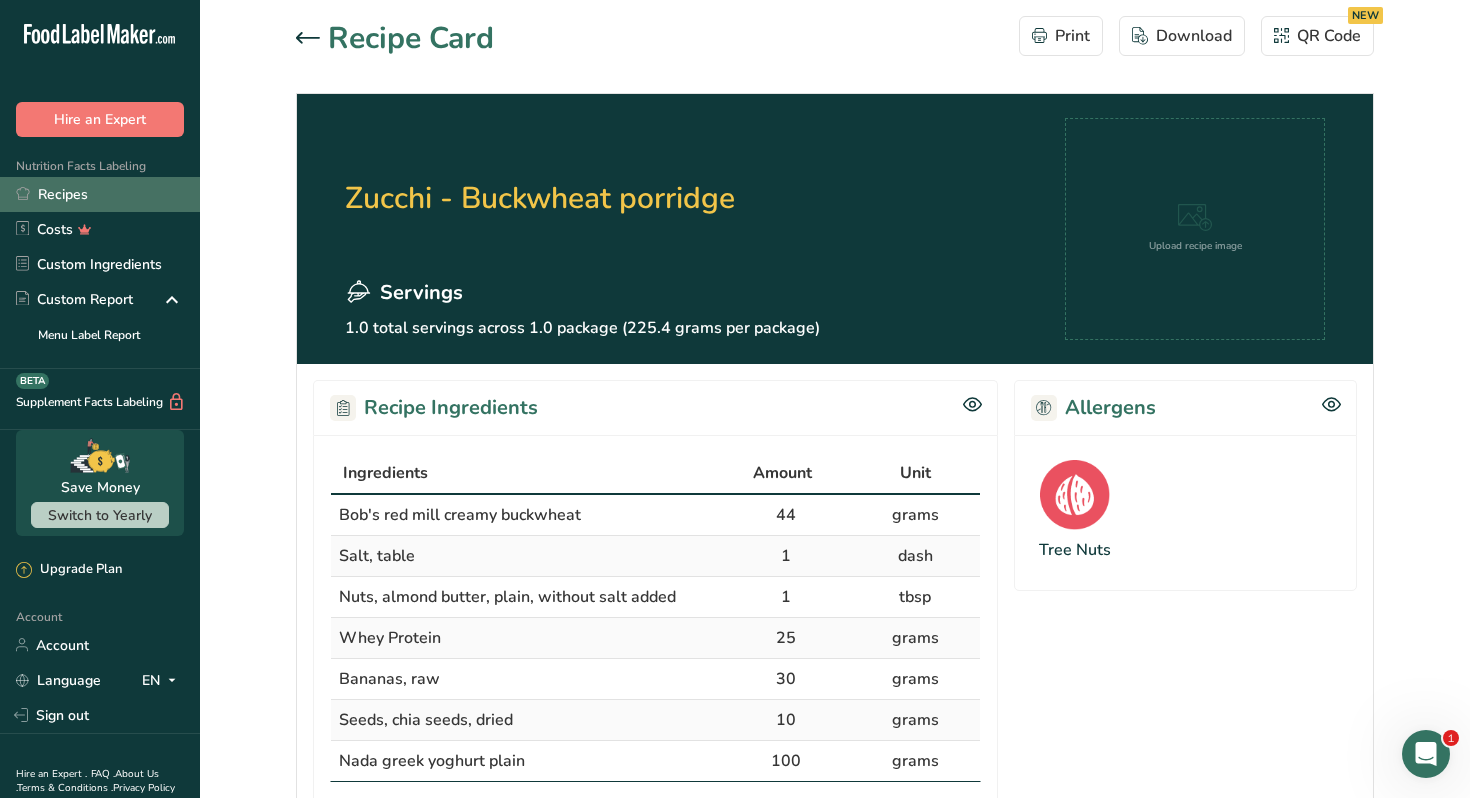 click on "Recipes" at bounding box center [100, 194] 